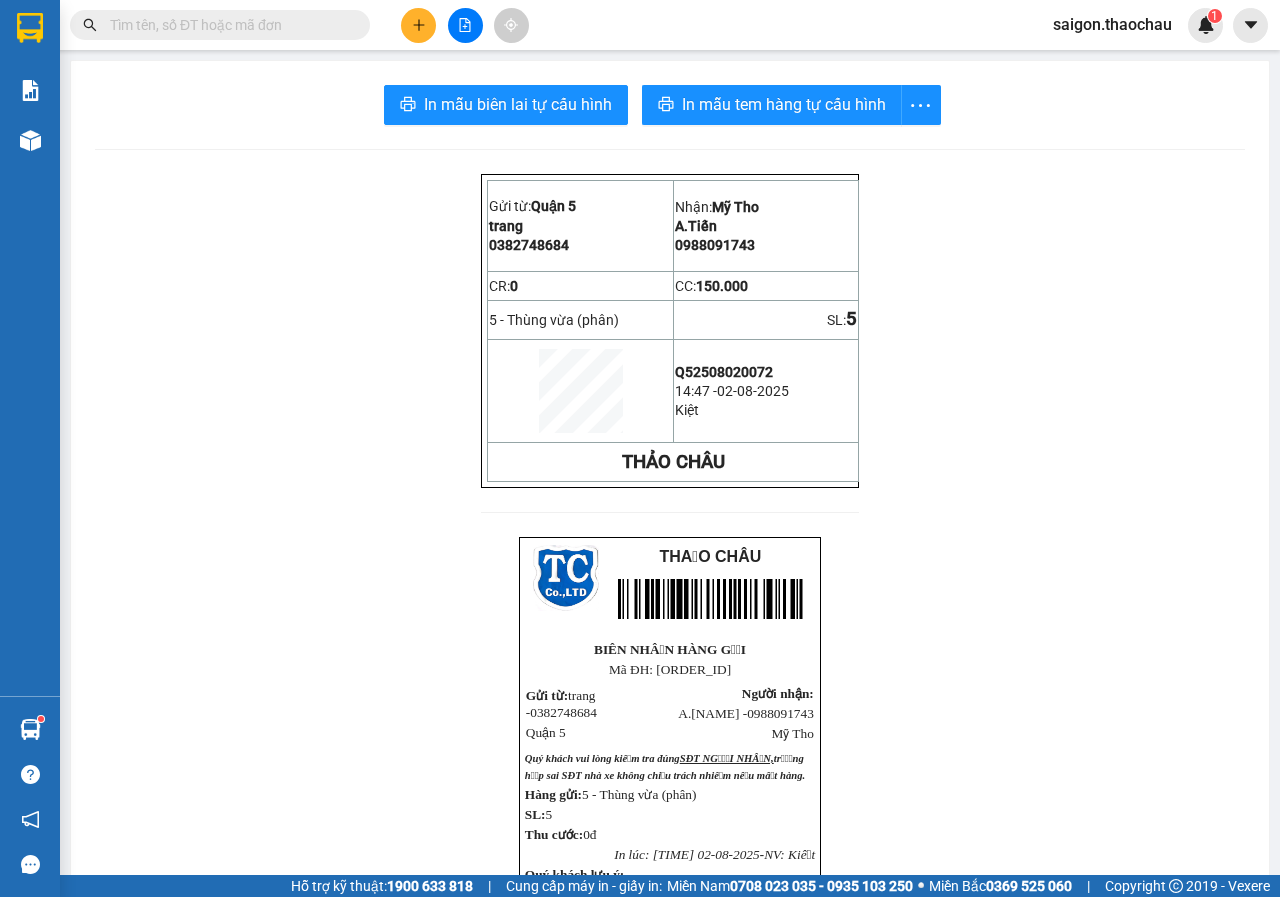 scroll, scrollTop: 0, scrollLeft: 0, axis: both 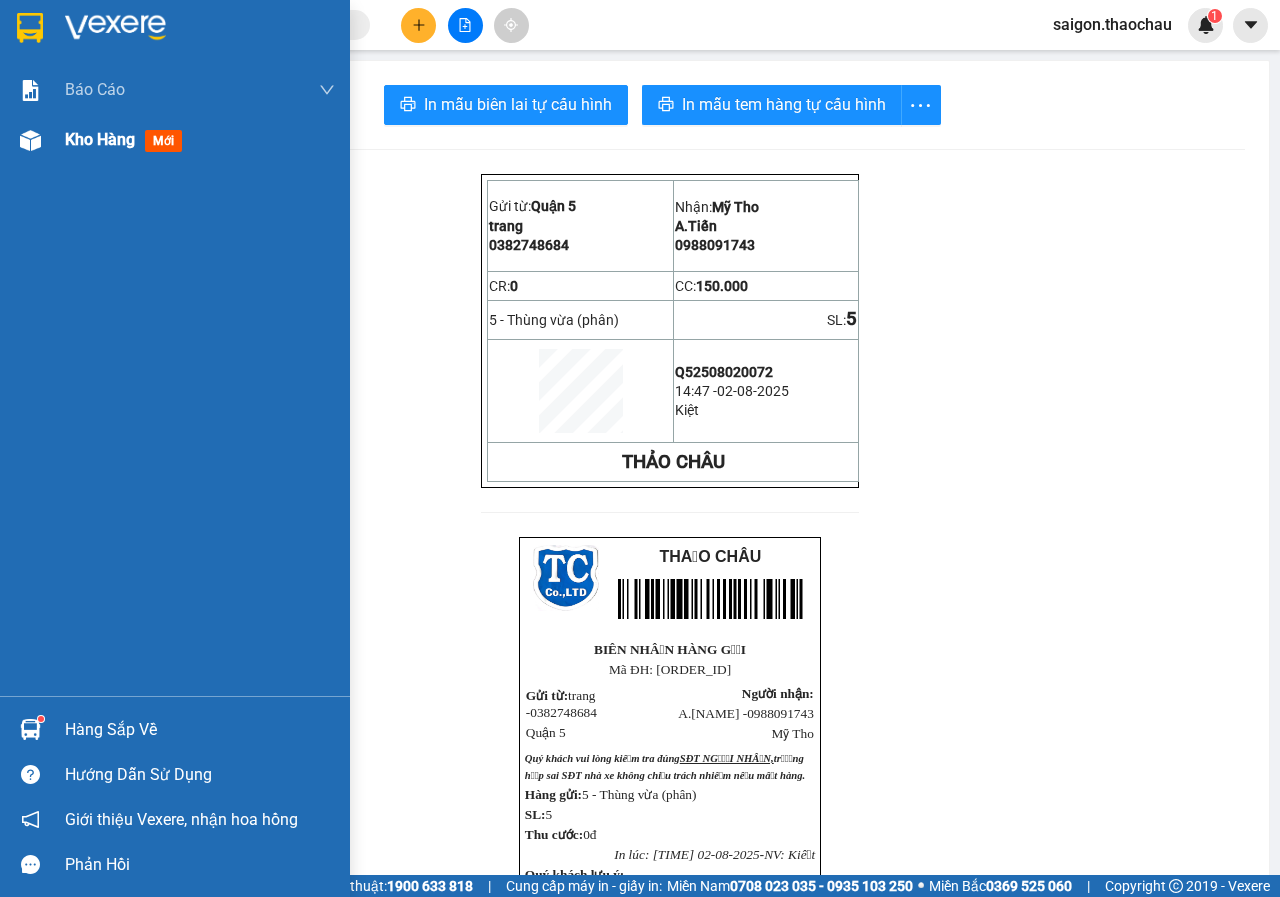 click on "Kho hàng" at bounding box center [100, 139] 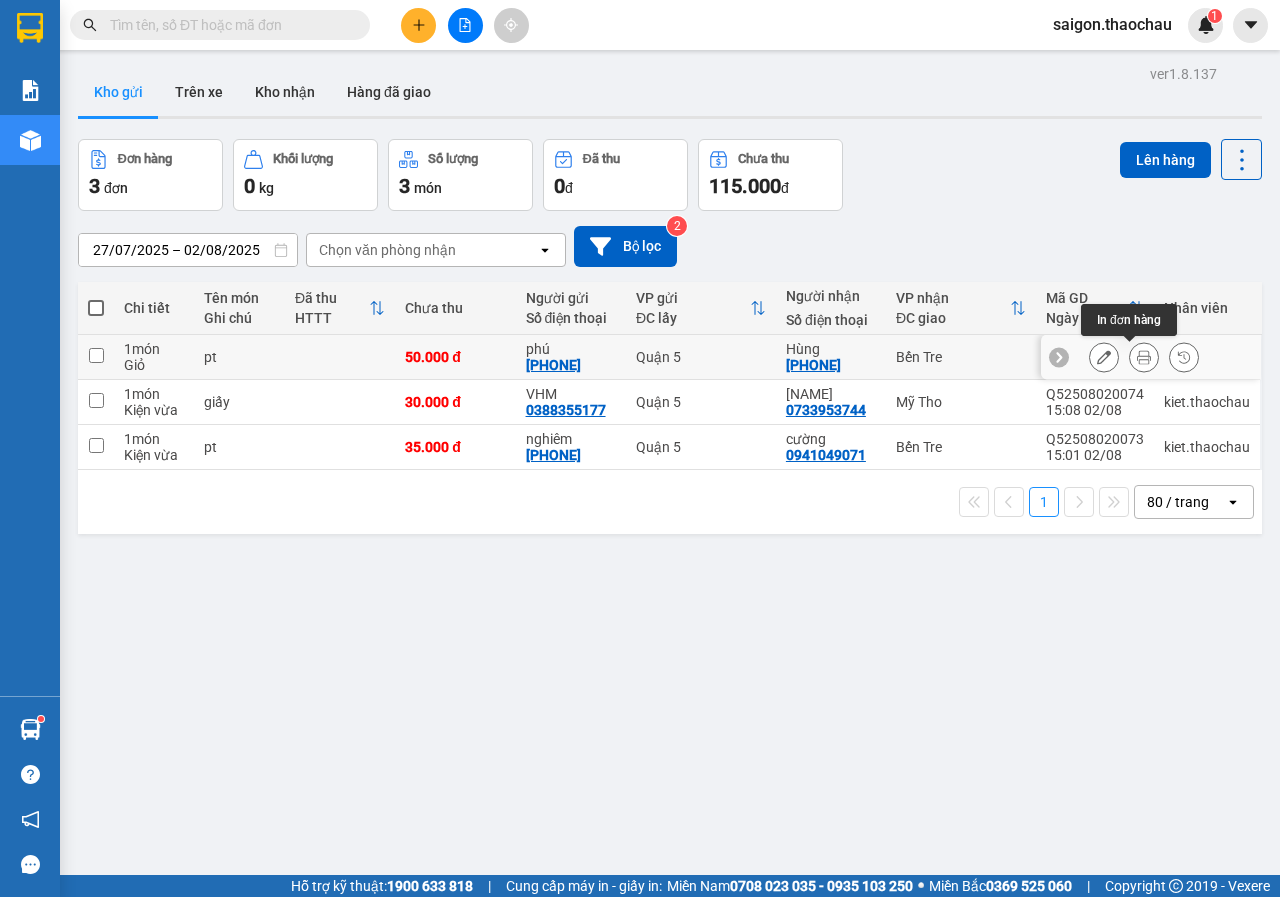click 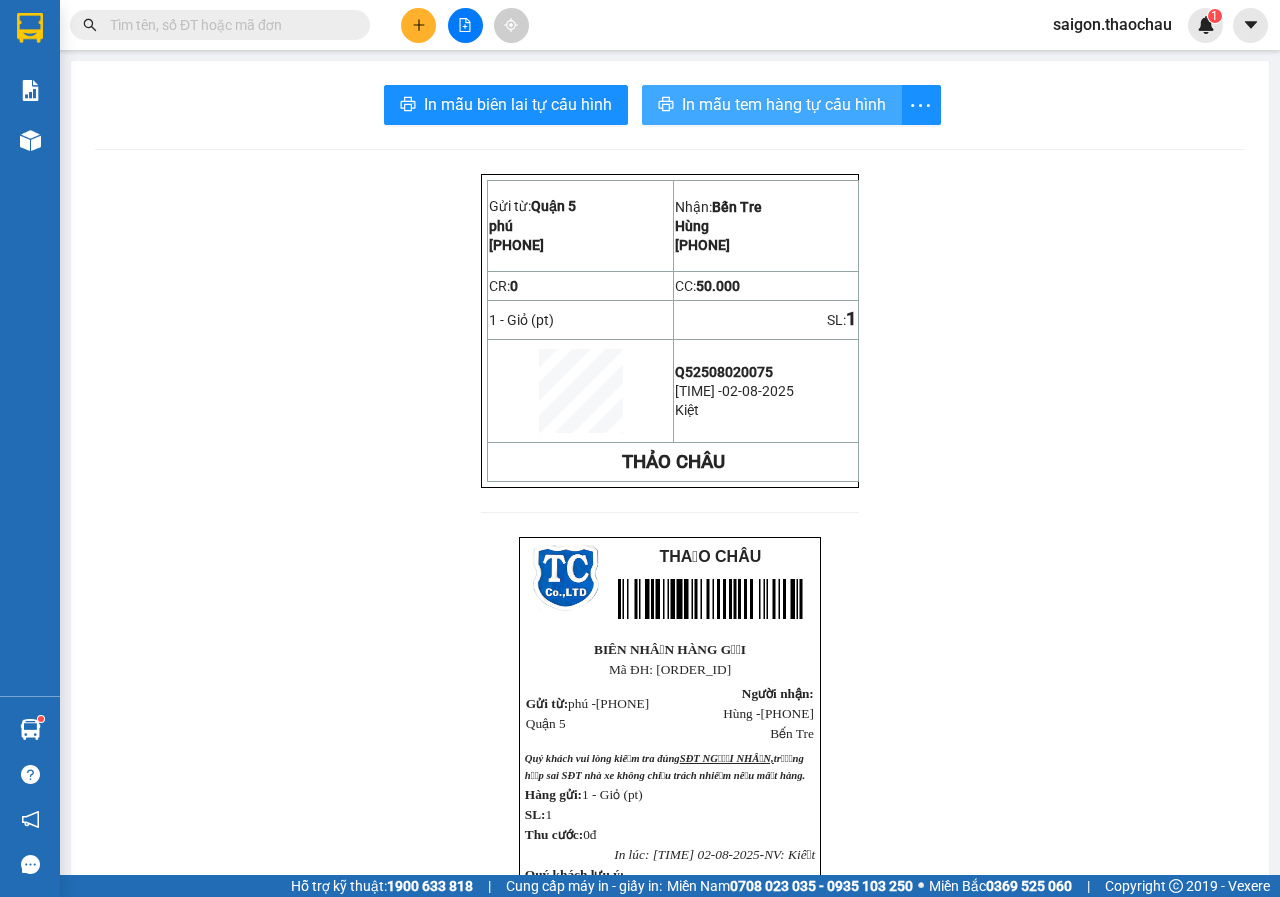 click on "In mẫu tem hàng tự cấu hình" at bounding box center [784, 104] 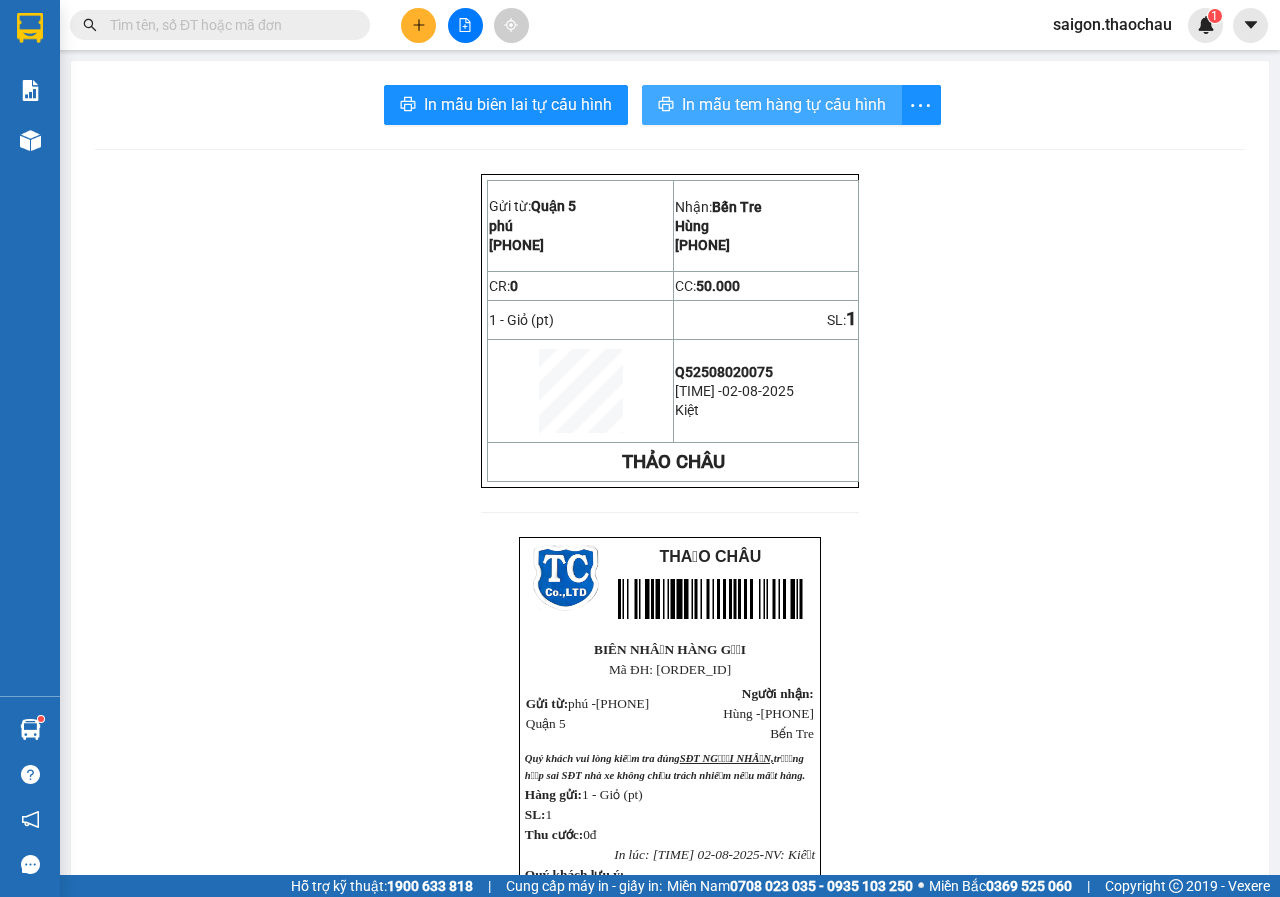 scroll, scrollTop: 0, scrollLeft: 0, axis: both 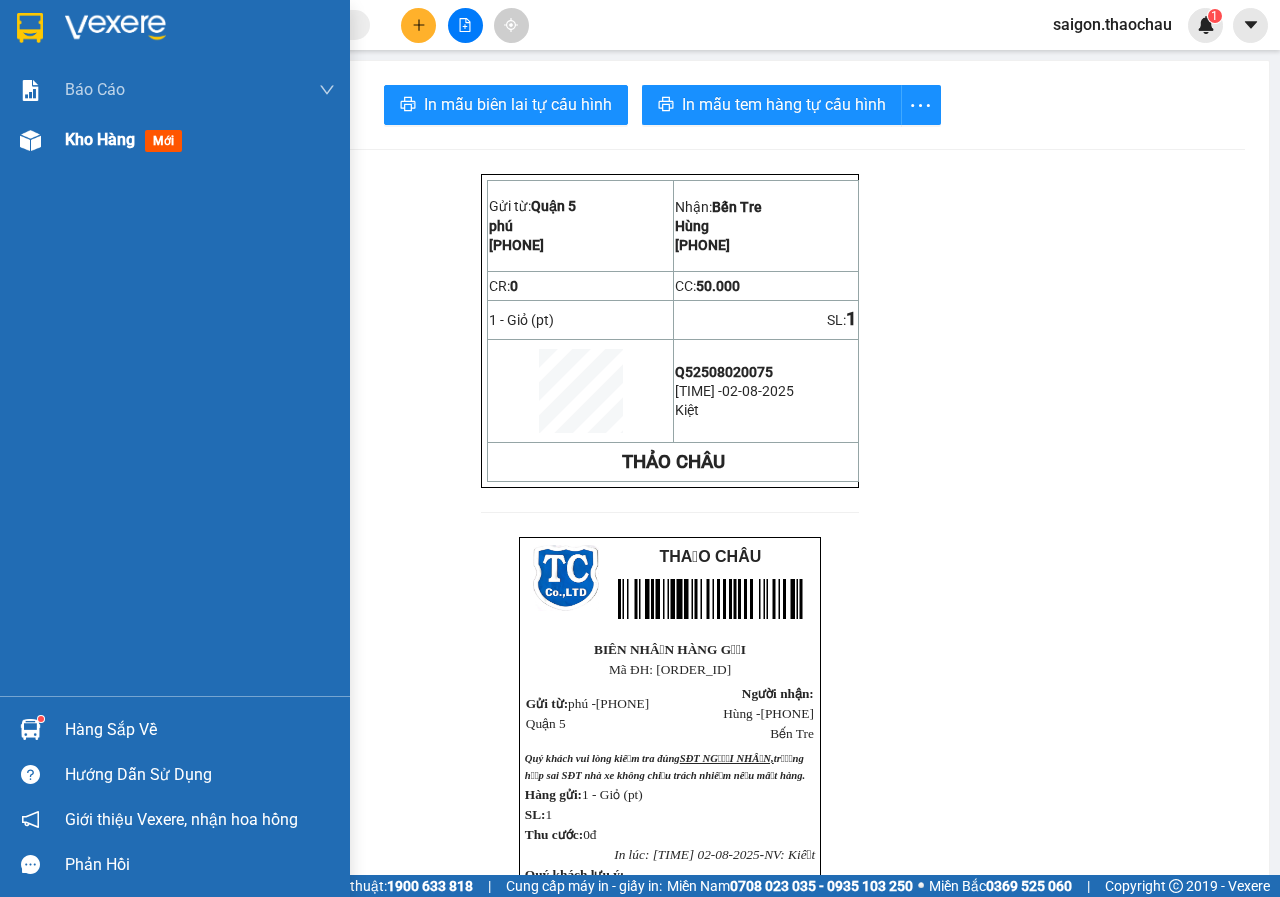 click on "Kho hàng" at bounding box center [100, 139] 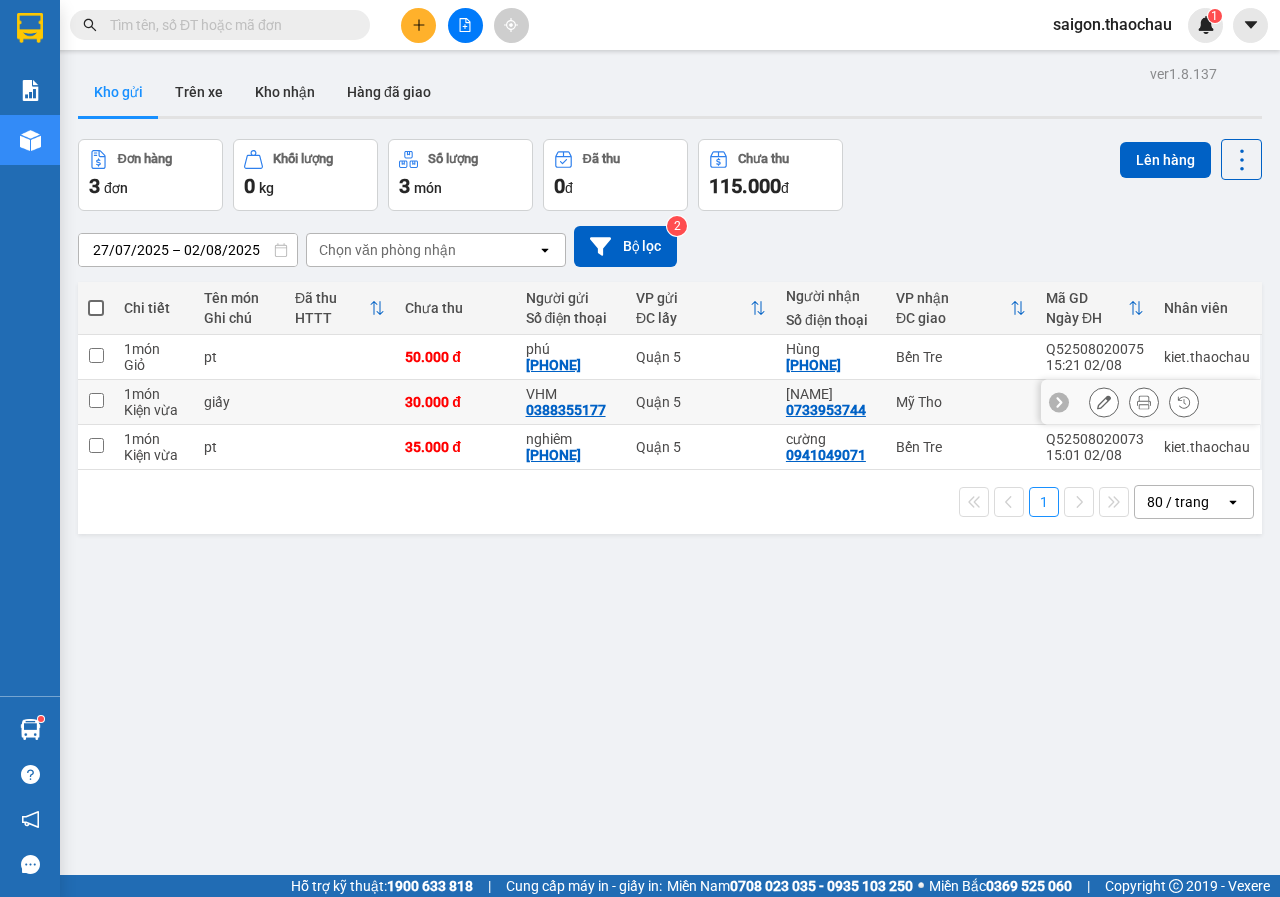 click at bounding box center (96, 400) 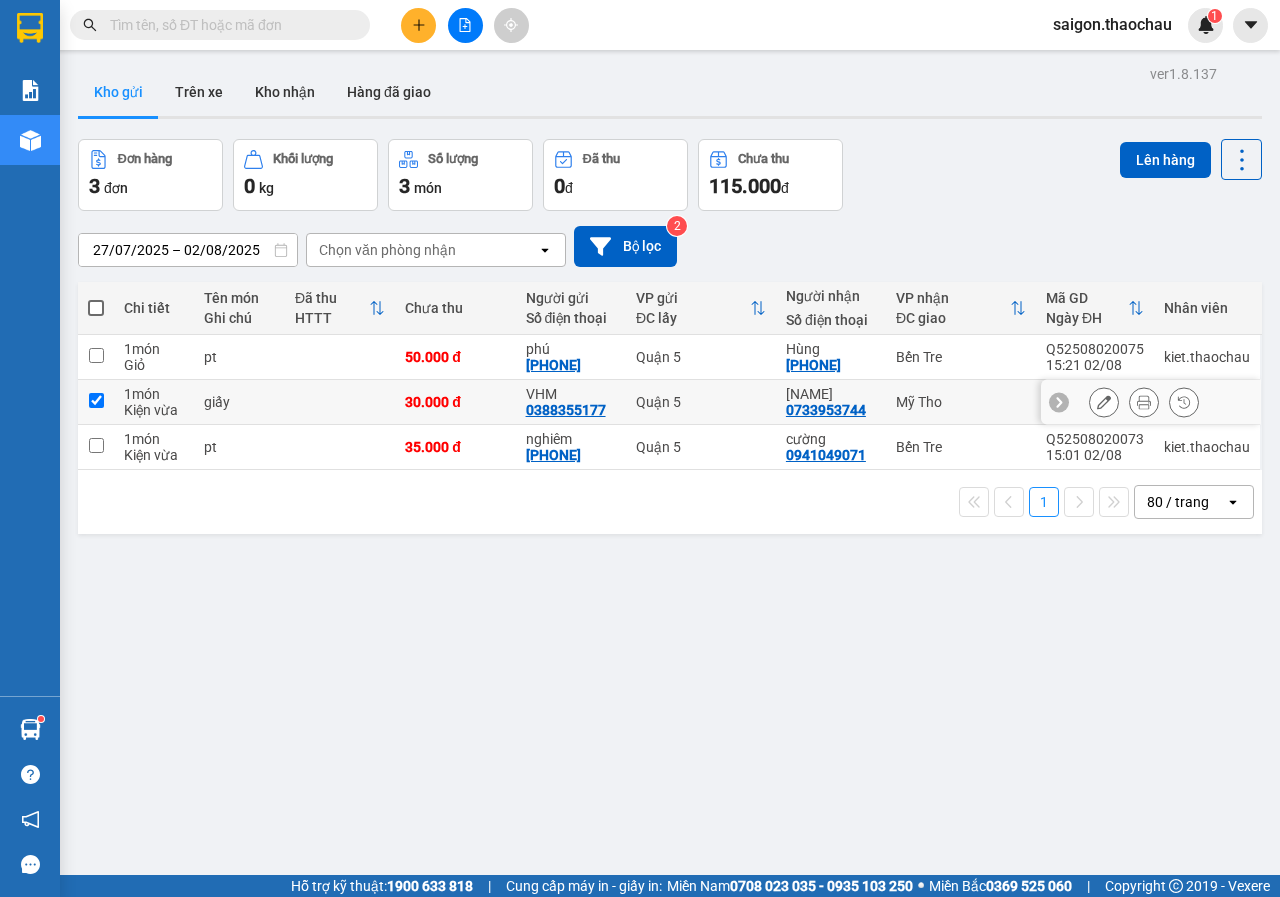 checkbox on "true" 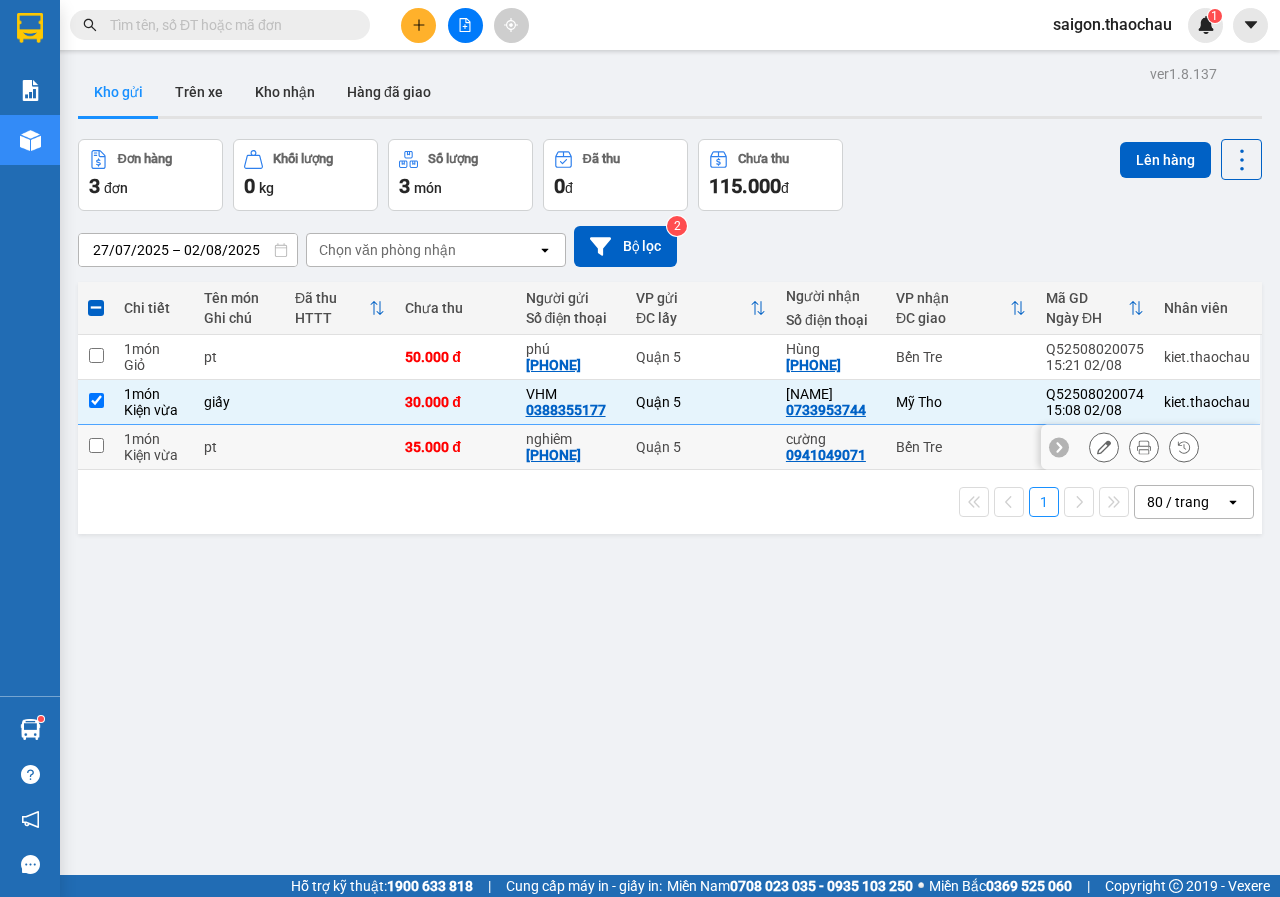 click at bounding box center [96, 445] 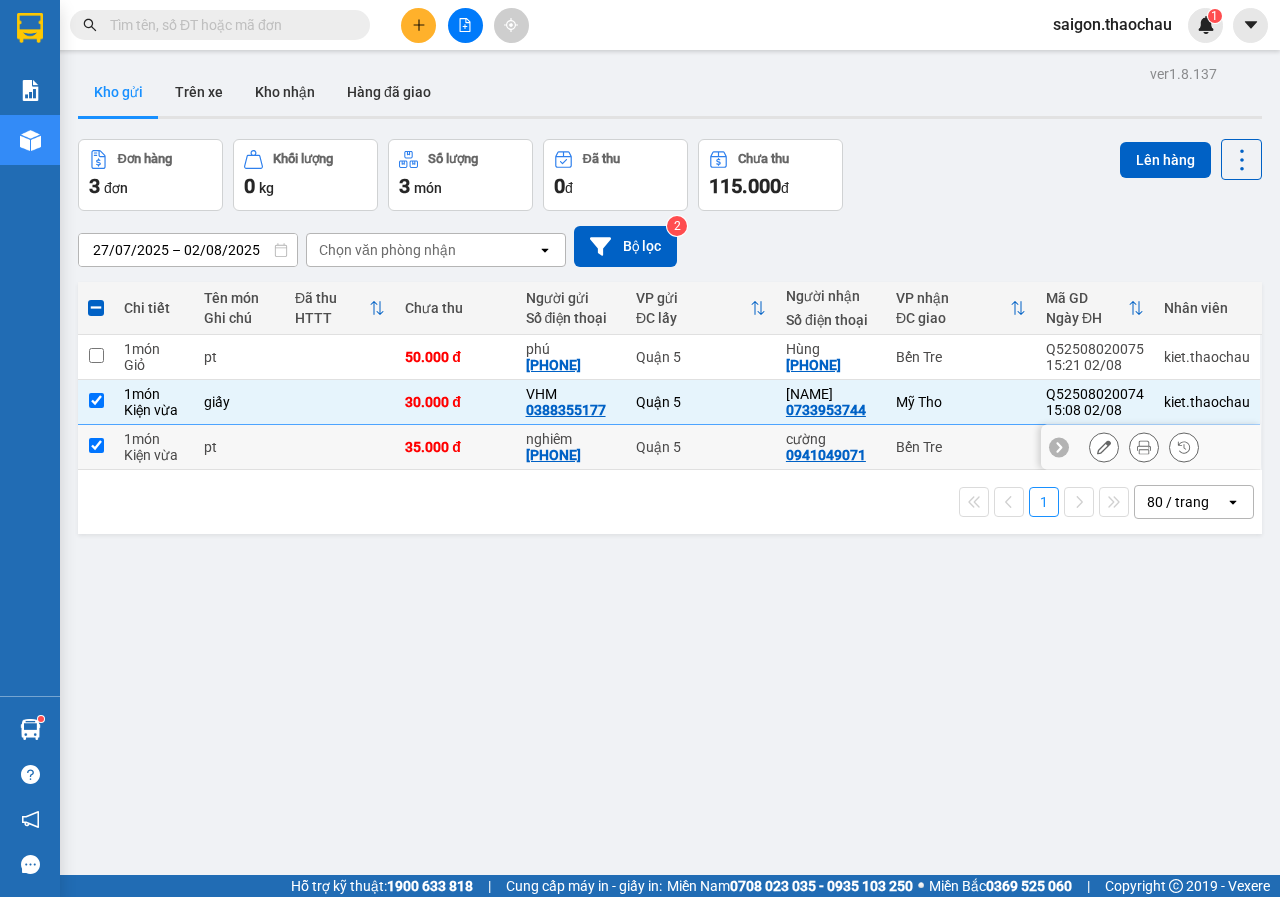 checkbox on "true" 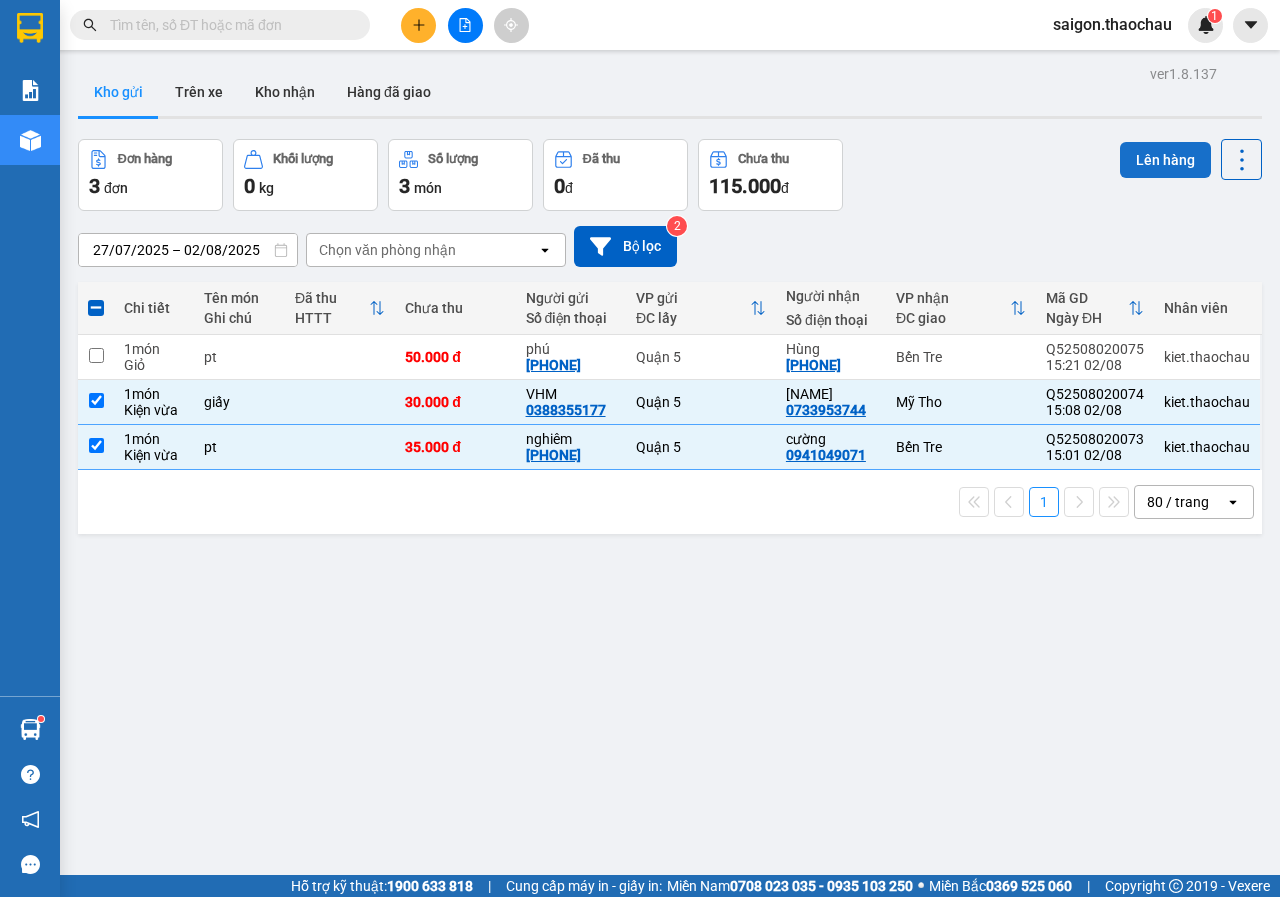 click on "Lên hàng" at bounding box center (1165, 160) 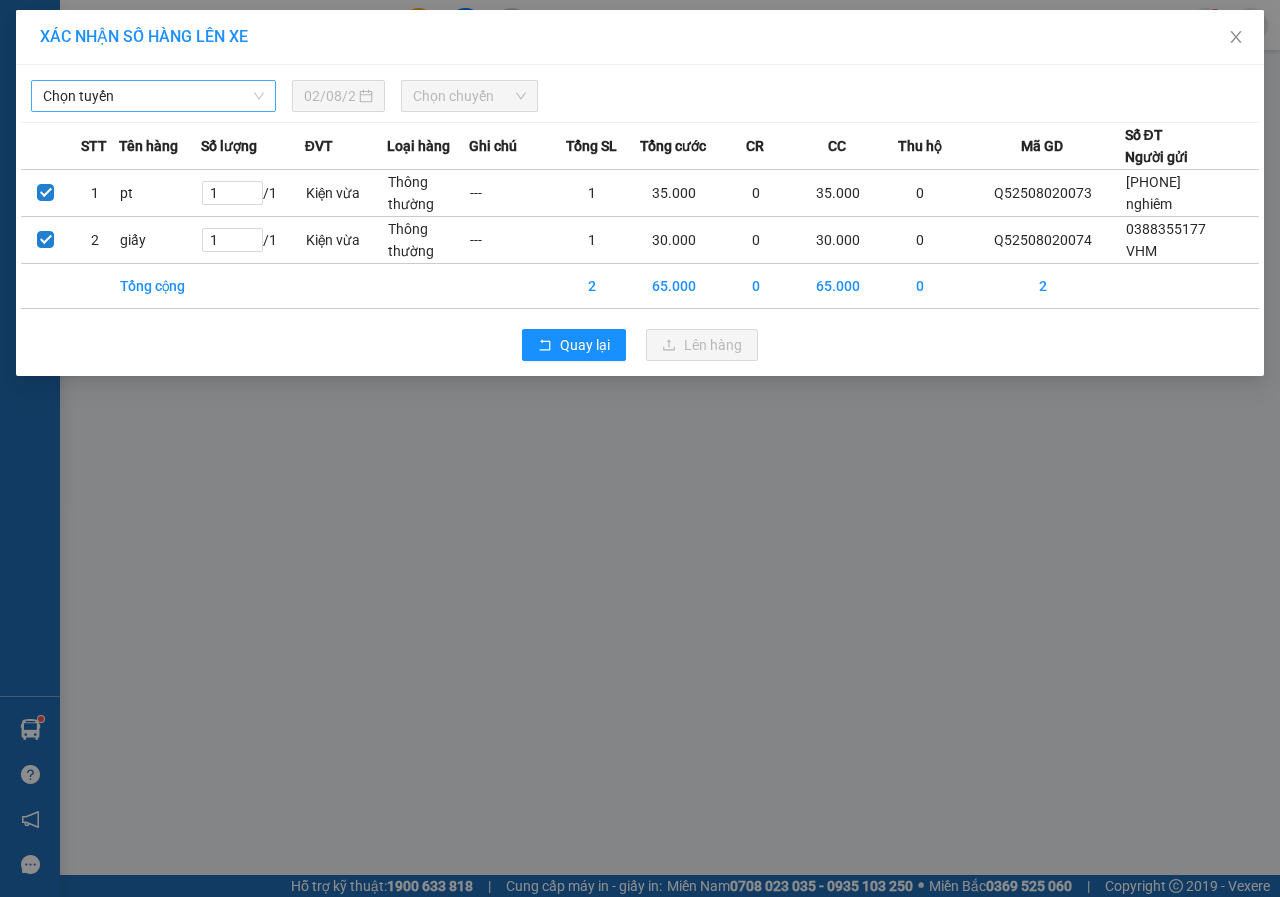 drag, startPoint x: 169, startPoint y: 91, endPoint x: 169, endPoint y: 108, distance: 17 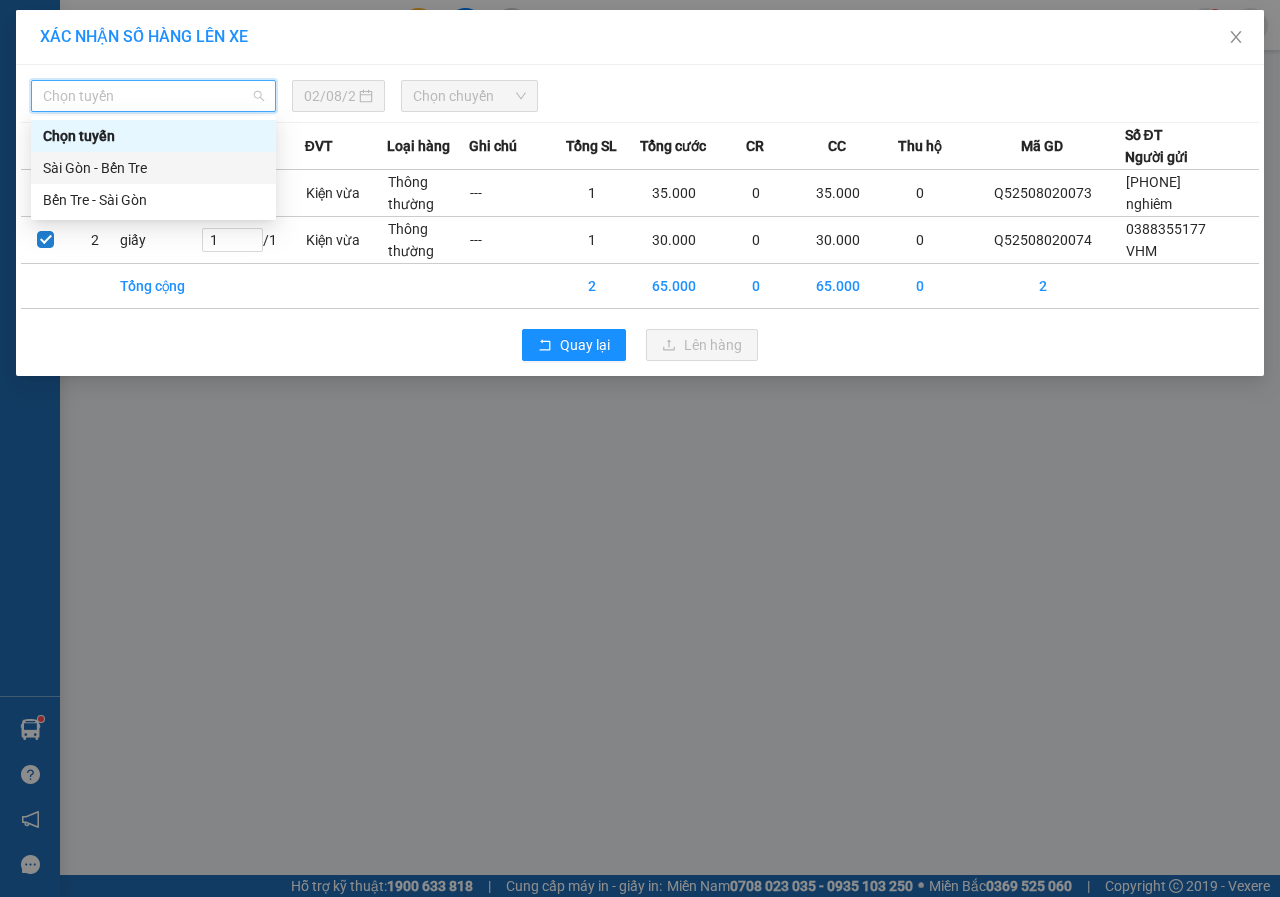 click on "Sài Gòn - Bến Tre" at bounding box center [153, 168] 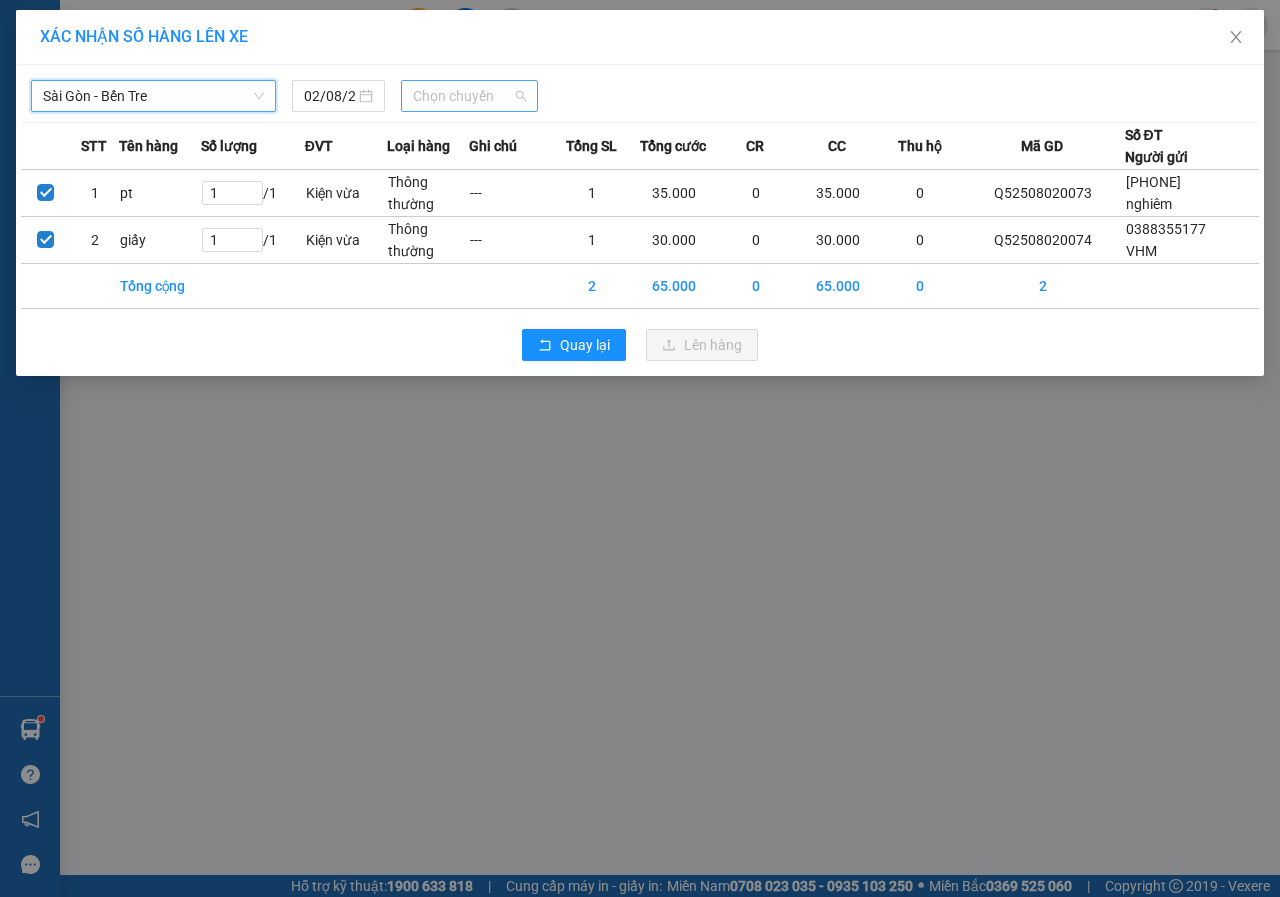 click on "Chọn chuyến" at bounding box center [469, 96] 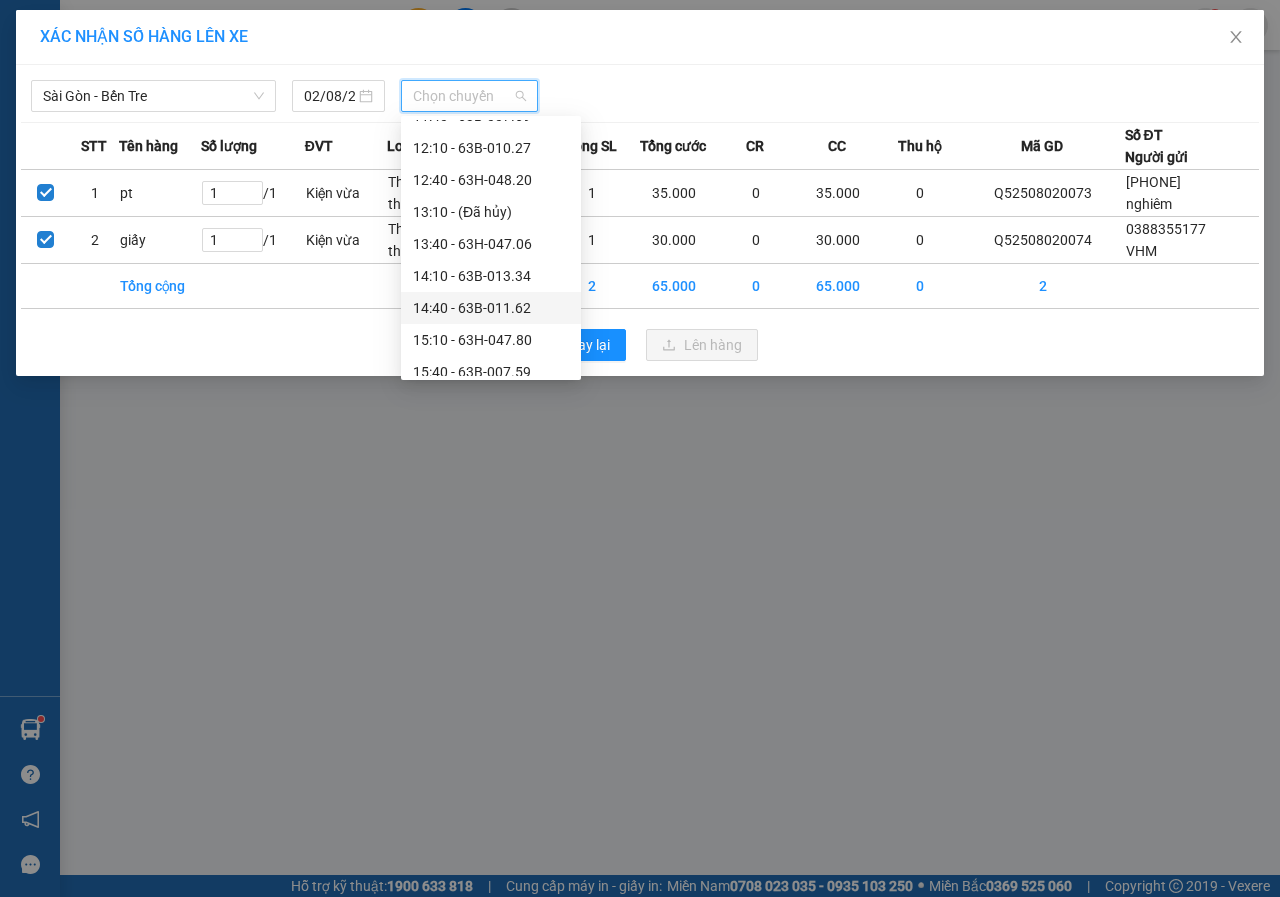 scroll, scrollTop: 600, scrollLeft: 0, axis: vertical 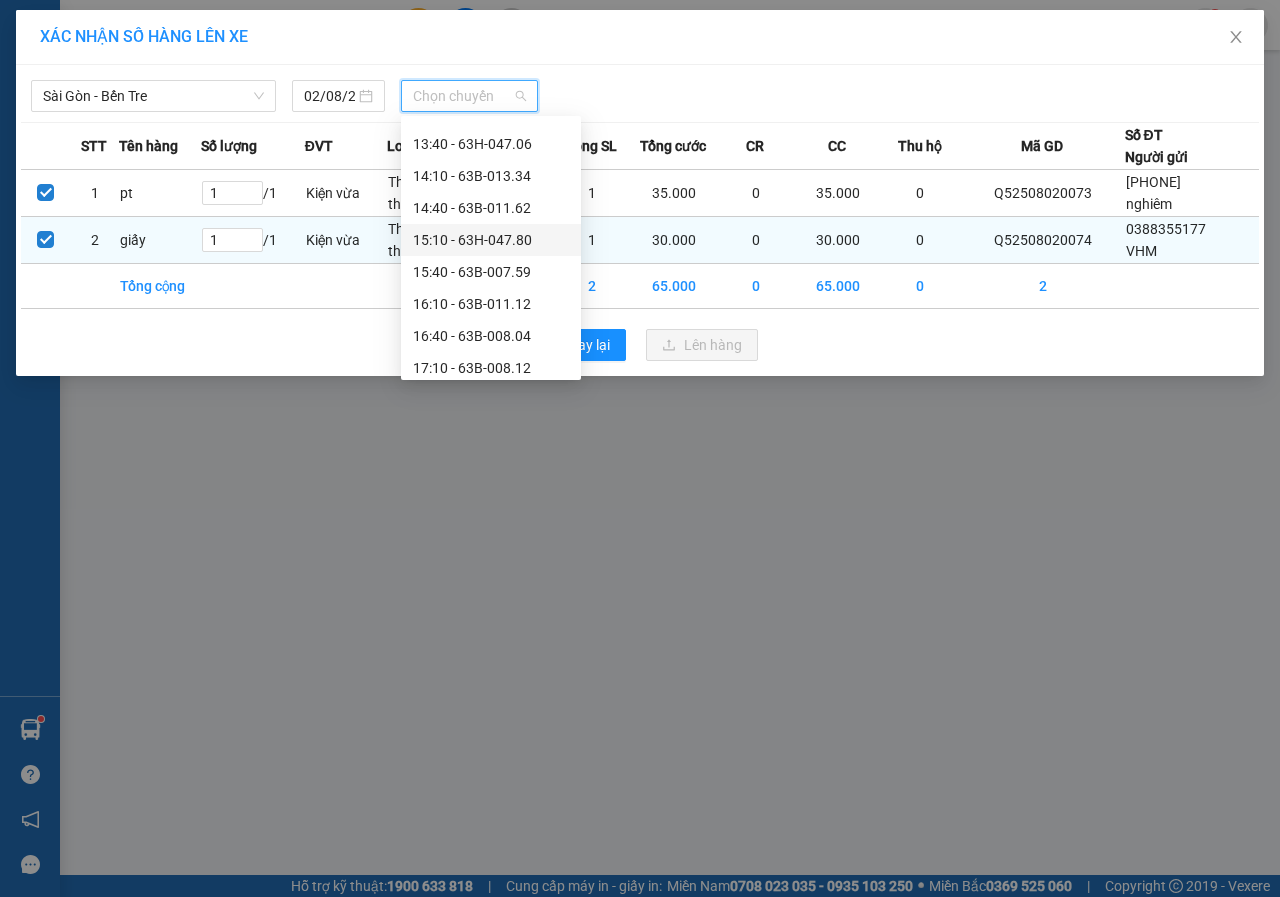 drag, startPoint x: 469, startPoint y: 238, endPoint x: 667, endPoint y: 292, distance: 205.23158 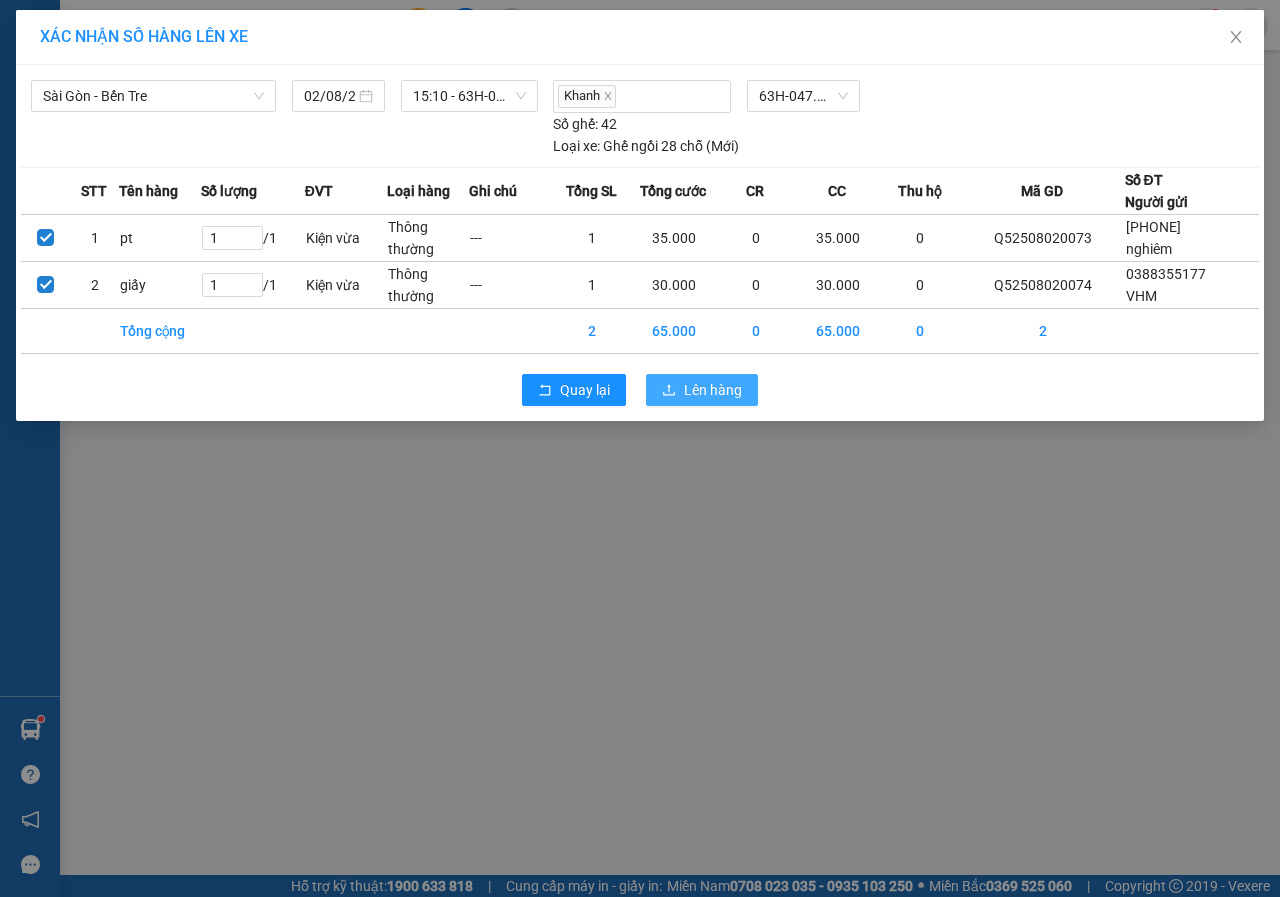 click on "Lên hàng" at bounding box center (713, 390) 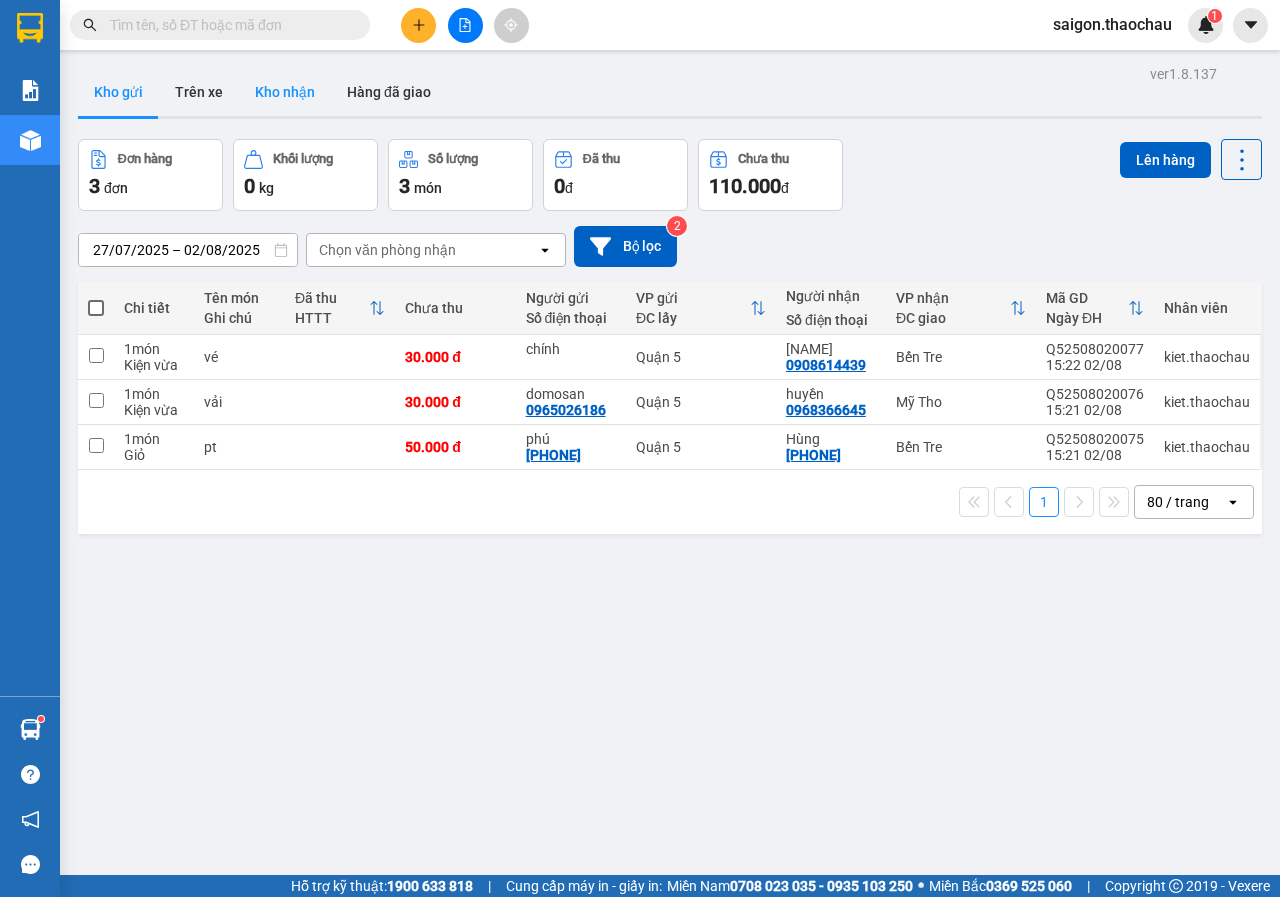 click on "Kho nhận" at bounding box center (285, 92) 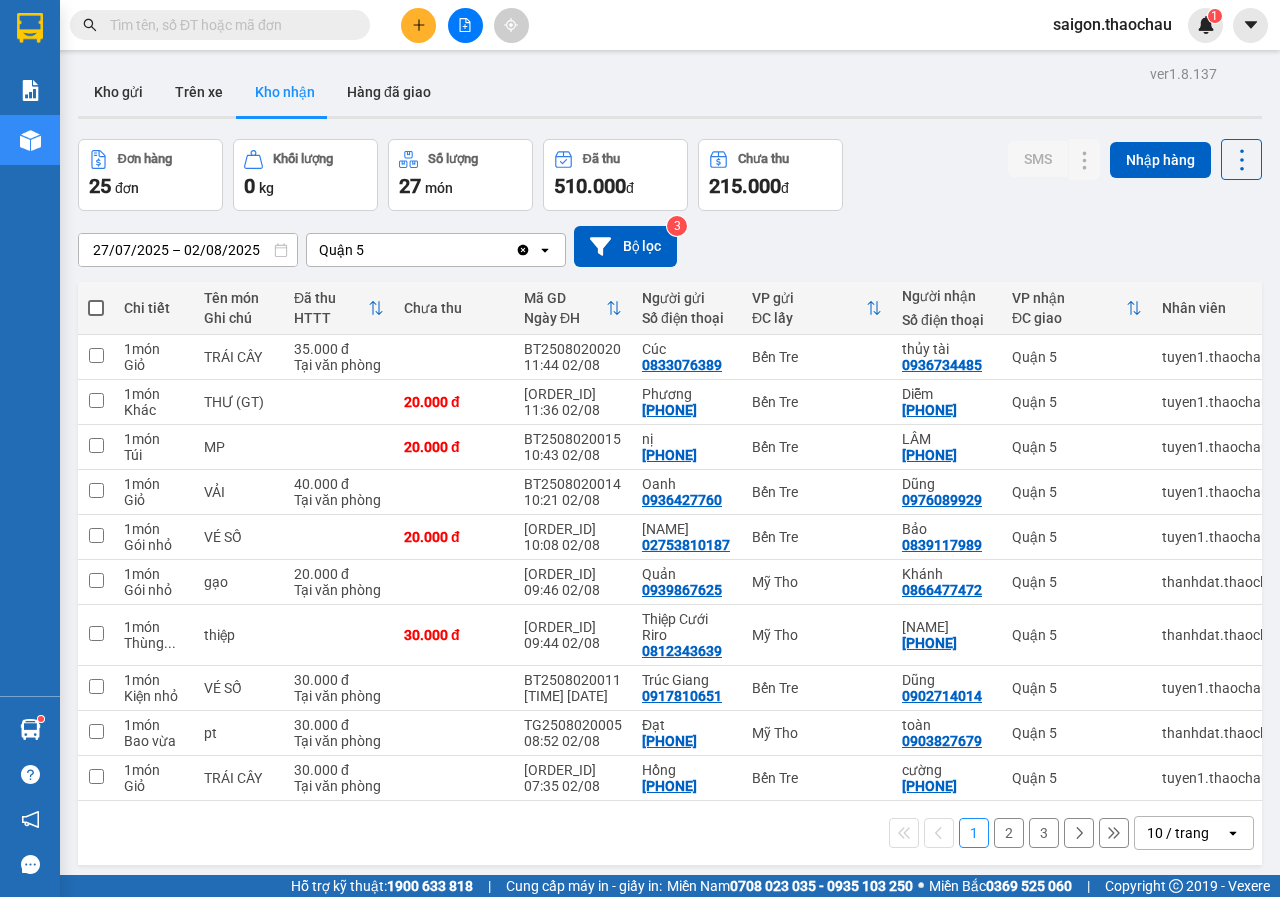 click on "10 / trang" at bounding box center (1178, 833) 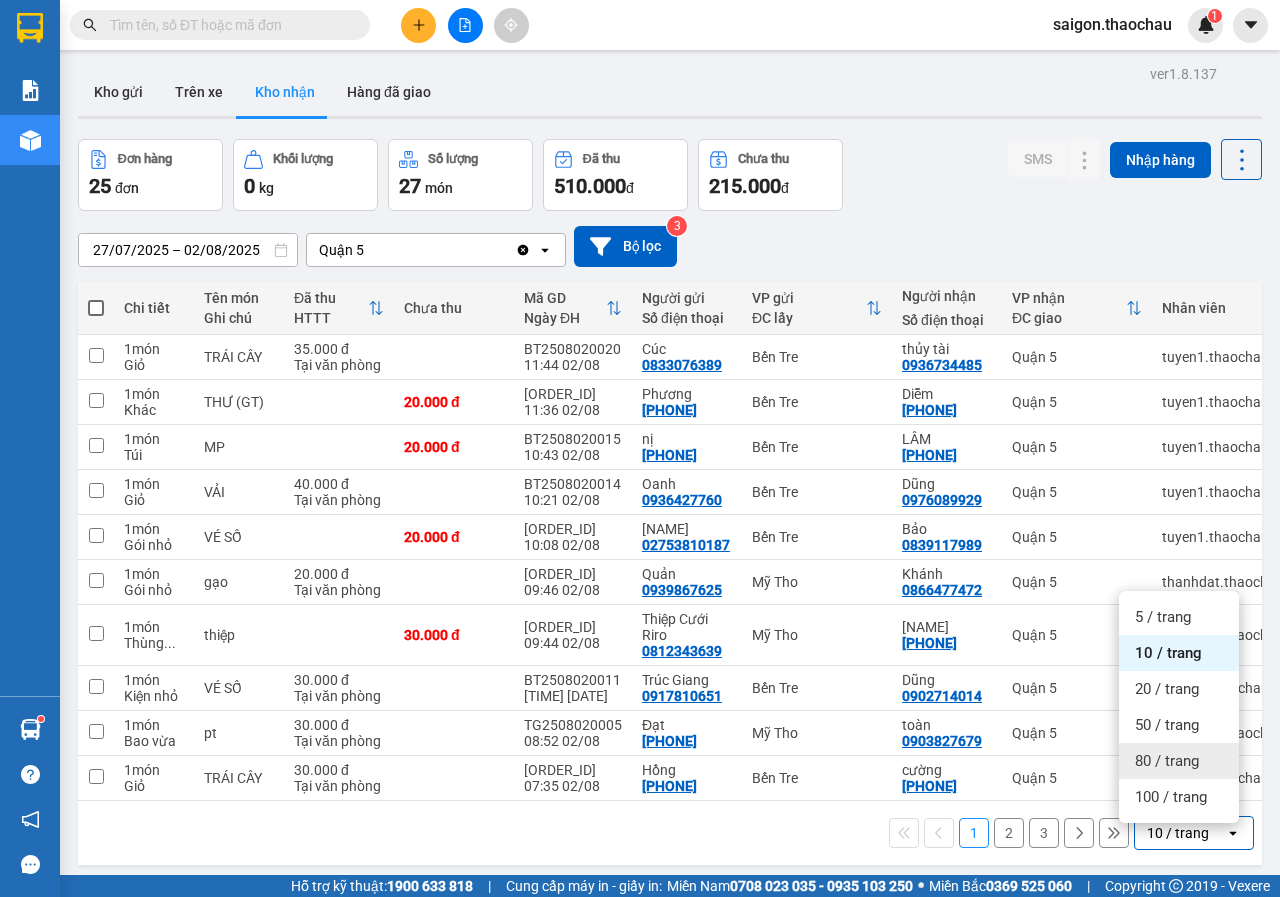 click on "80 / trang" at bounding box center (1167, 761) 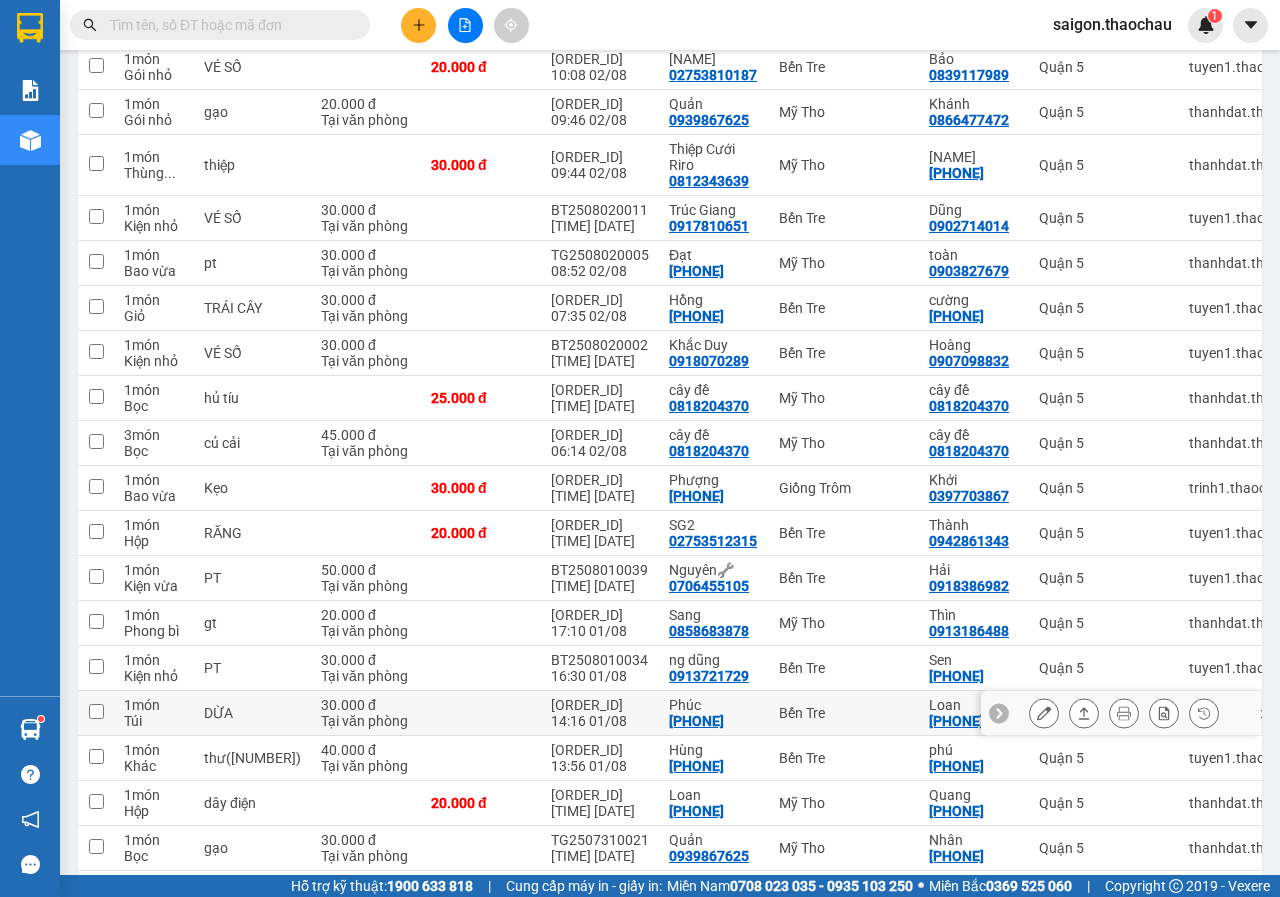 scroll, scrollTop: 500, scrollLeft: 0, axis: vertical 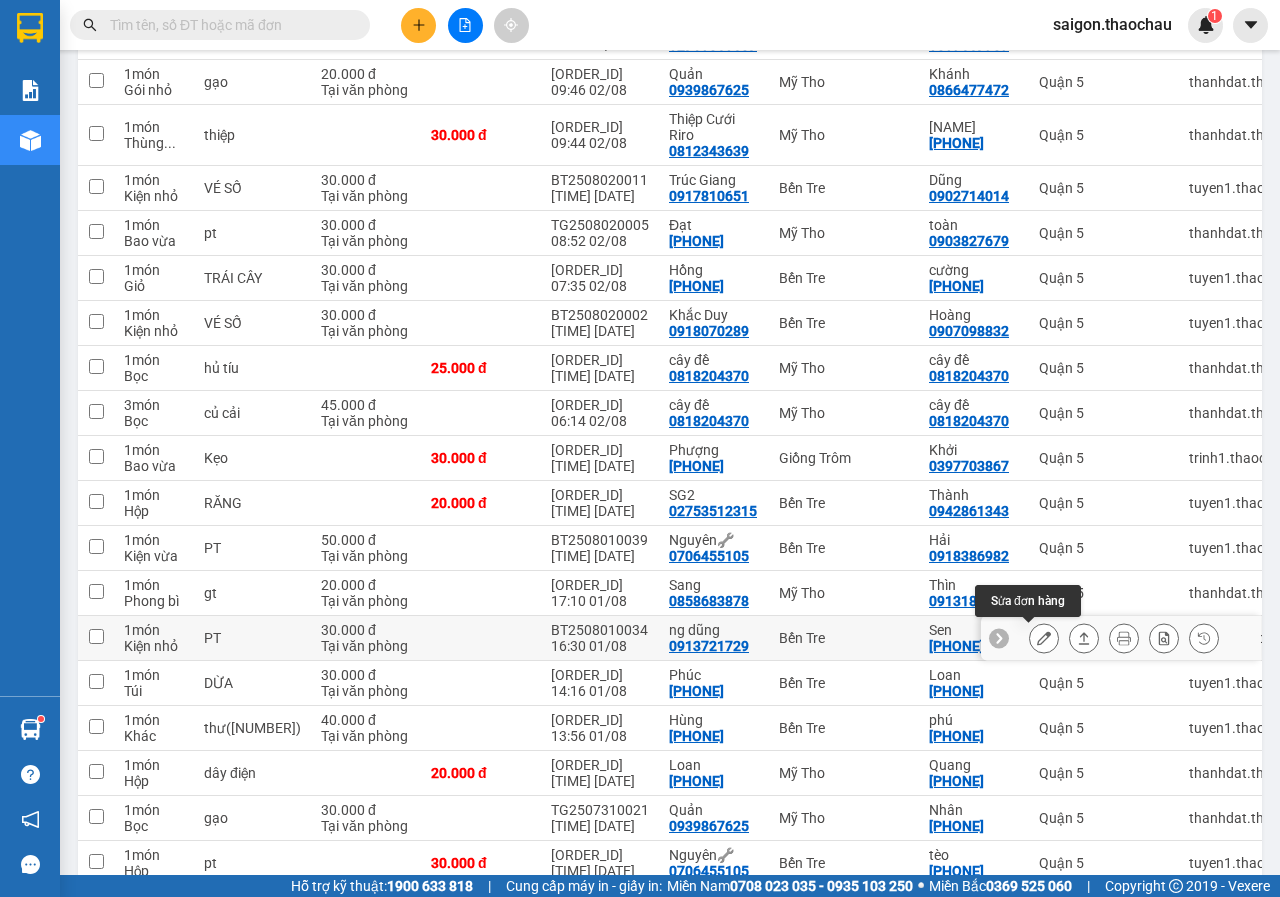 click 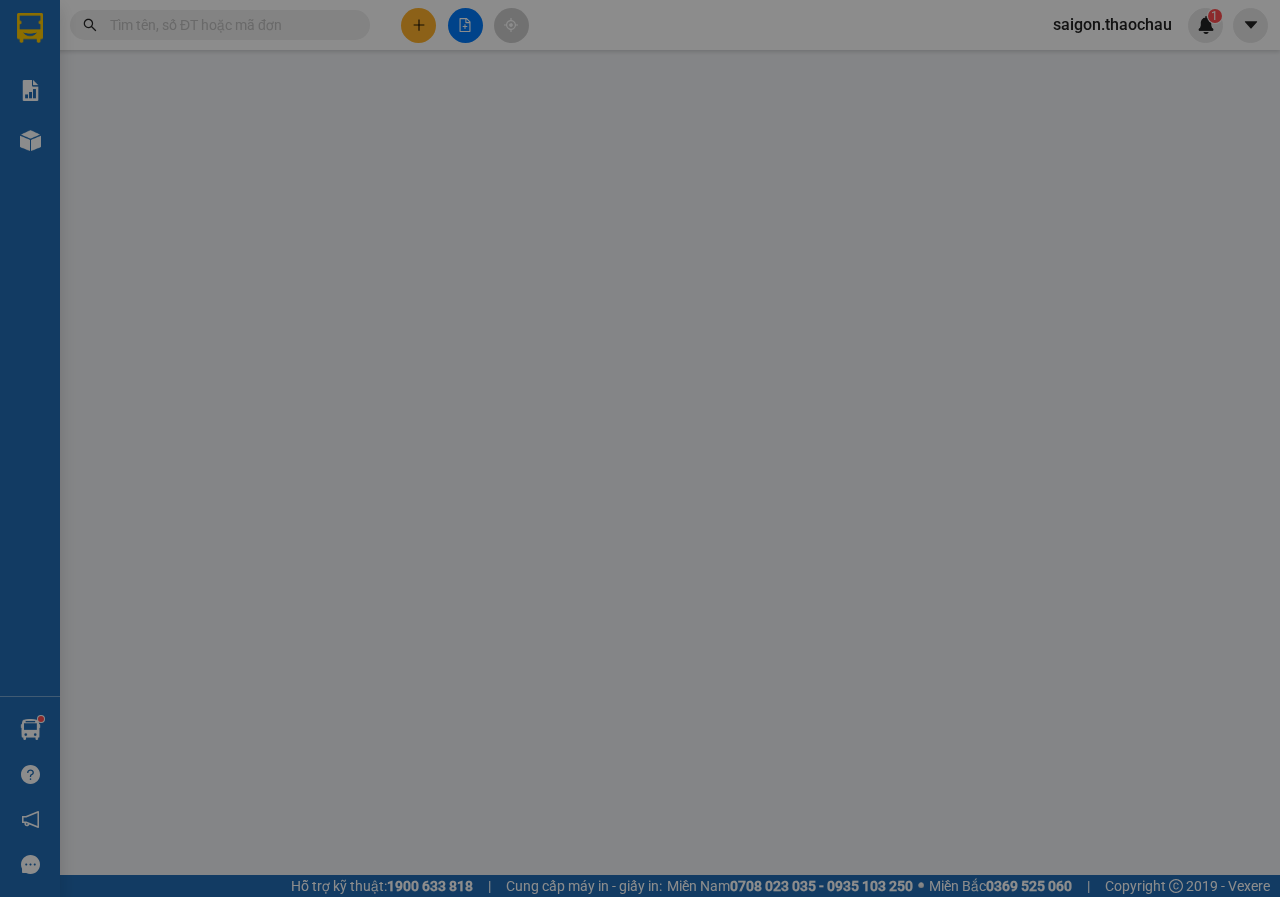 scroll, scrollTop: 0, scrollLeft: 0, axis: both 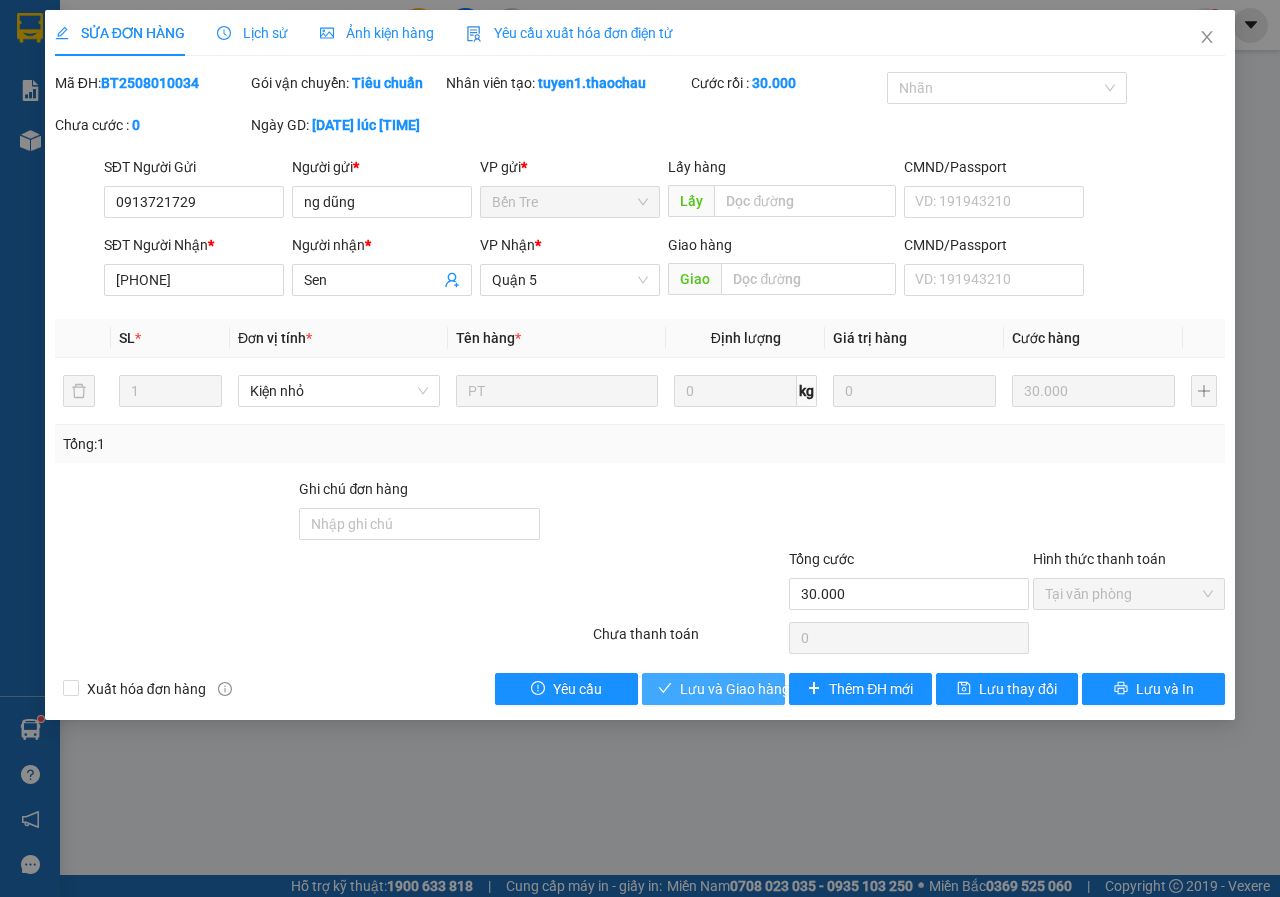 click on "Lưu và Giao hàng" at bounding box center [735, 689] 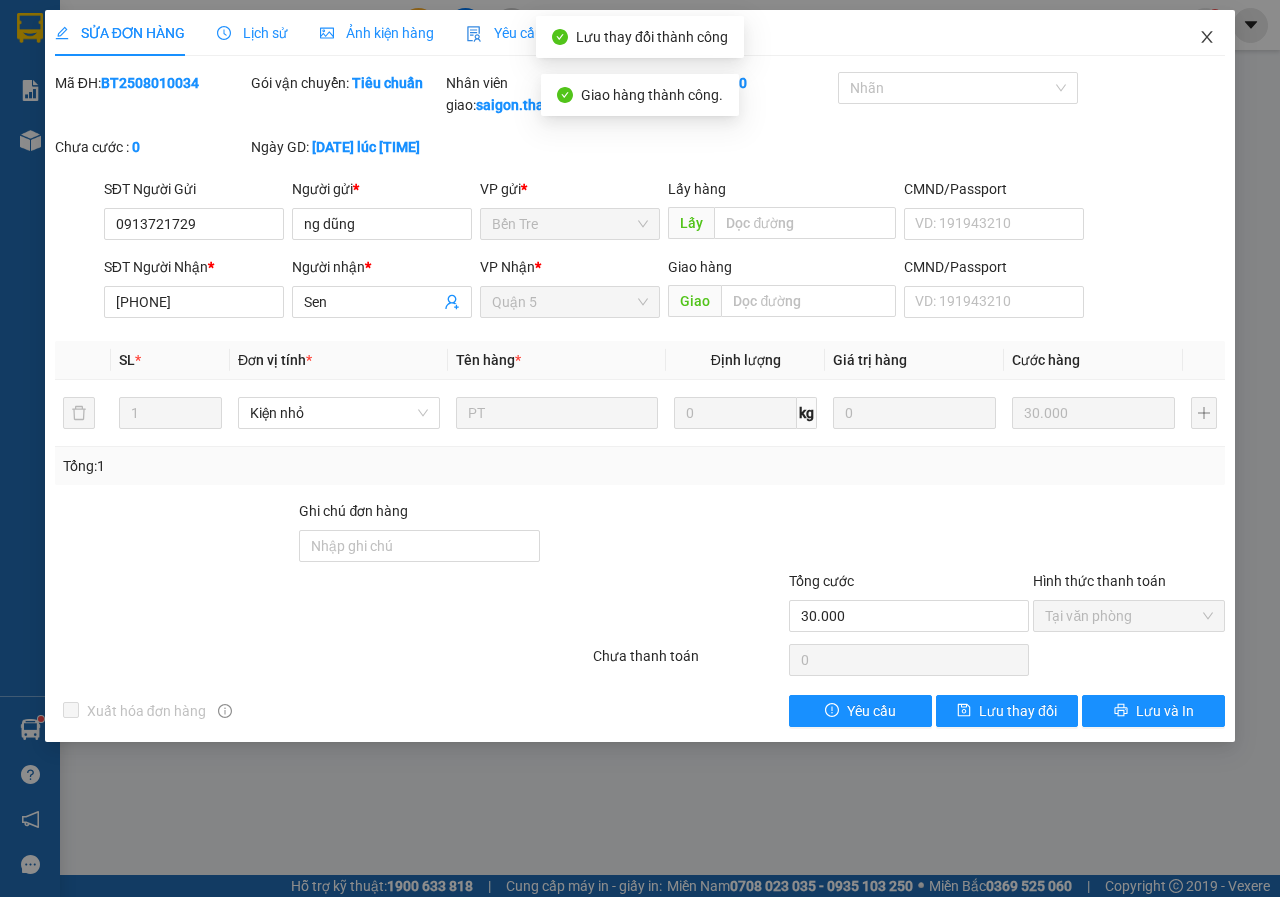 click 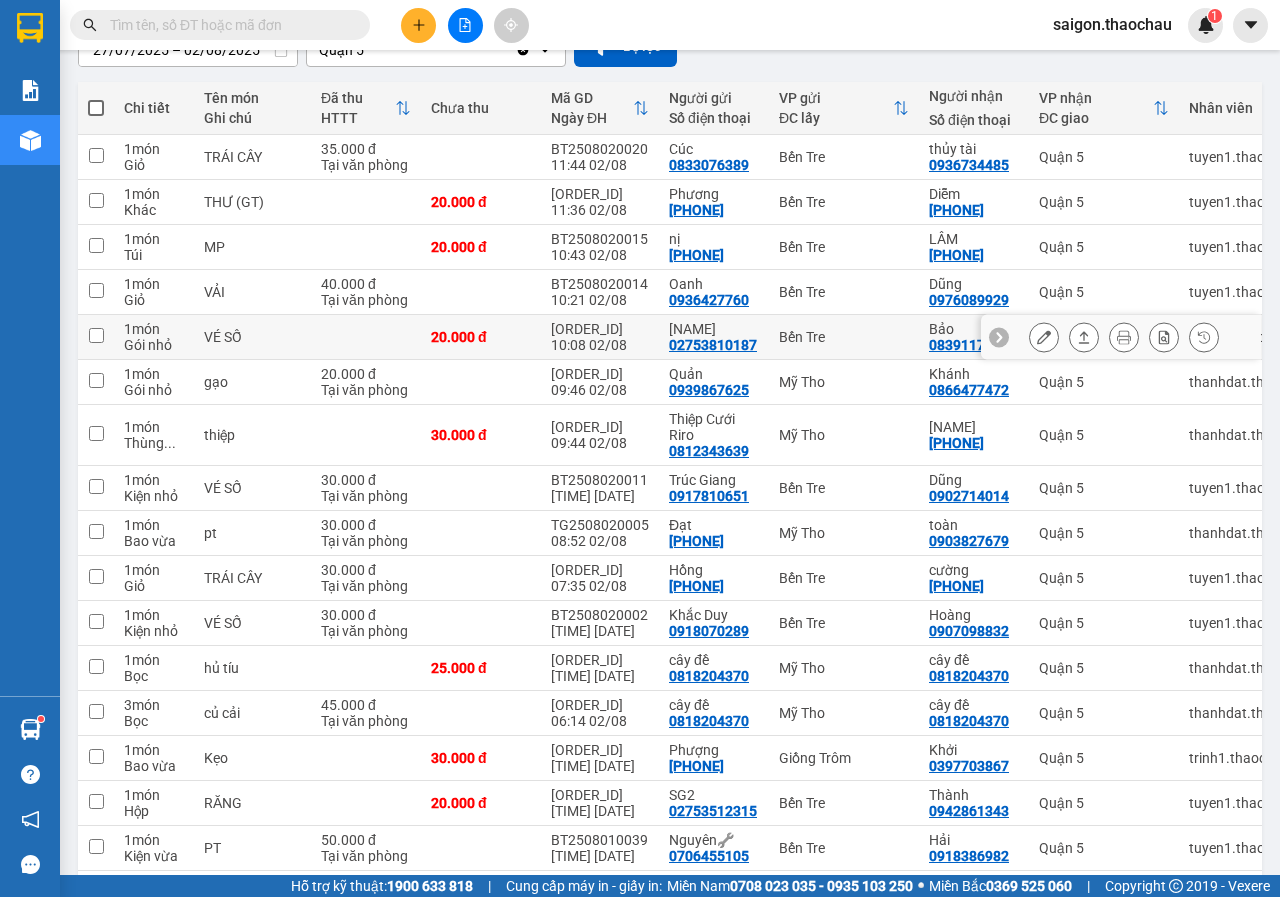 scroll, scrollTop: 0, scrollLeft: 0, axis: both 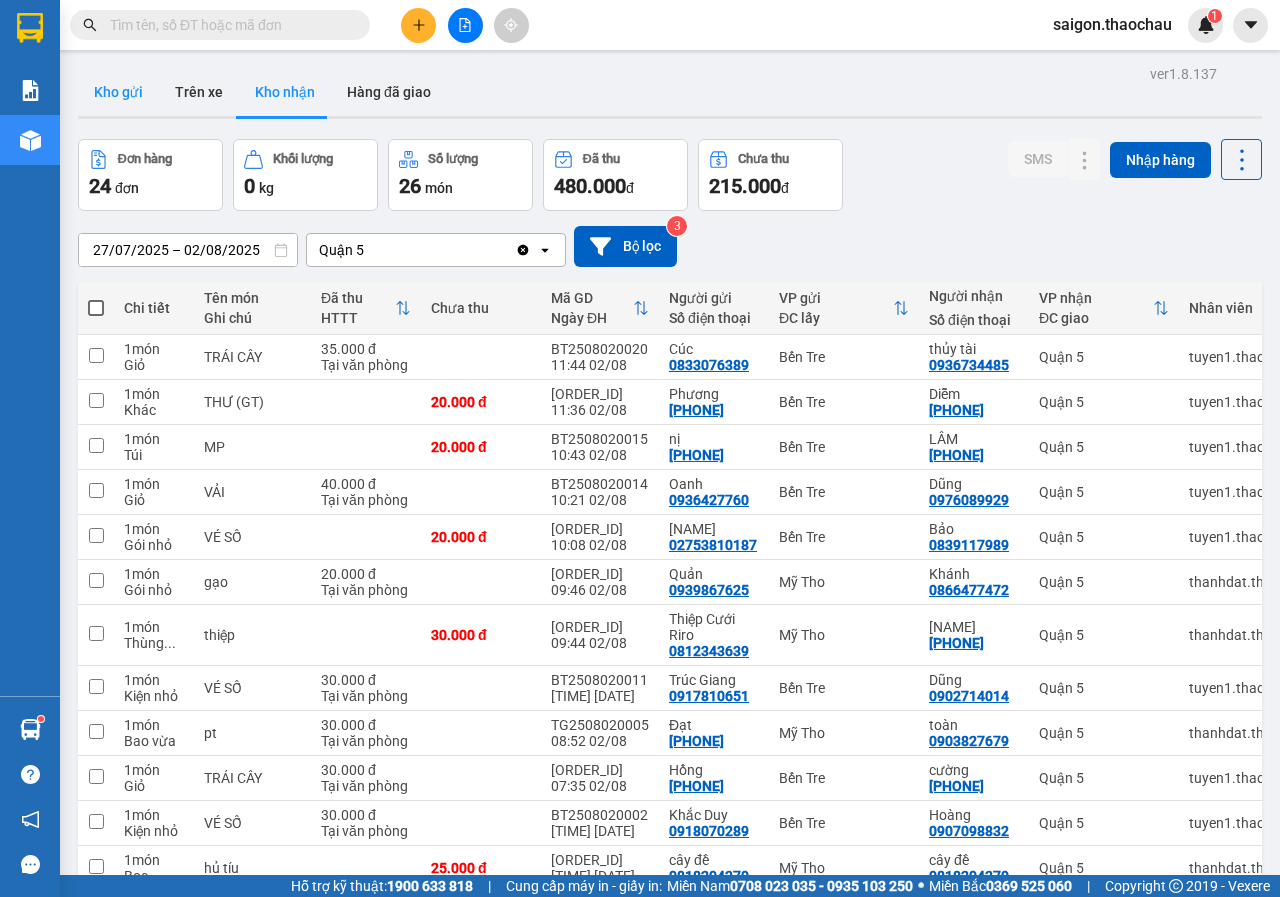 click on "Kho gửi" at bounding box center [118, 92] 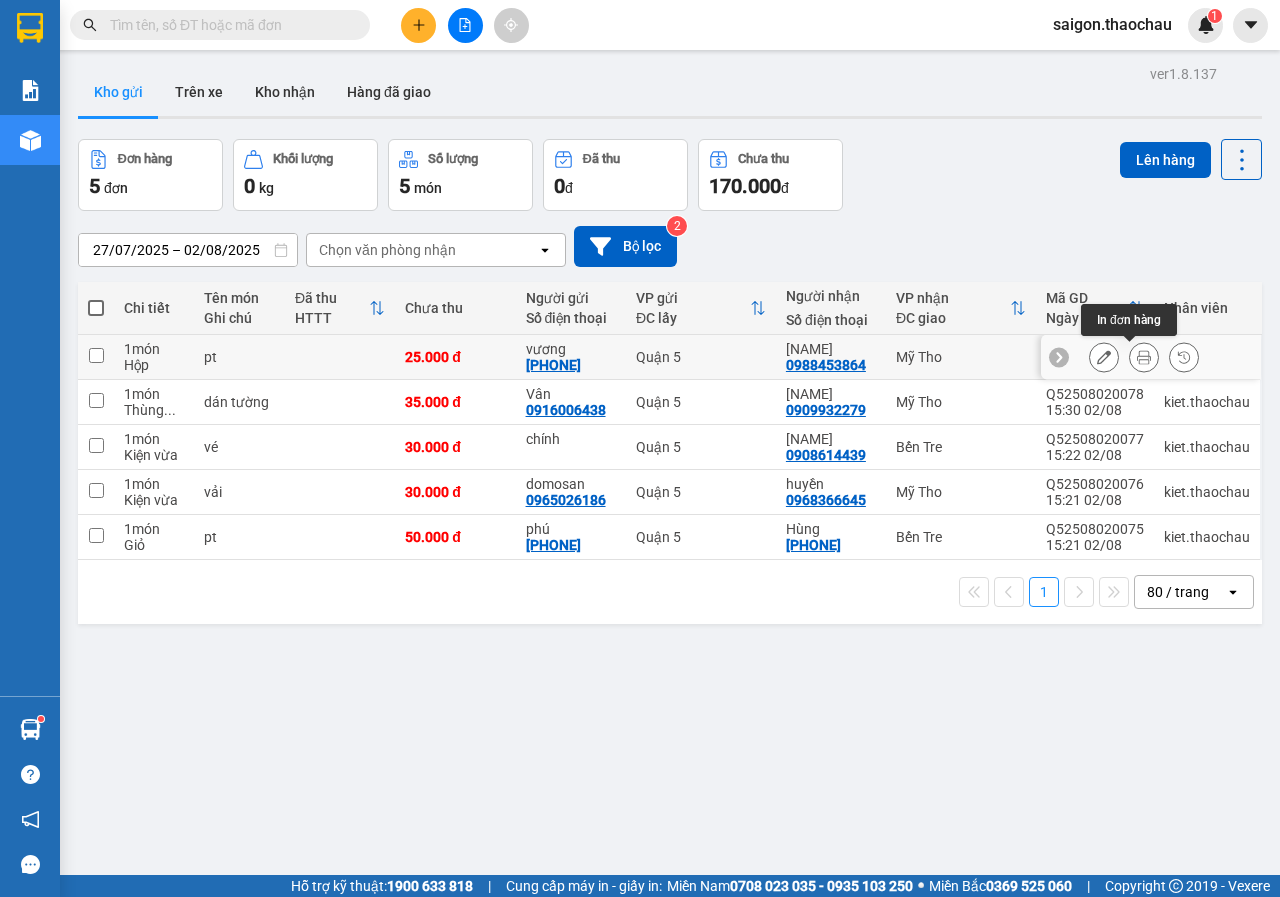 click 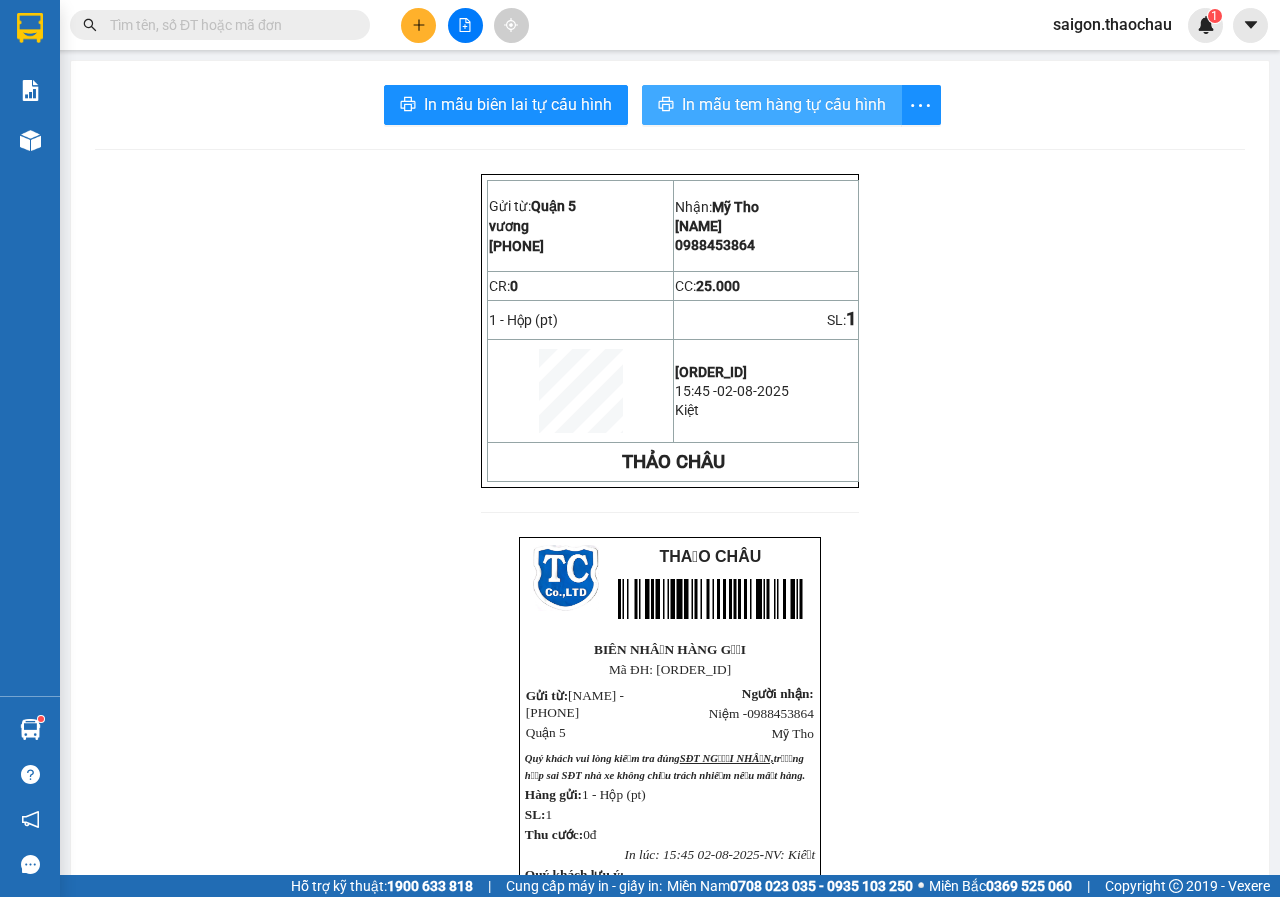 click on "In mẫu tem hàng tự cấu hình" at bounding box center (784, 104) 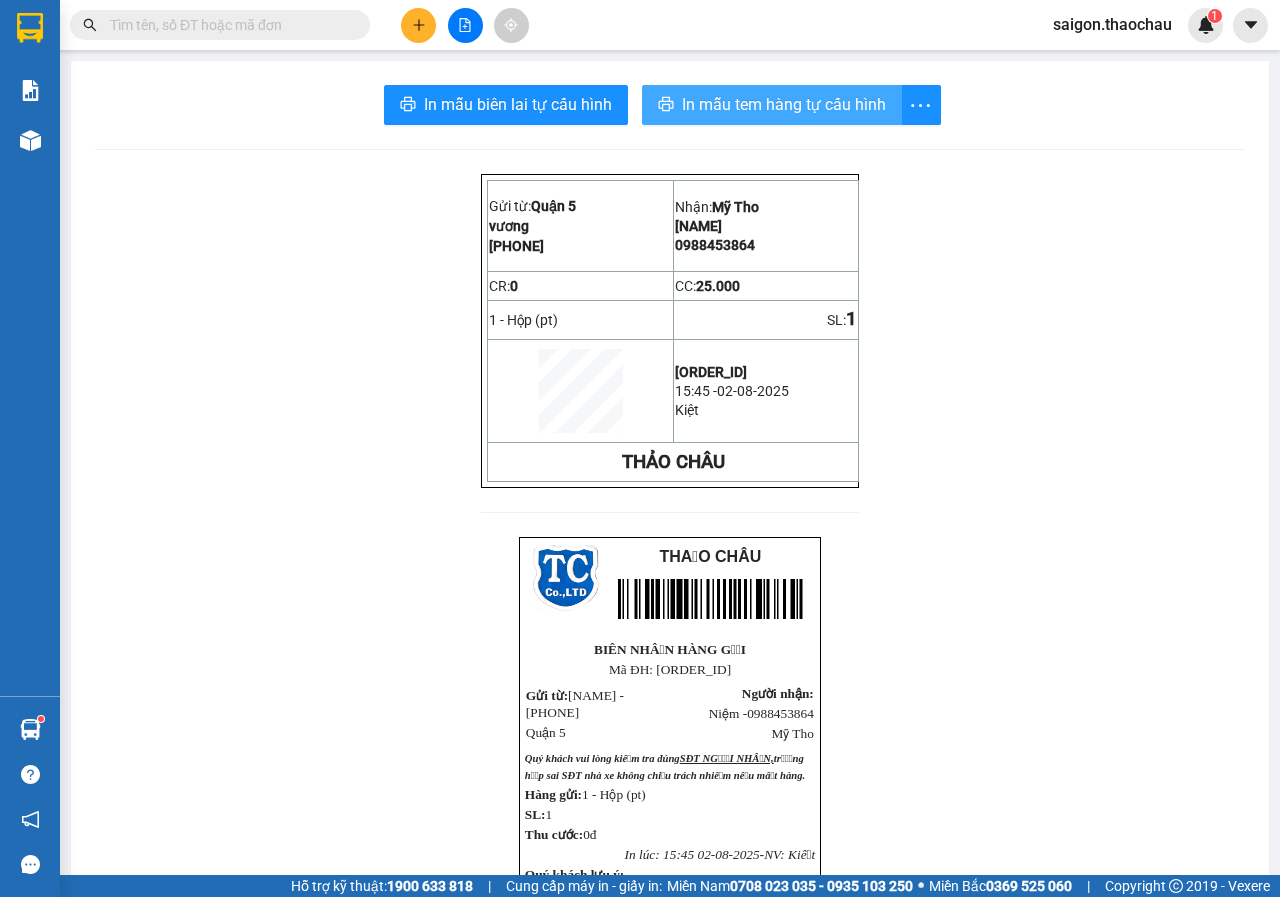 scroll, scrollTop: 0, scrollLeft: 0, axis: both 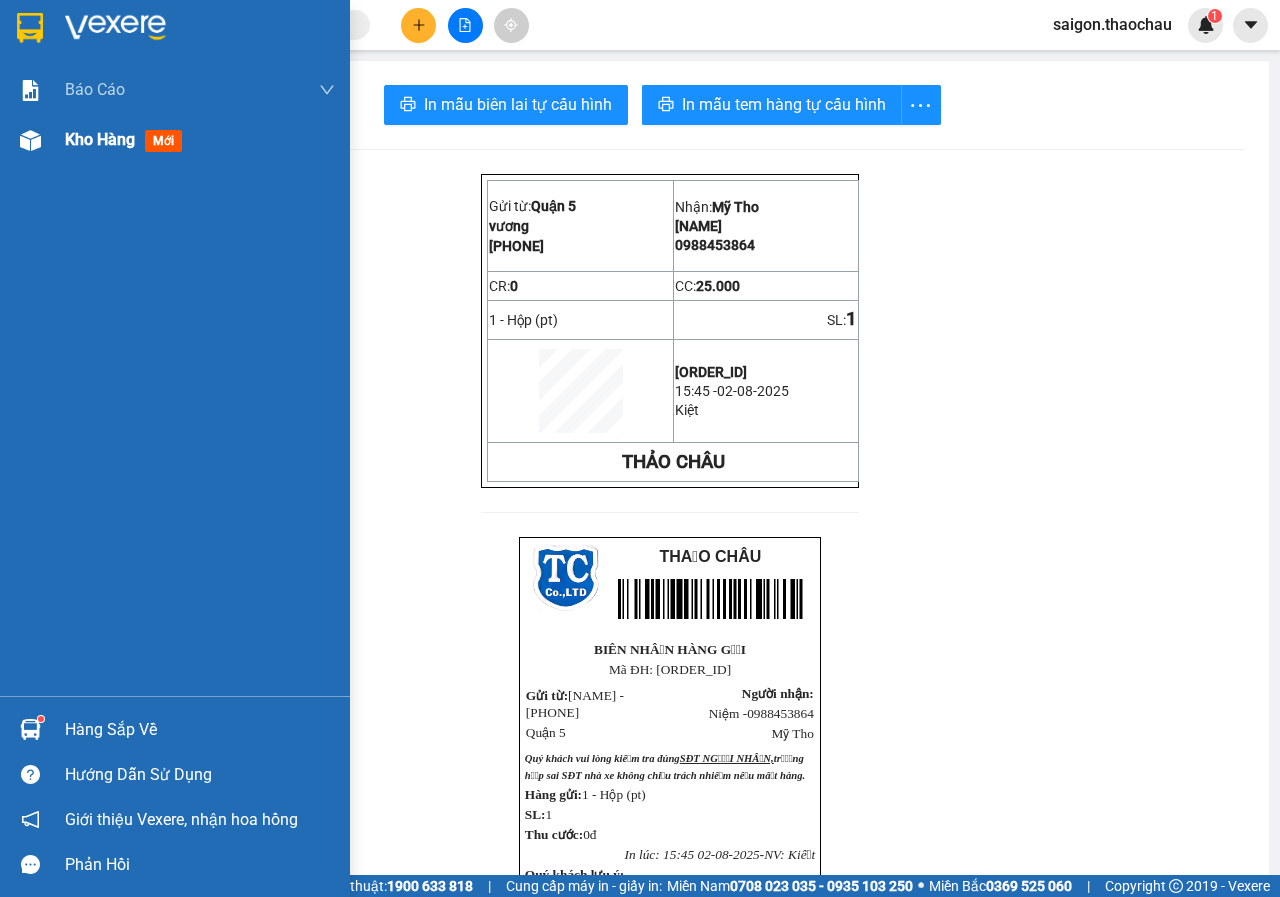 click on "Kho hàng" at bounding box center [100, 139] 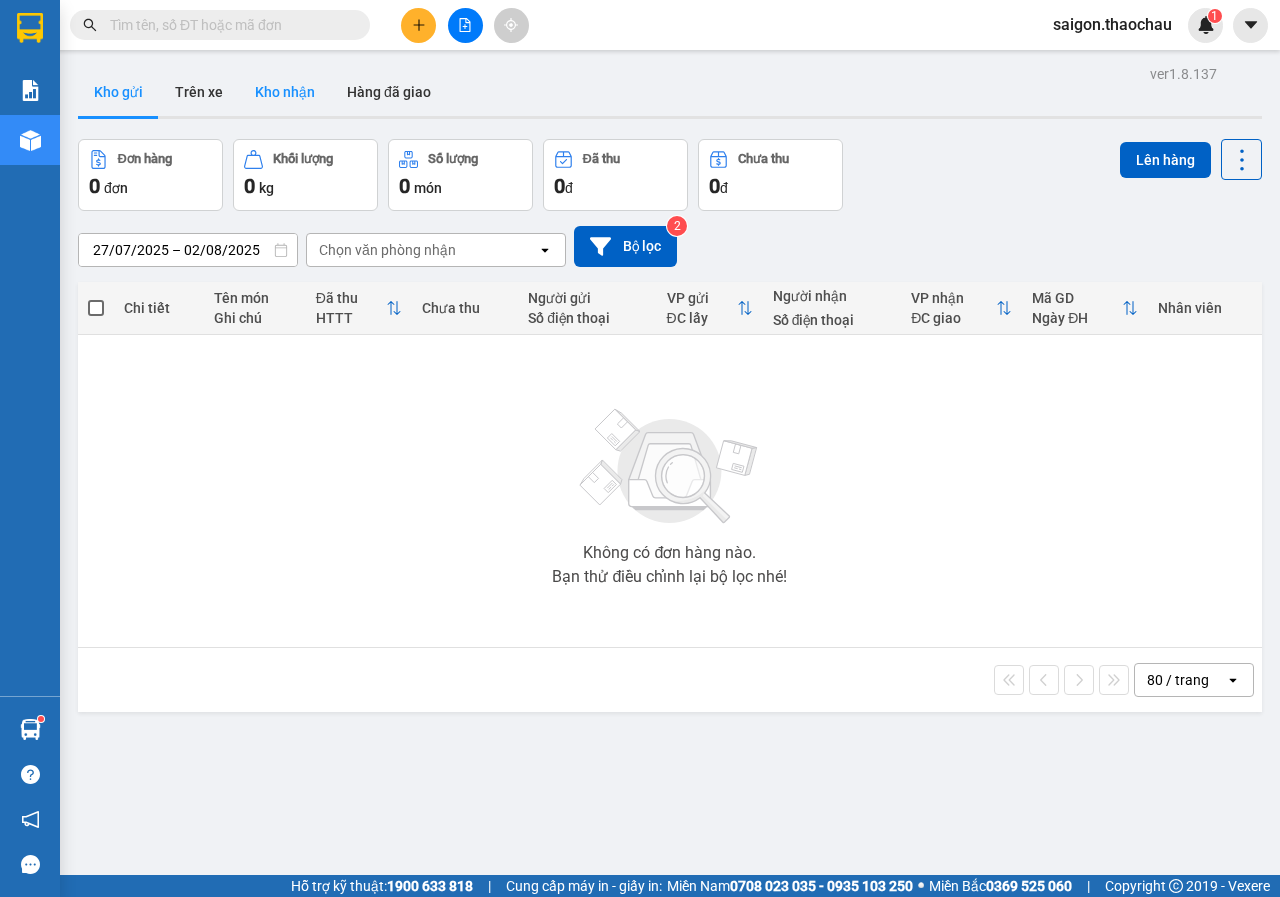 click on "Kho nhận" at bounding box center [285, 92] 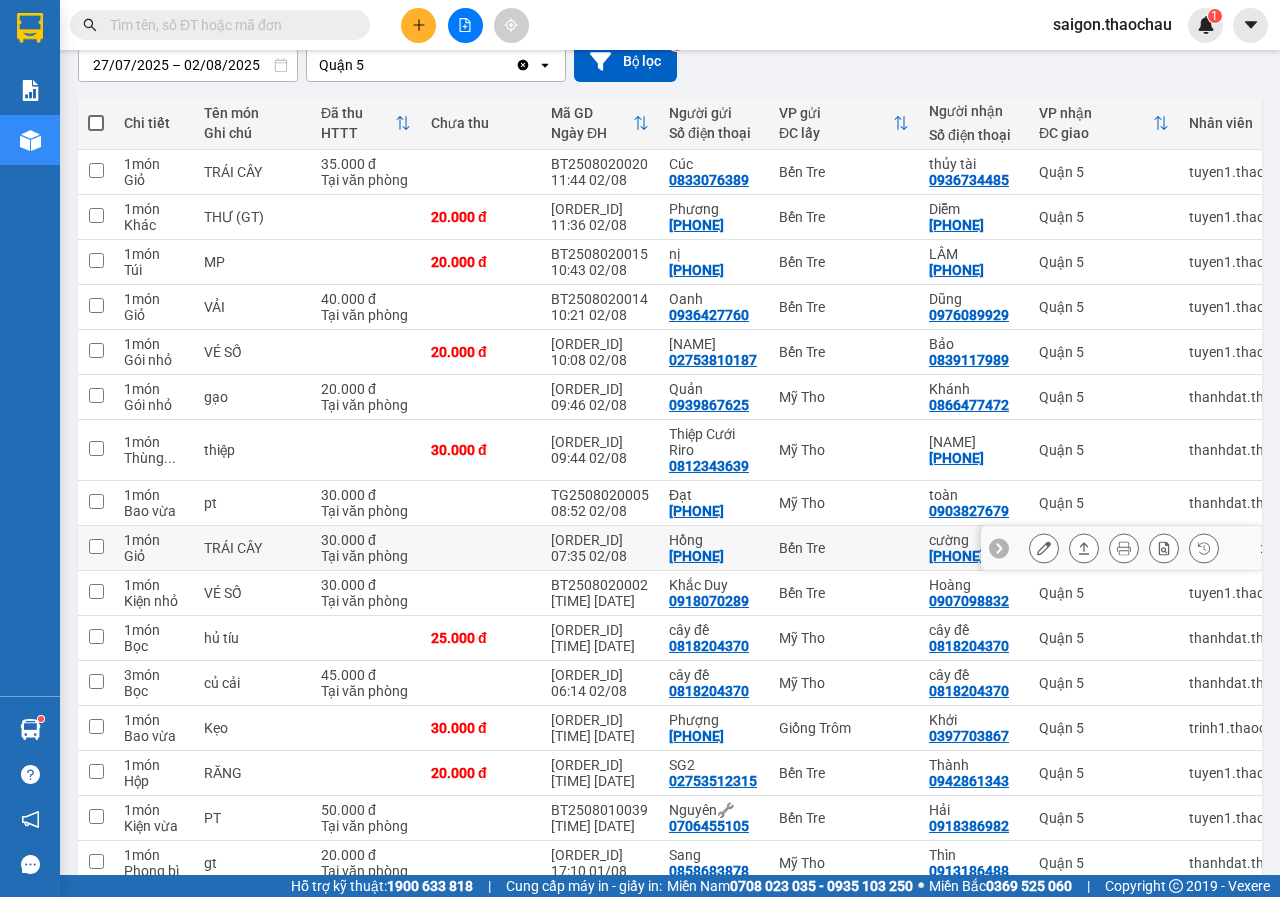 scroll, scrollTop: 200, scrollLeft: 0, axis: vertical 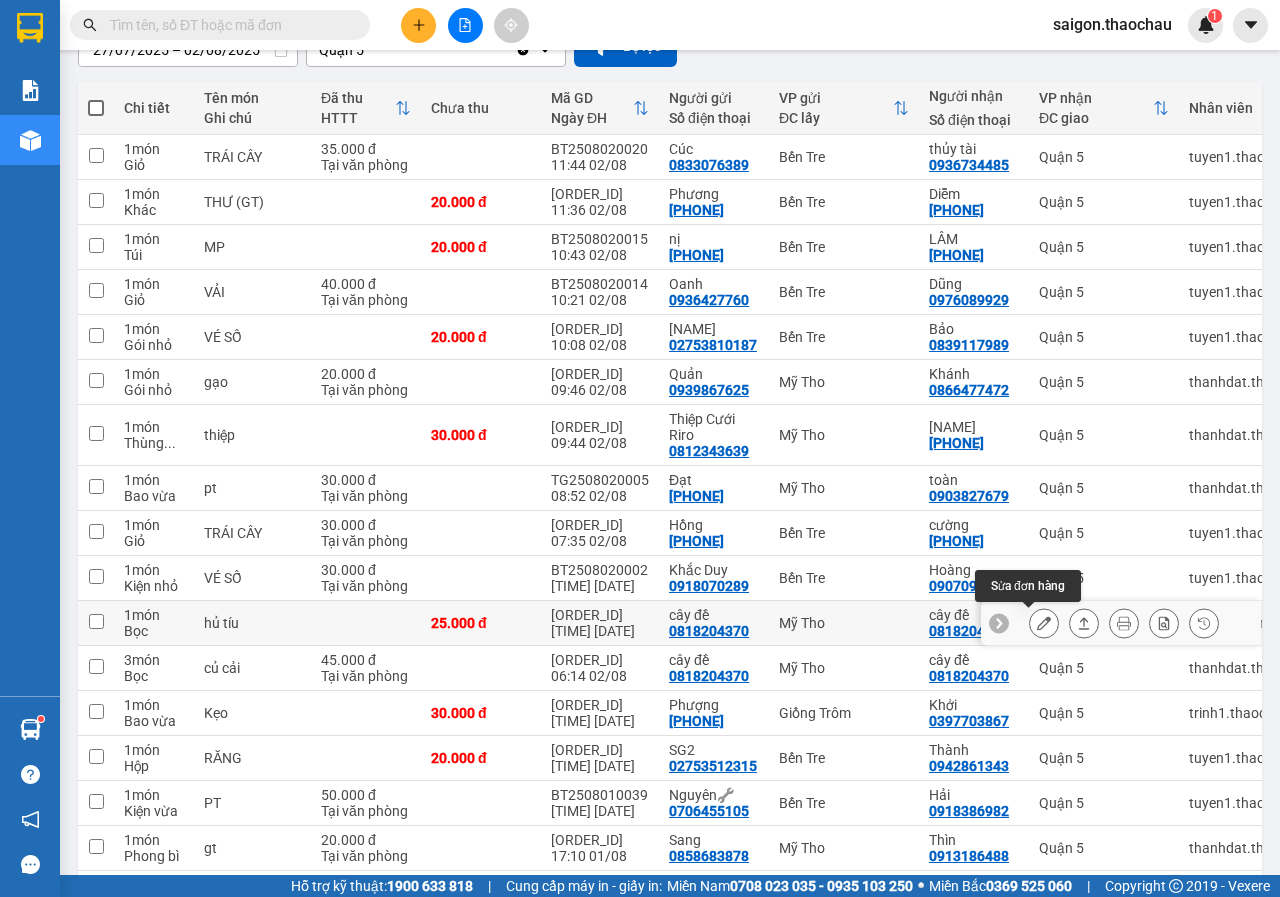click 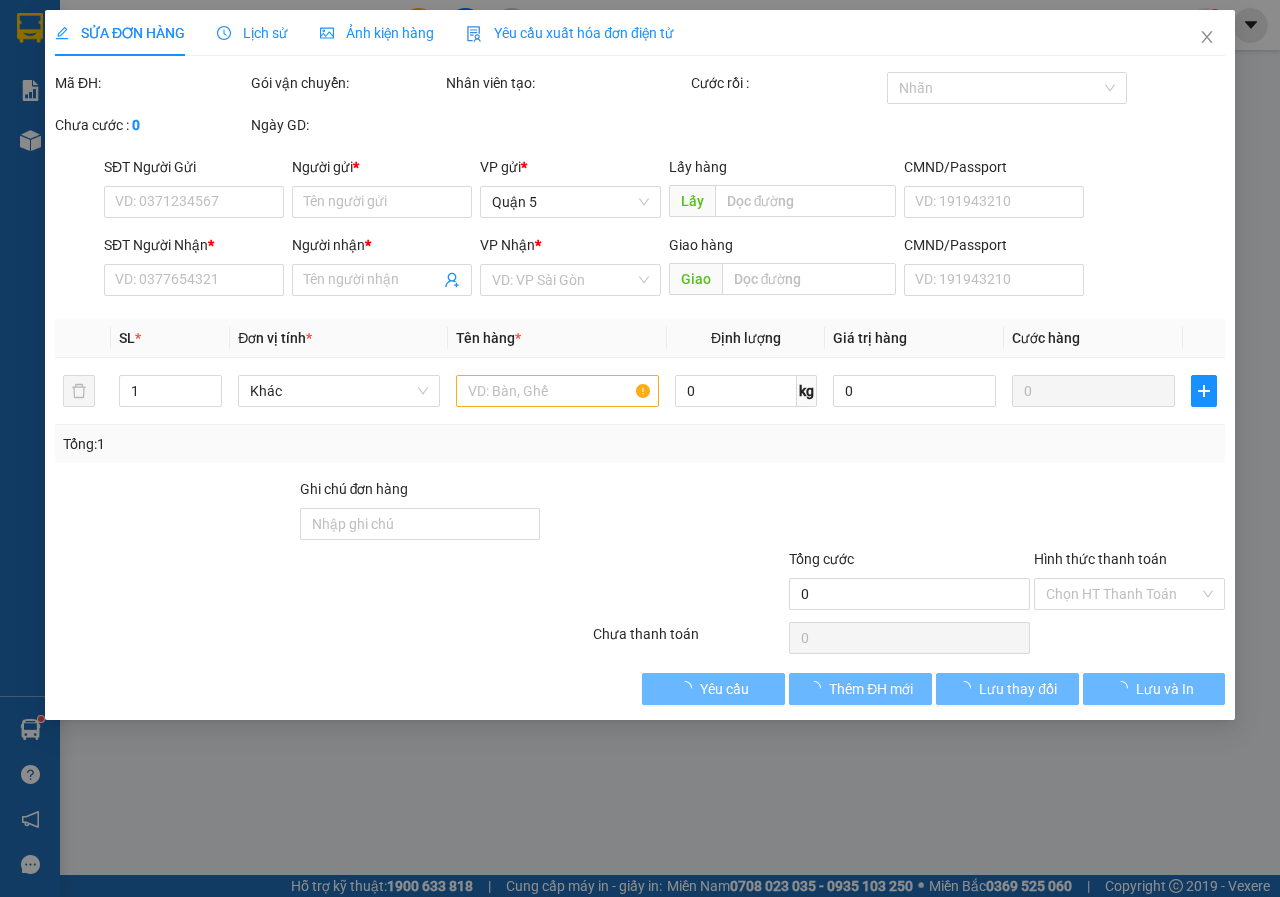 type on "0818204370" 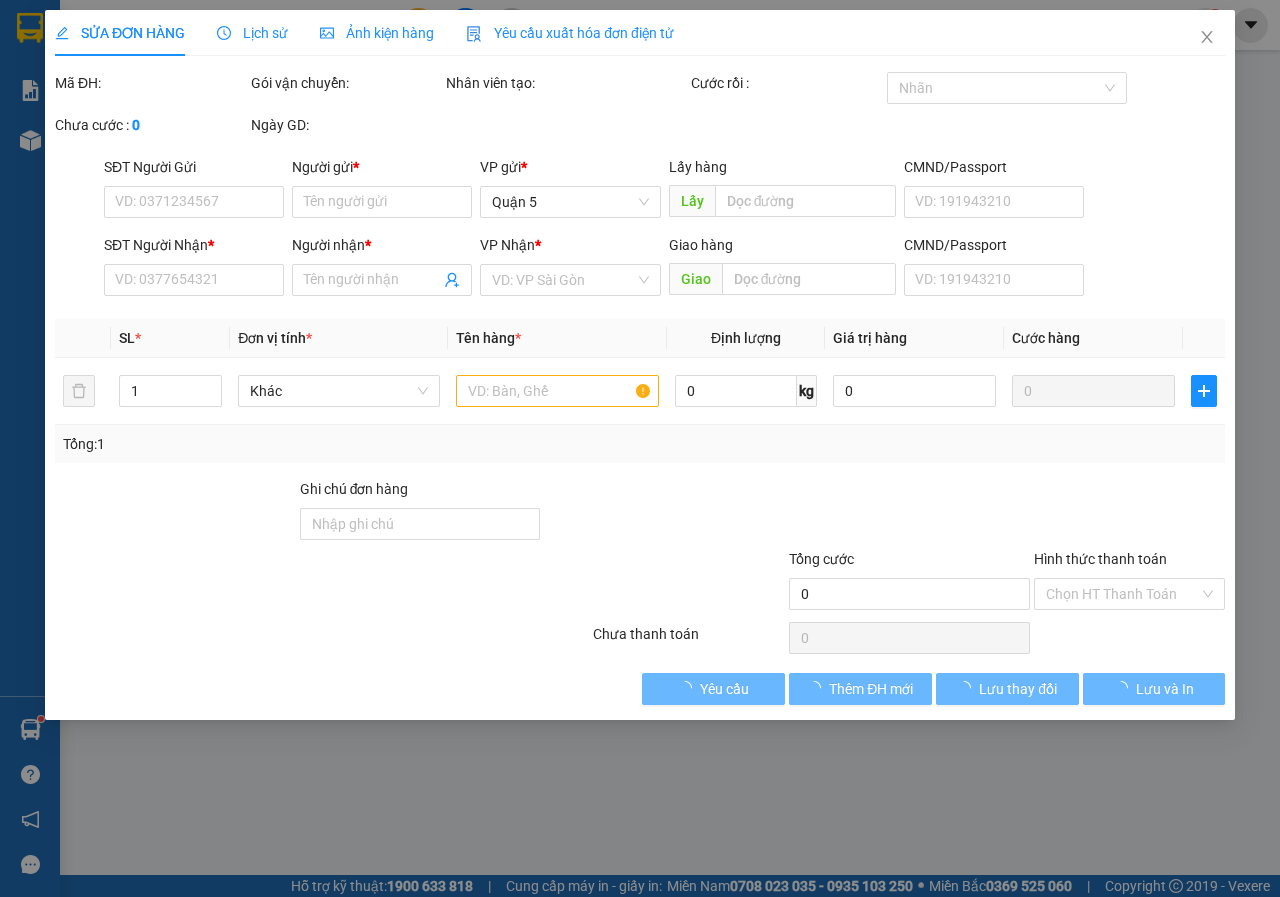 type on "cây đề" 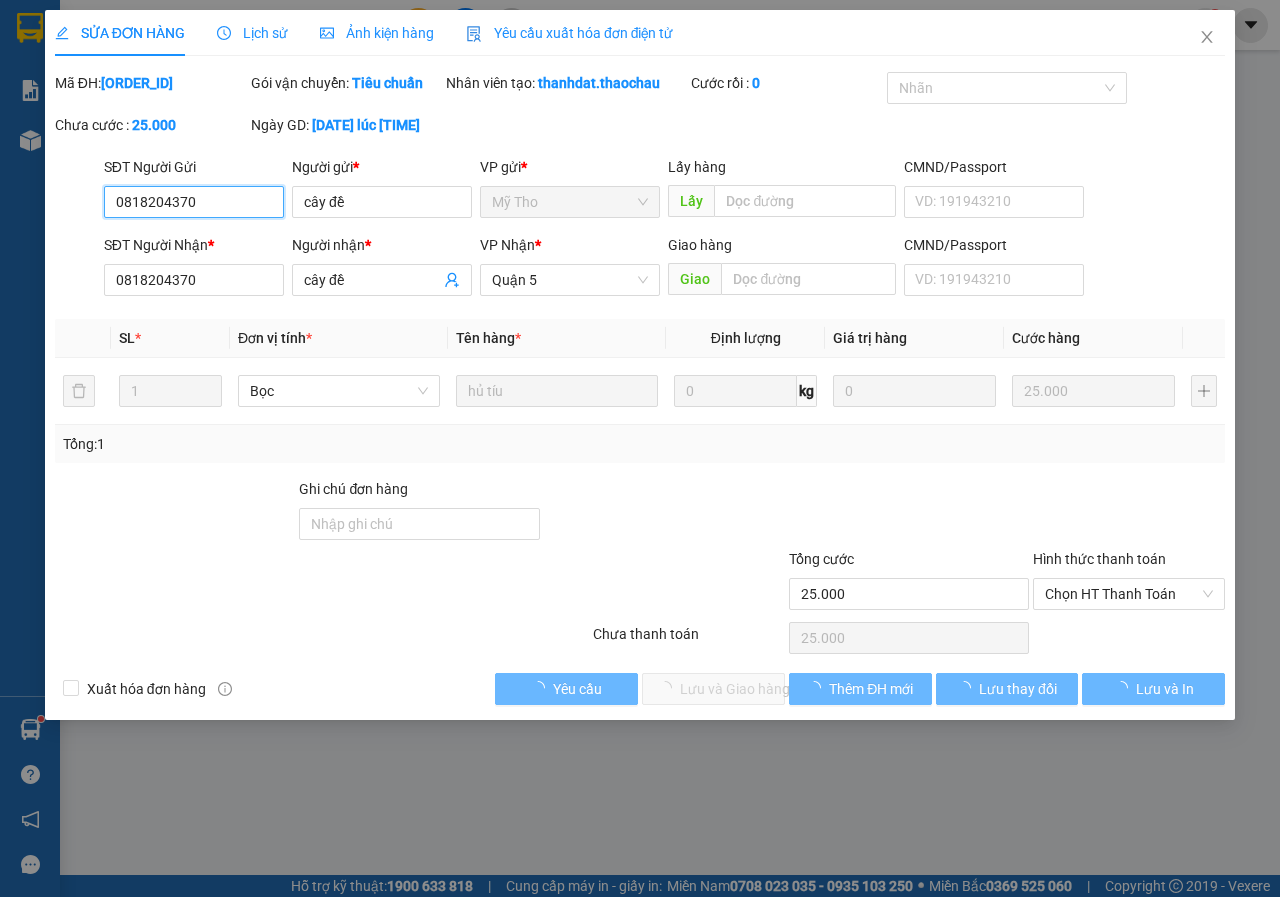 scroll, scrollTop: 0, scrollLeft: 0, axis: both 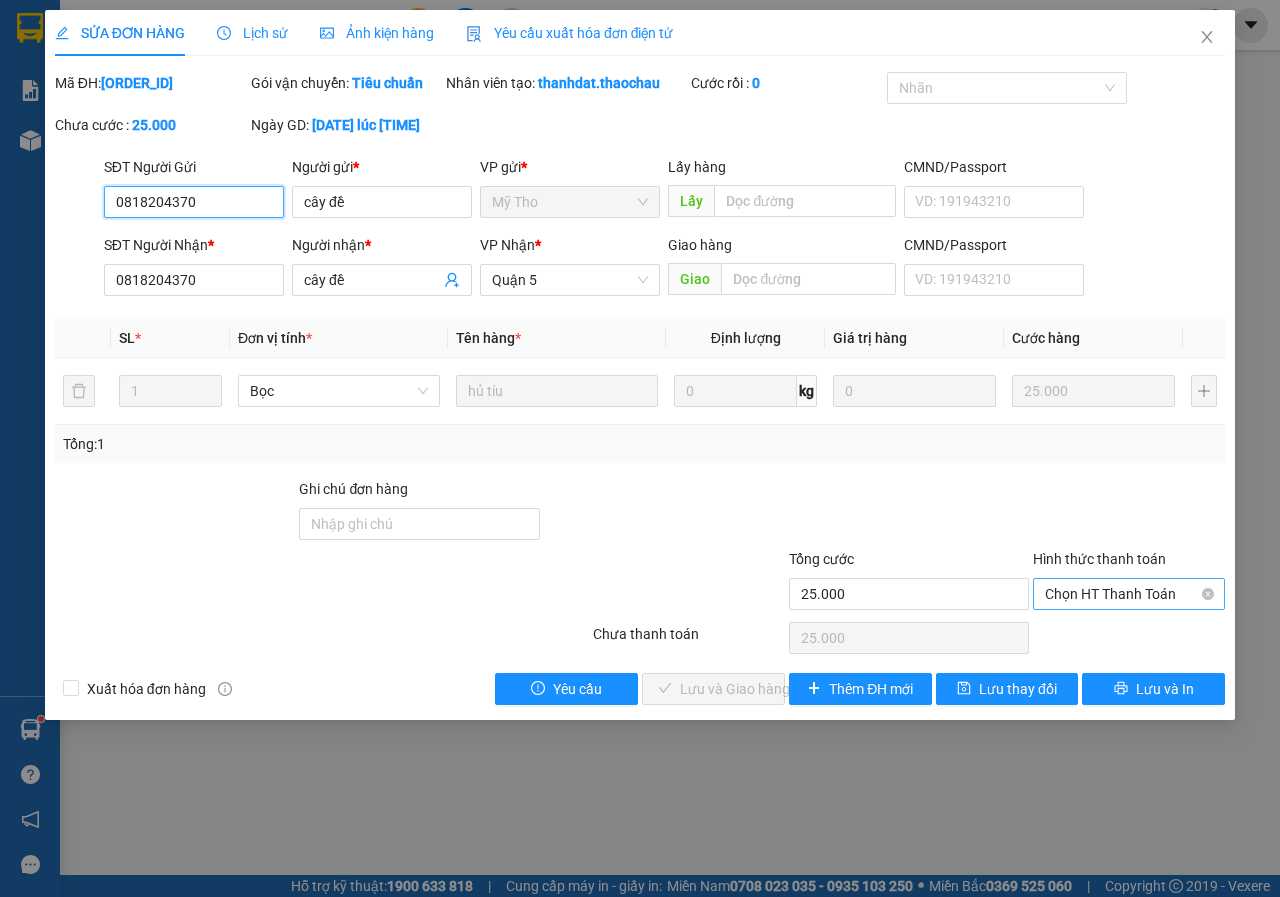 click on "Chọn HT Thanh Toán" at bounding box center (1129, 594) 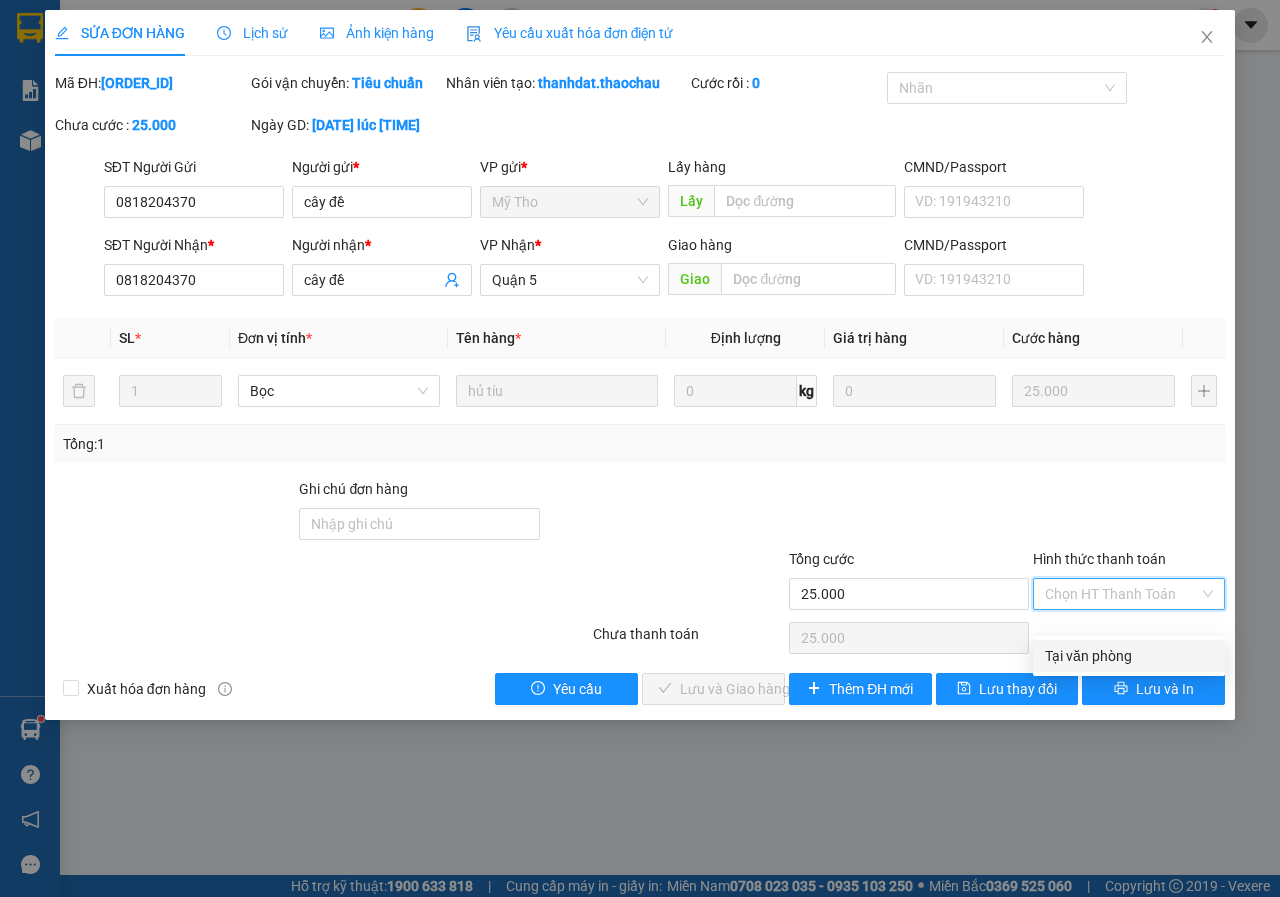 click on "Tại văn phòng" at bounding box center [1129, 656] 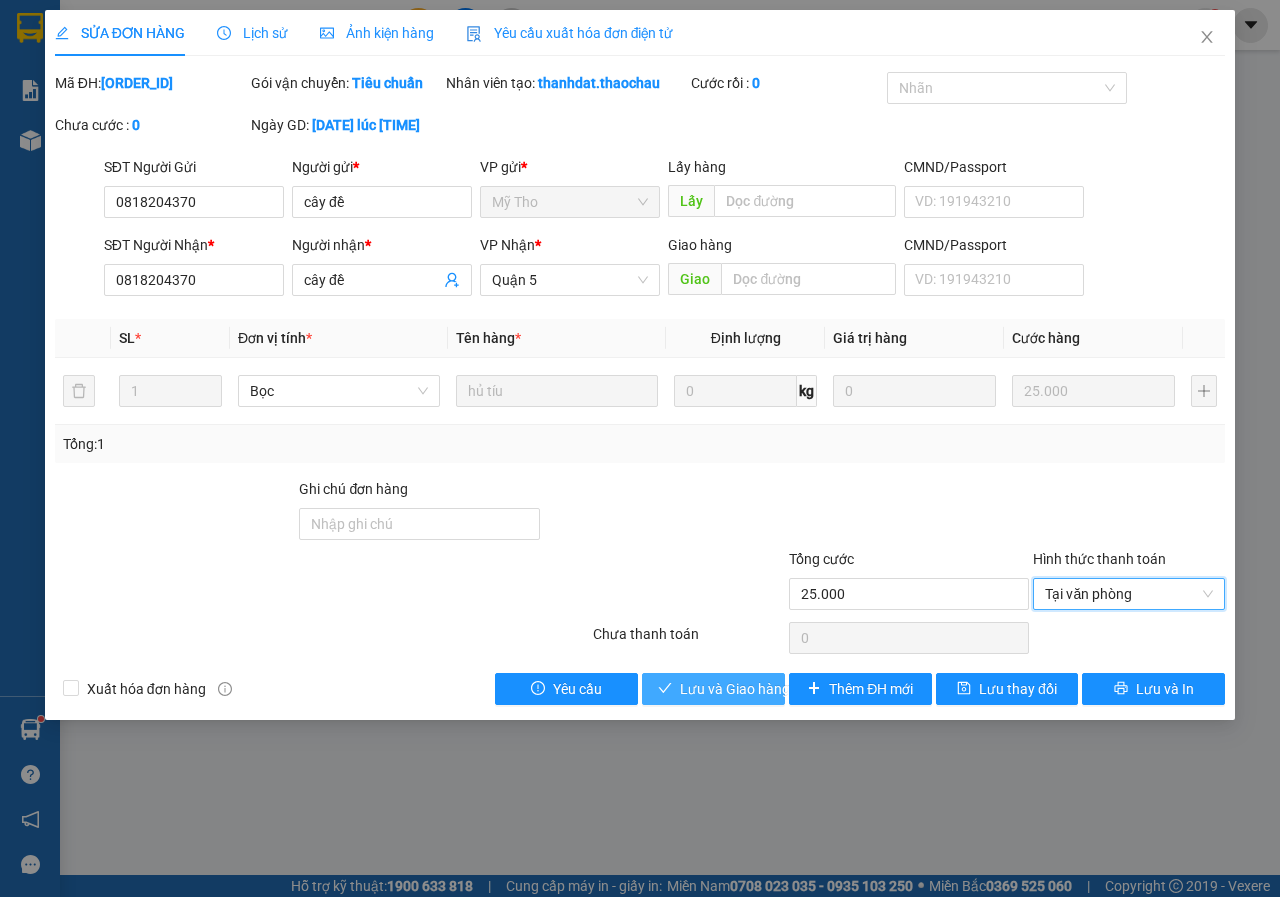 click on "Lưu và Giao hàng" at bounding box center [735, 689] 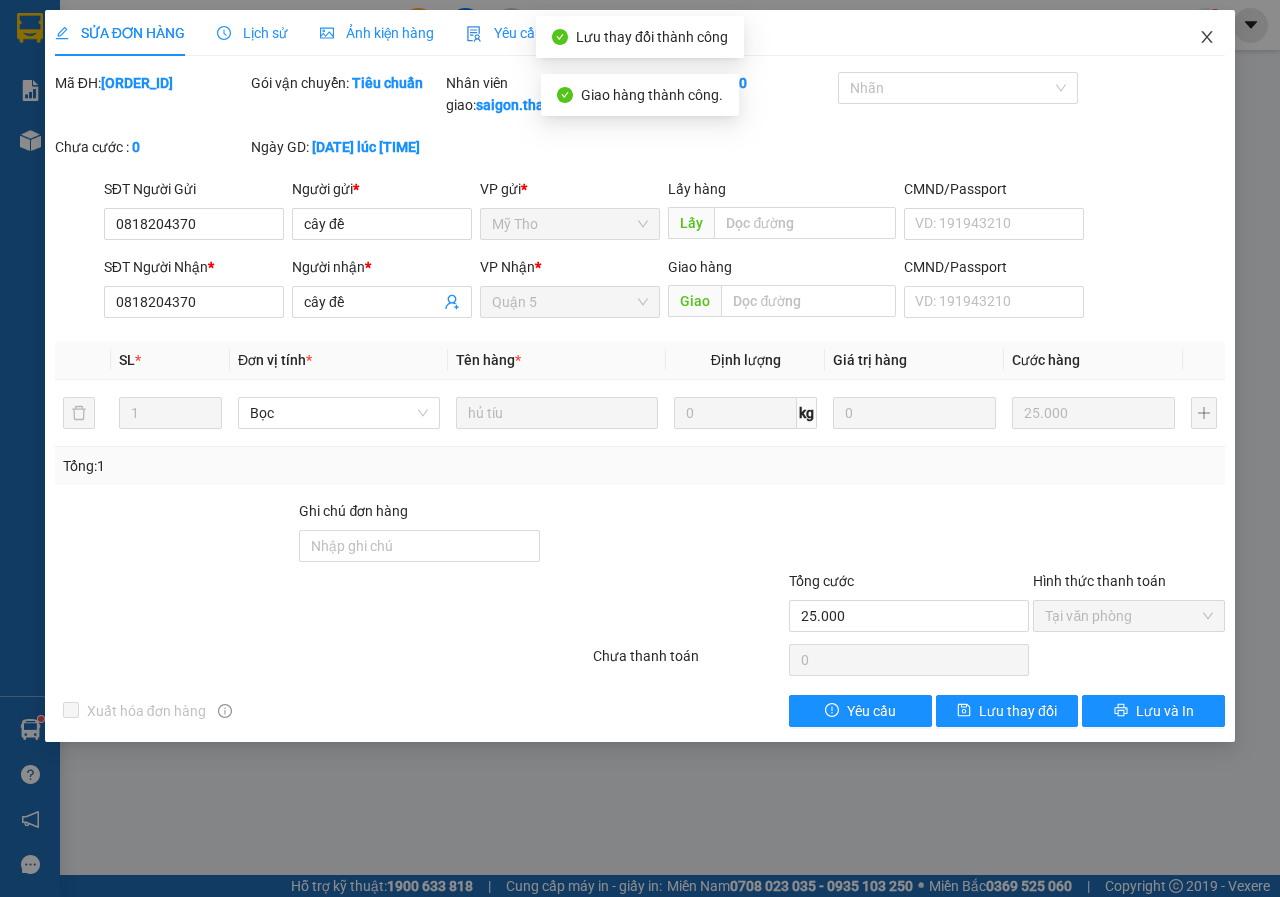 click 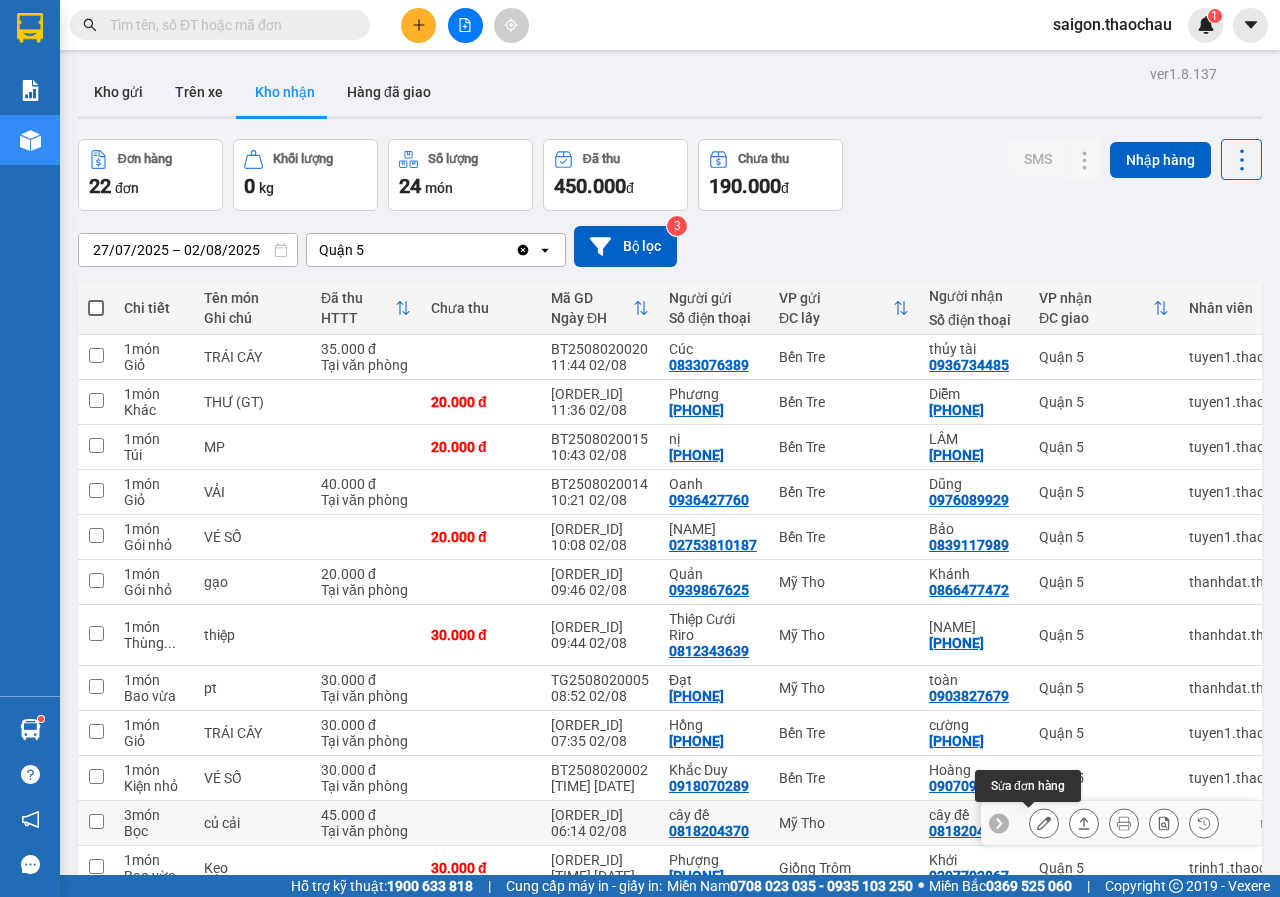 click 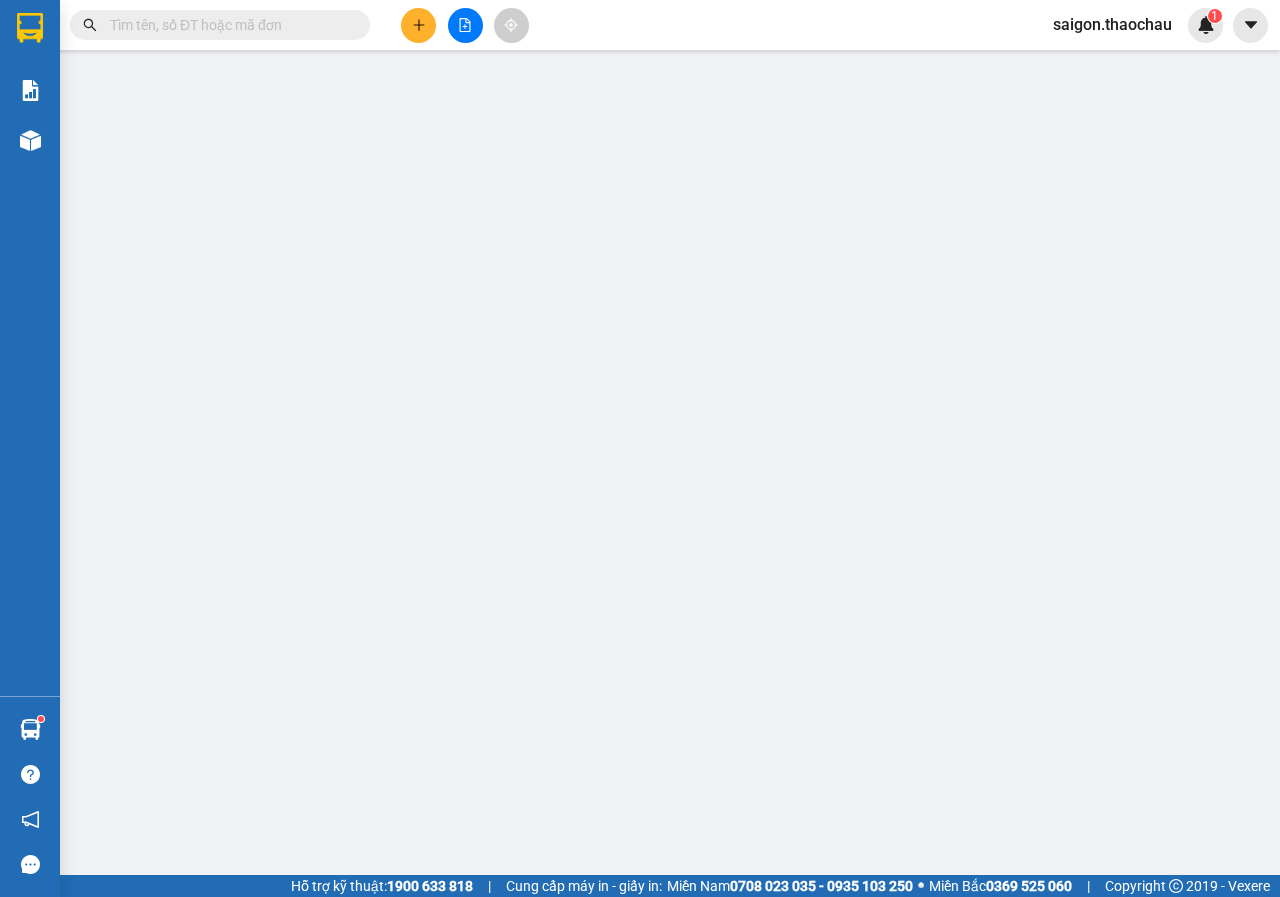type on "0818204370" 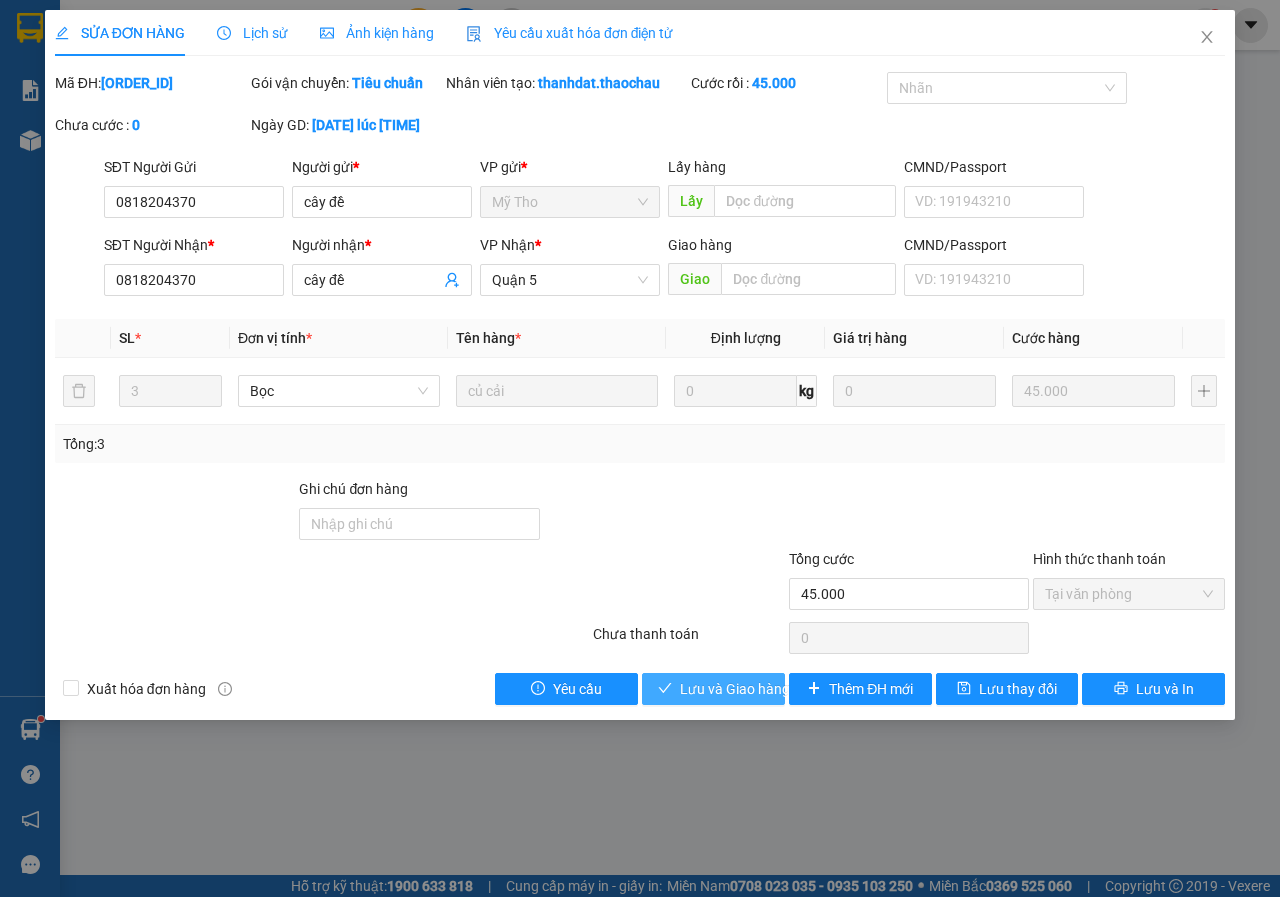 click on "Lưu và Giao hàng" at bounding box center (735, 689) 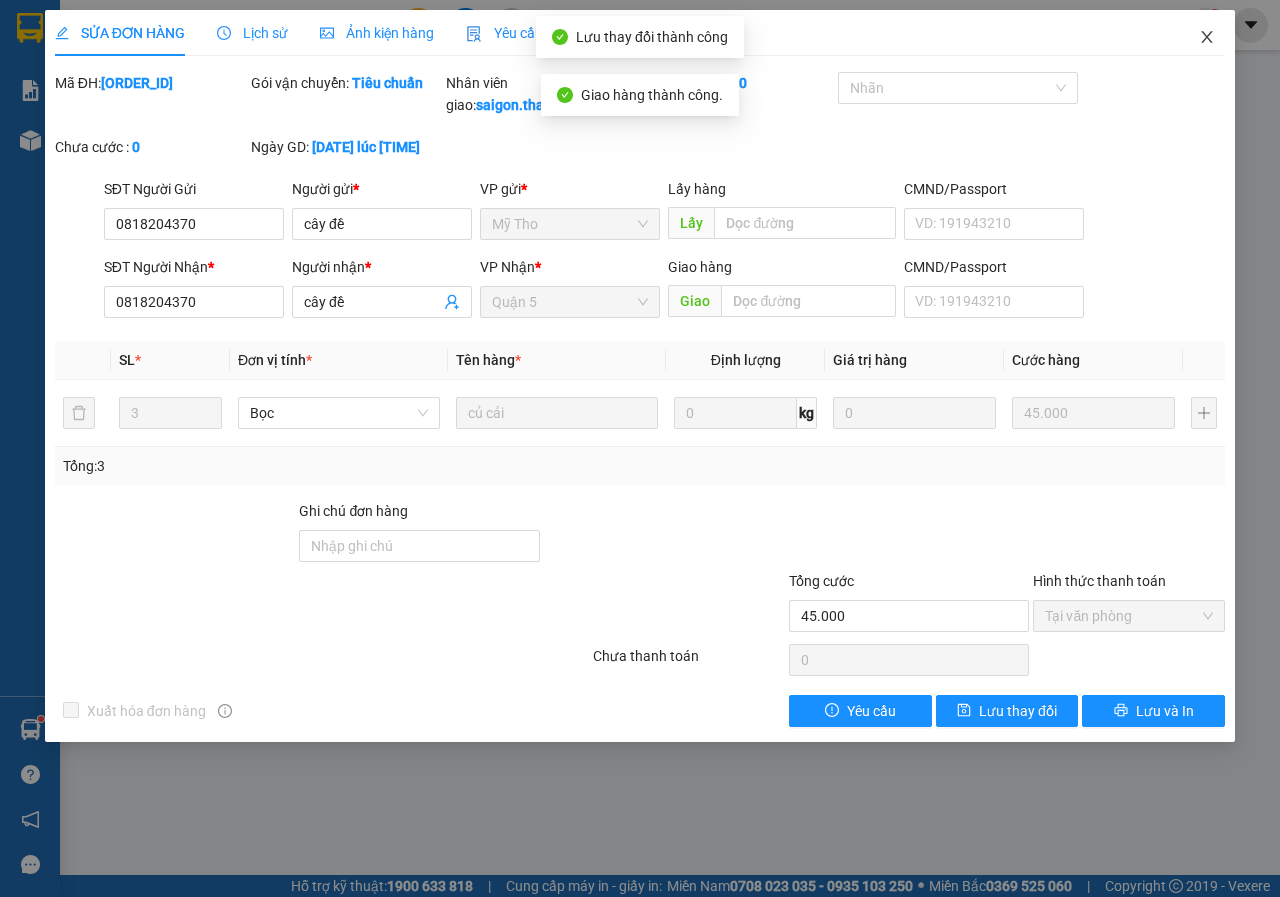 click 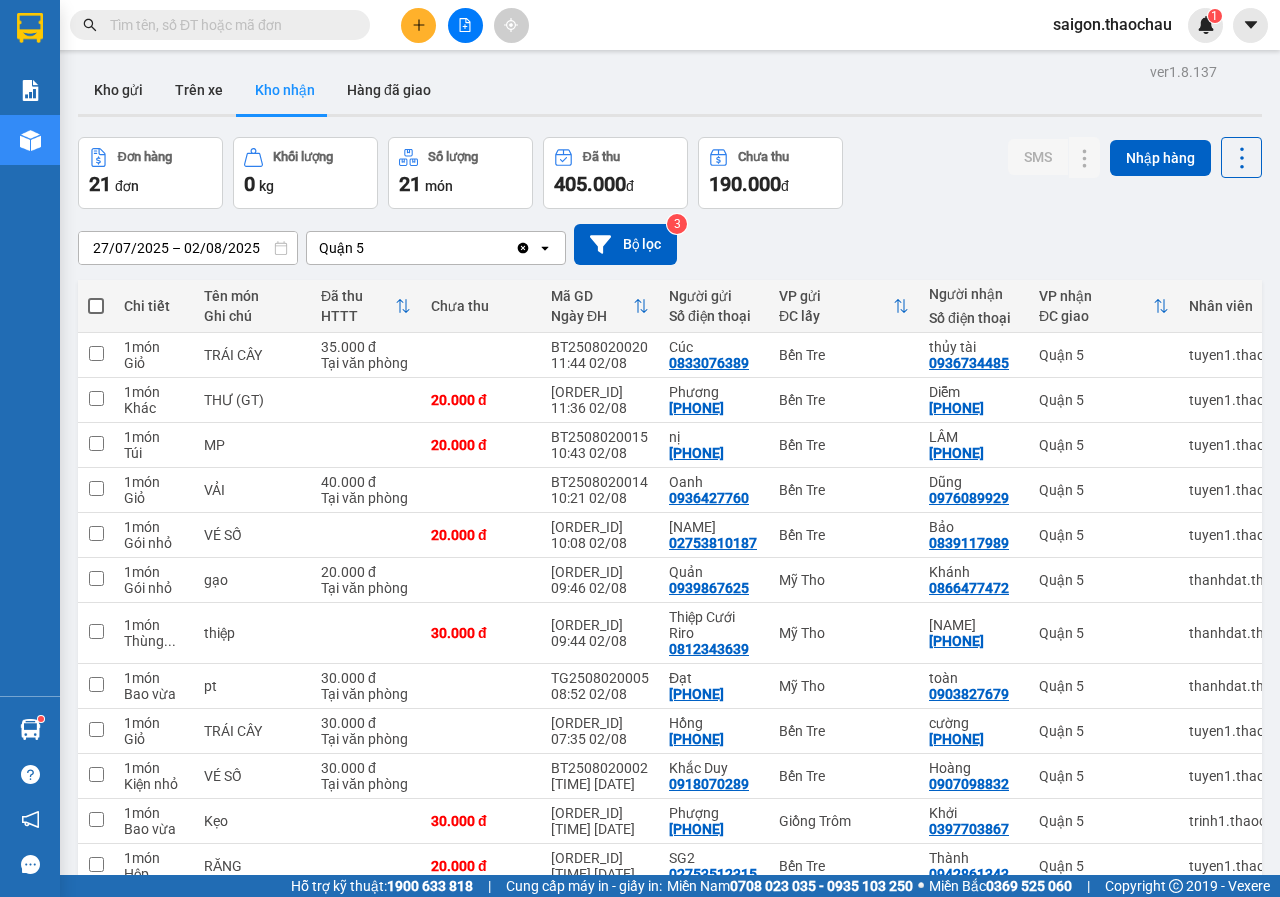 scroll, scrollTop: 0, scrollLeft: 0, axis: both 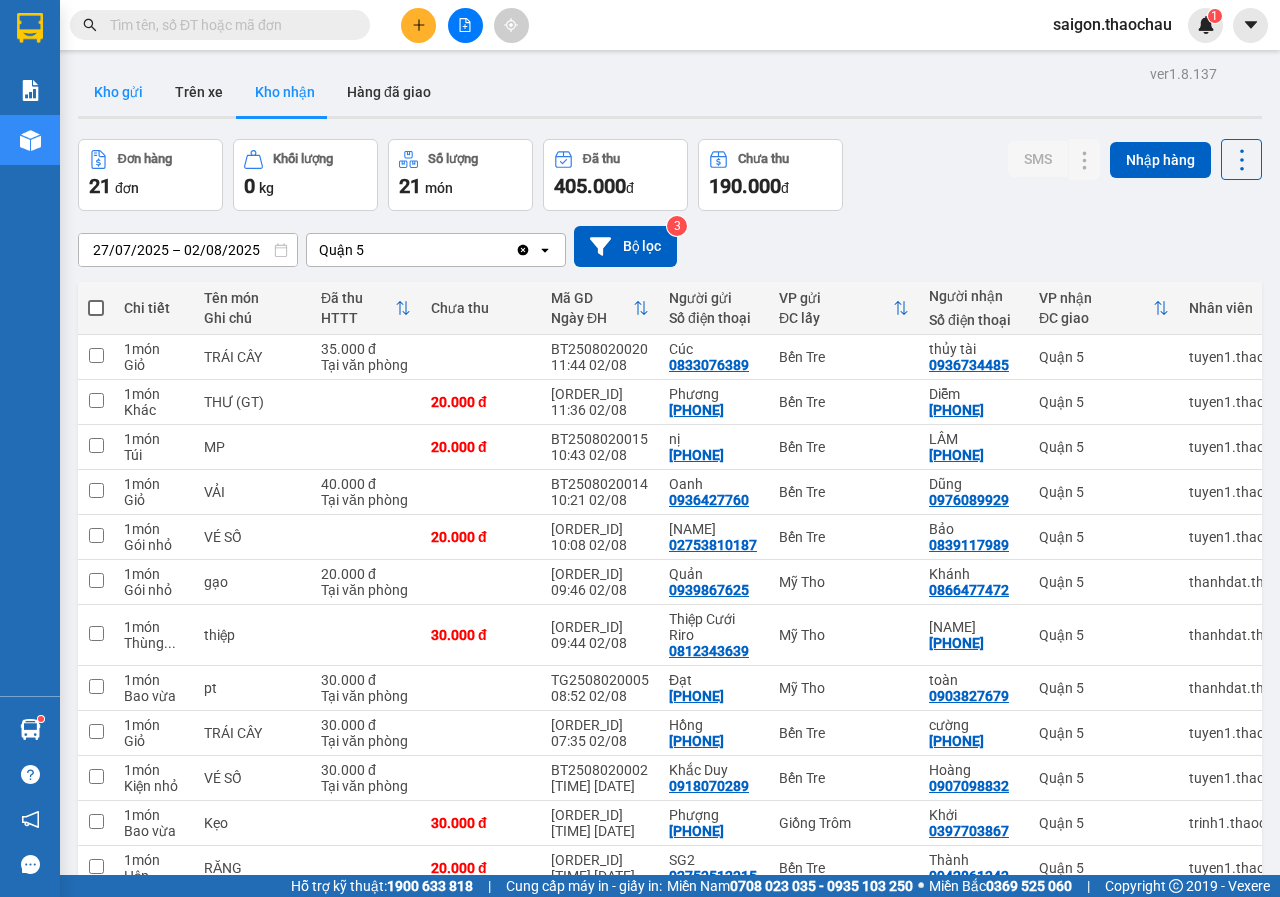 click on "Kho gửi" at bounding box center [118, 92] 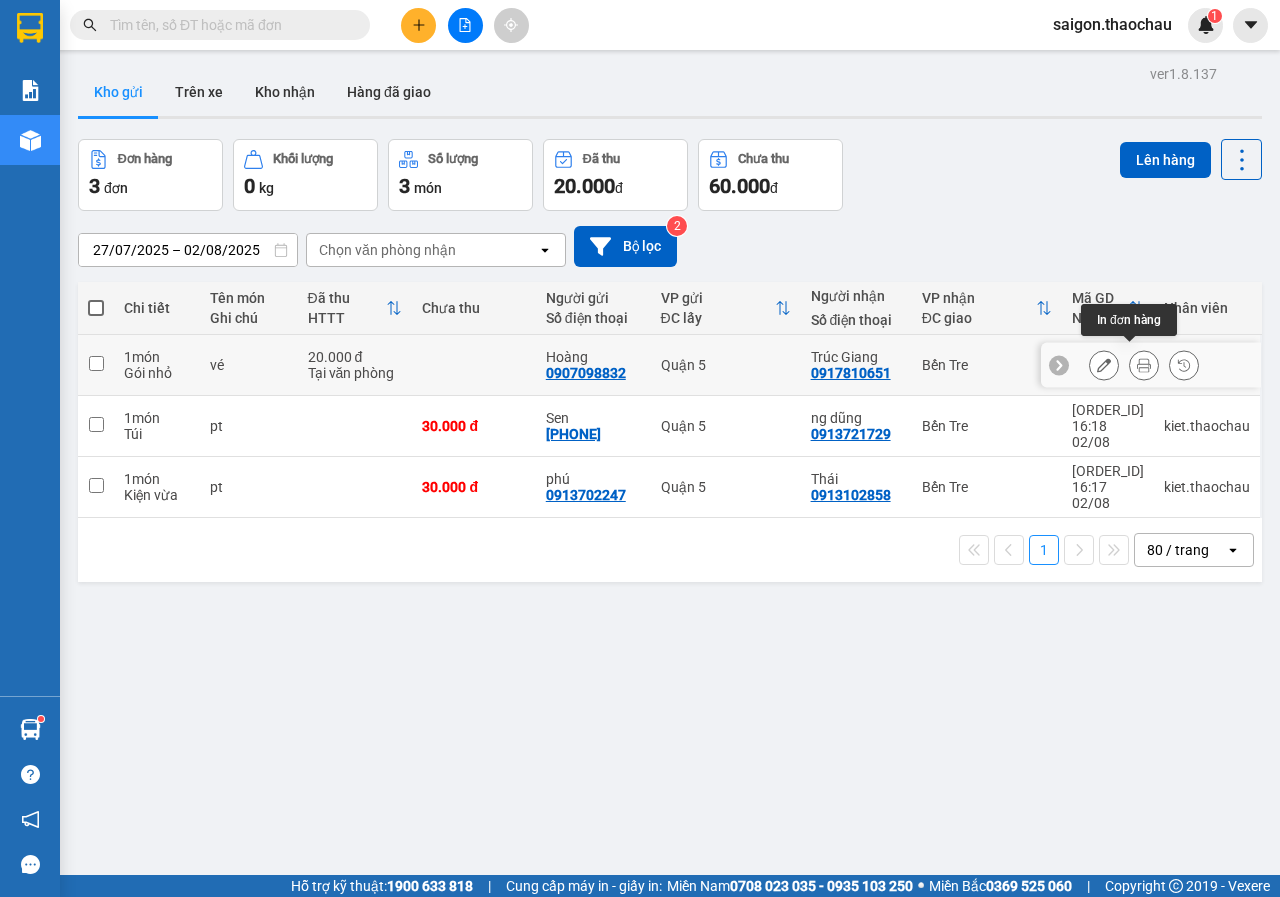 click at bounding box center (1144, 365) 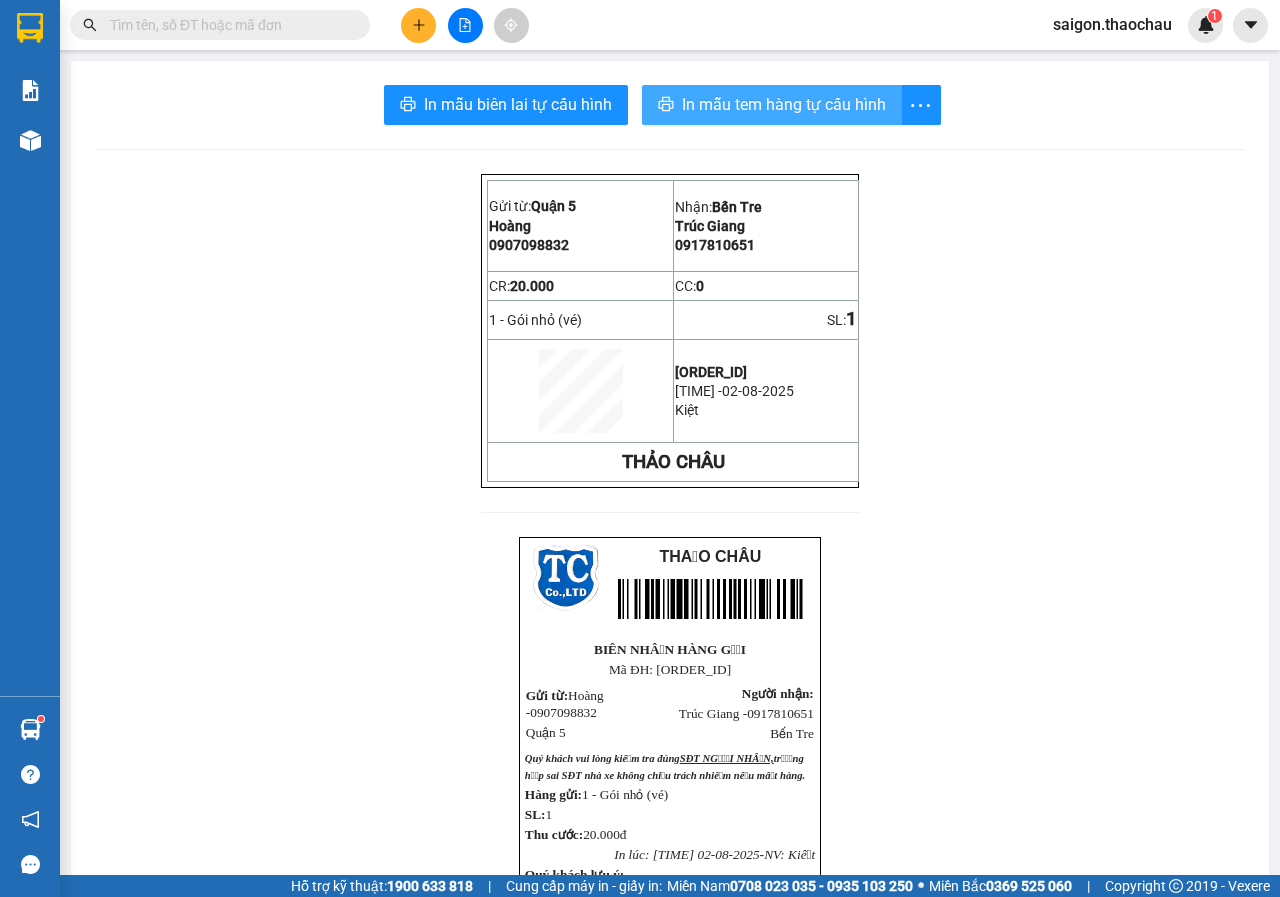 click on "In mẫu tem hàng tự cấu hình" at bounding box center [784, 104] 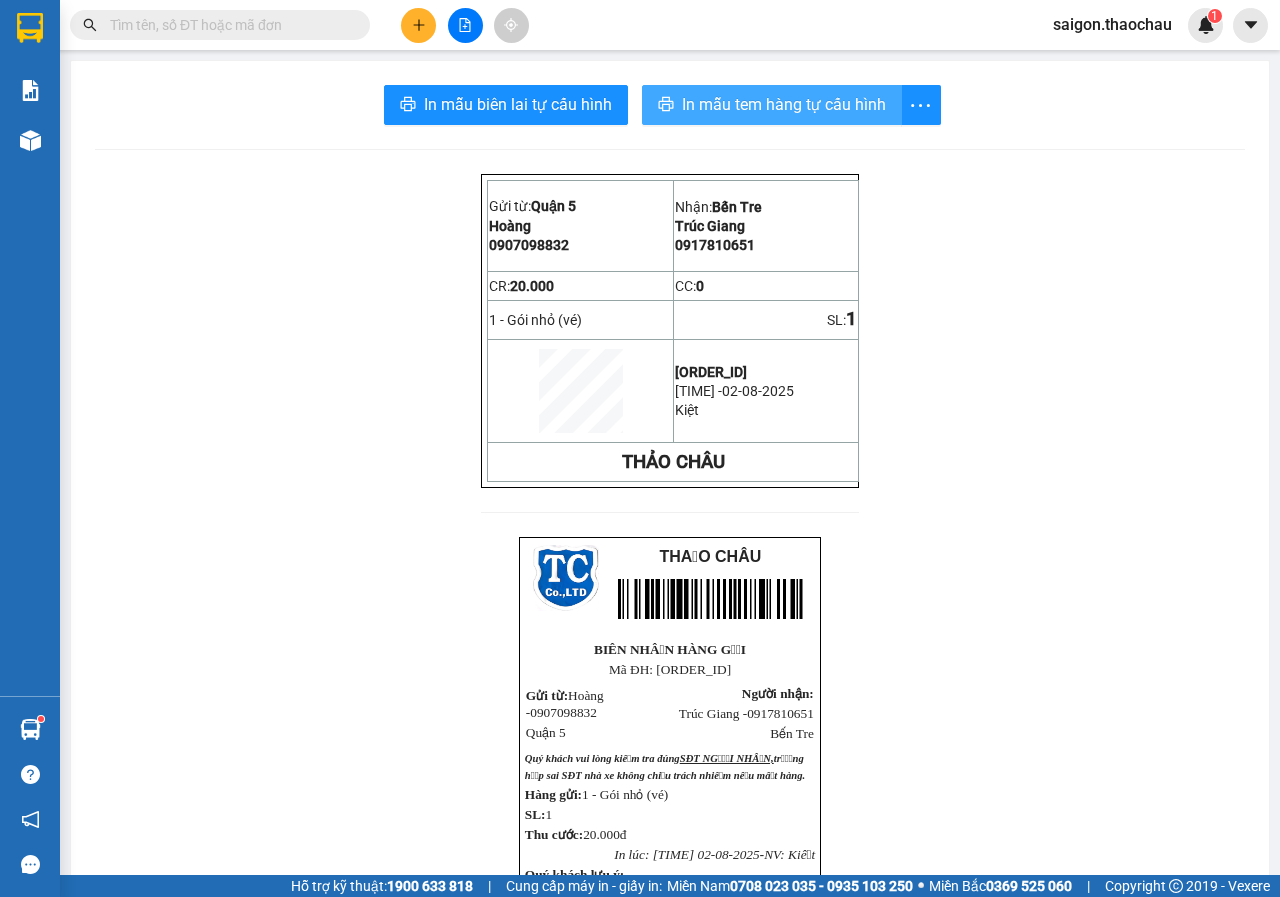 scroll, scrollTop: 0, scrollLeft: 0, axis: both 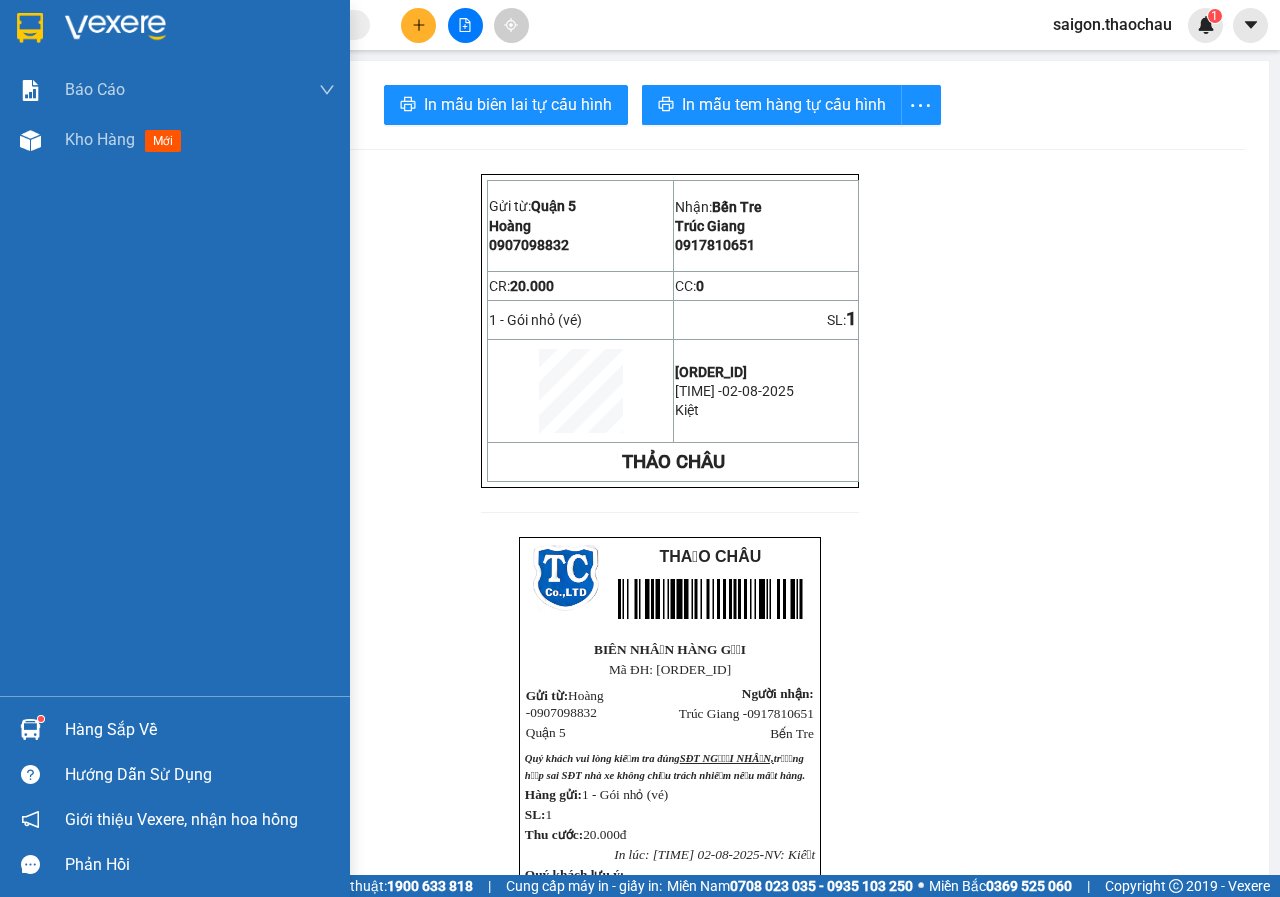 click at bounding box center [30, 729] 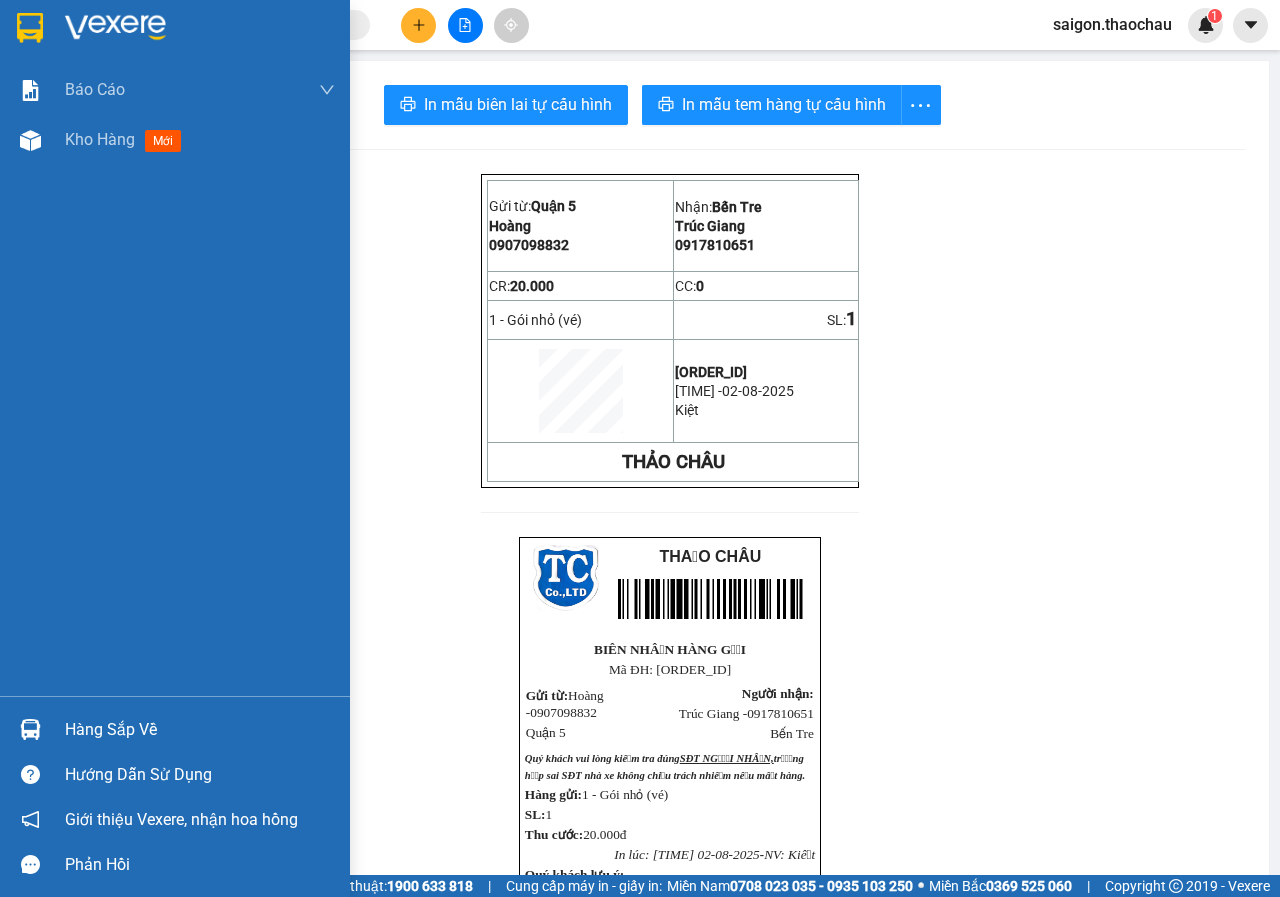 click on "Báo cáo Báo cáo dòng tiền (nhân viên)     Kho hàng mới Hàng sắp về Hướng dẫn sử dụng Giới thiệu Vexere, nhận hoa hồng Phản hồi Phần mềm hỗ trợ bạn tốt chứ?" at bounding box center (175, 448) 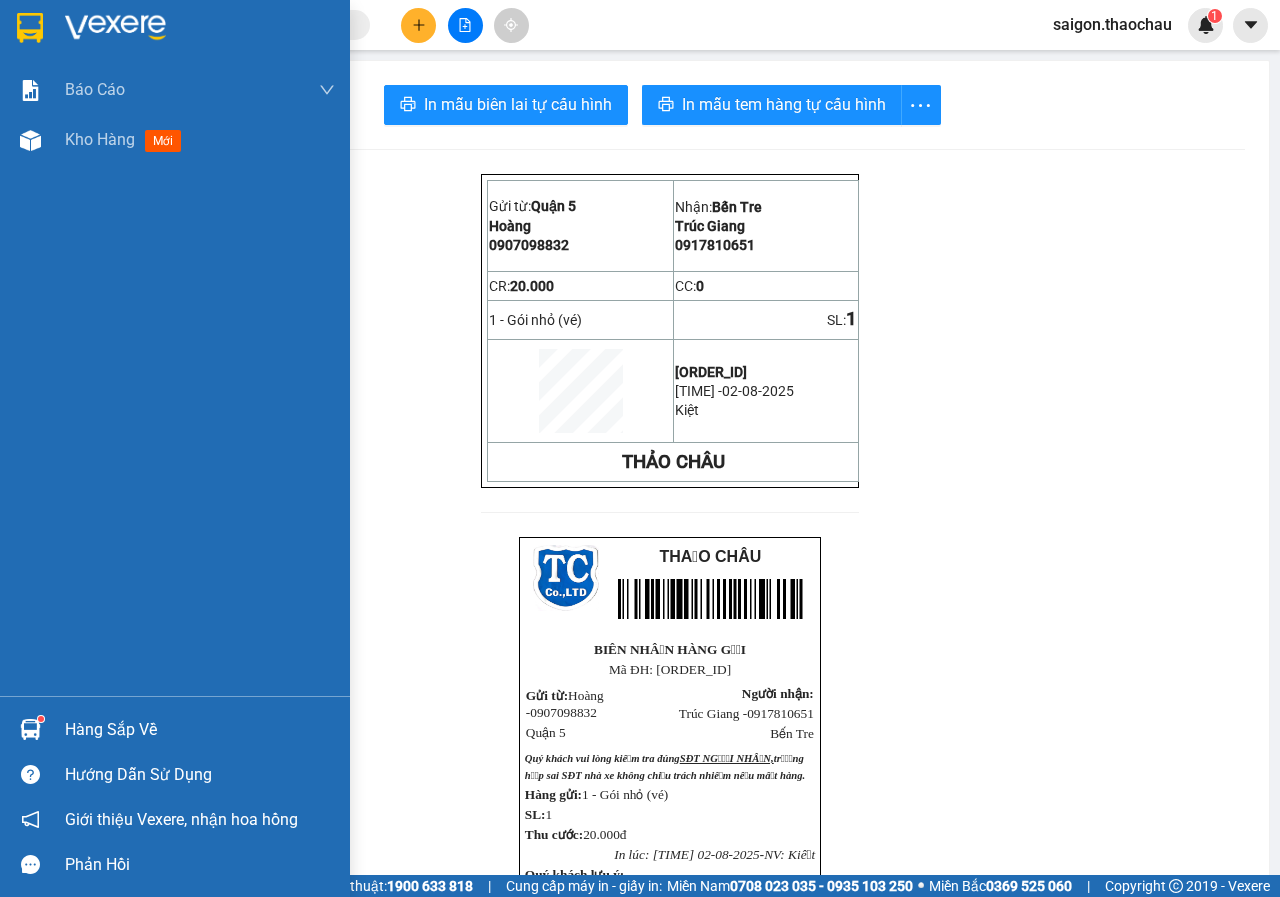 drag, startPoint x: 52, startPoint y: 141, endPoint x: 322, endPoint y: 500, distance: 449.2004 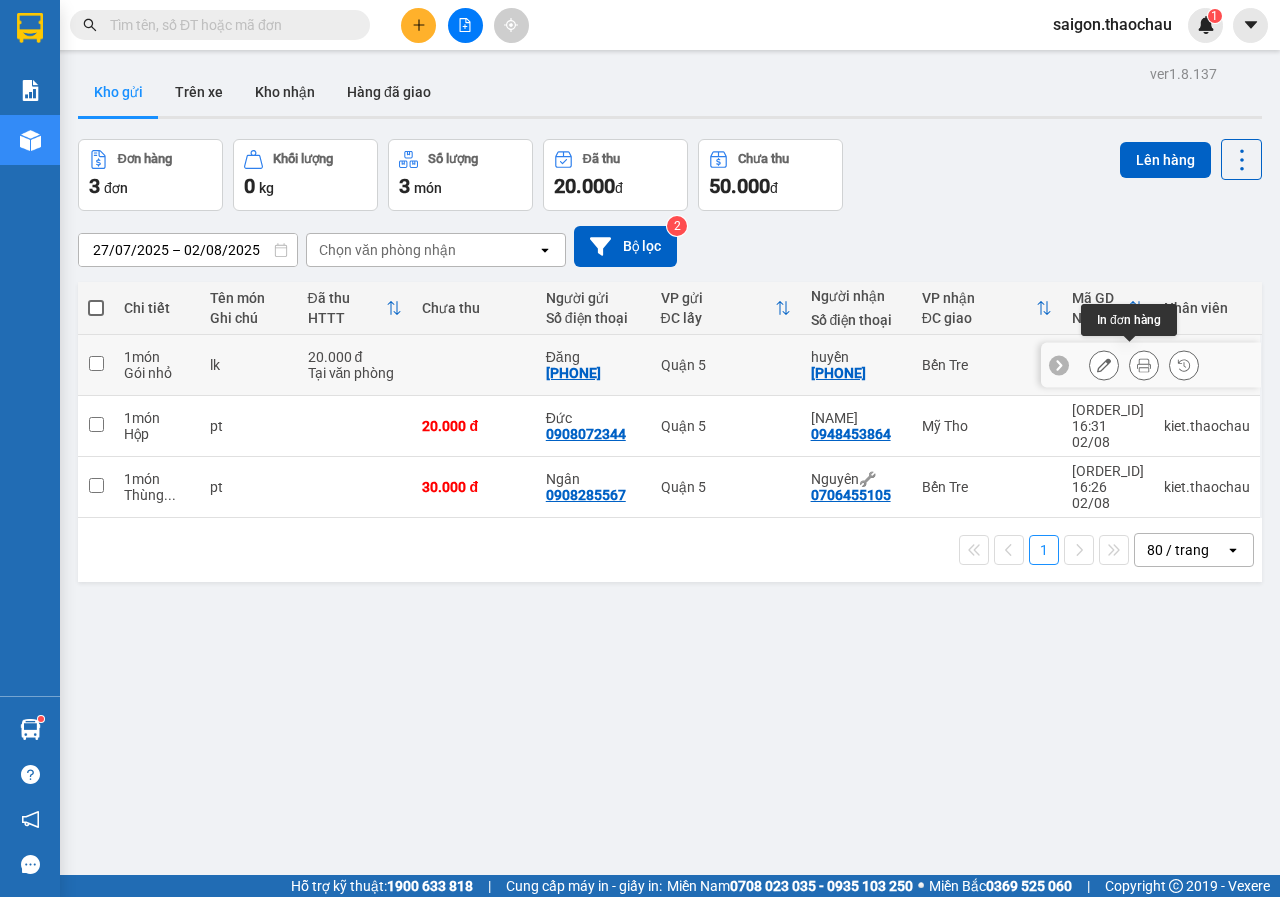 click 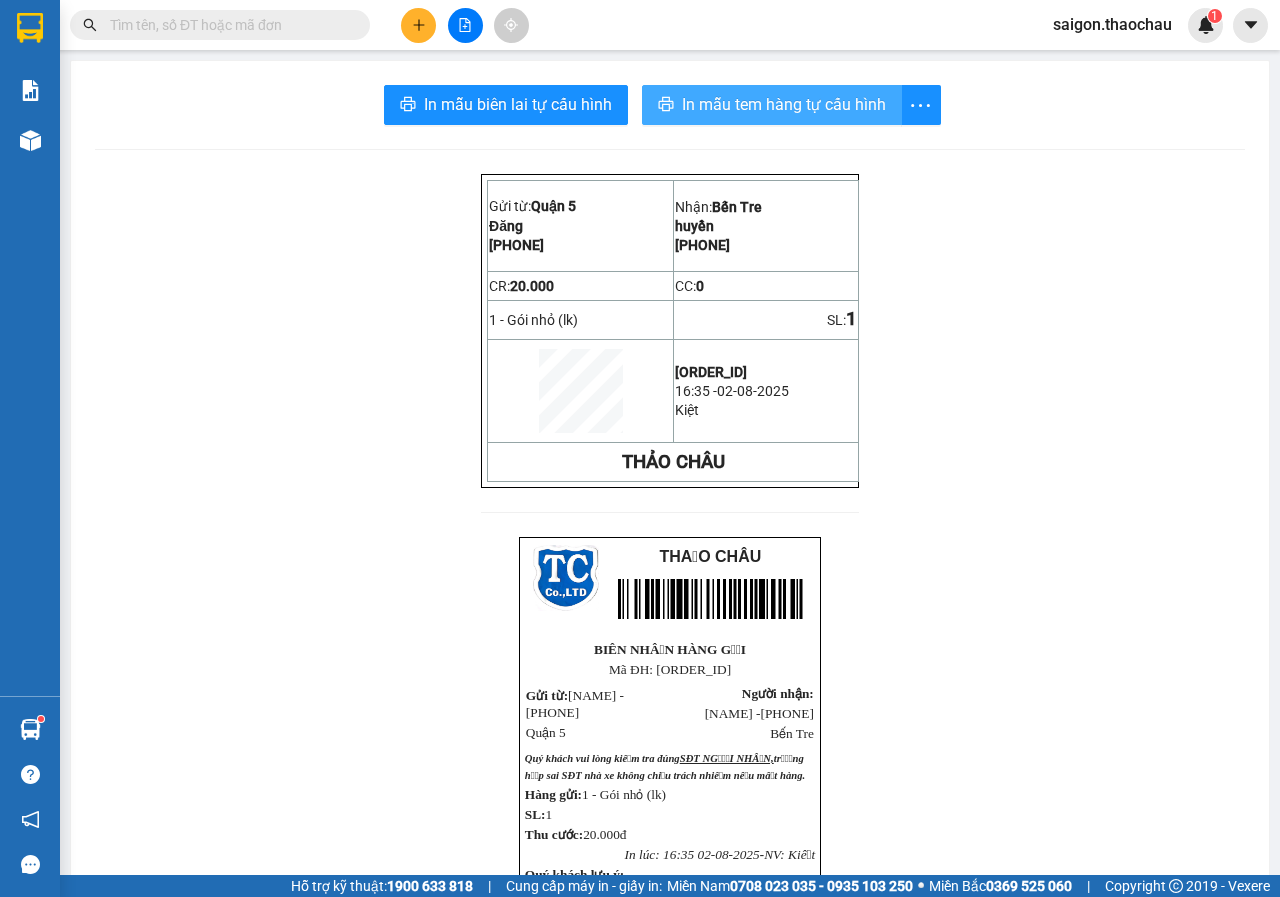 click on "In mẫu tem hàng tự cấu hình" at bounding box center (784, 104) 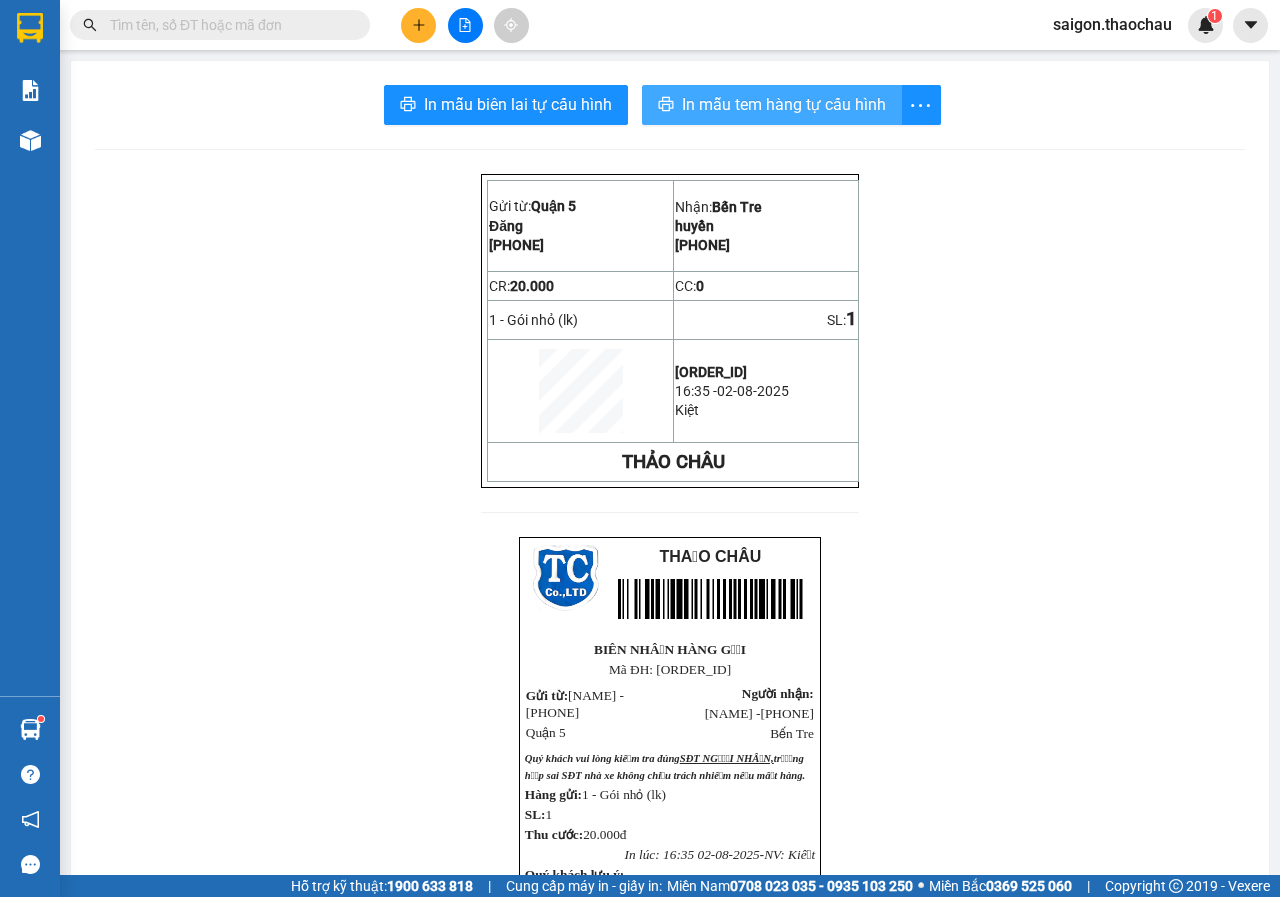 scroll, scrollTop: 0, scrollLeft: 0, axis: both 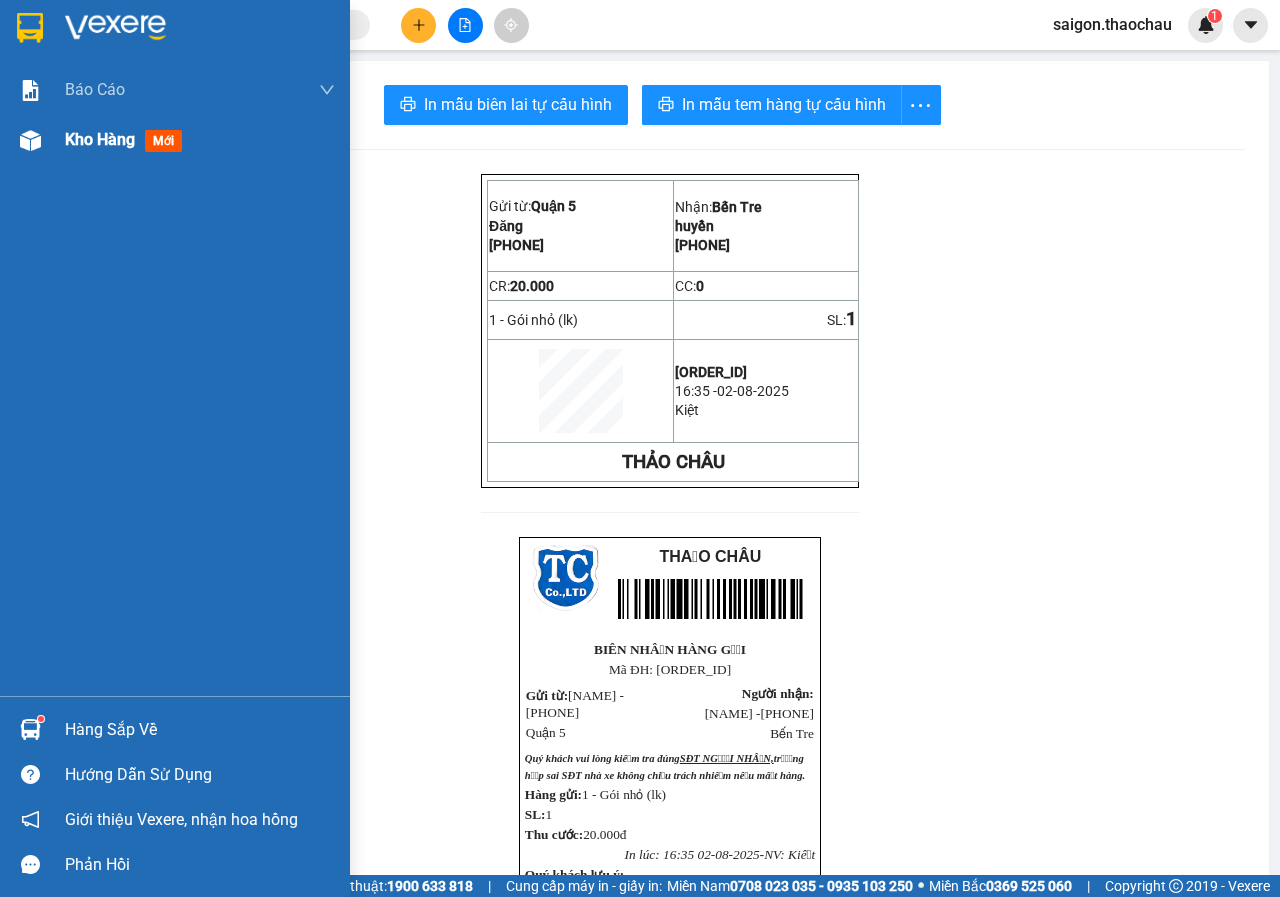click on "Kho hàng mới" at bounding box center (200, 140) 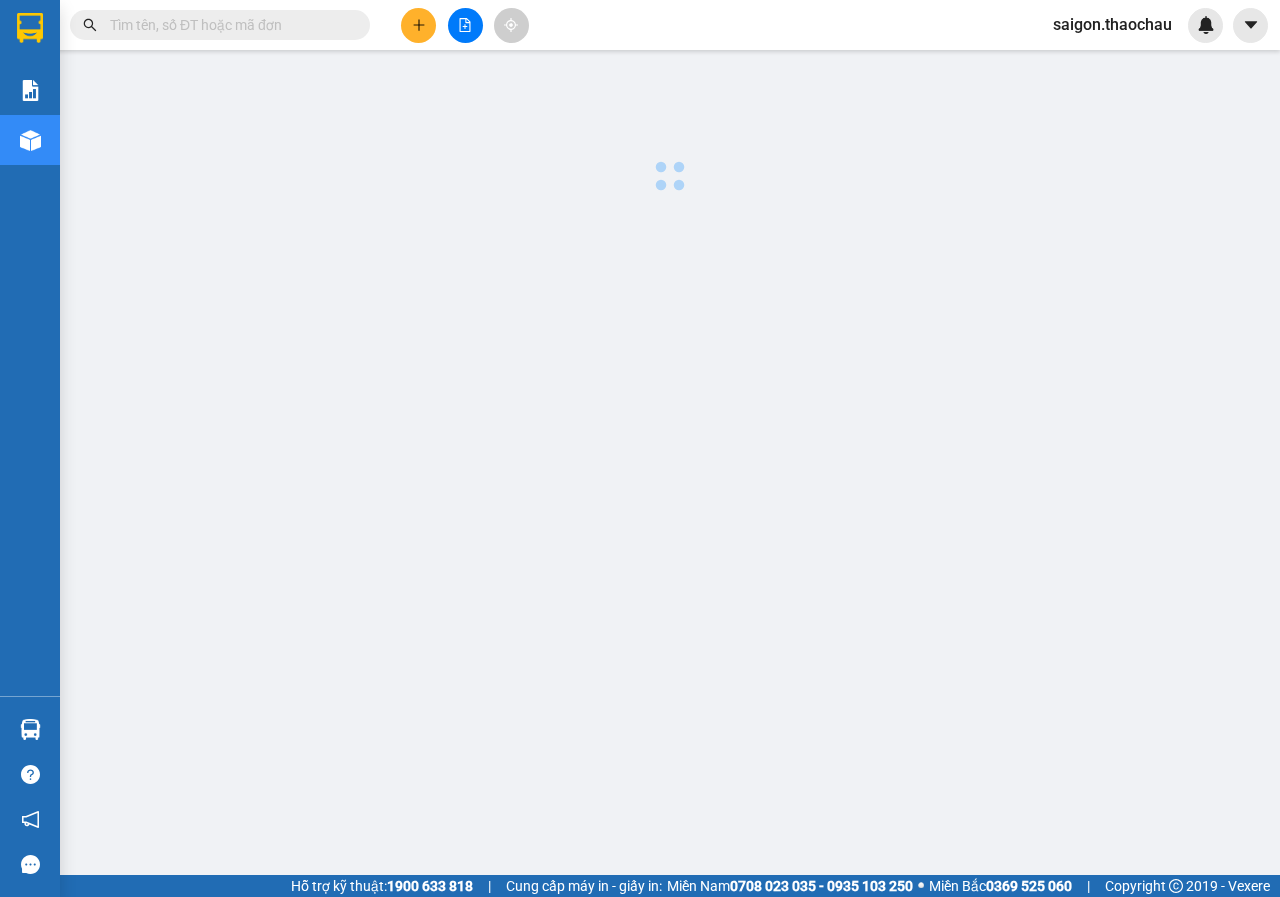 scroll, scrollTop: 0, scrollLeft: 0, axis: both 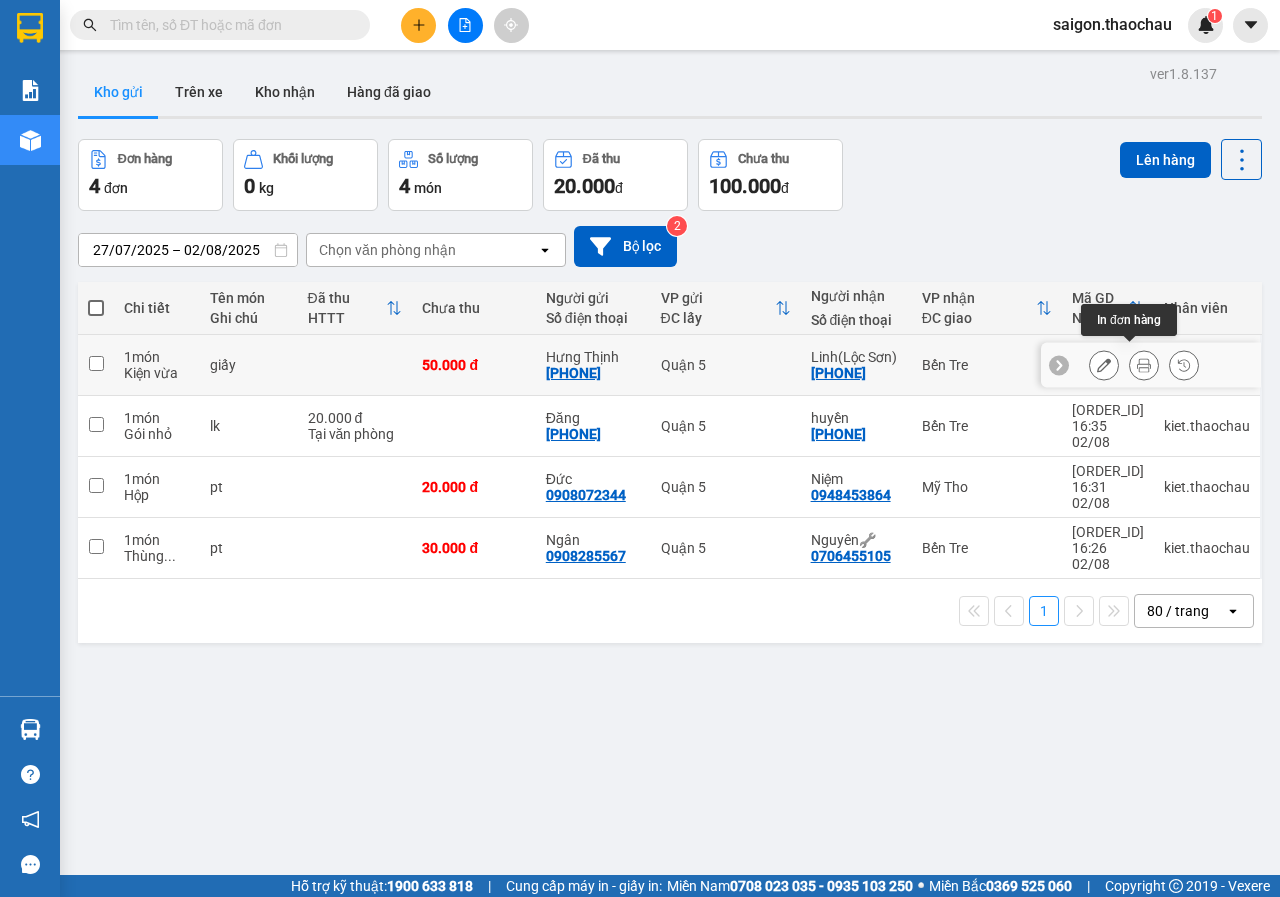 click 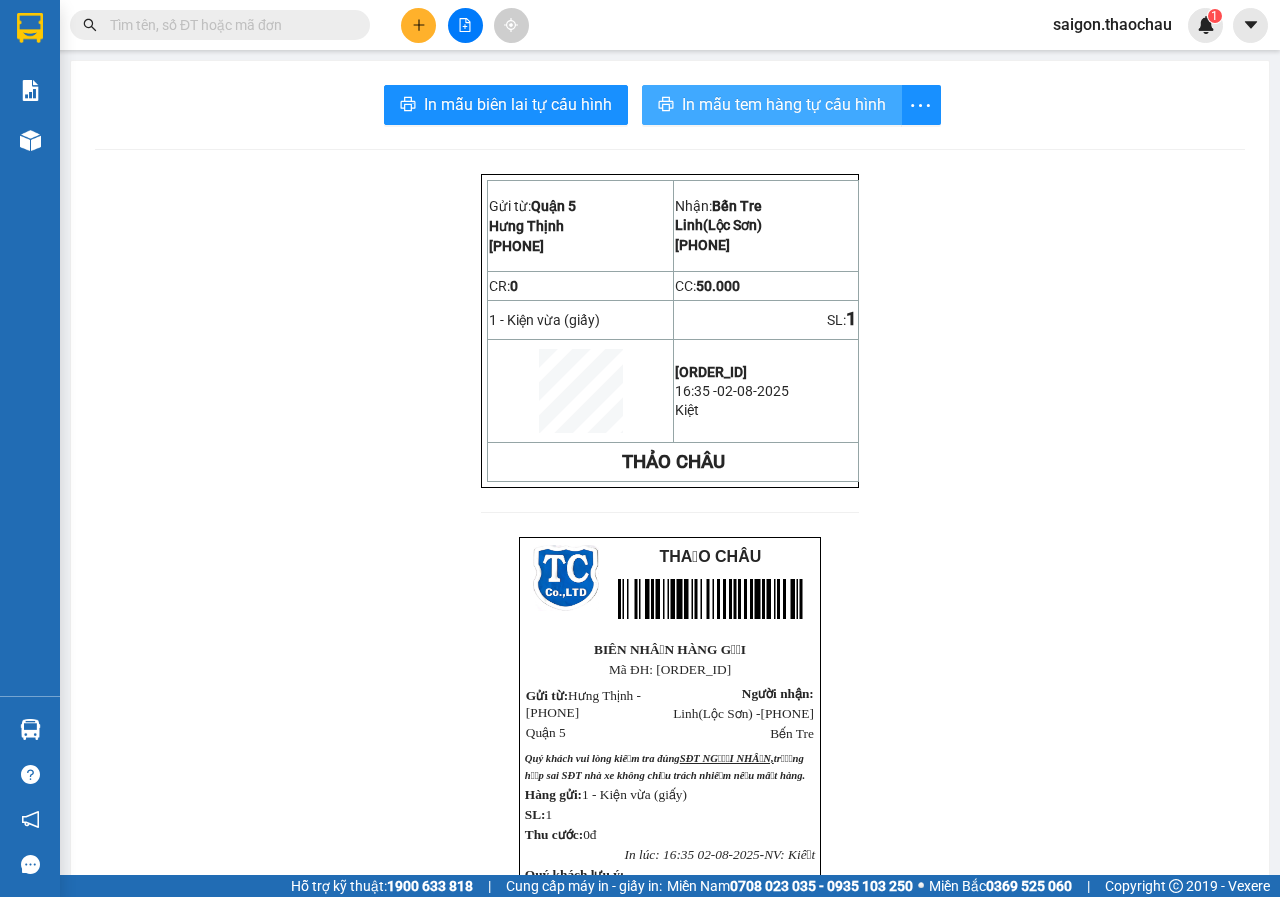 click on "In mẫu tem hàng tự cấu hình" at bounding box center [772, 105] 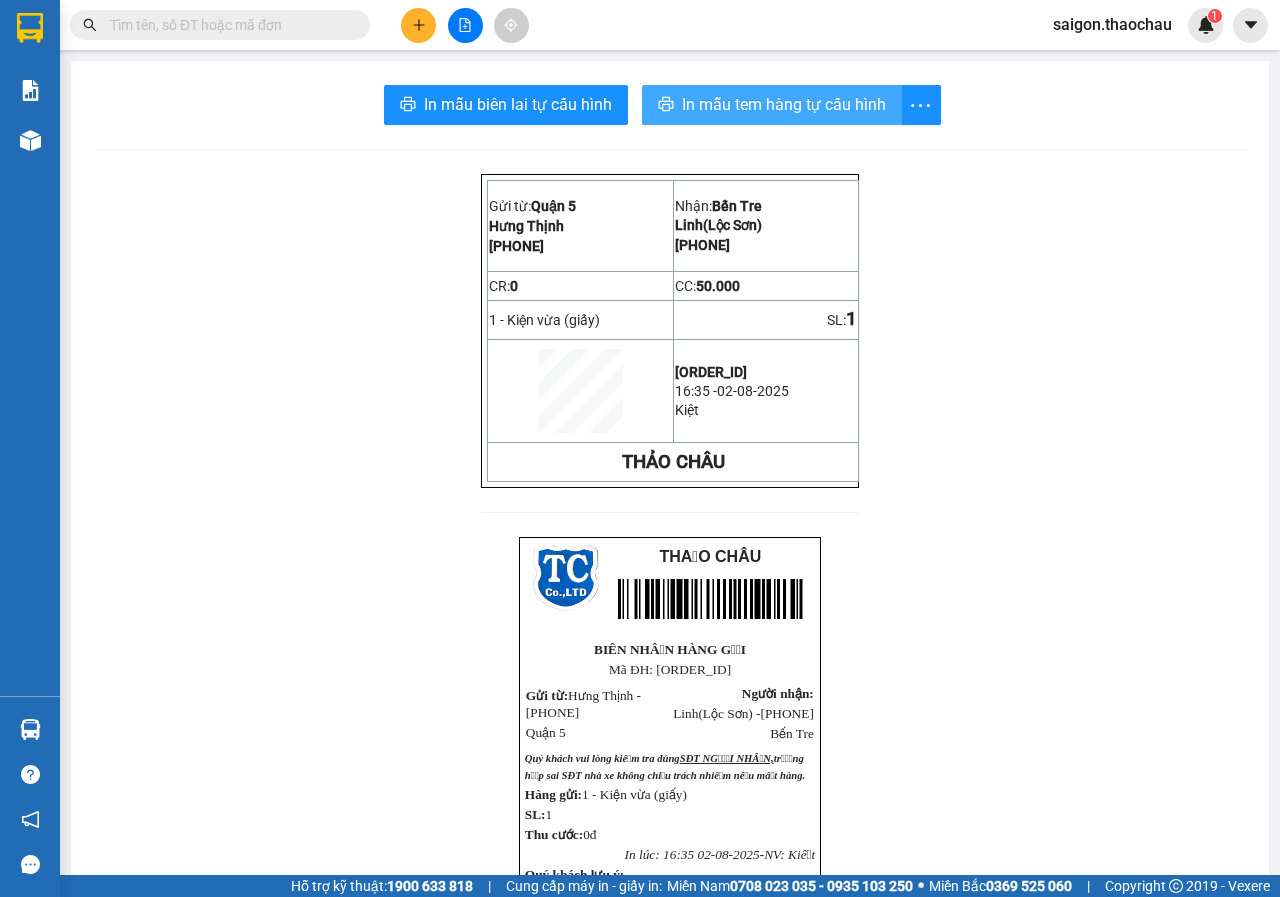 scroll, scrollTop: 0, scrollLeft: 0, axis: both 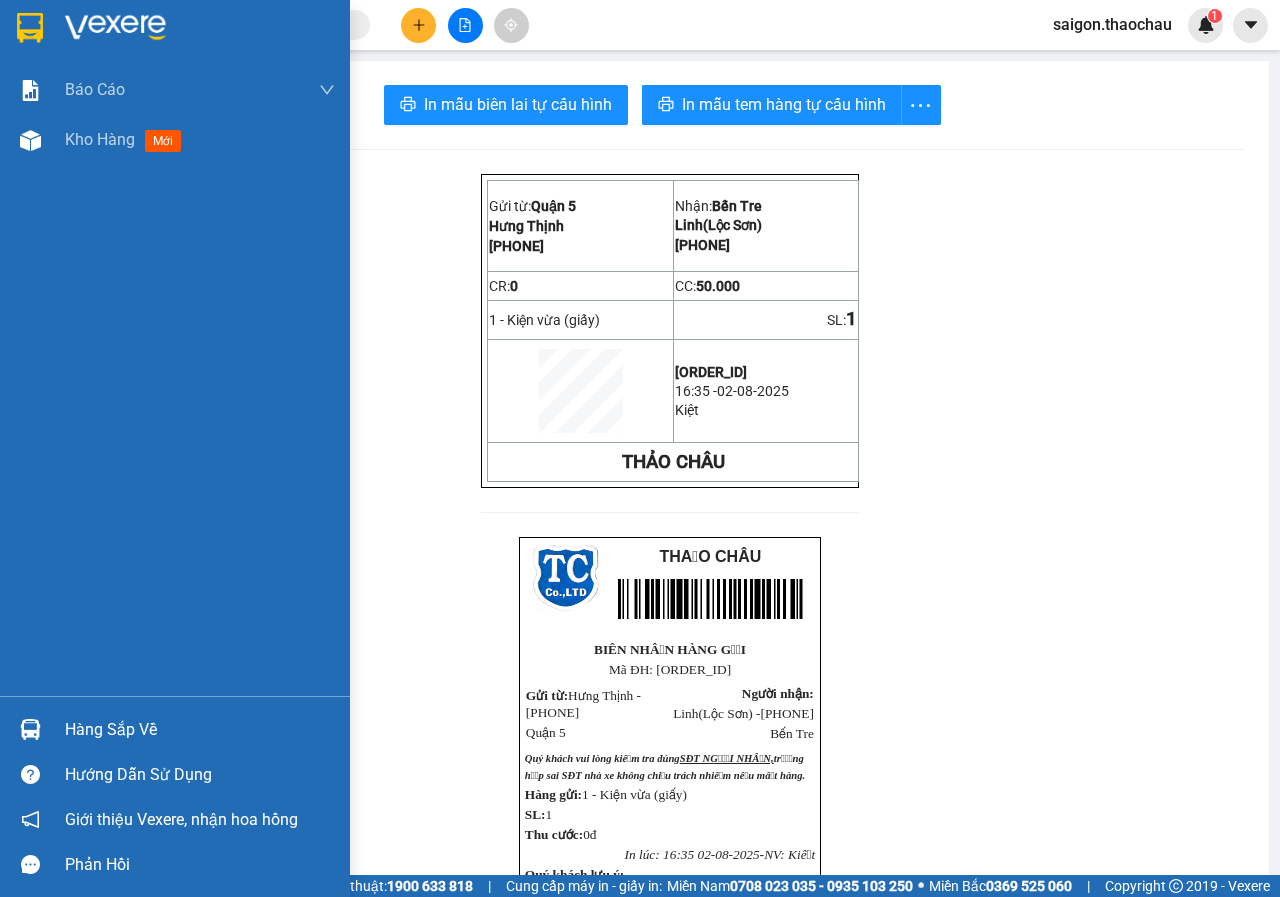 click on "Hàng sắp về" at bounding box center (200, 730) 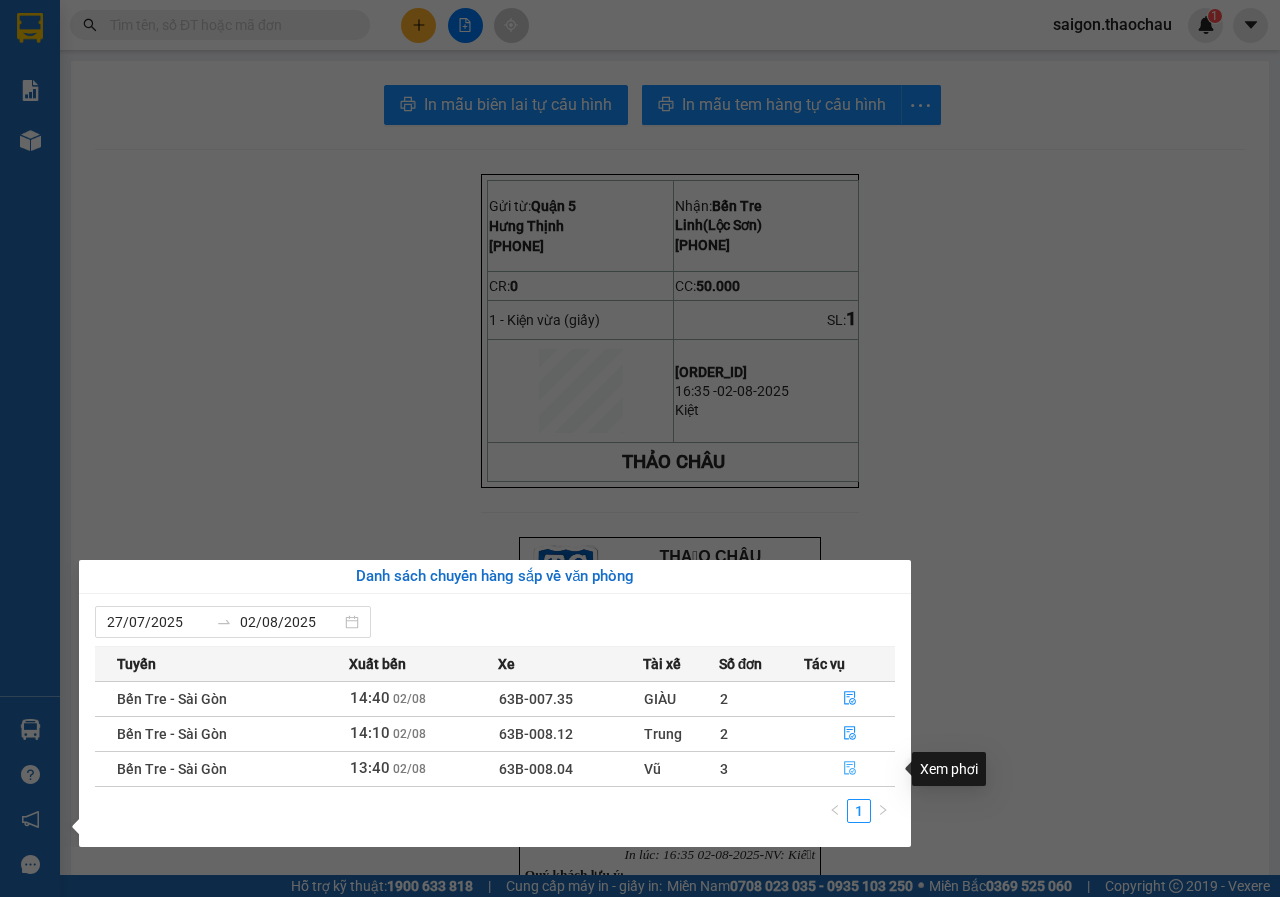 click 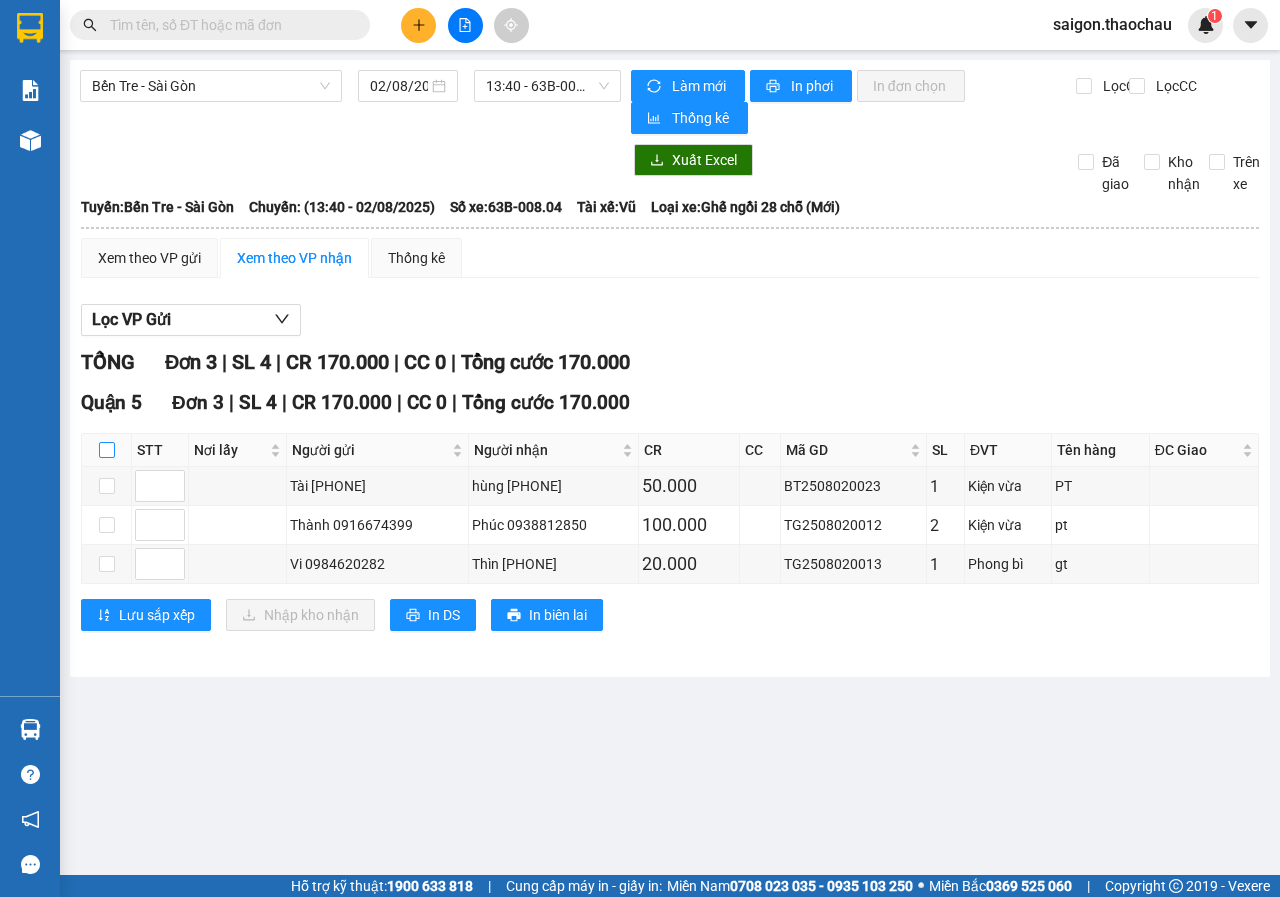 click at bounding box center [107, 450] 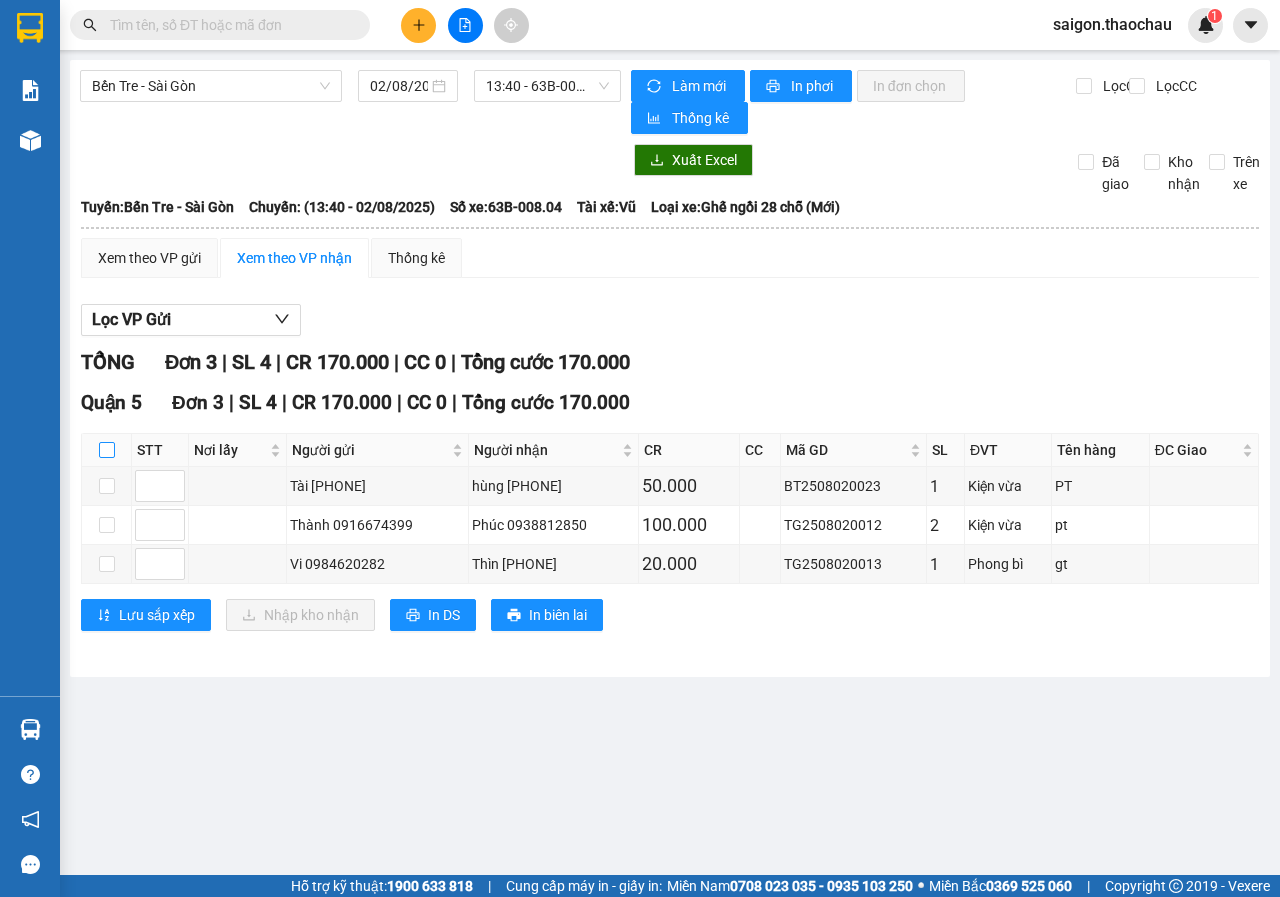 checkbox on "true" 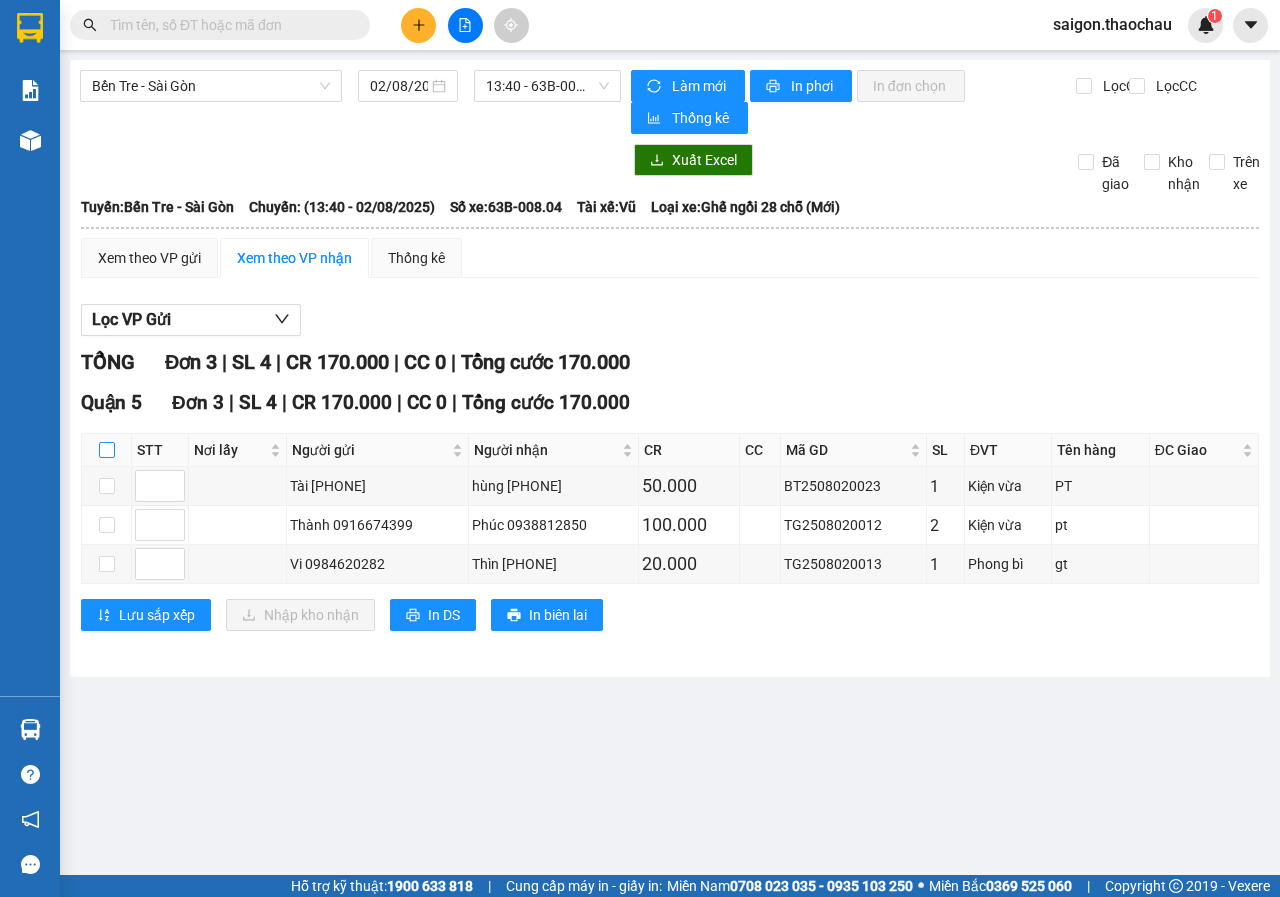checkbox on "true" 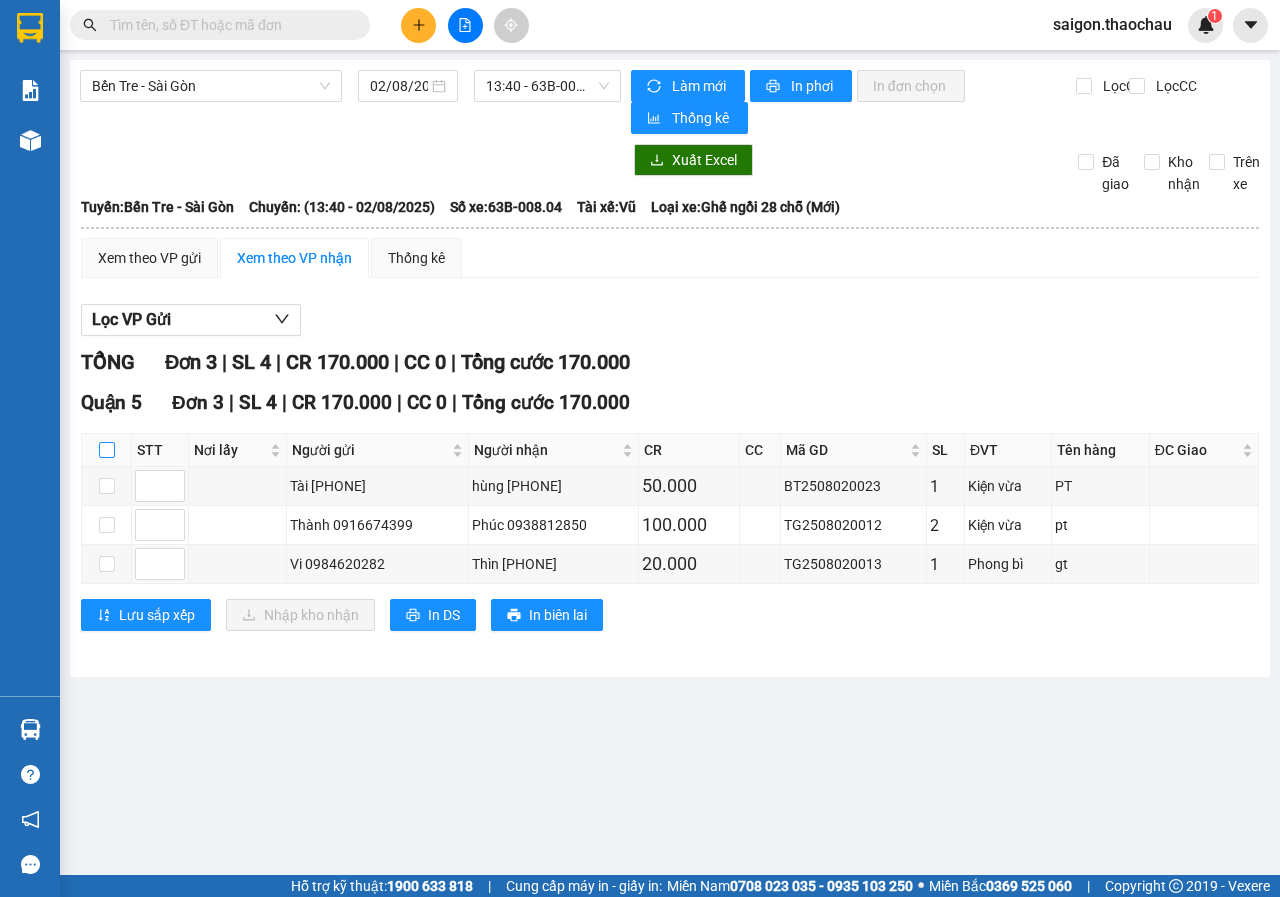 checkbox on "true" 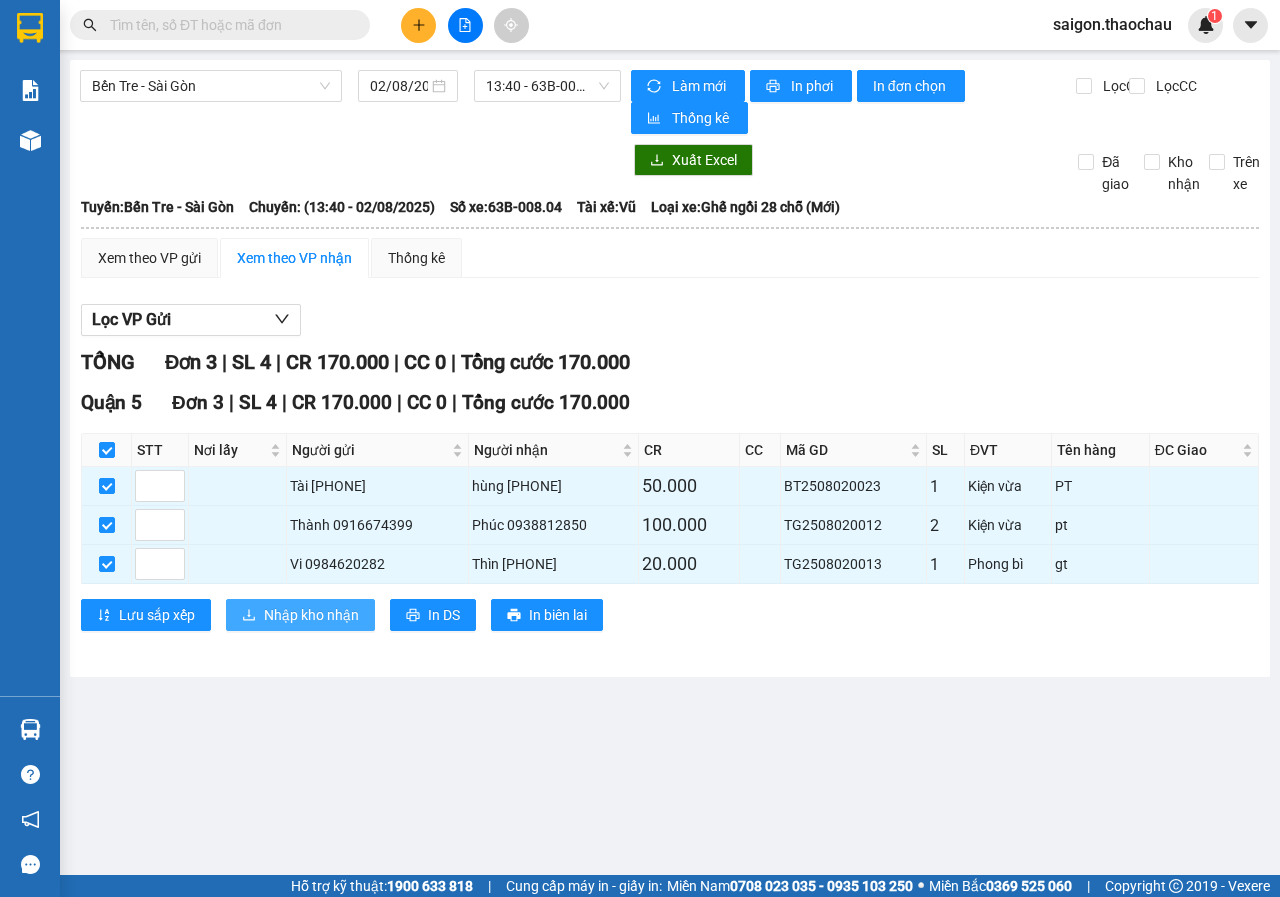 click on "Nhập kho nhận" at bounding box center [300, 615] 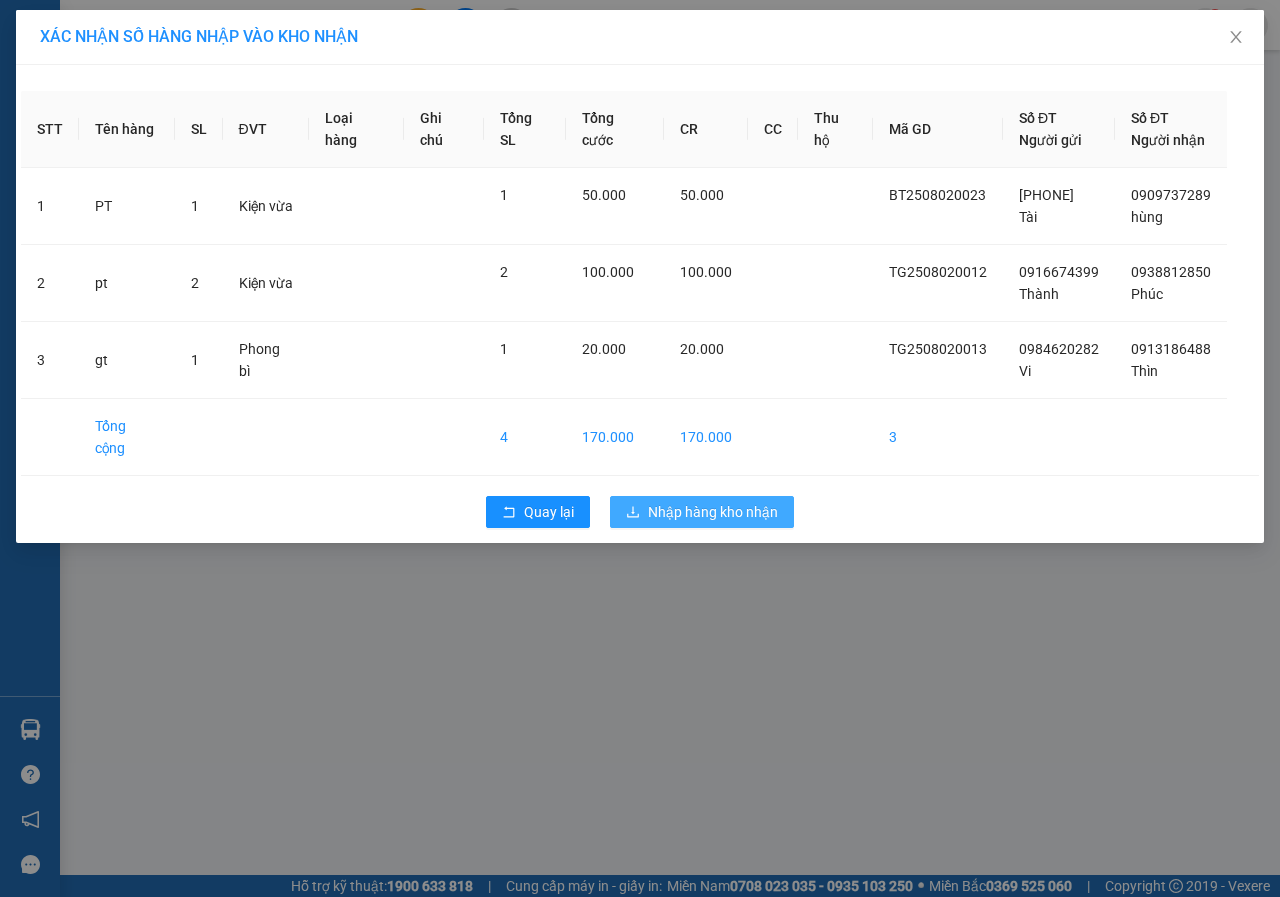 click on "Nhập hàng kho nhận" at bounding box center (713, 512) 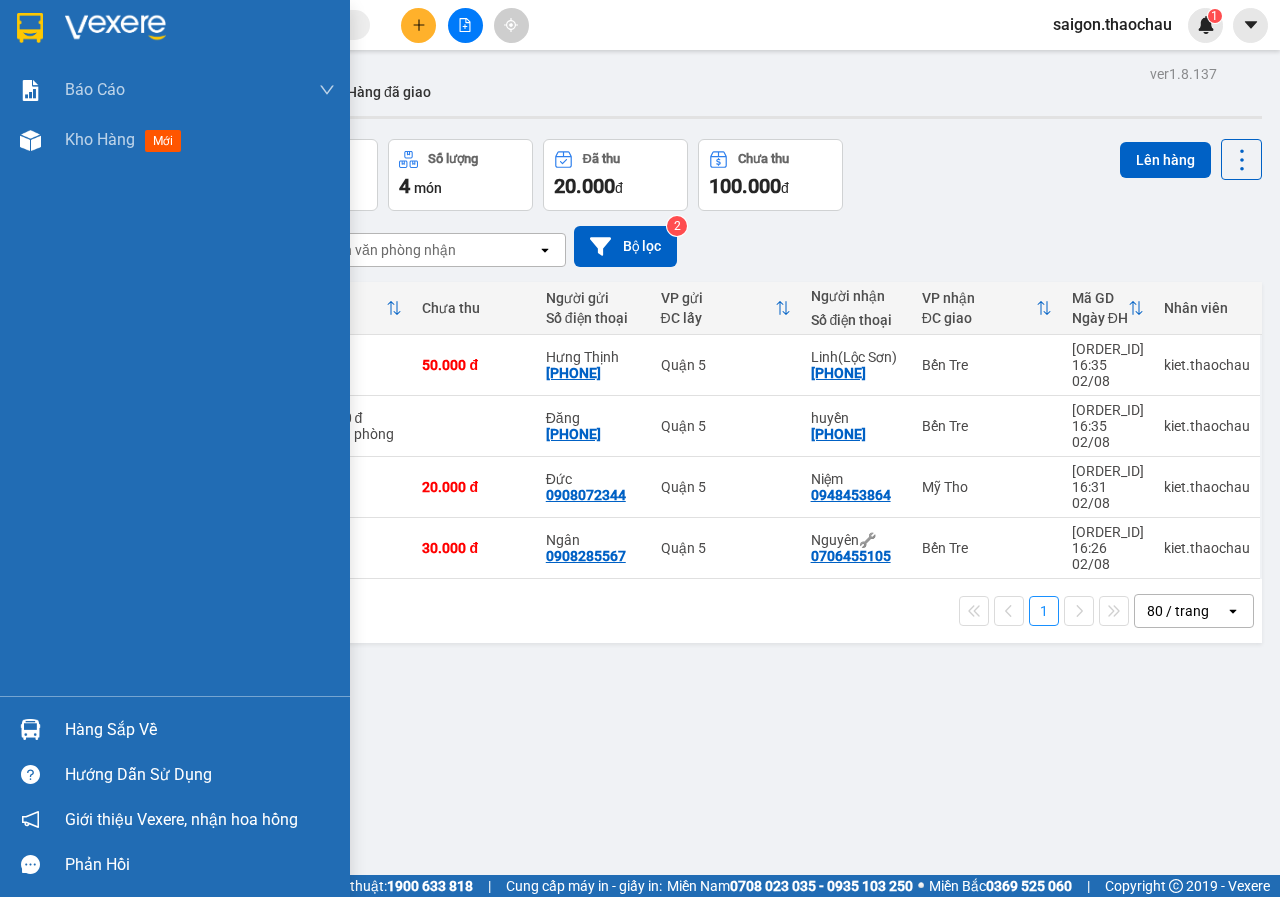 click at bounding box center [30, 729] 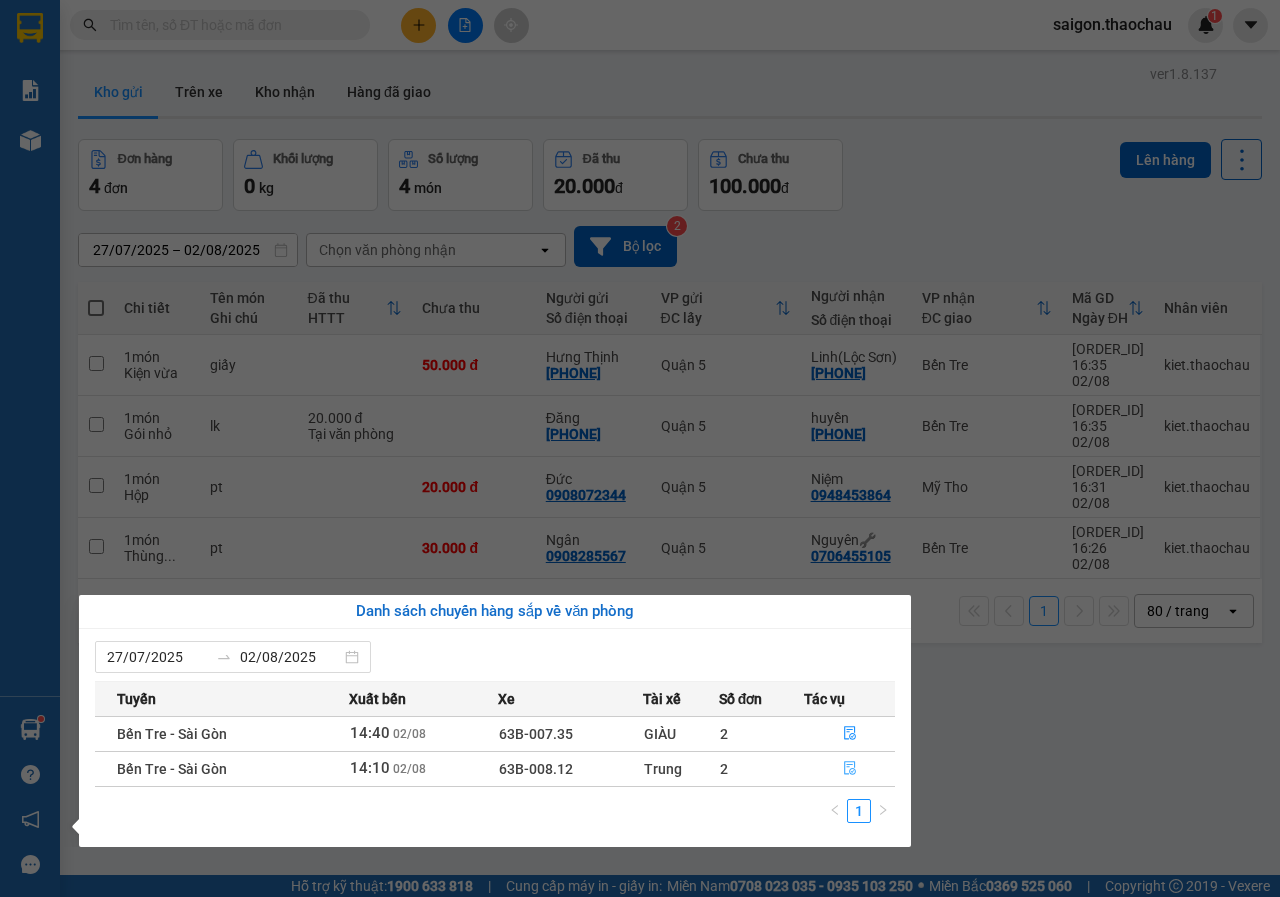 click 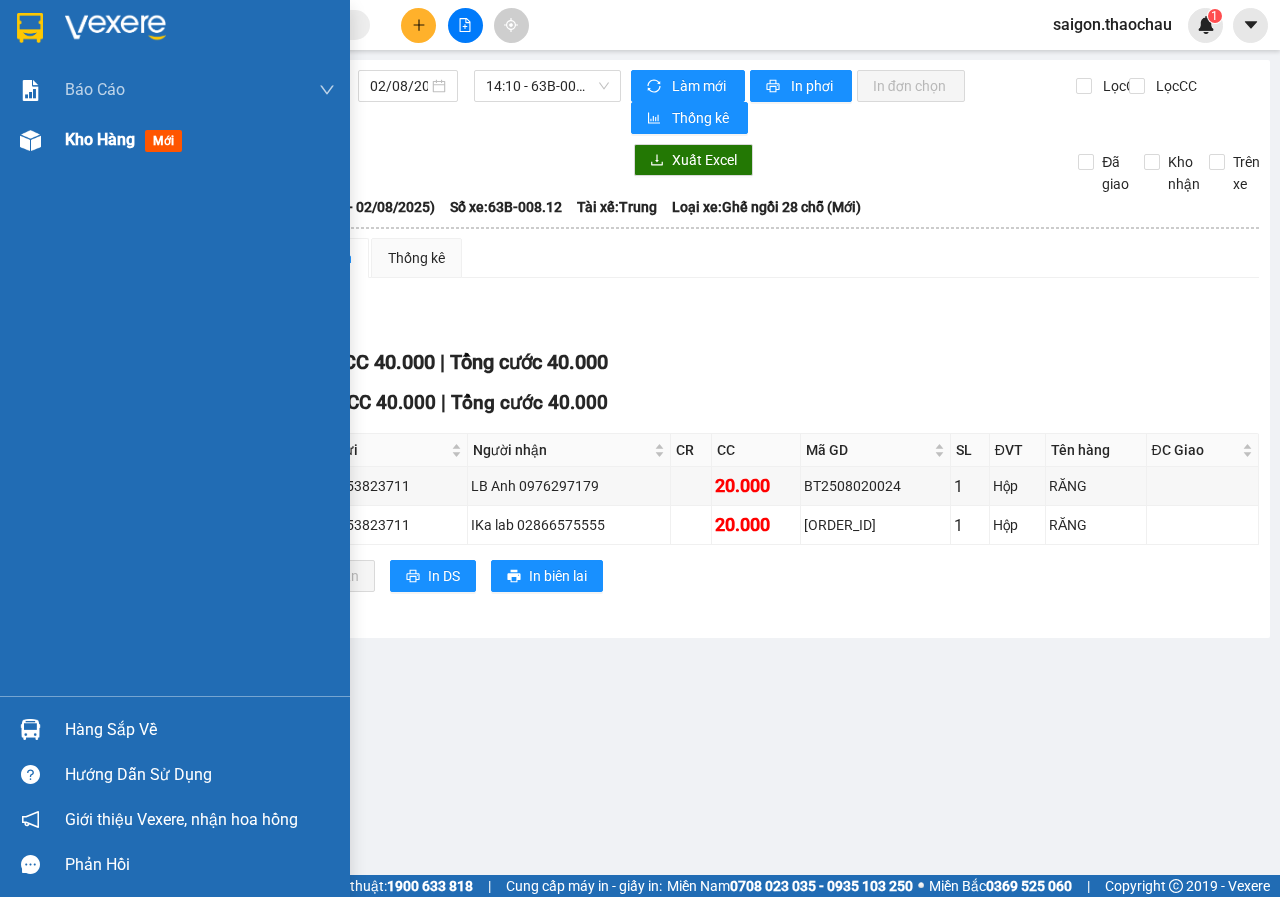 click at bounding box center [30, 140] 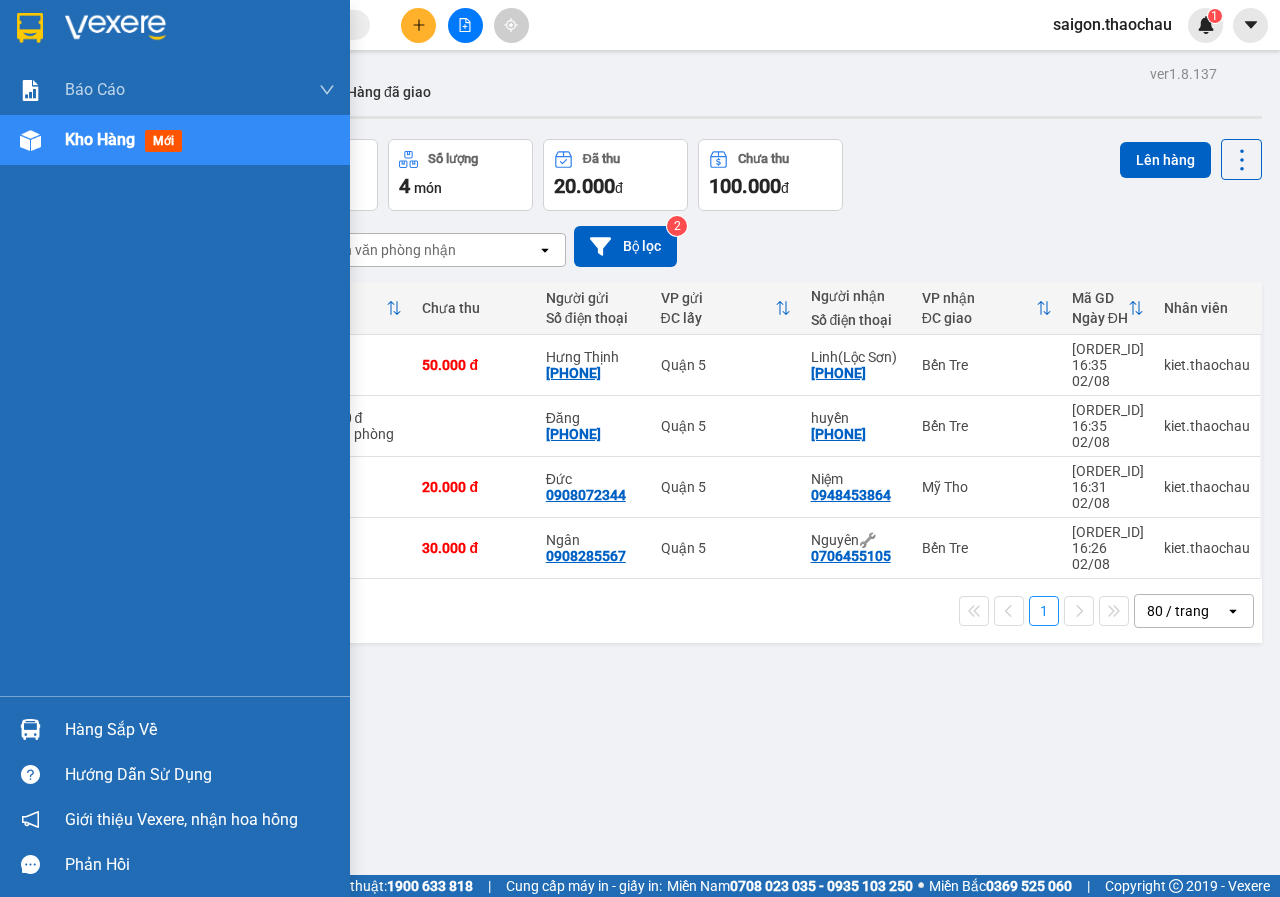 drag, startPoint x: 101, startPoint y: 729, endPoint x: 84, endPoint y: 719, distance: 19.723083 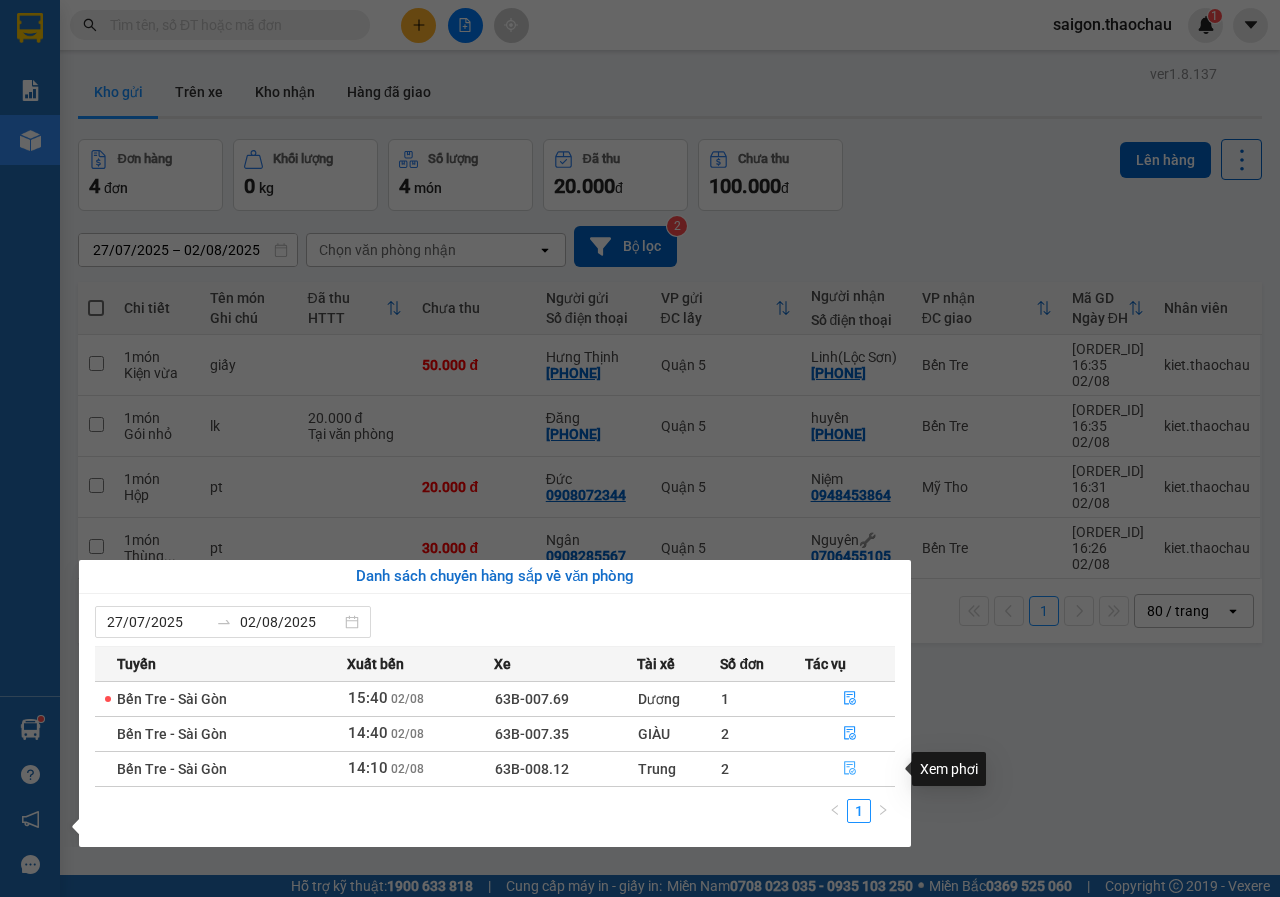 click 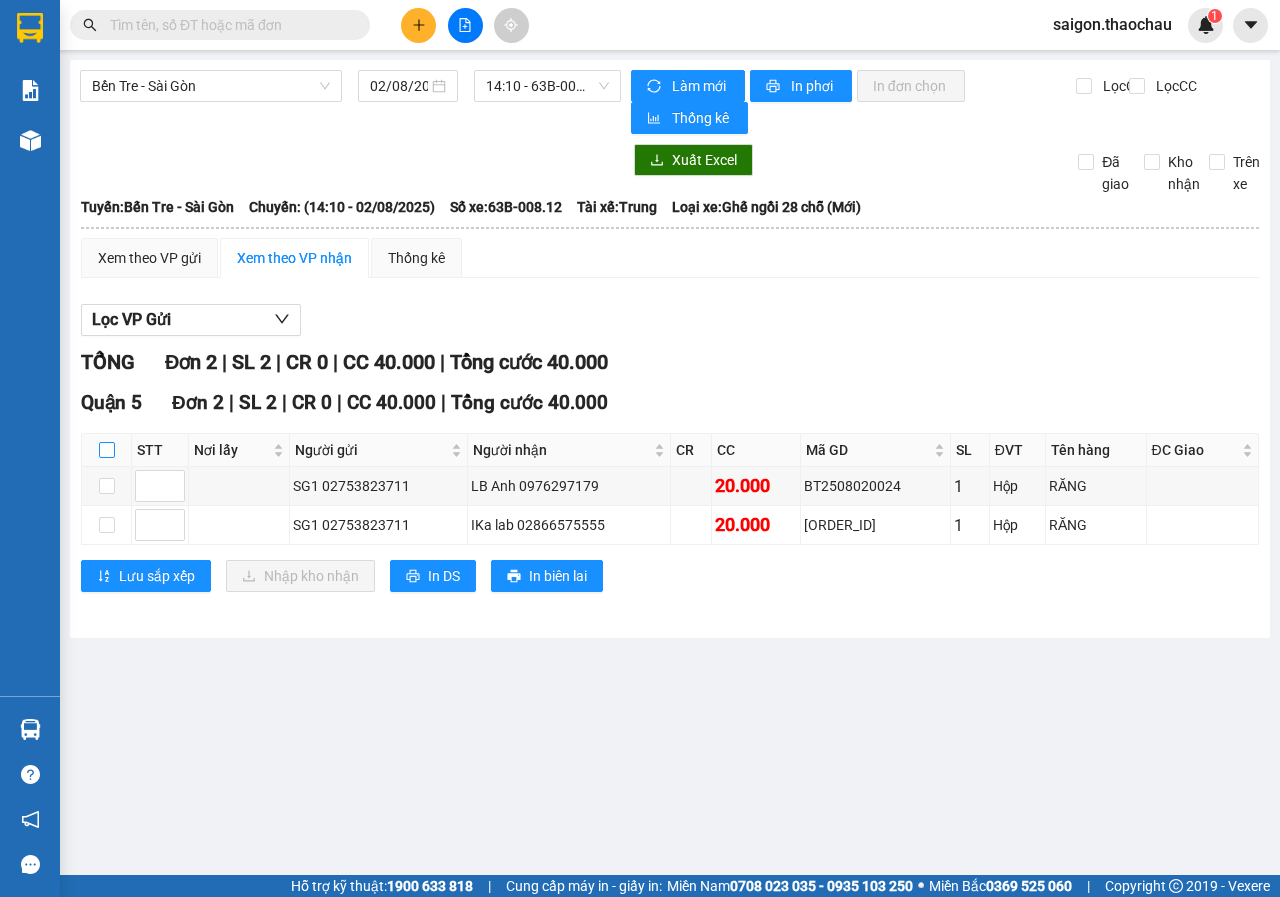 click at bounding box center (107, 450) 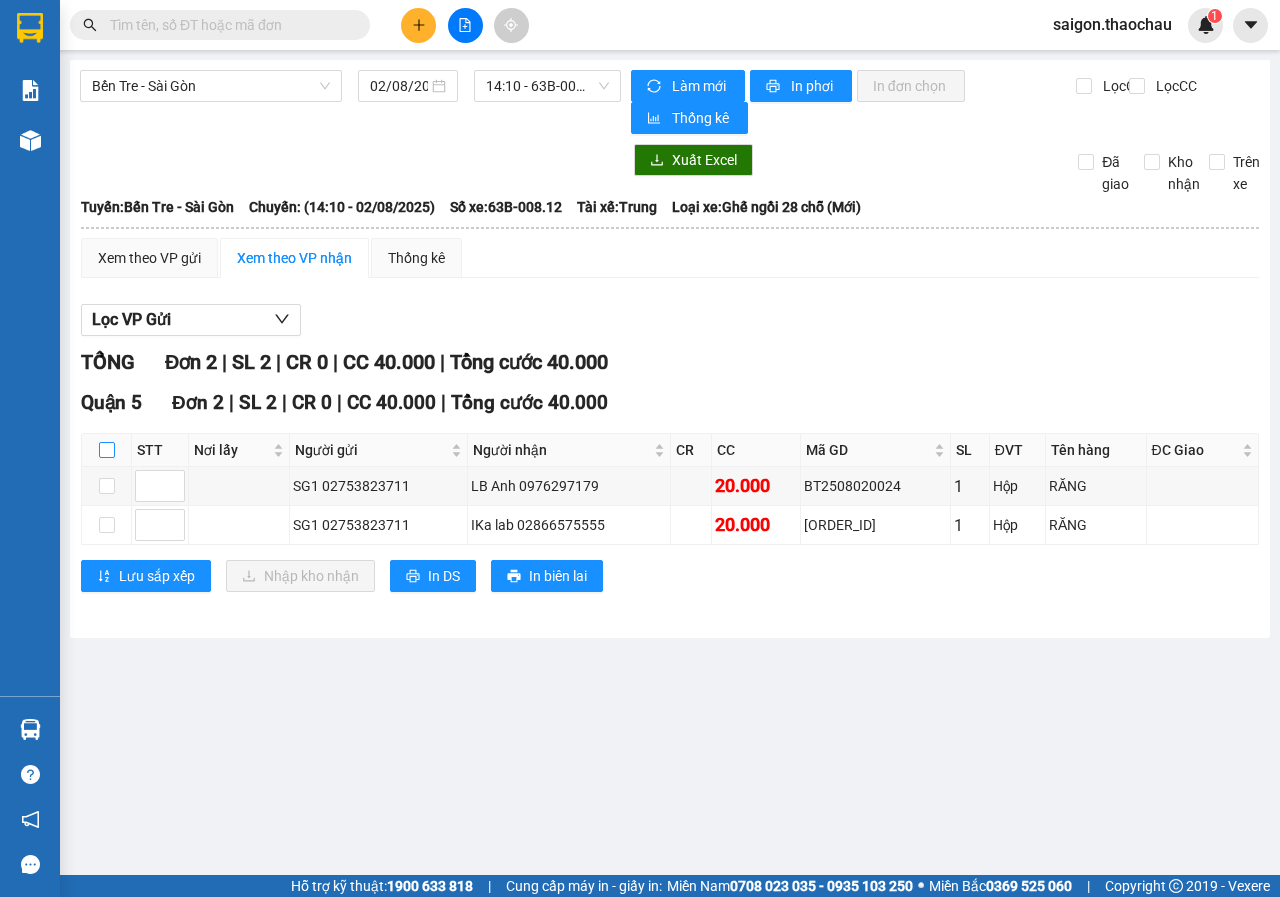 checkbox on "true" 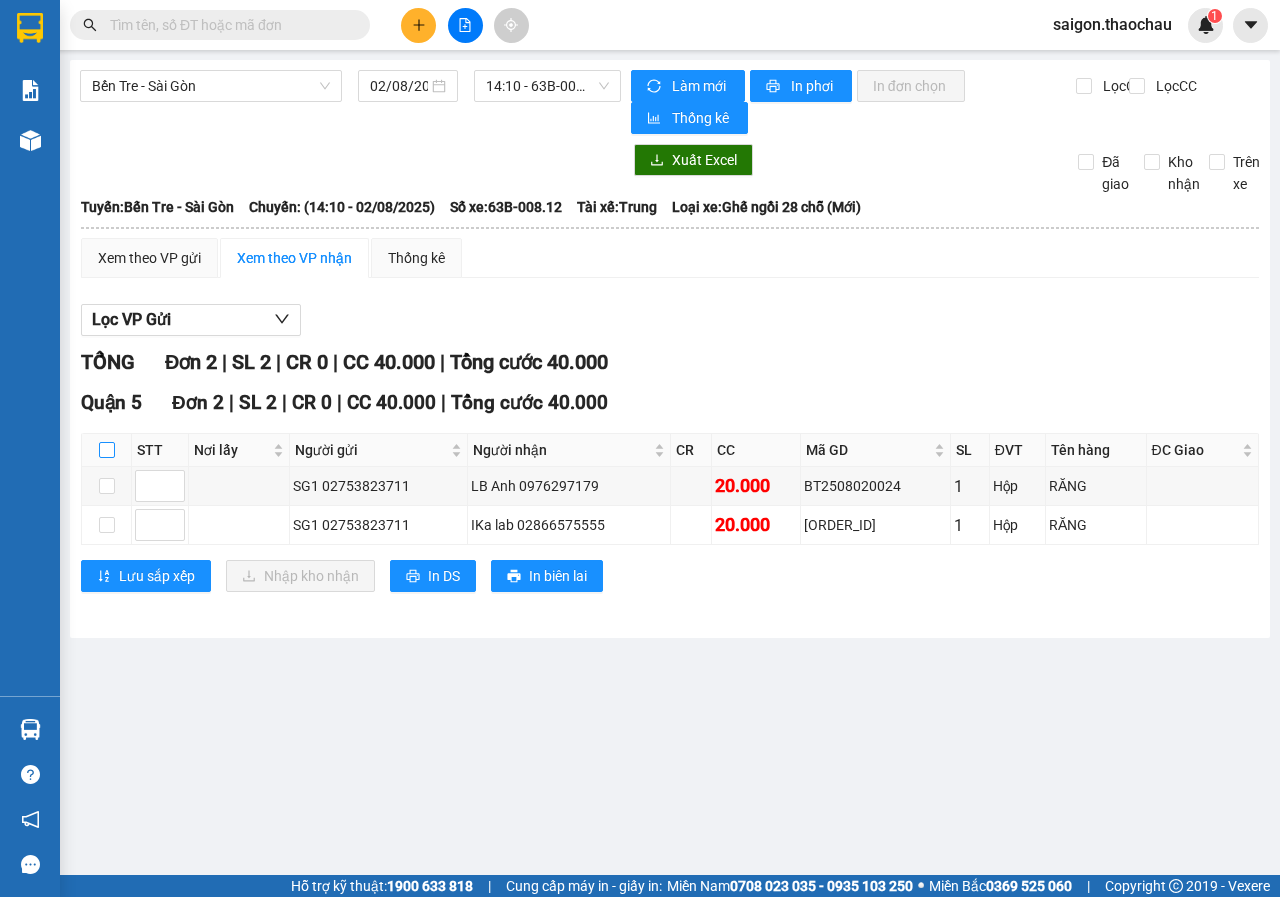 checkbox on "true" 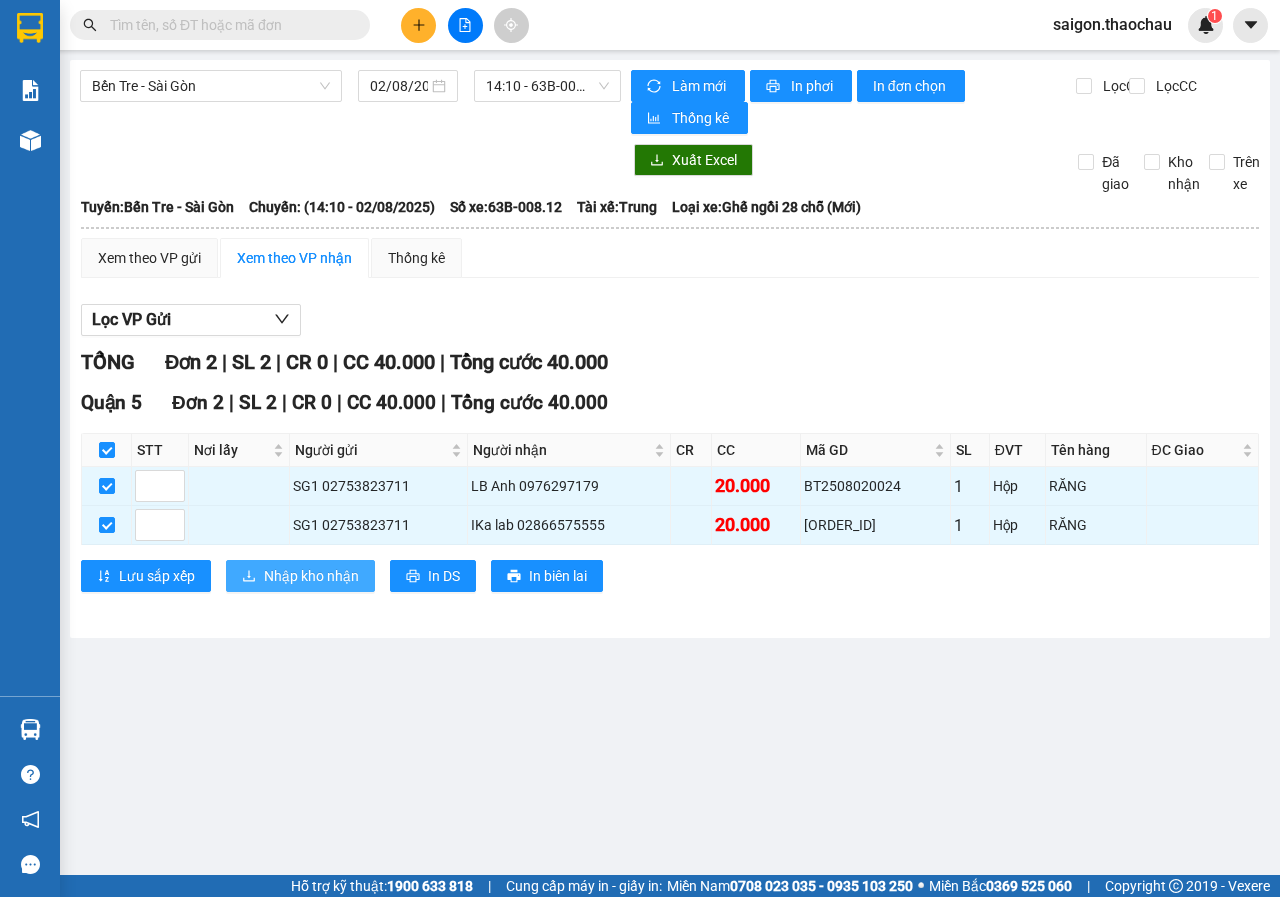 click on "Nhập kho nhận" at bounding box center [311, 576] 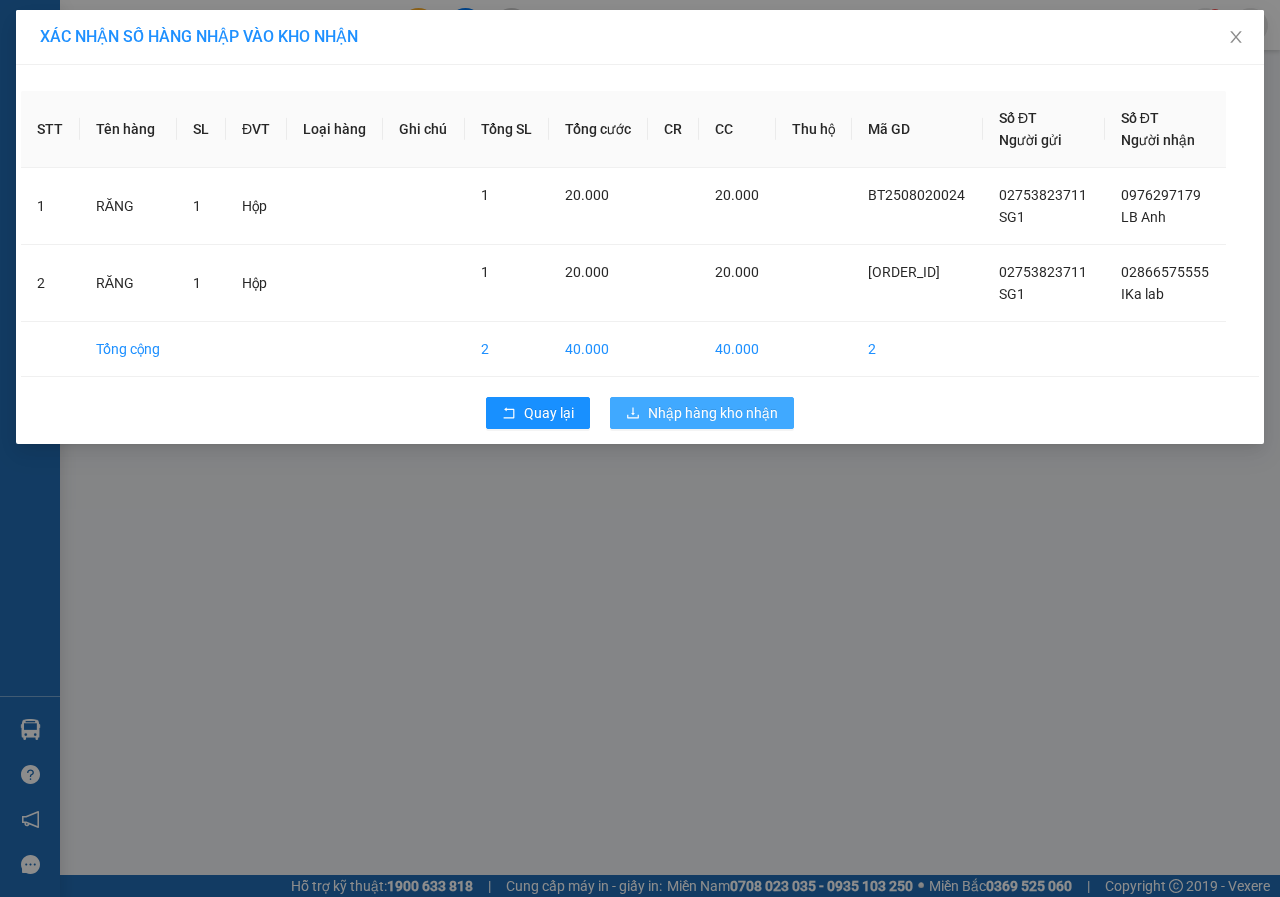 click on "Nhập hàng kho nhận" at bounding box center (702, 413) 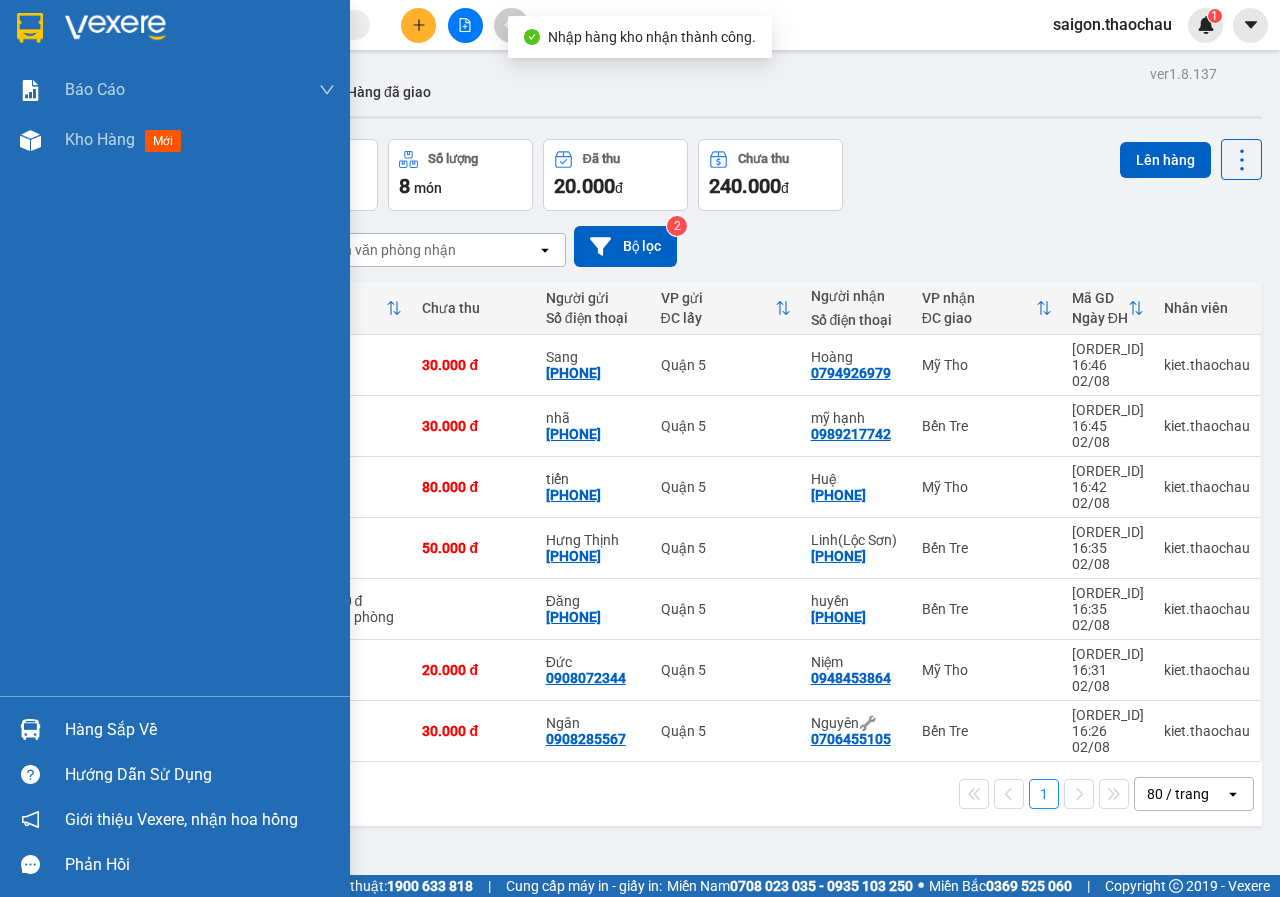 click on "Hàng sắp về" at bounding box center (175, 729) 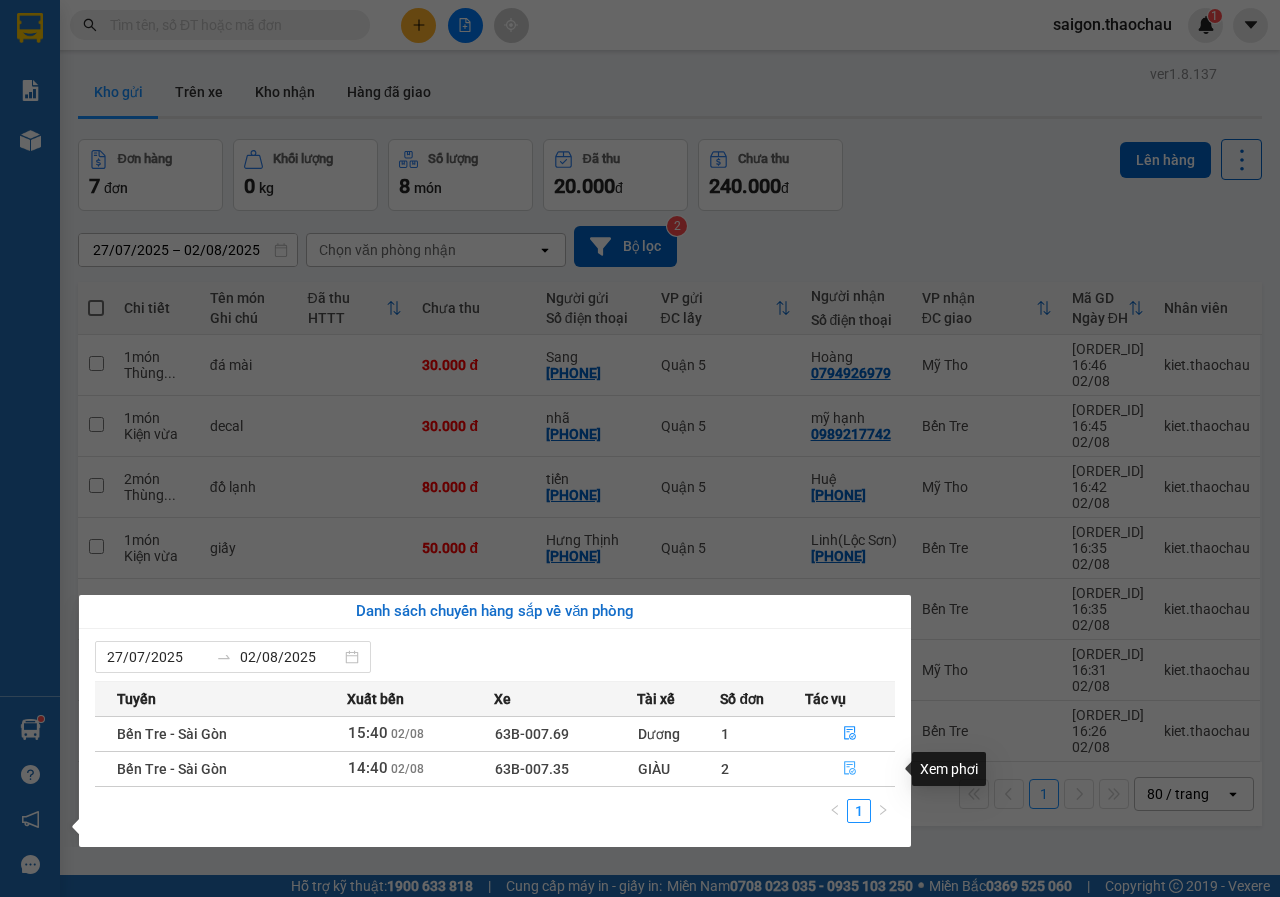 click at bounding box center (850, 769) 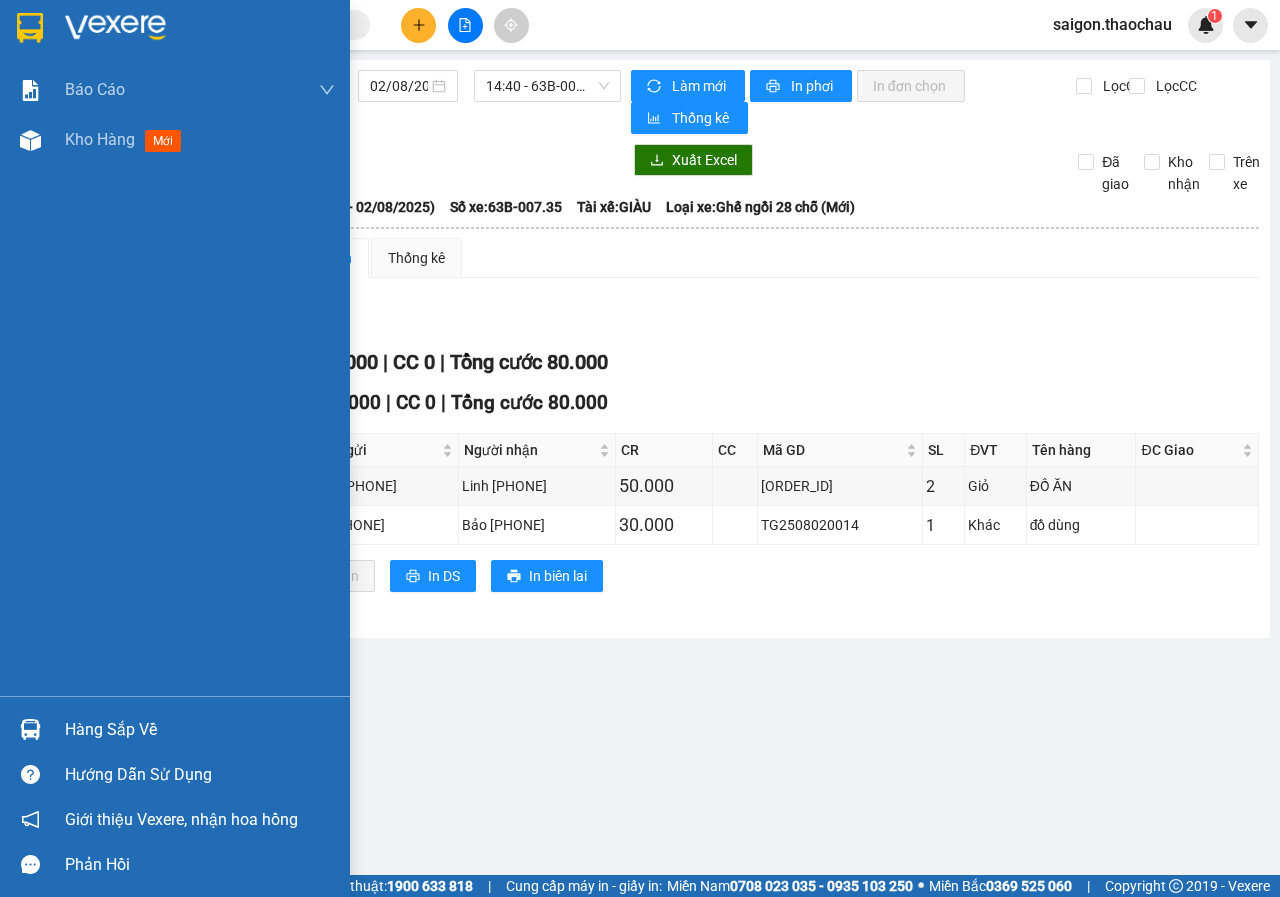 drag, startPoint x: 33, startPoint y: 724, endPoint x: 67, endPoint y: 718, distance: 34.525352 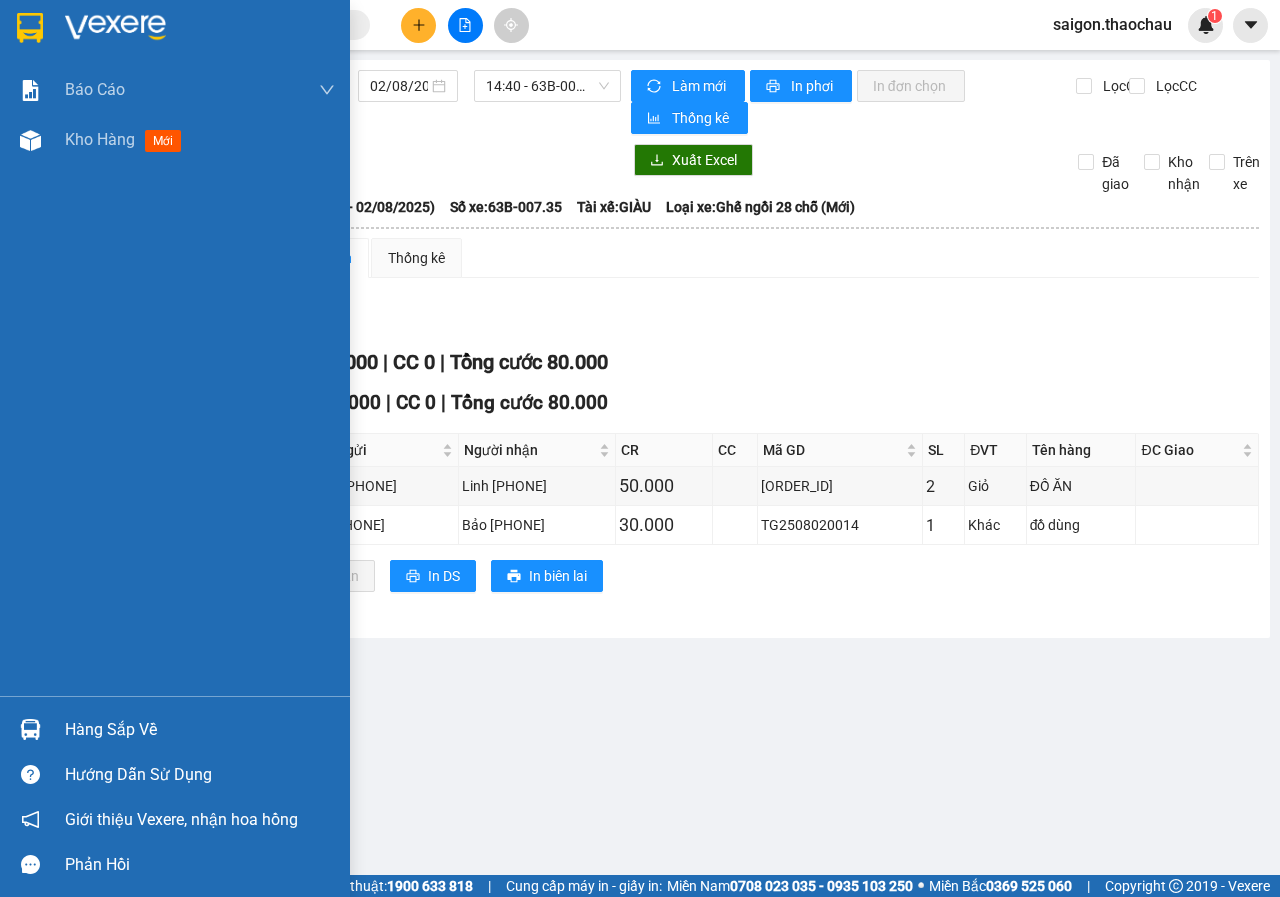 click at bounding box center [30, 729] 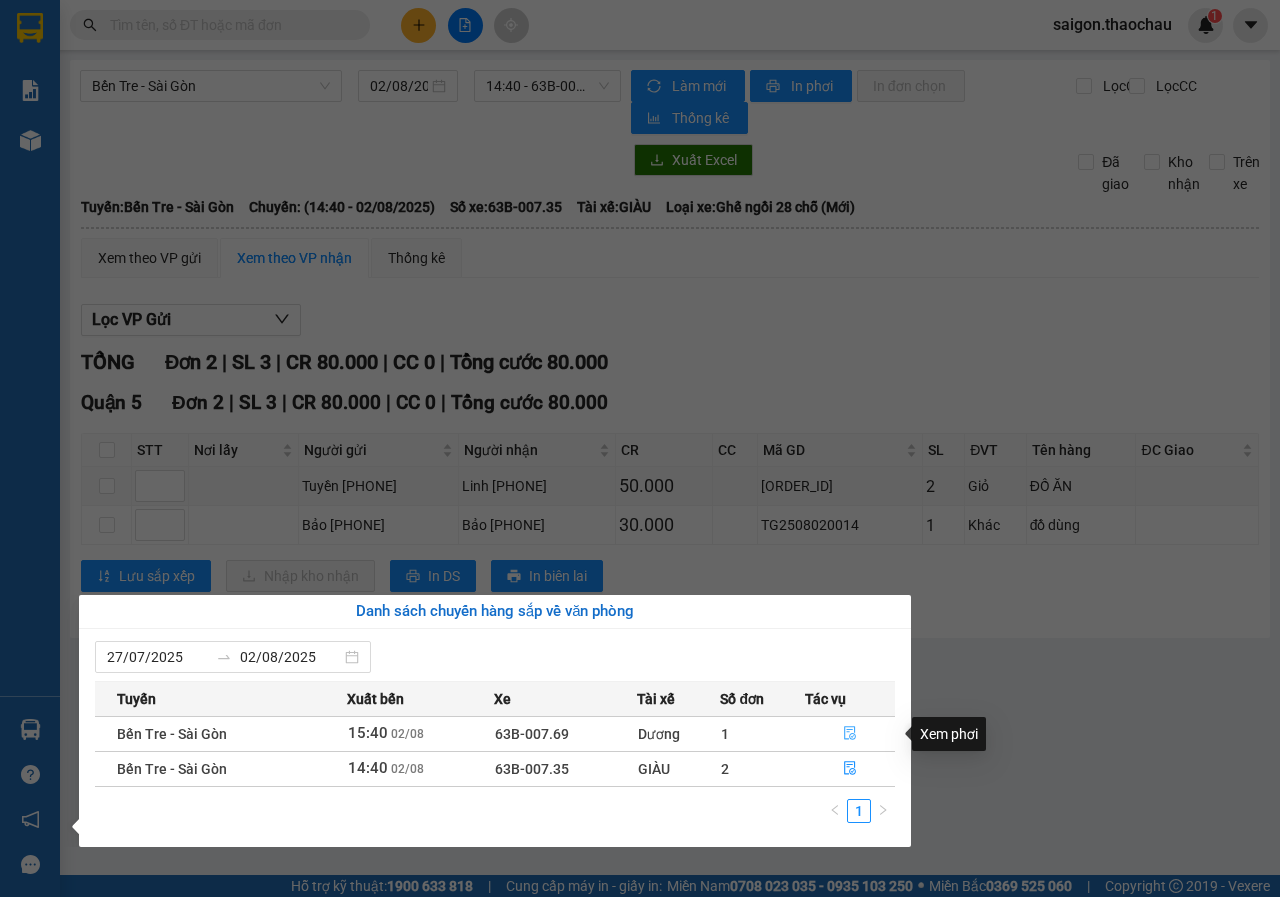 click 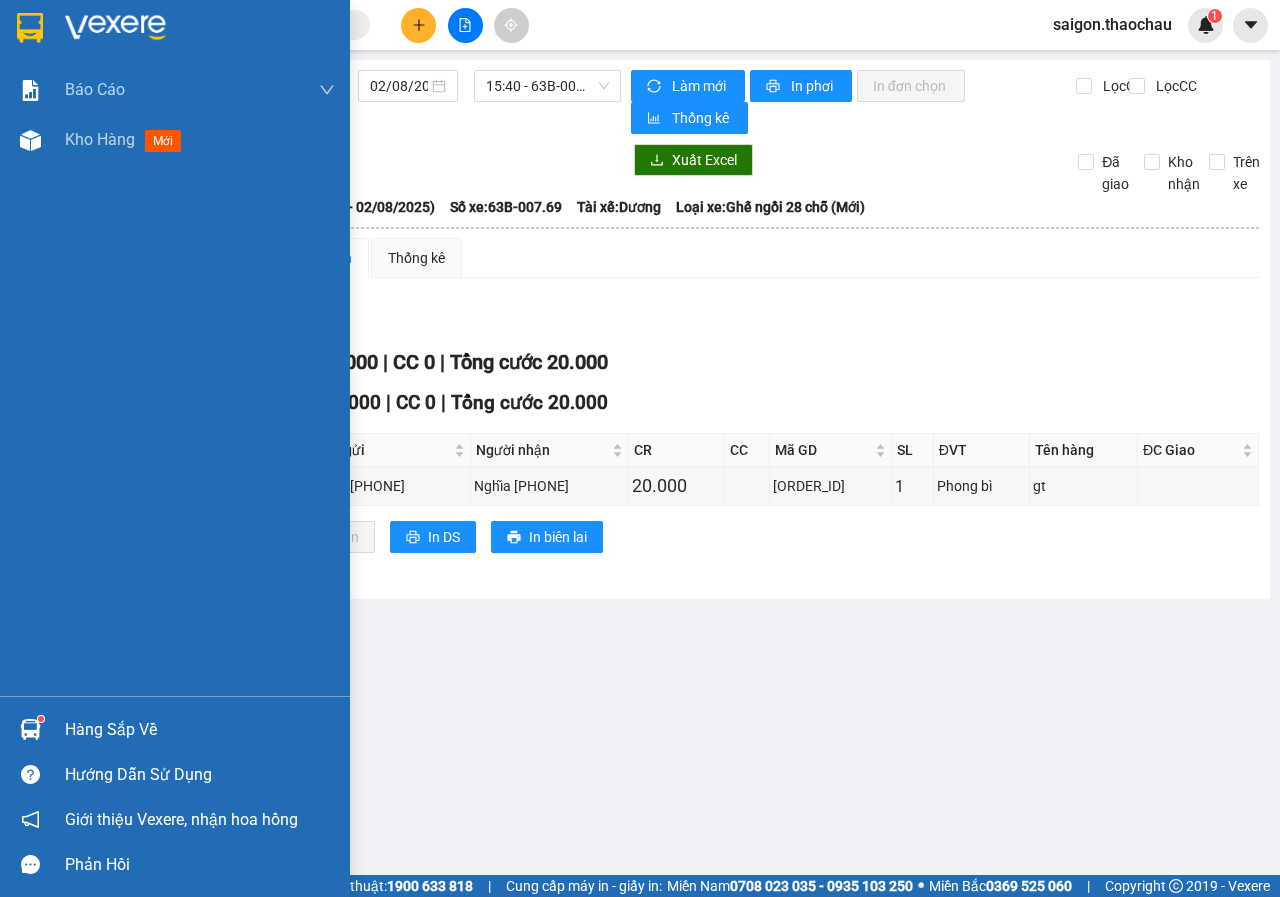 click at bounding box center [30, 729] 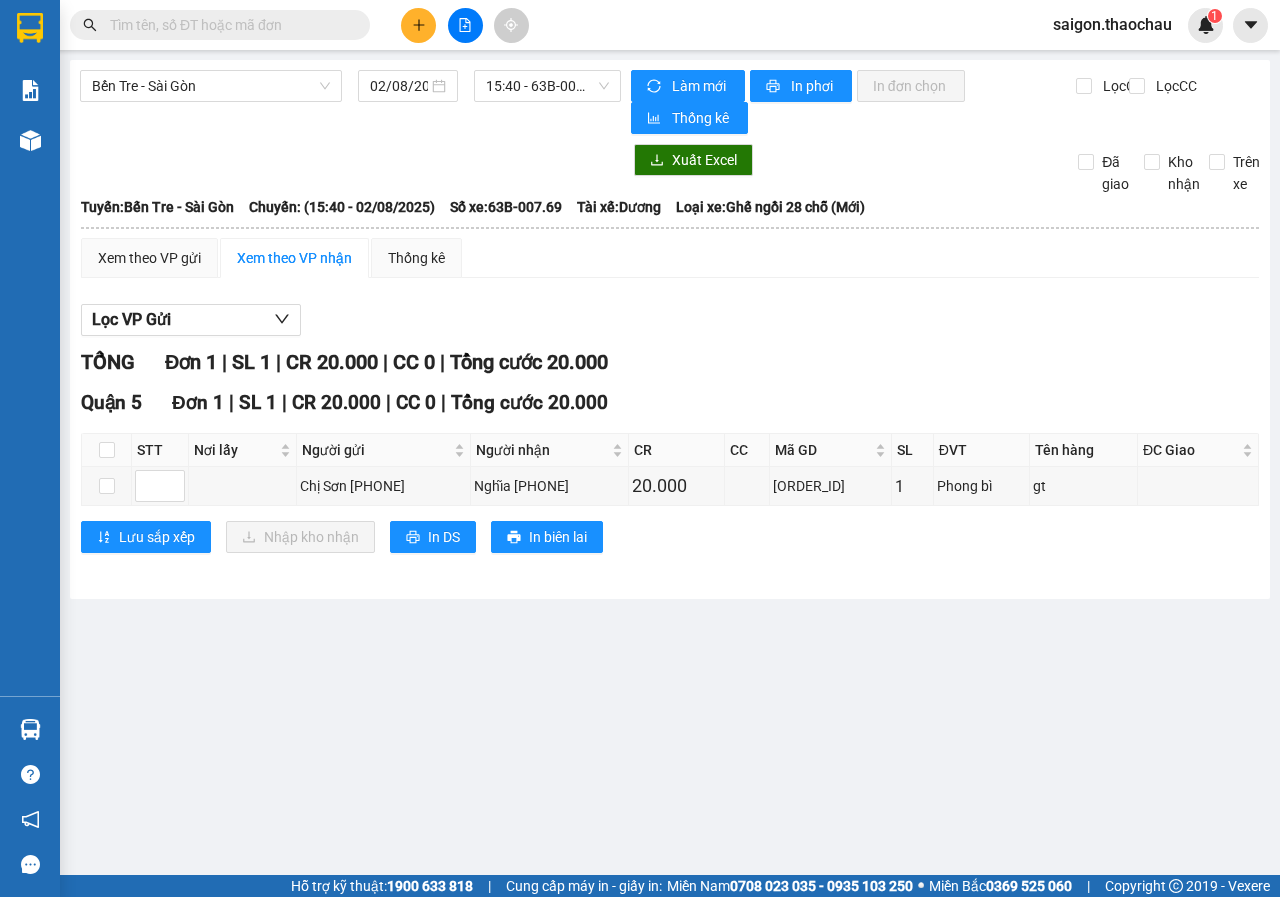 click on "Kết quả tìm kiếm ( 0 )  Bộ lọc  No Data saigon.thaochau 1     Báo cáo Báo cáo dòng tiền (nhân viên)     Kho hàng mới Hàng sắp về Hướng dẫn sử dụng Giới thiệu Vexere, nhận hoa hồng Phản hồi Phần mềm hỗ trợ bạn tốt chứ? Bến Tre - Sài Gòn 02/08/2025 15:40     - 63B-007.69  Làm mới In phơi In đơn chọn Thống kê Lọc  CR Lọc  CC Xuất Excel Đã giao Kho nhận Trên xe Thảo Châu   0903 337 600    70B Hùng Vương, phường 9 16:50 - 02/08/2025 Tuyến:  Bến Tre - Sài Gòn Chuyến:   (15:40 - 02/08/2025) Tài xế:  Dương   Số xe:  63B-007.69 Loại xe:  Ghế ngồi 28 chỗ (Mới) Tuyến:  Bến Tre - Sài Gòn Chuyến:   (15:40 - 02/08/2025) Số xe:  63B-007.69 Tài xế:  Dương Loại xe:  Ghế ngồi 28 chỗ (Mới) Xem theo VP gửi Xem theo VP nhận Thống kê Lọc VP Gửi TỔNG Đơn   1 | SL   1 | CR   20.000 | CC   0 | Tổng cước   20.000 Quận 5 Đơn   1 | SL   1 | CR   20.000 | CC   0 |" at bounding box center (640, 448) 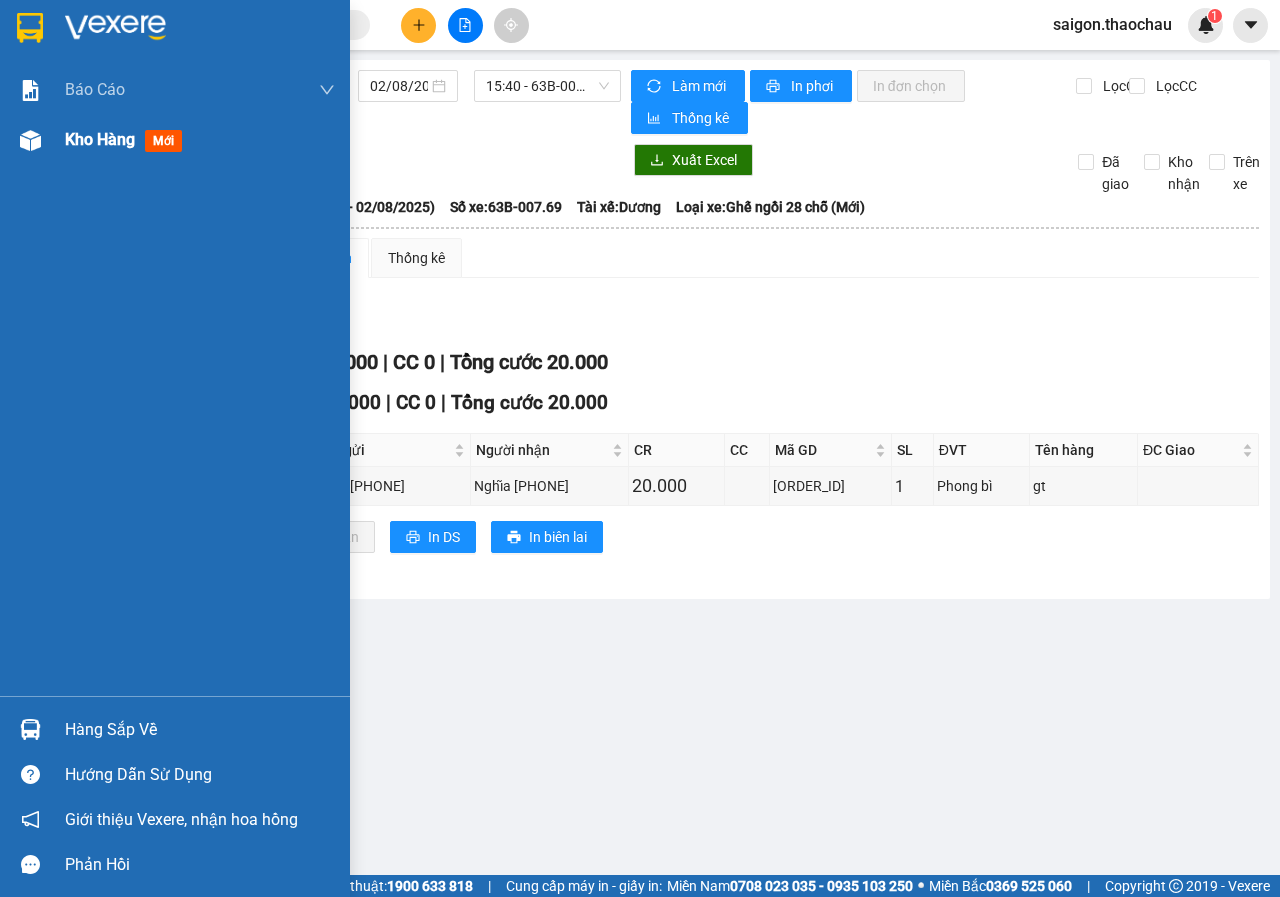 click on "Kho hàng" at bounding box center [100, 139] 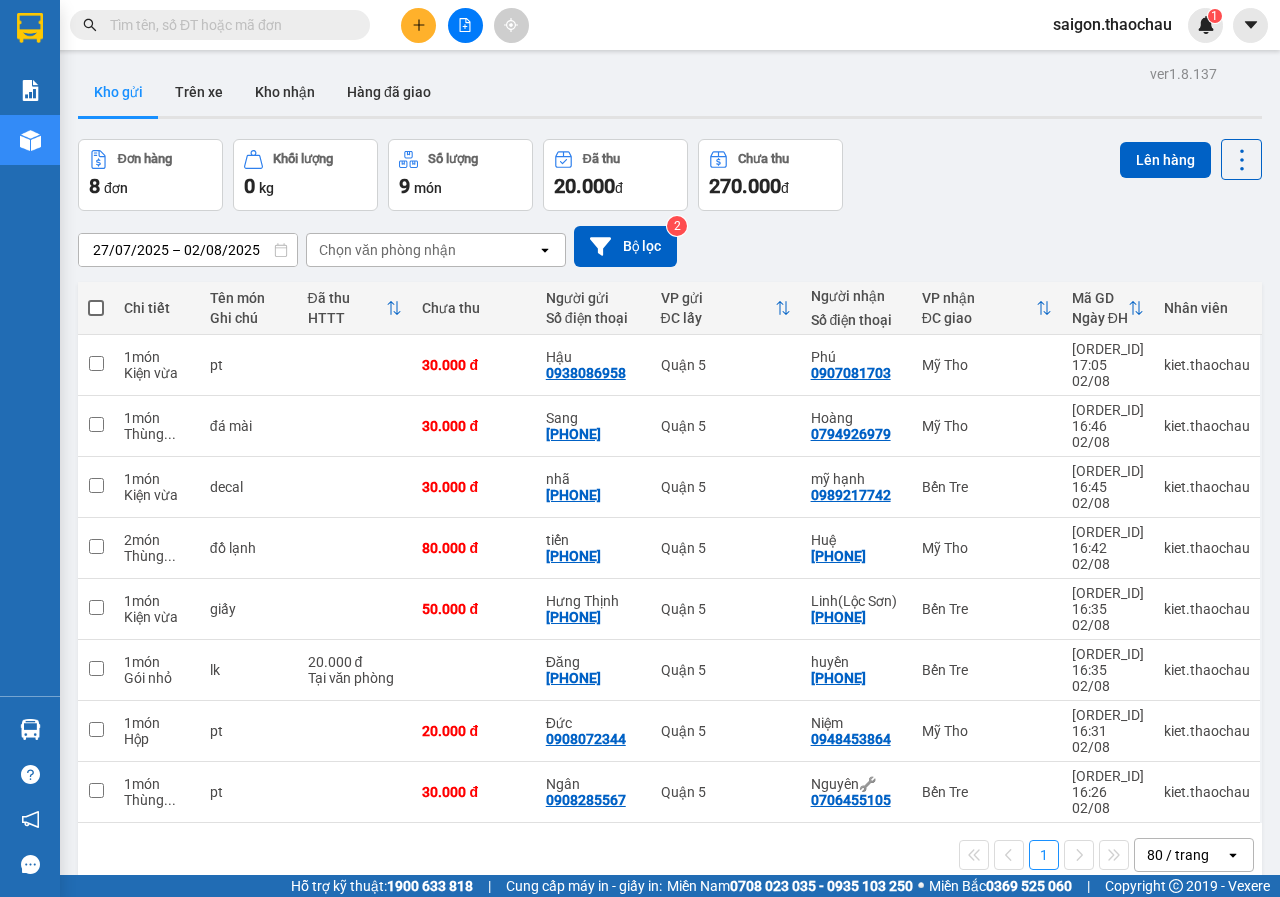 click at bounding box center (96, 308) 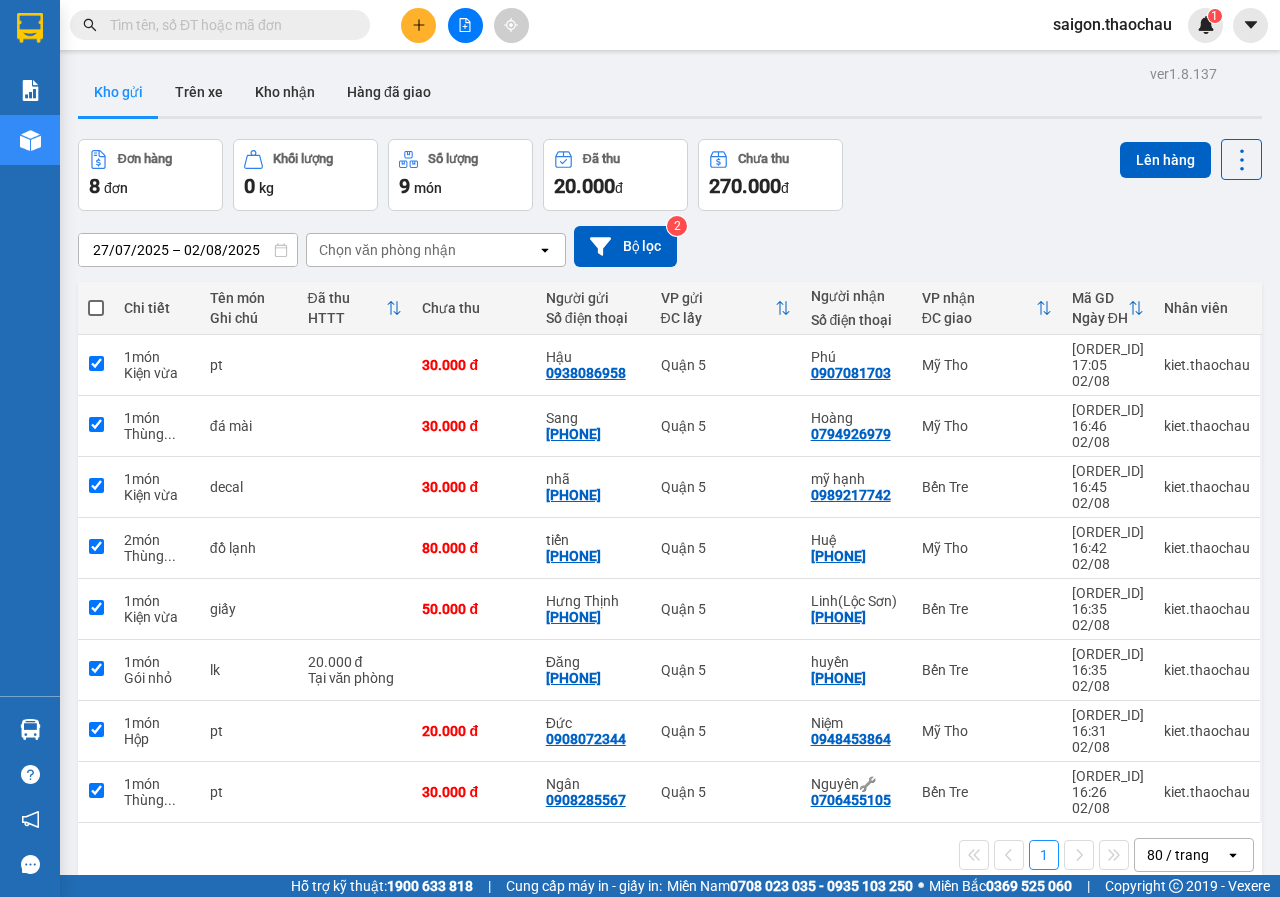 checkbox on "true" 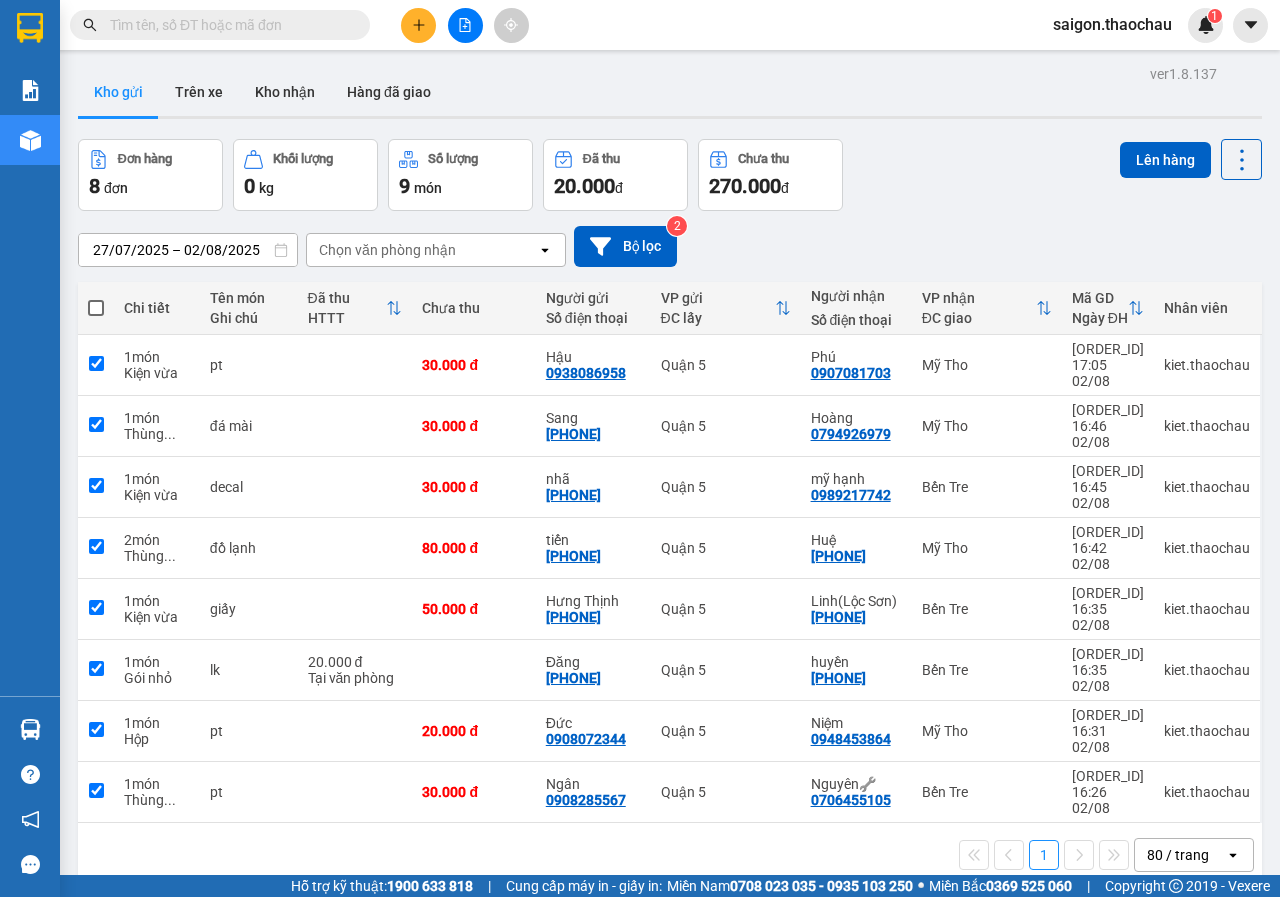 checkbox on "true" 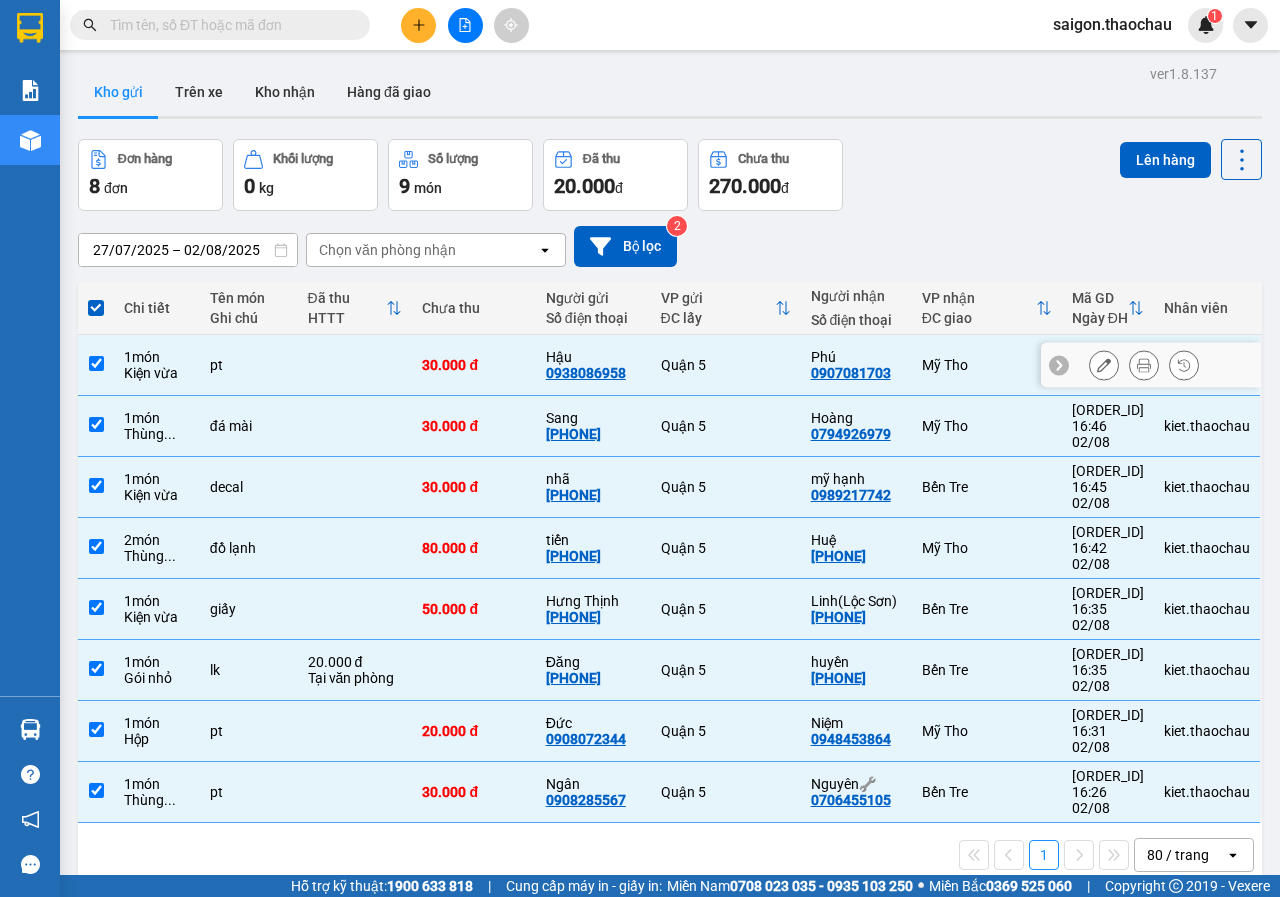 click on "pt" at bounding box center (249, 365) 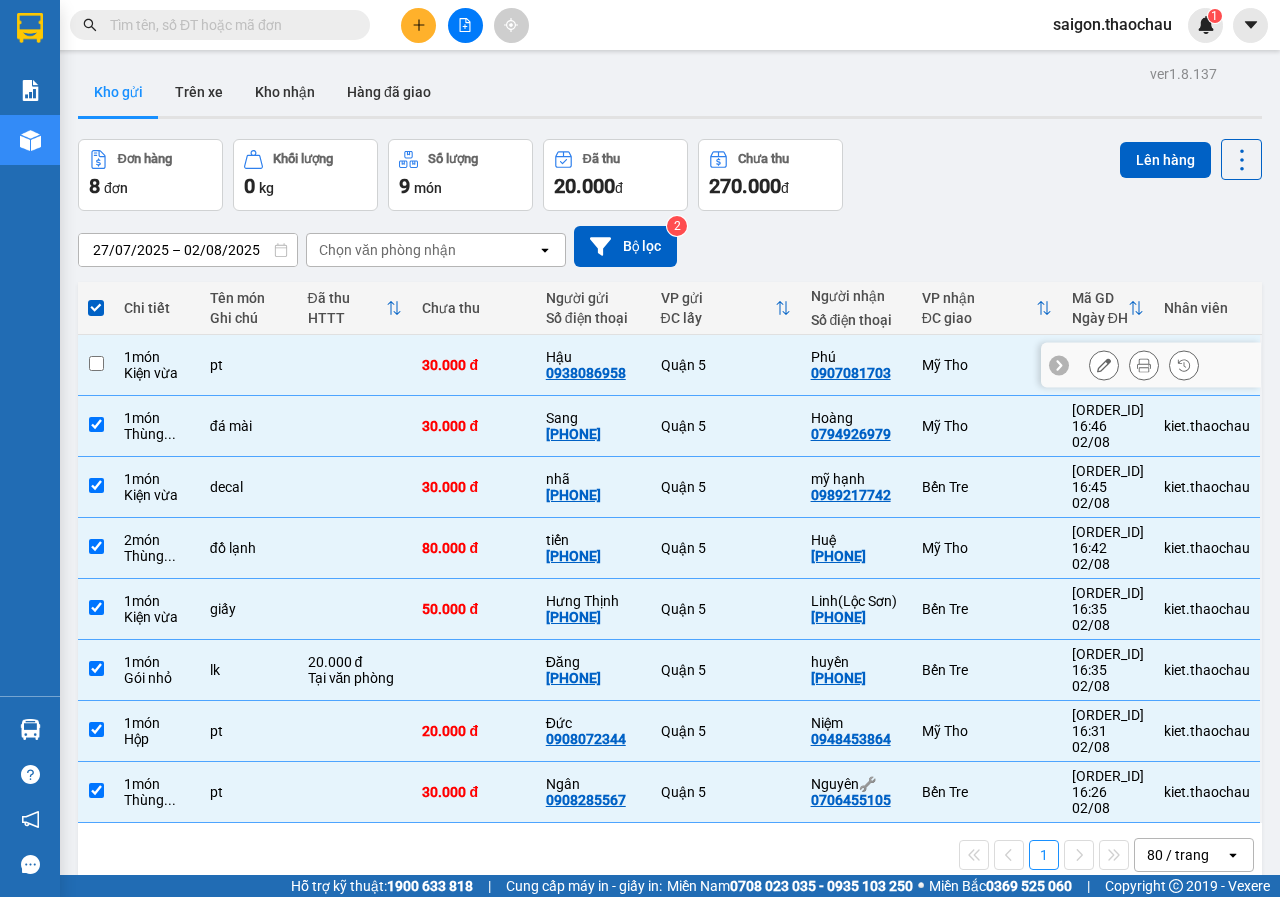 checkbox on "false" 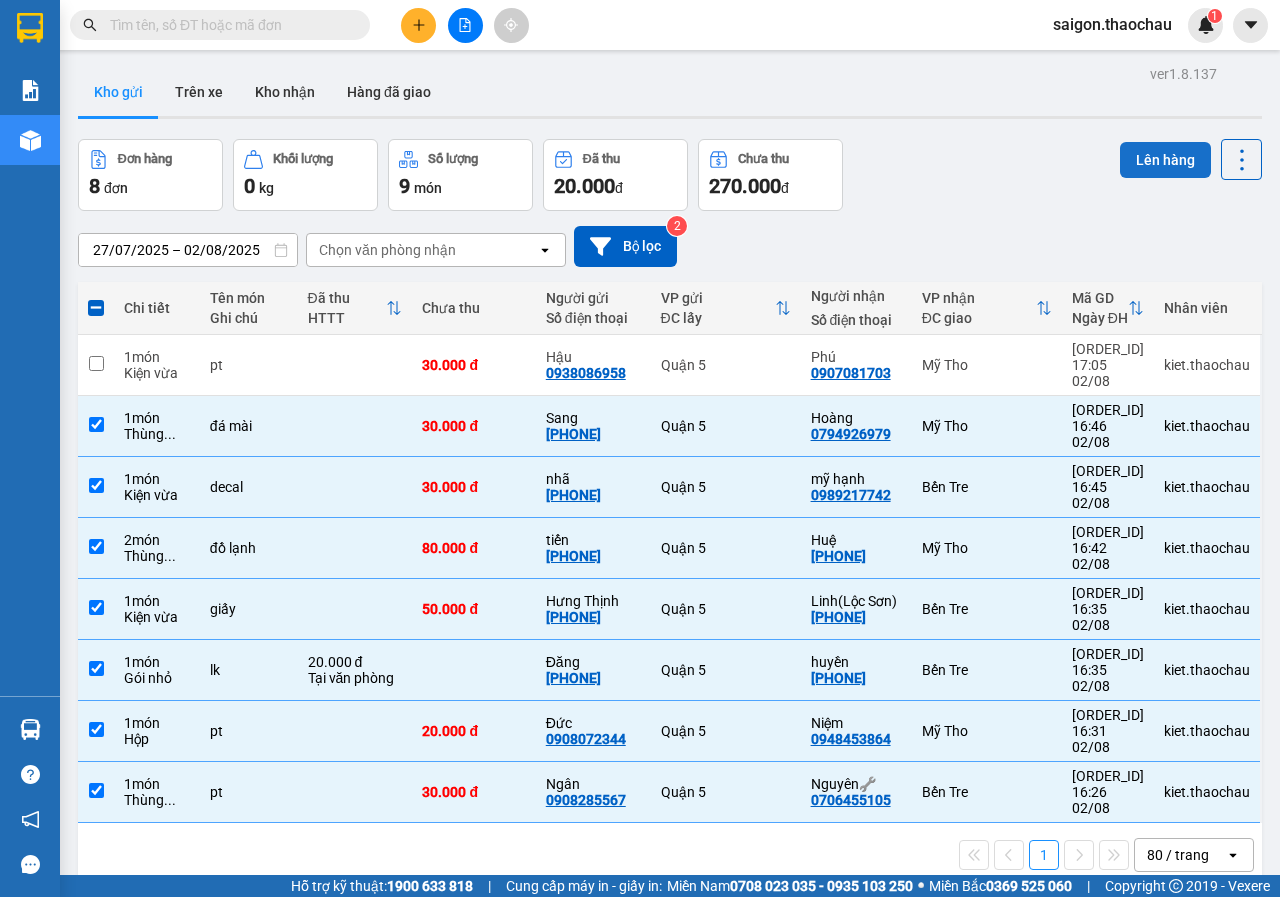 click on "Lên hàng" at bounding box center [1165, 160] 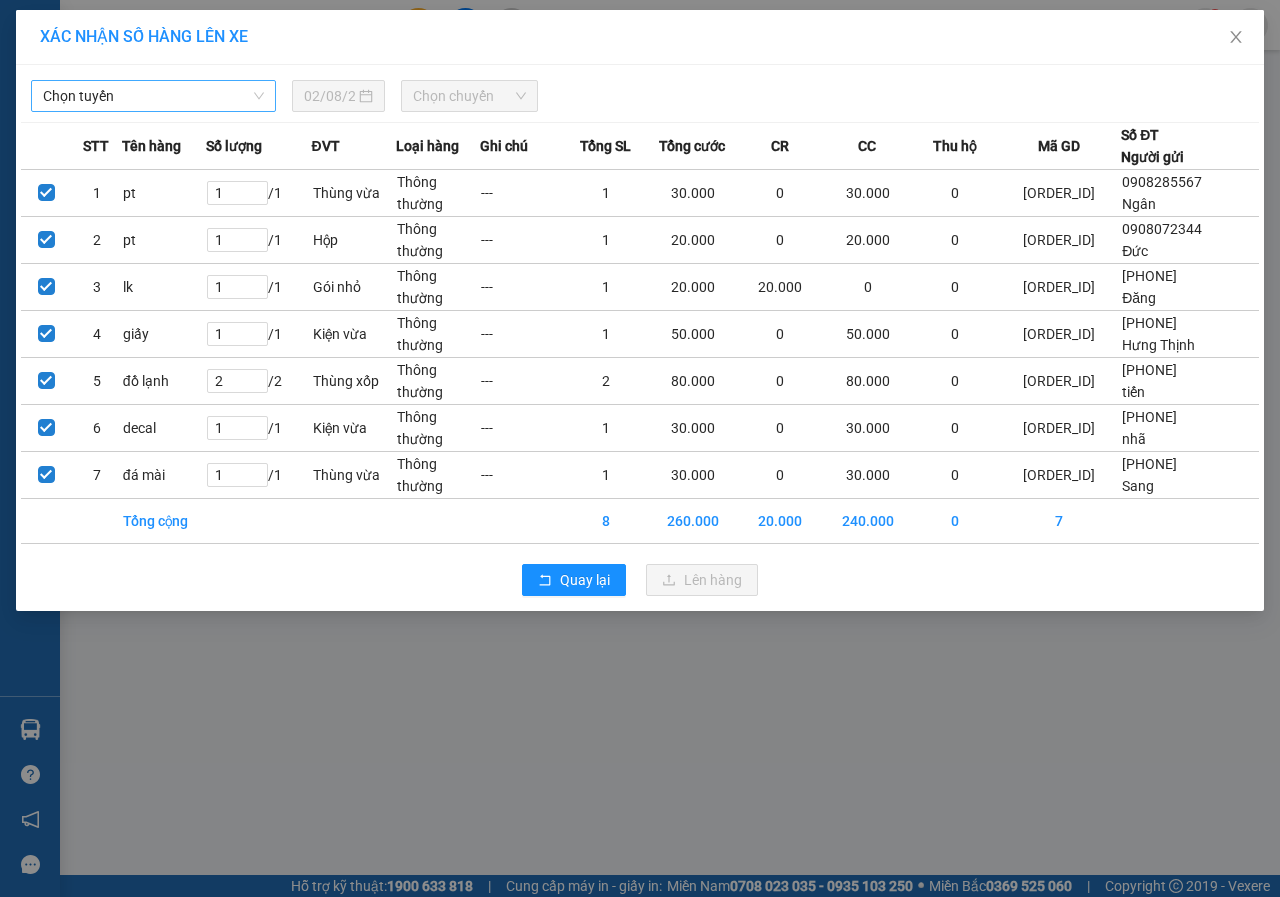 click on "Chọn tuyến" at bounding box center [153, 96] 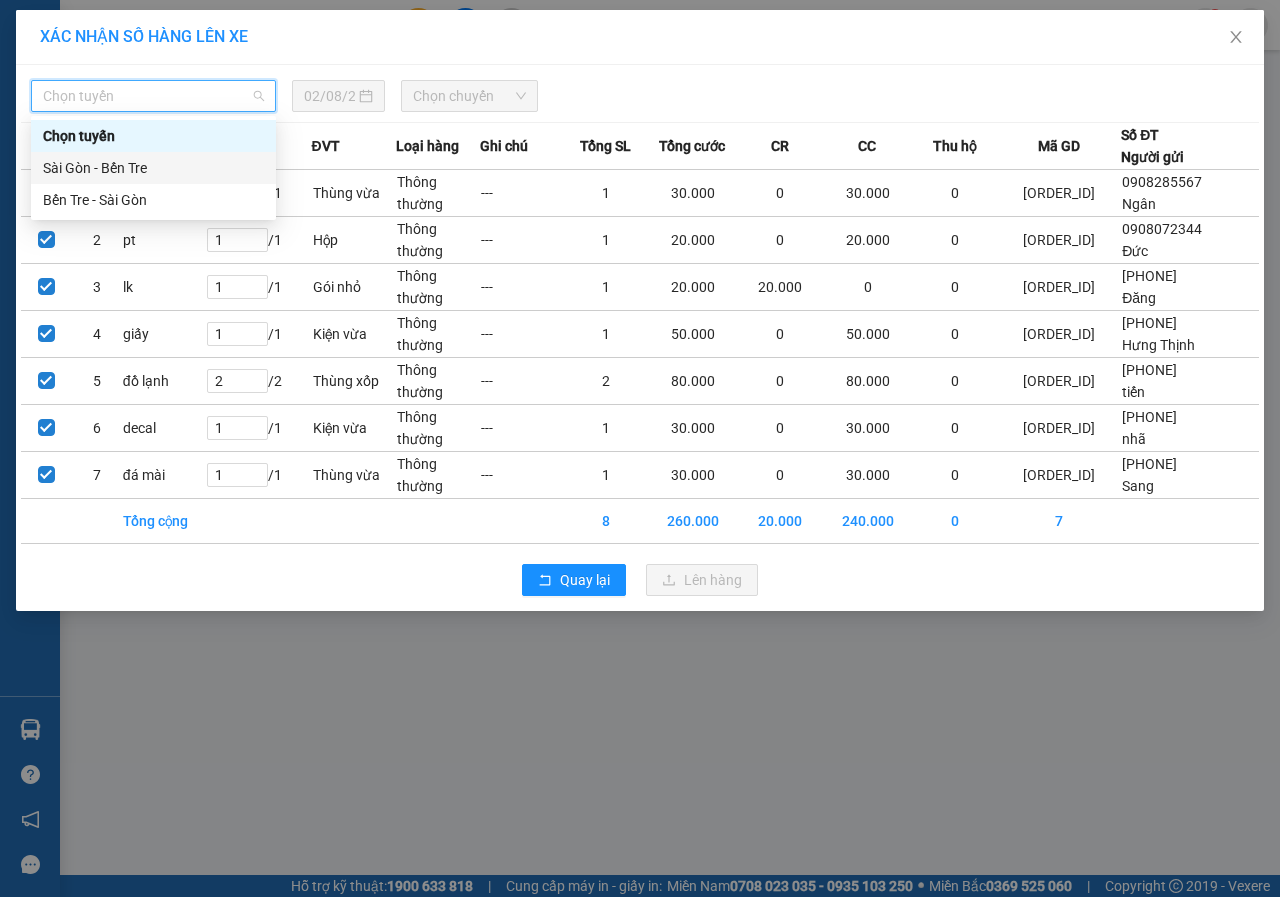 drag, startPoint x: 133, startPoint y: 178, endPoint x: 388, endPoint y: 118, distance: 261.96375 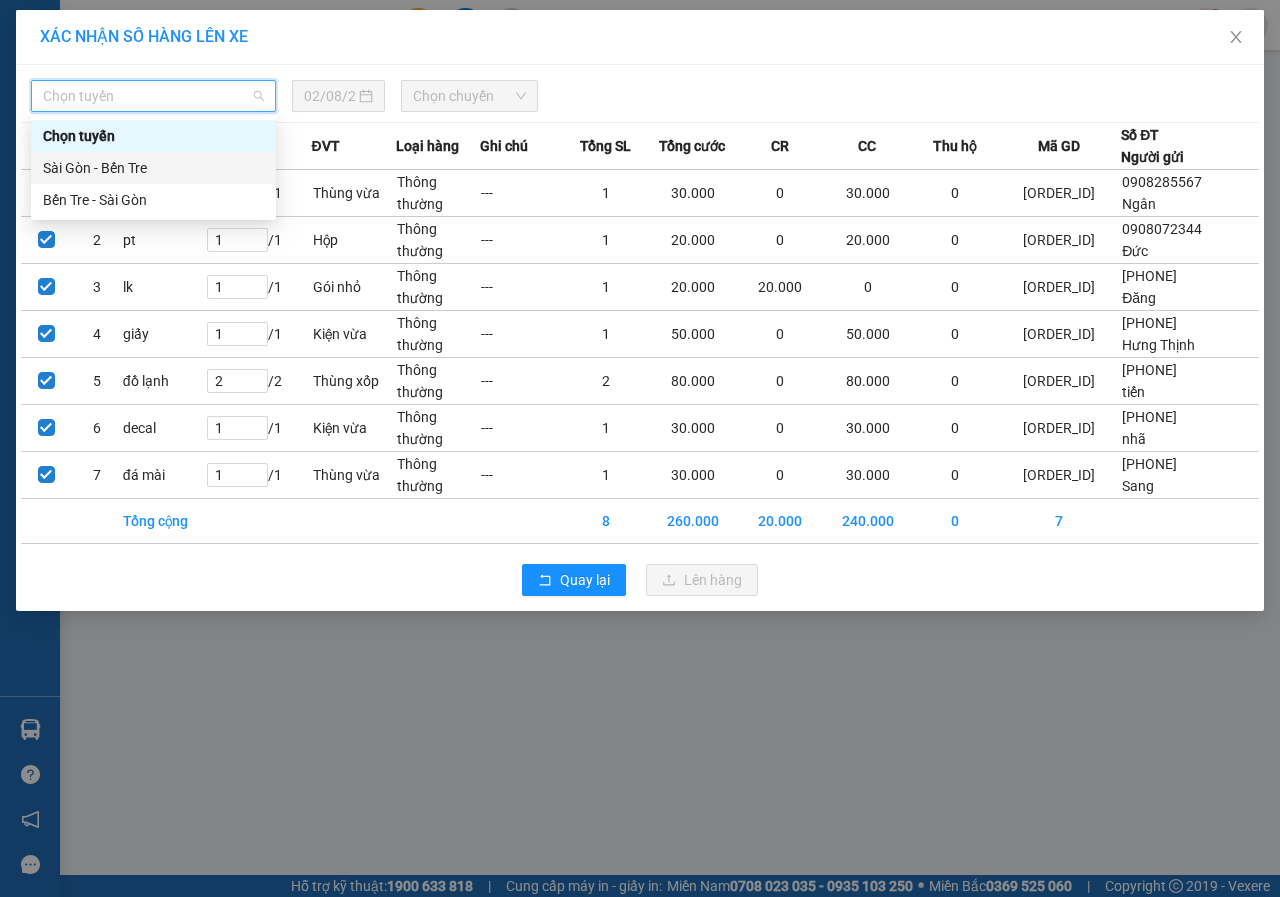 click on "Sài Gòn - Bến Tre" at bounding box center [153, 168] 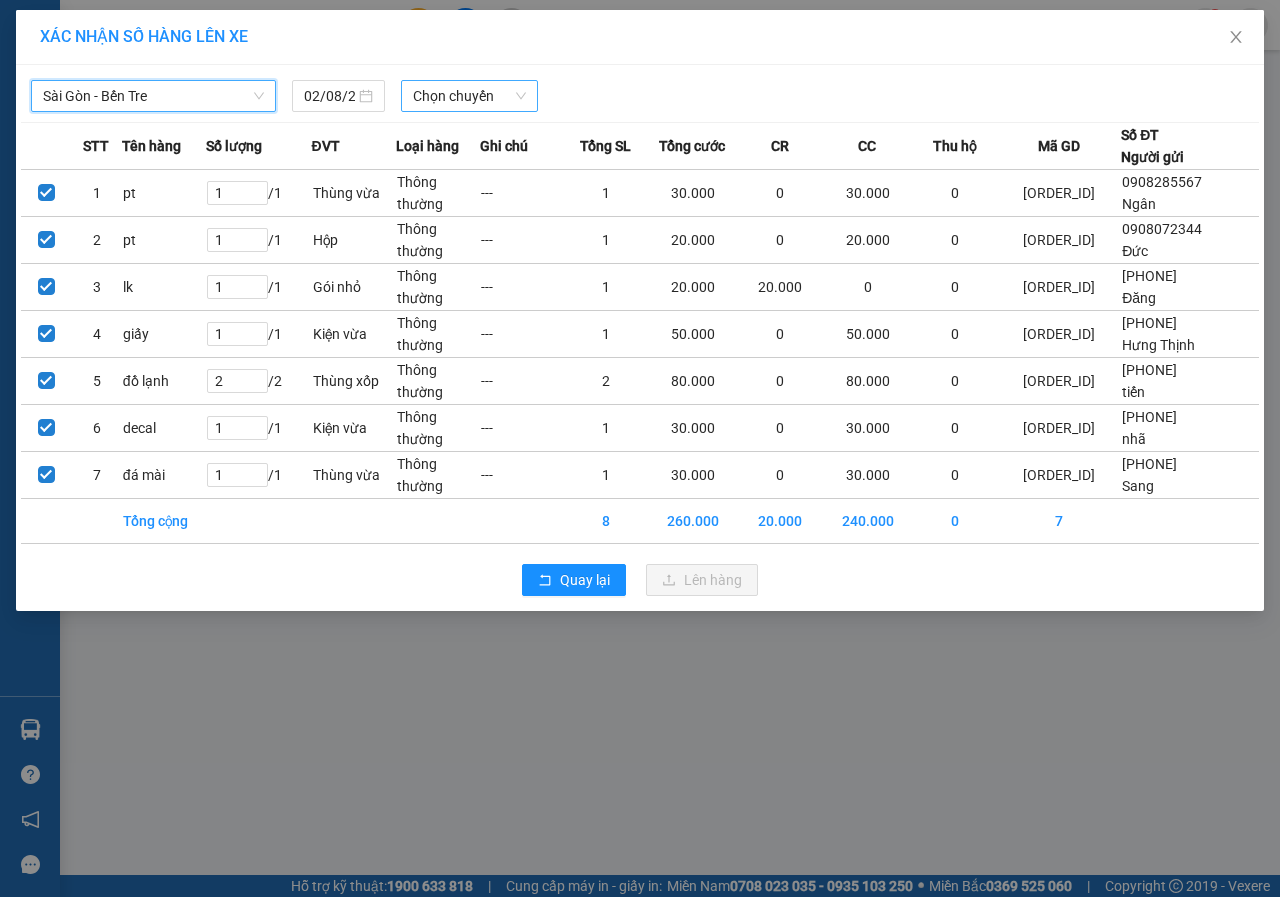 click on "Chọn chuyến" at bounding box center (469, 96) 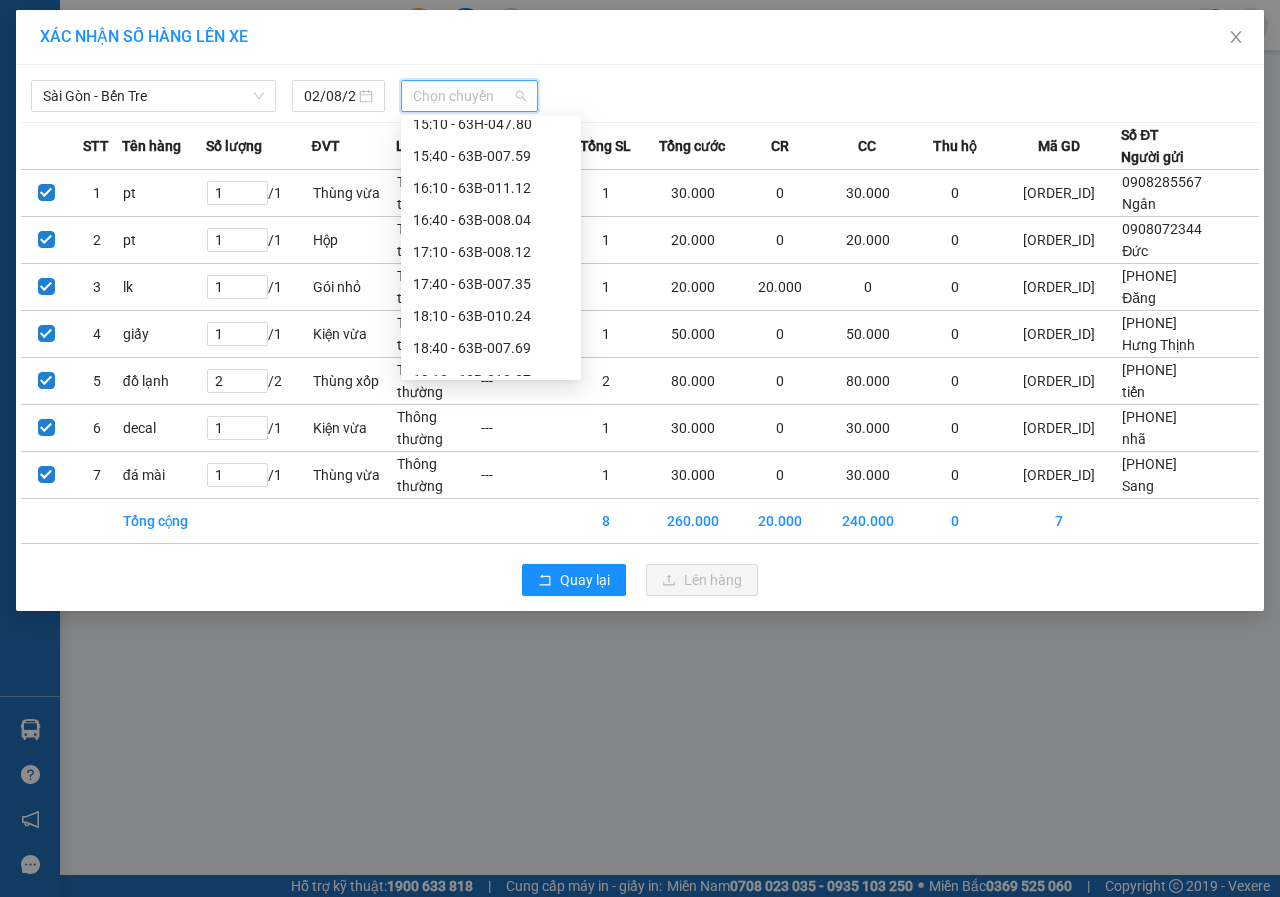 scroll, scrollTop: 736, scrollLeft: 0, axis: vertical 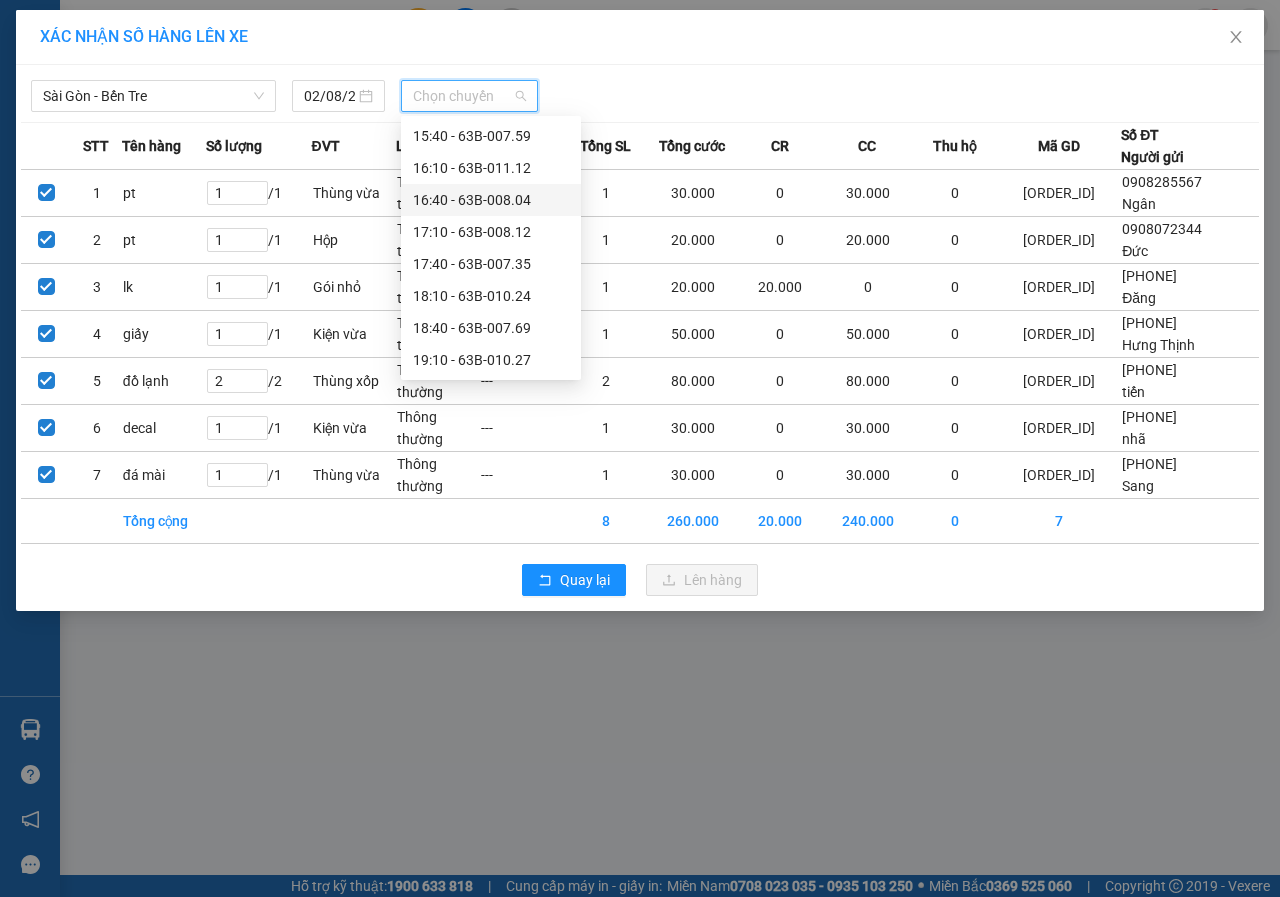 click on "16:40     - 63B-008.04" at bounding box center (491, 200) 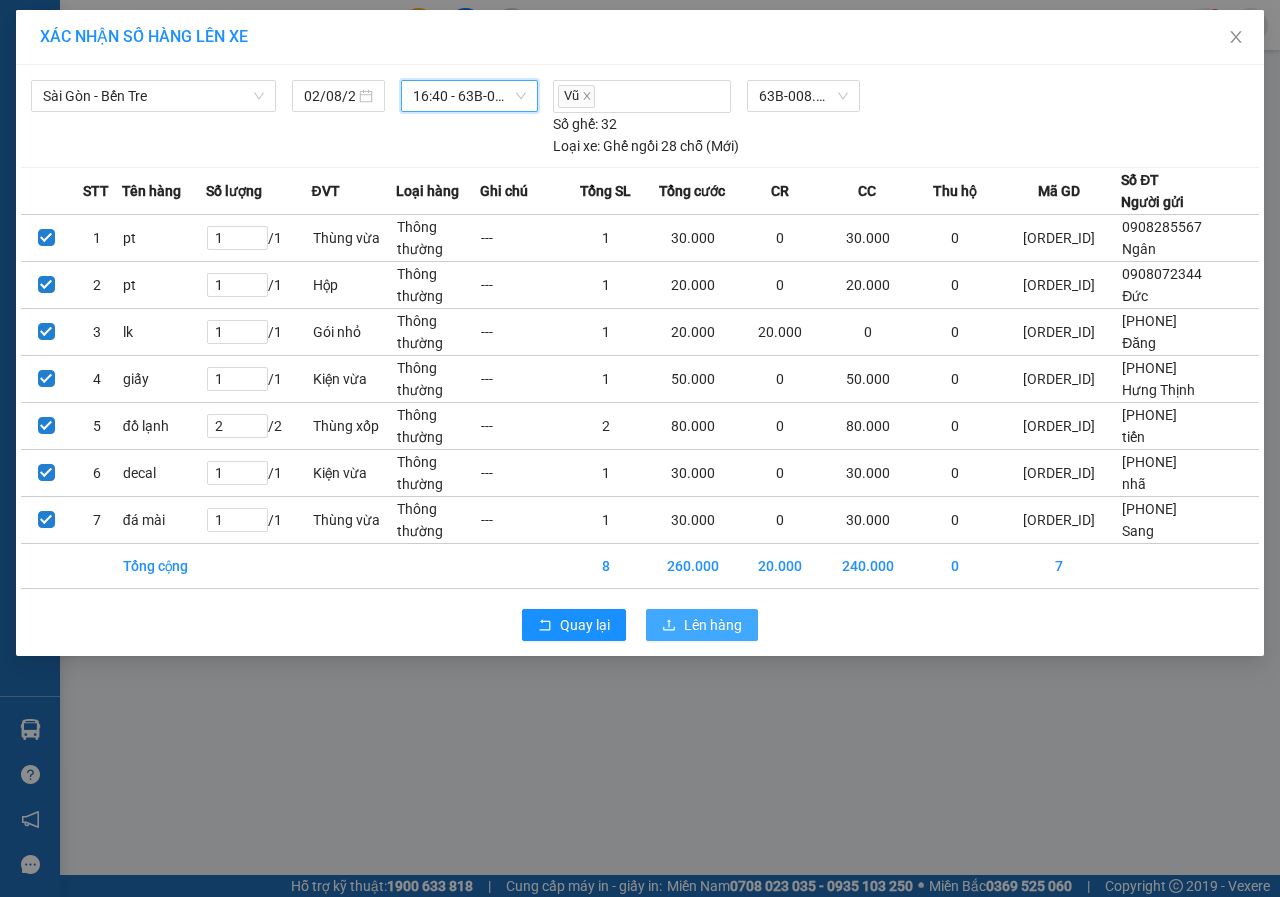 click on "Lên hàng" at bounding box center (713, 625) 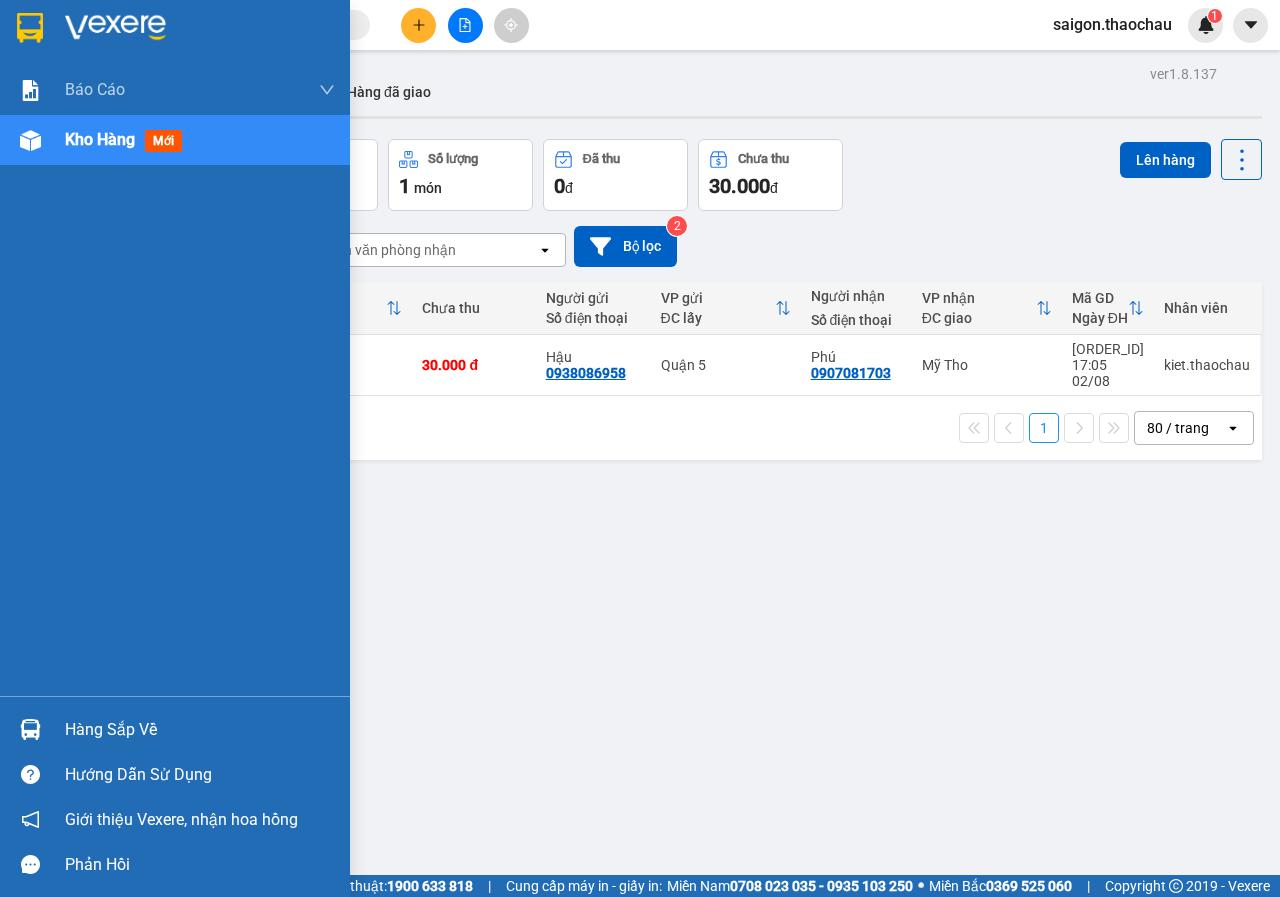 click on "Hàng sắp về" at bounding box center [200, 730] 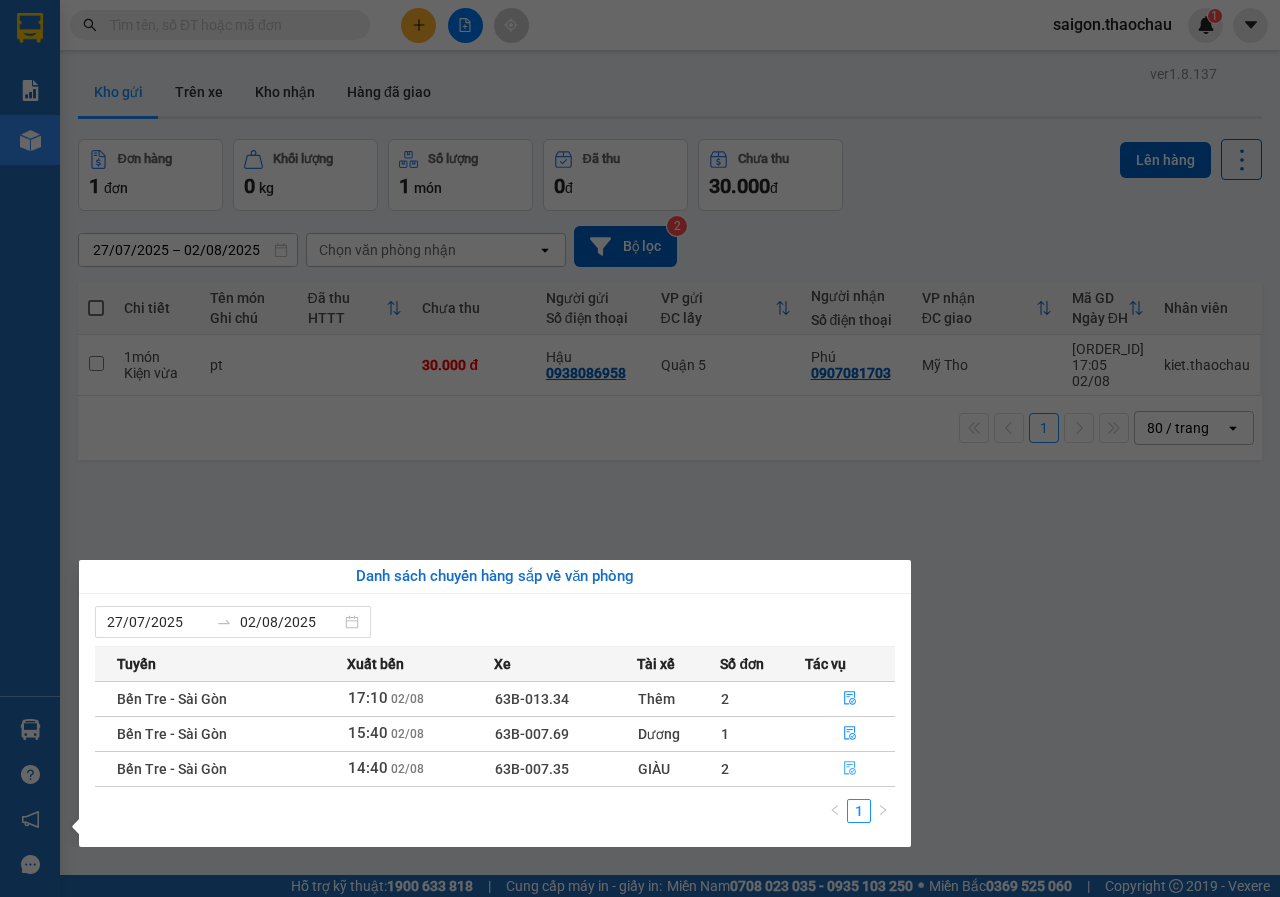click at bounding box center (850, 769) 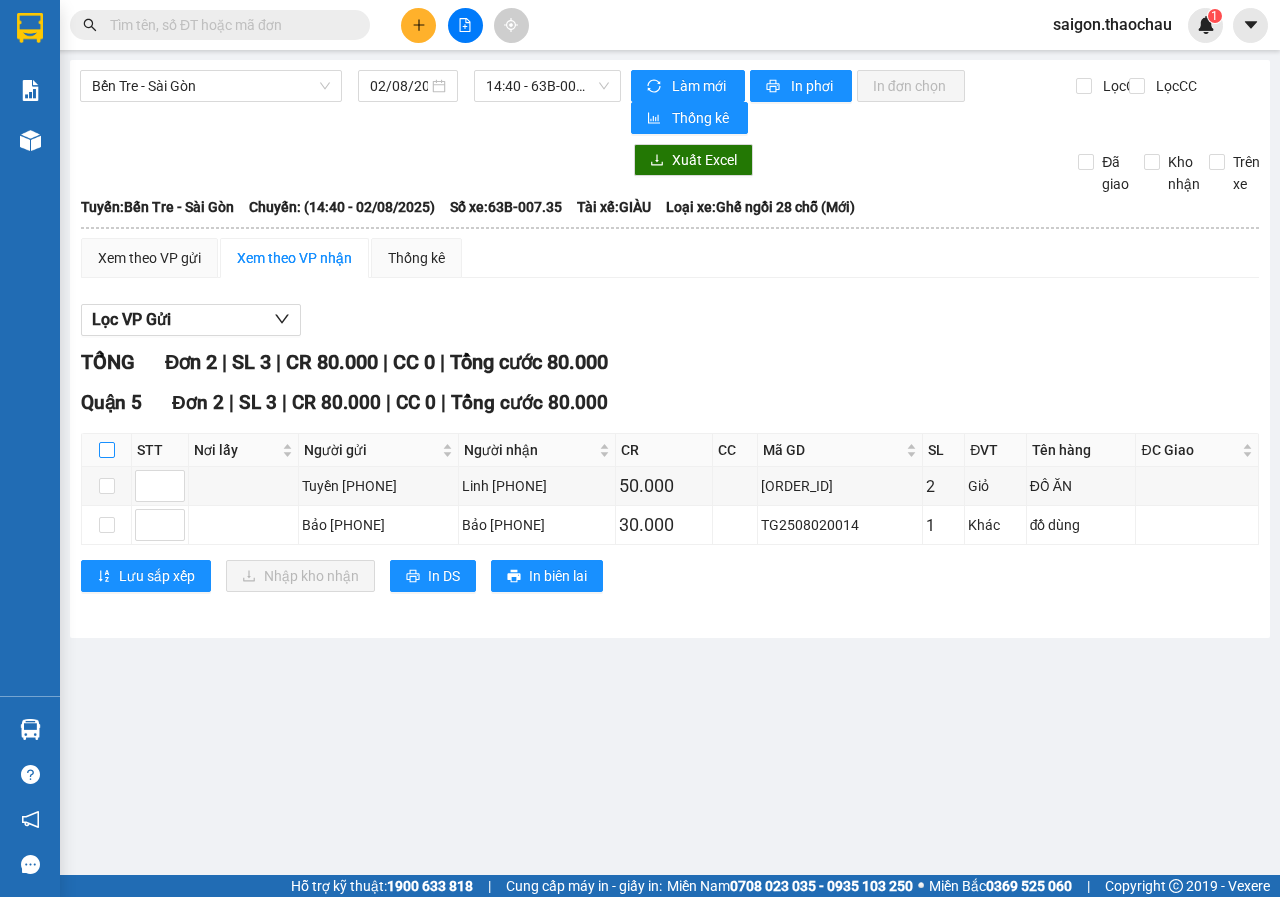 click at bounding box center [107, 450] 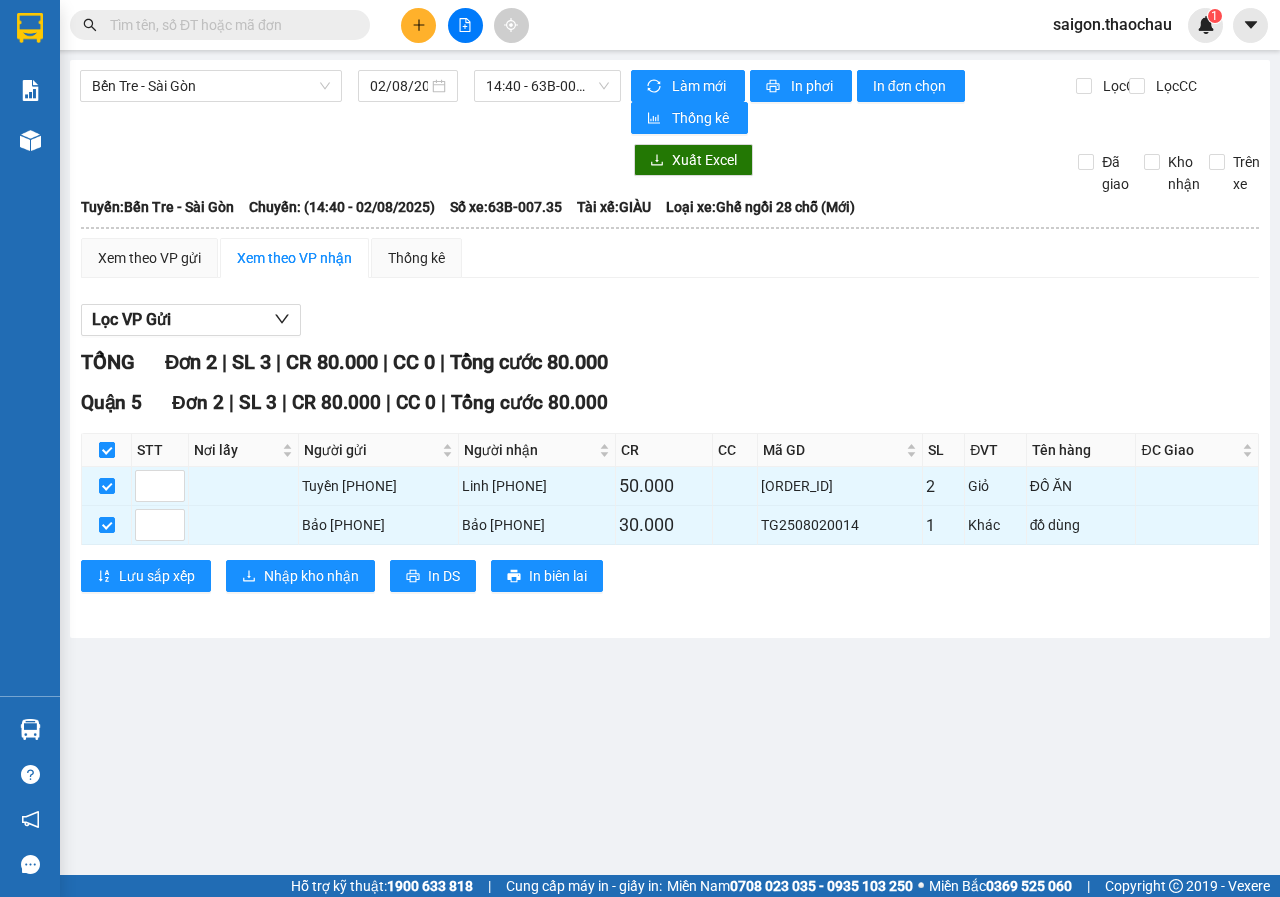 checkbox on "true" 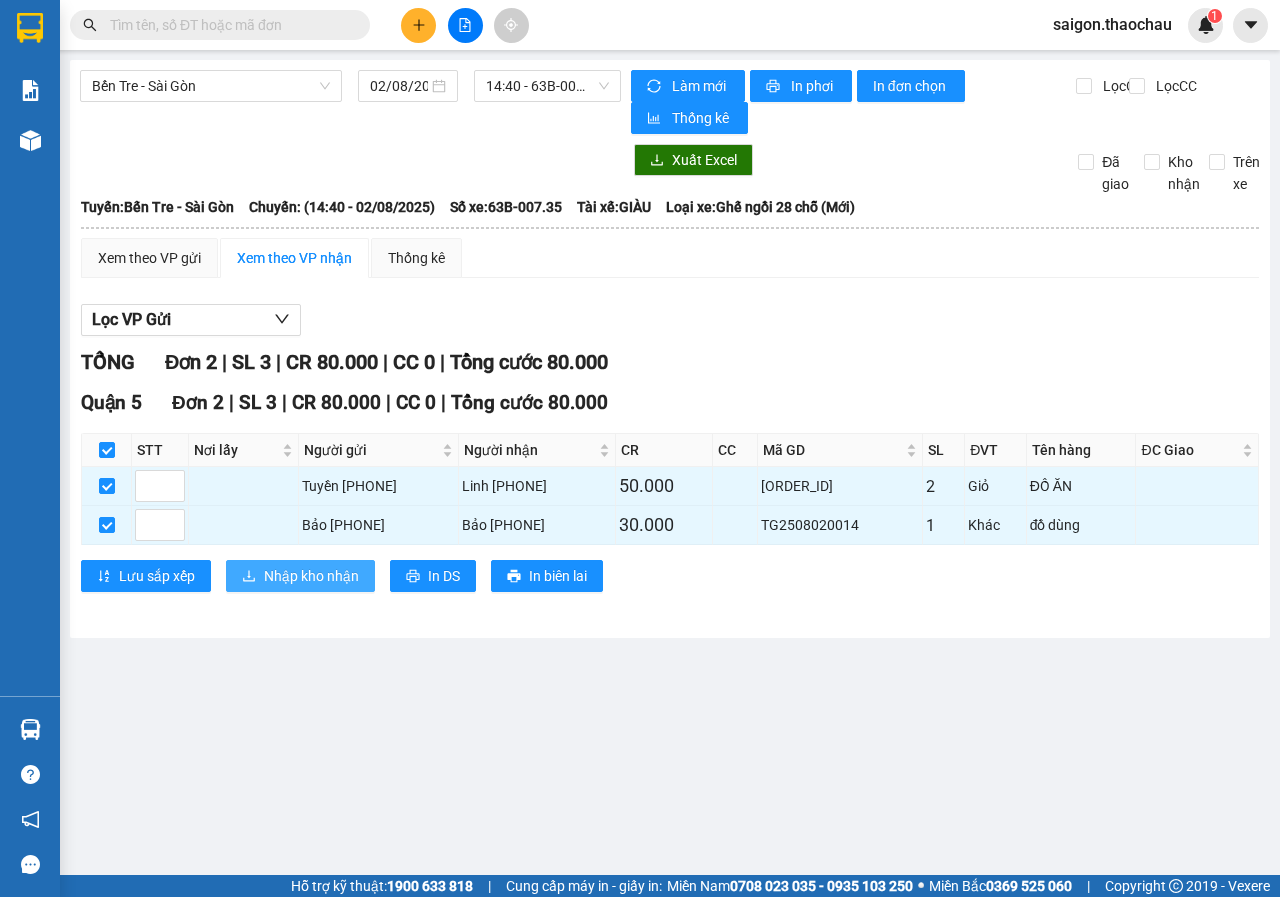 click on "Nhập kho nhận" at bounding box center (311, 576) 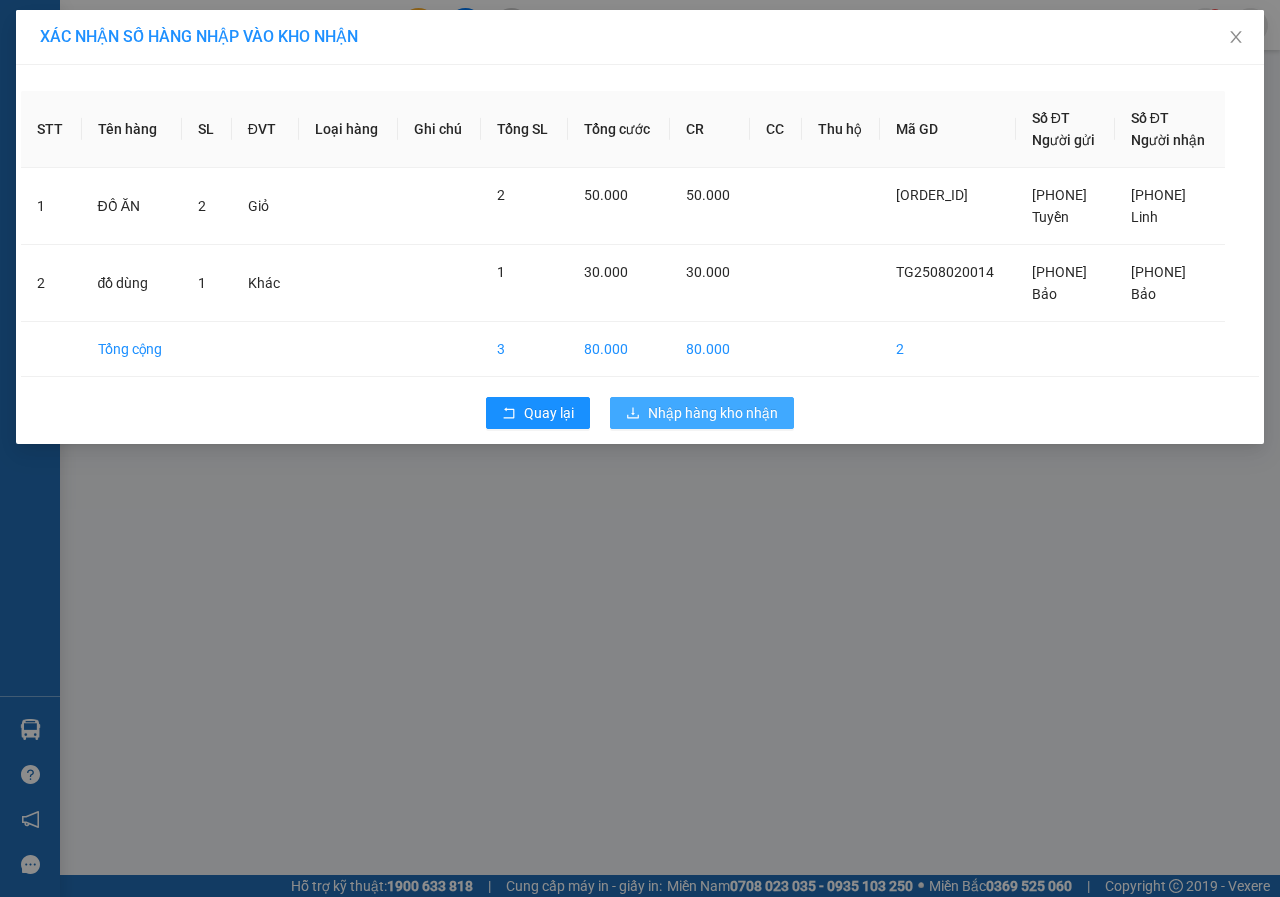 click on "Nhập hàng kho nhận" at bounding box center [713, 413] 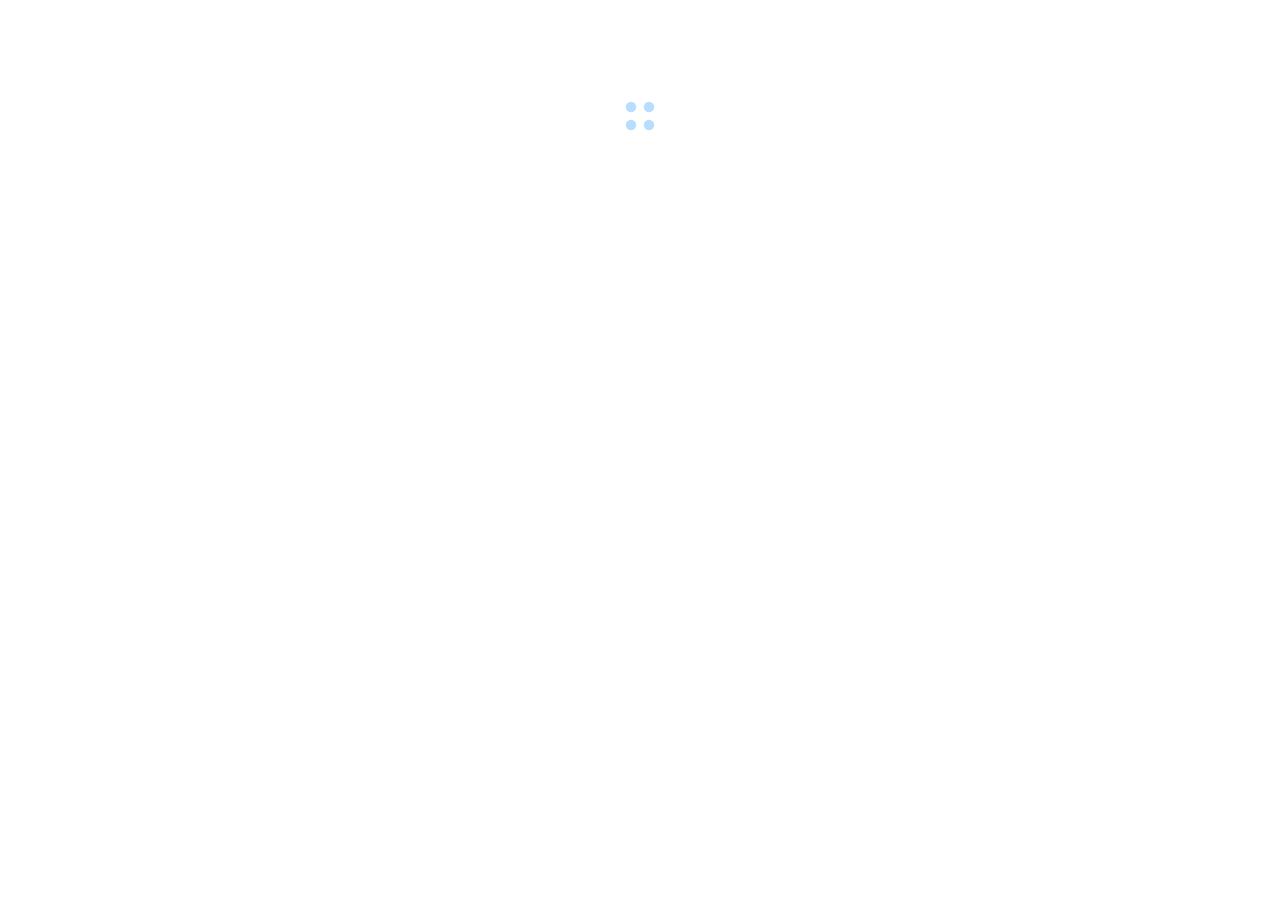 scroll, scrollTop: 0, scrollLeft: 0, axis: both 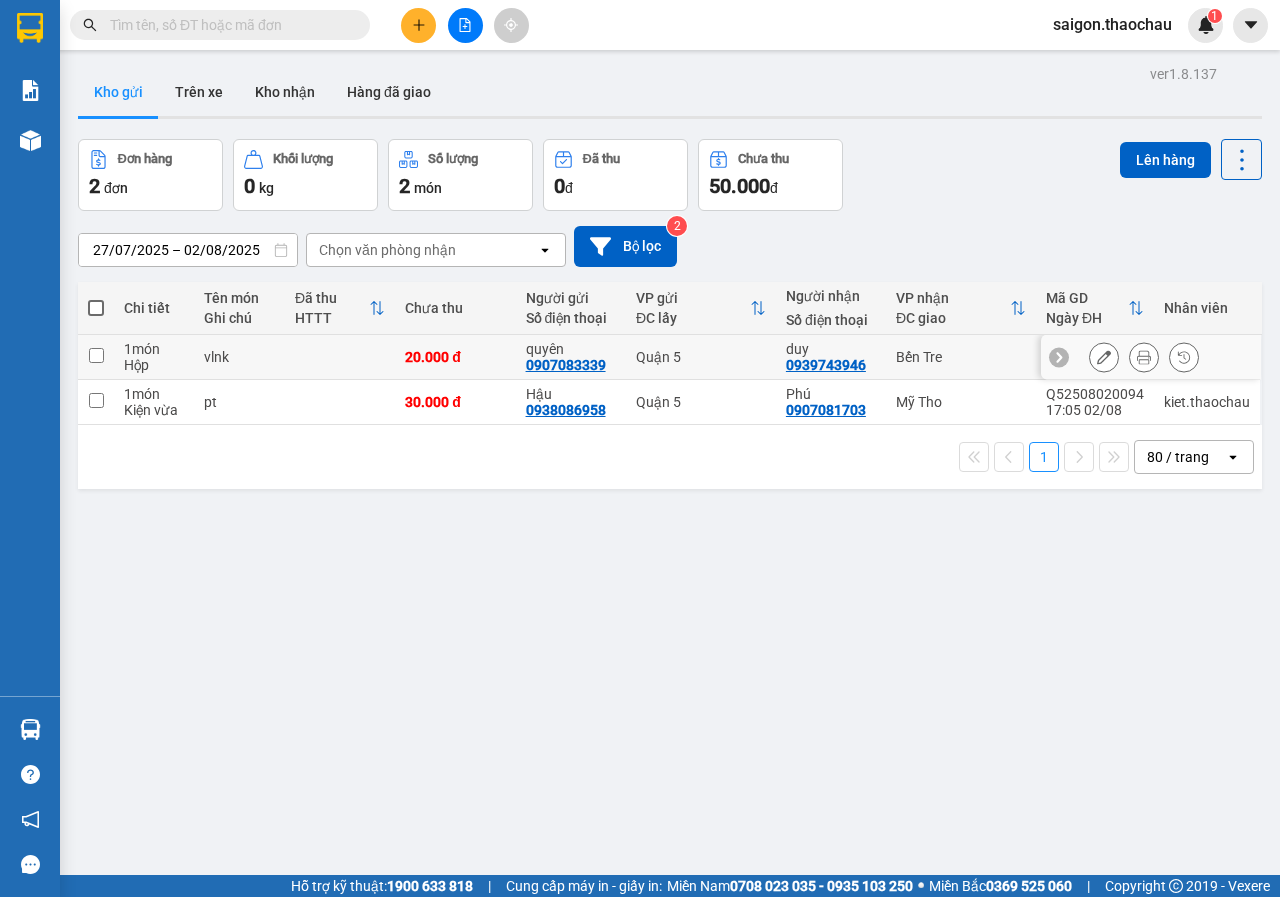 click on "20.000 đ" at bounding box center (455, 357) 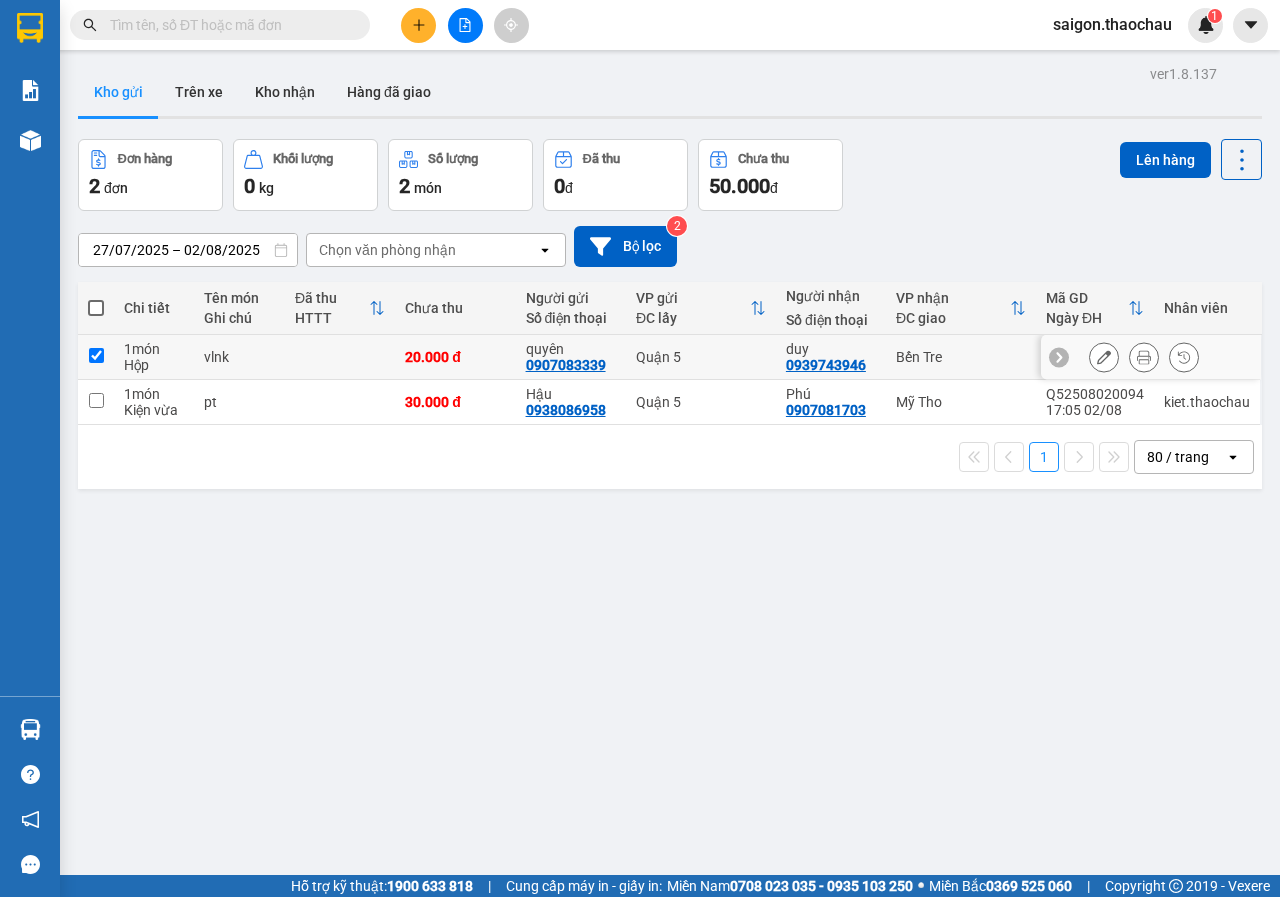 checkbox on "true" 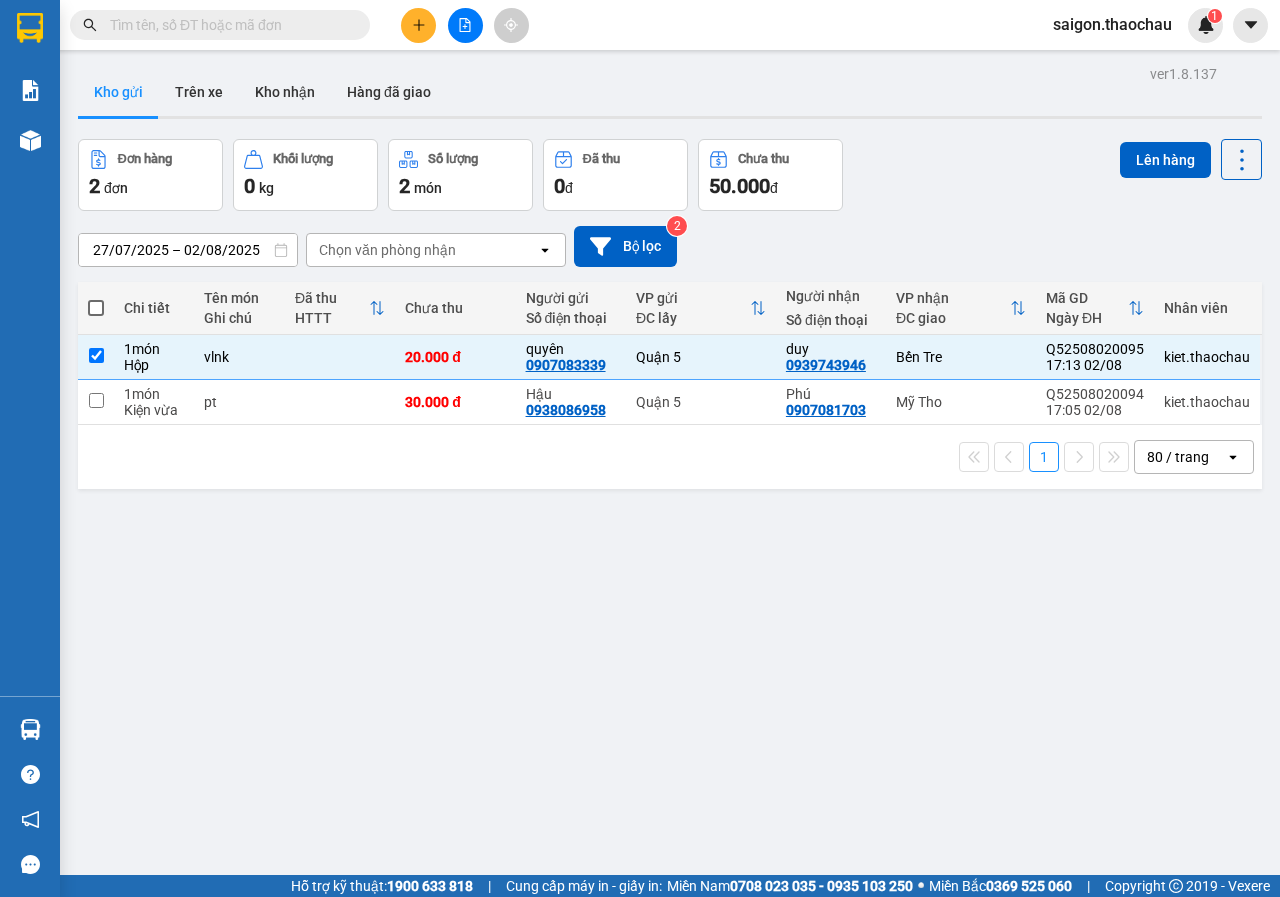 click on "1 80 / trang open" at bounding box center [670, 457] 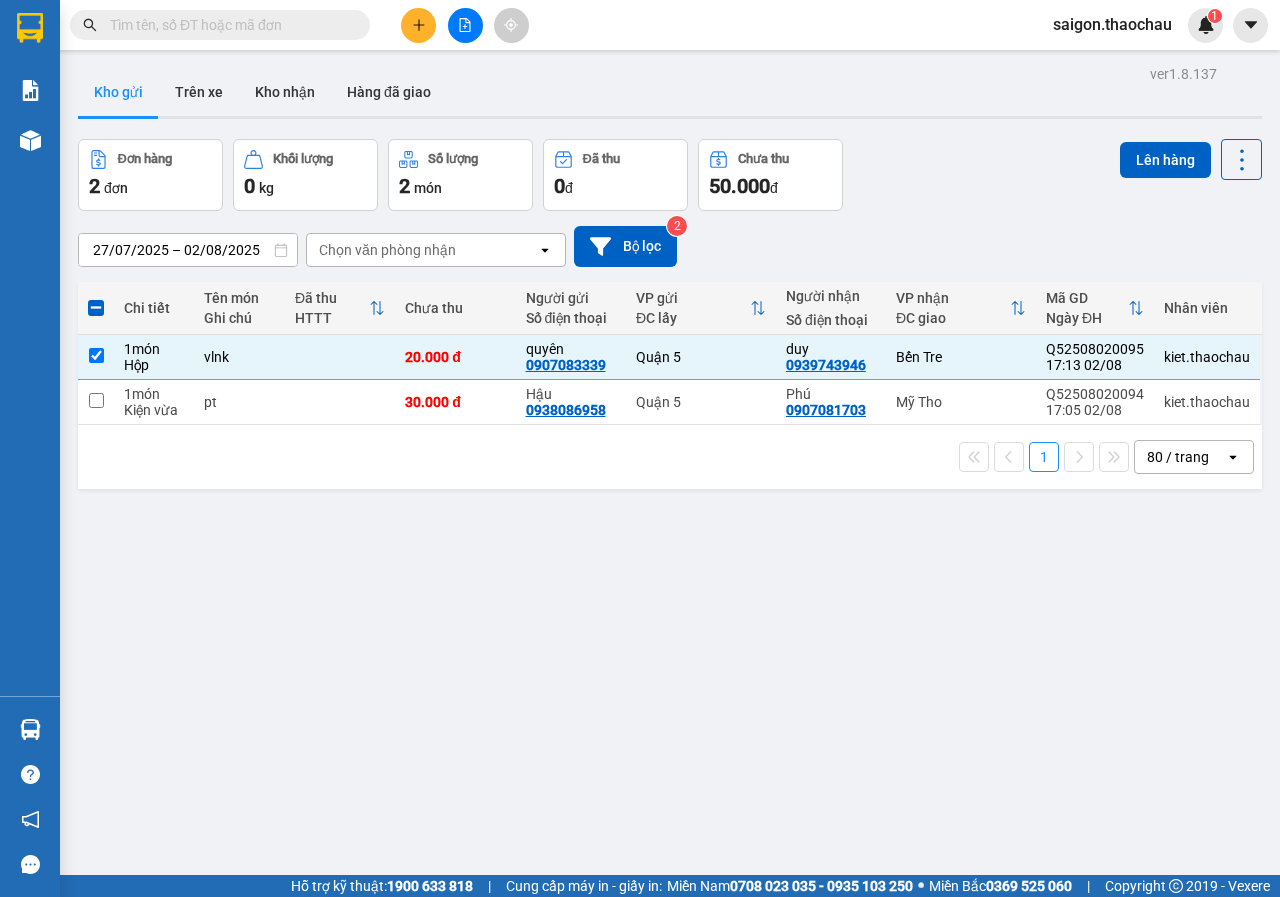 click on "30.000 đ" at bounding box center (455, 402) 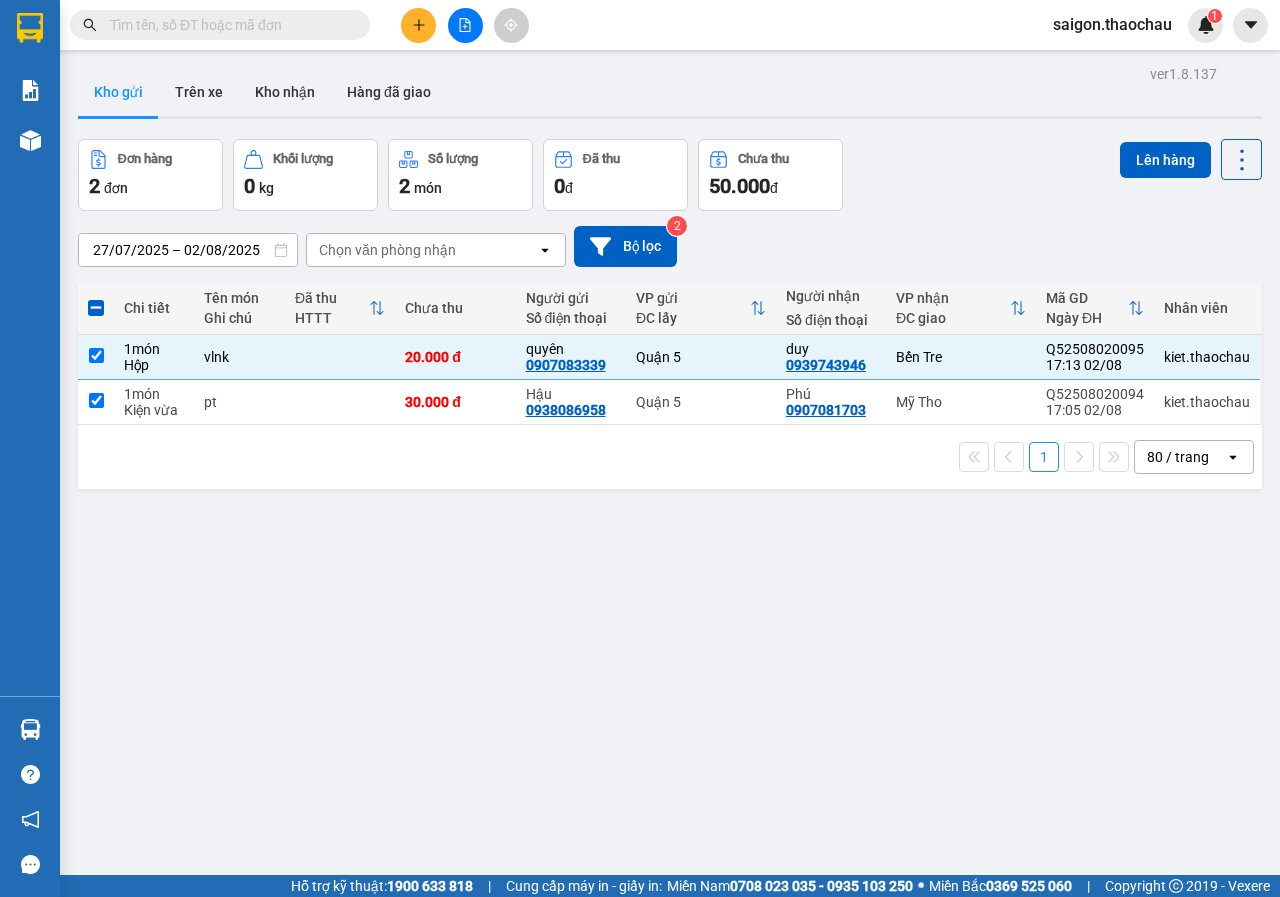 checkbox on "true" 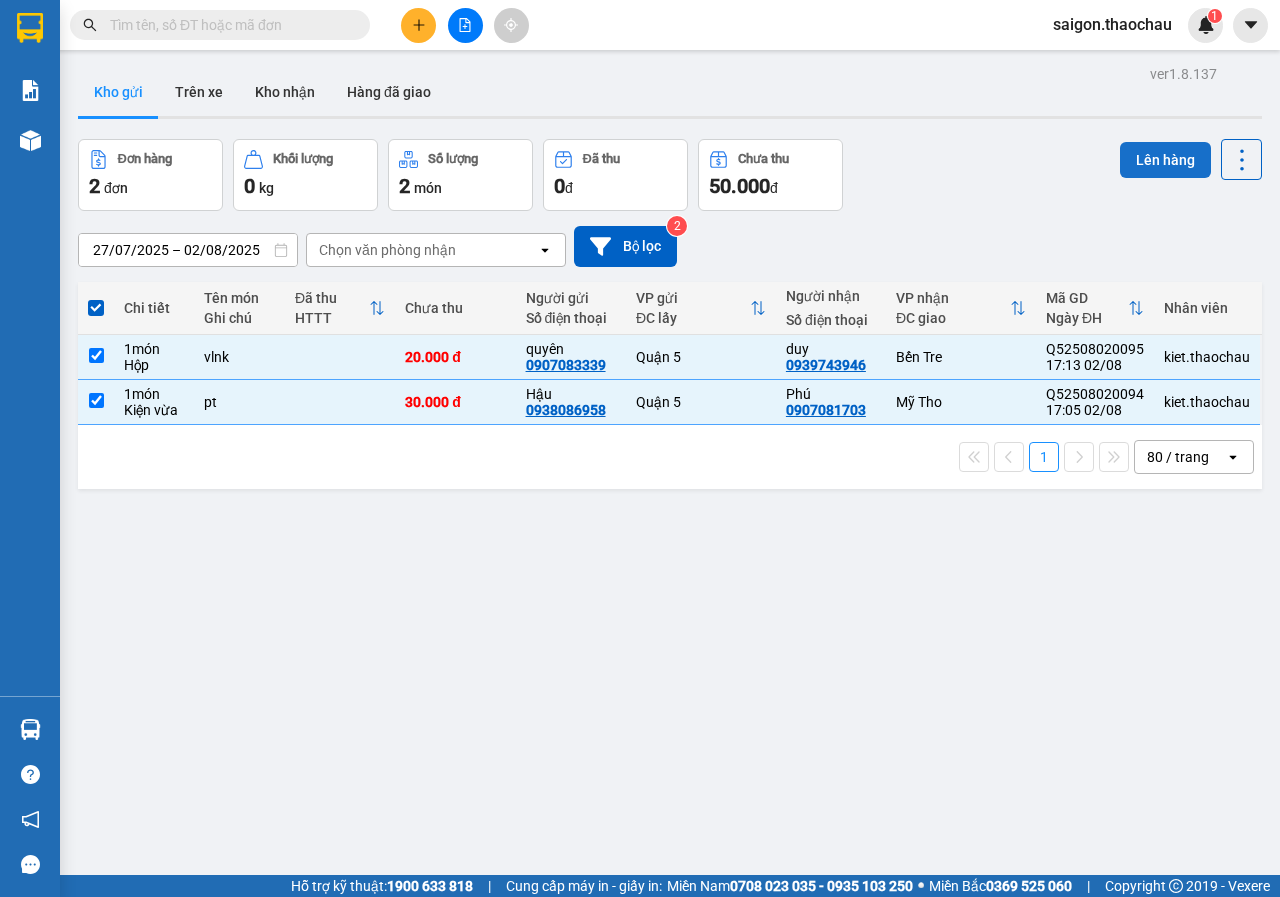 click on "Lên hàng" at bounding box center [1165, 160] 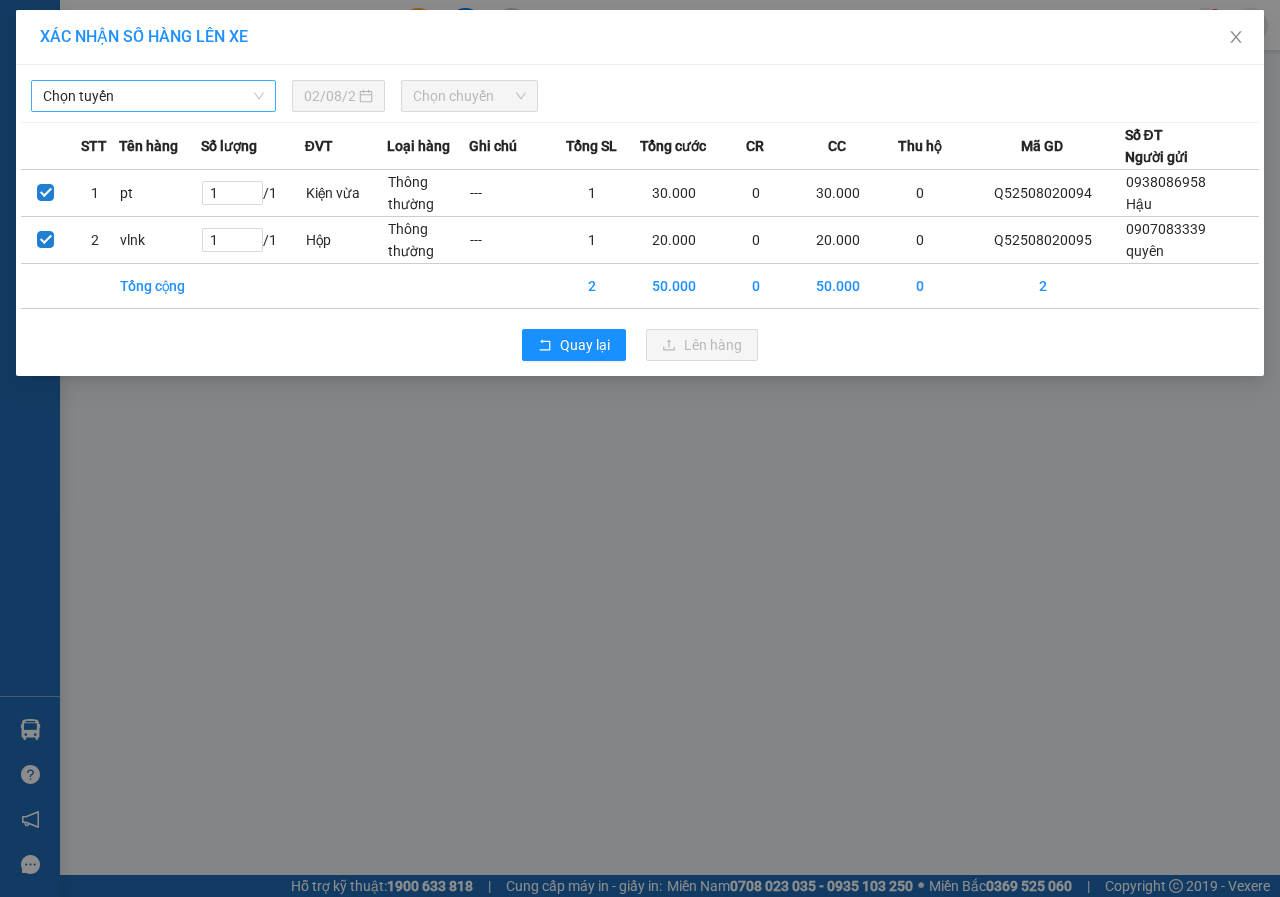 click on "Chọn tuyến" at bounding box center [153, 96] 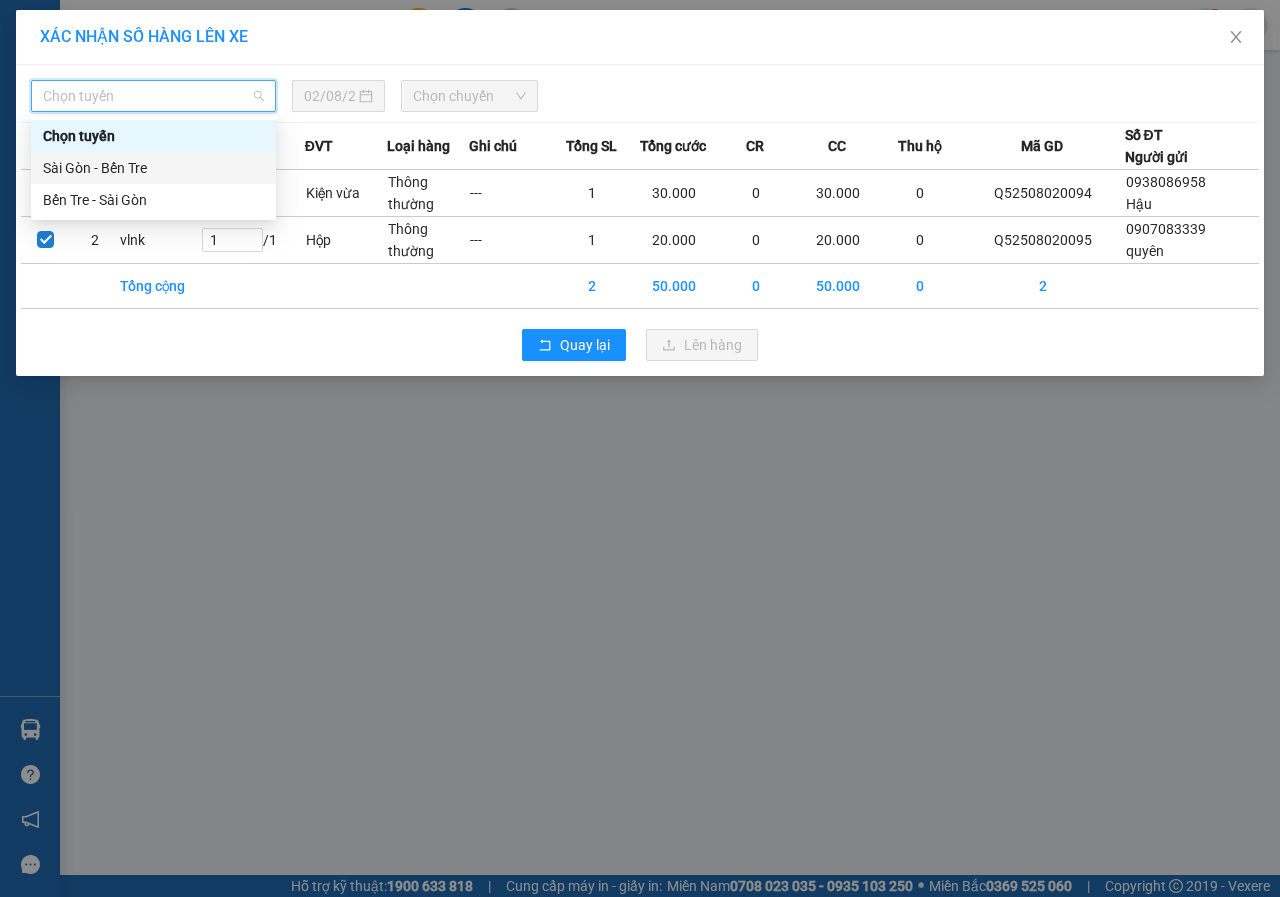 click on "Sài Gòn - Bến Tre" at bounding box center (153, 168) 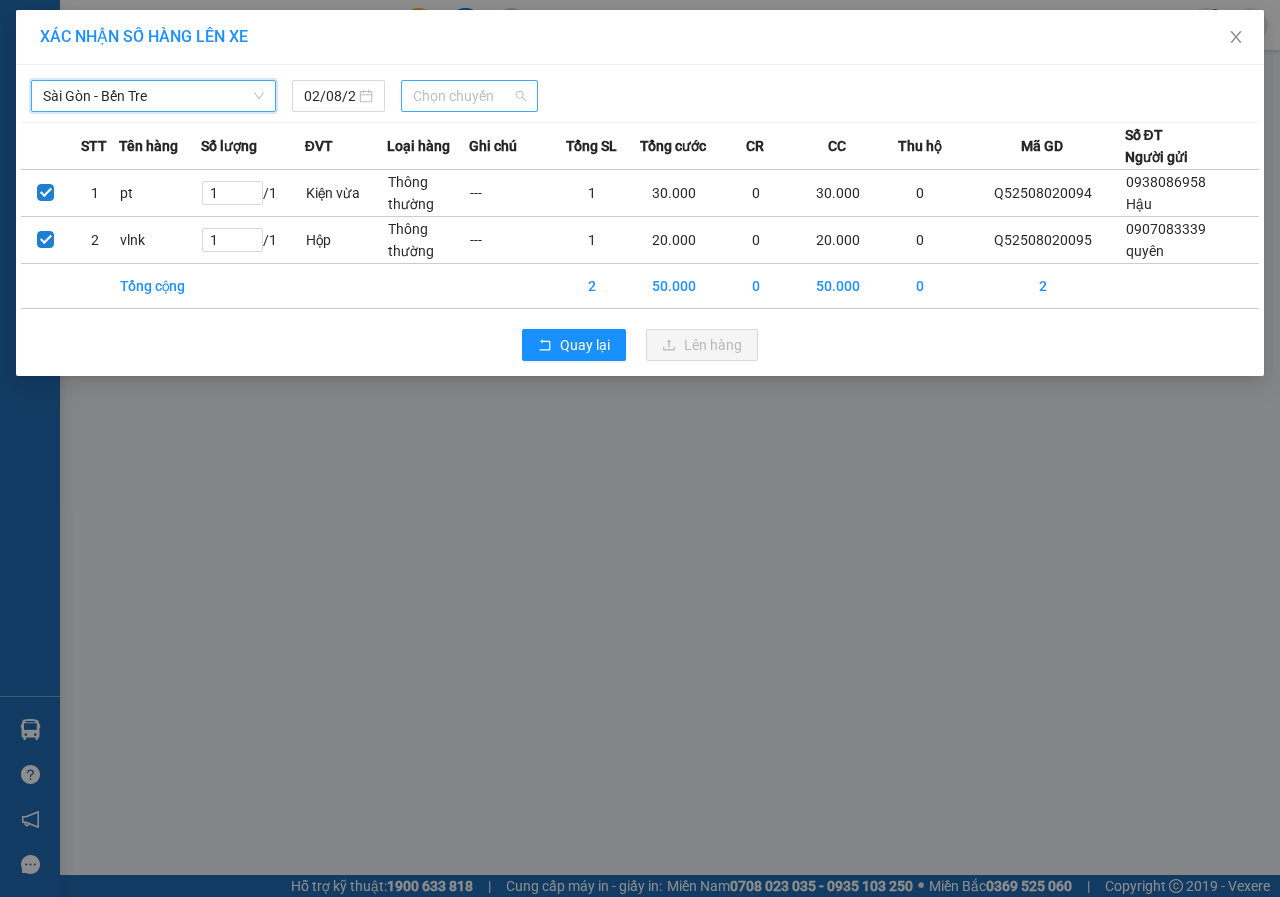 click on "Chọn chuyến" at bounding box center (469, 96) 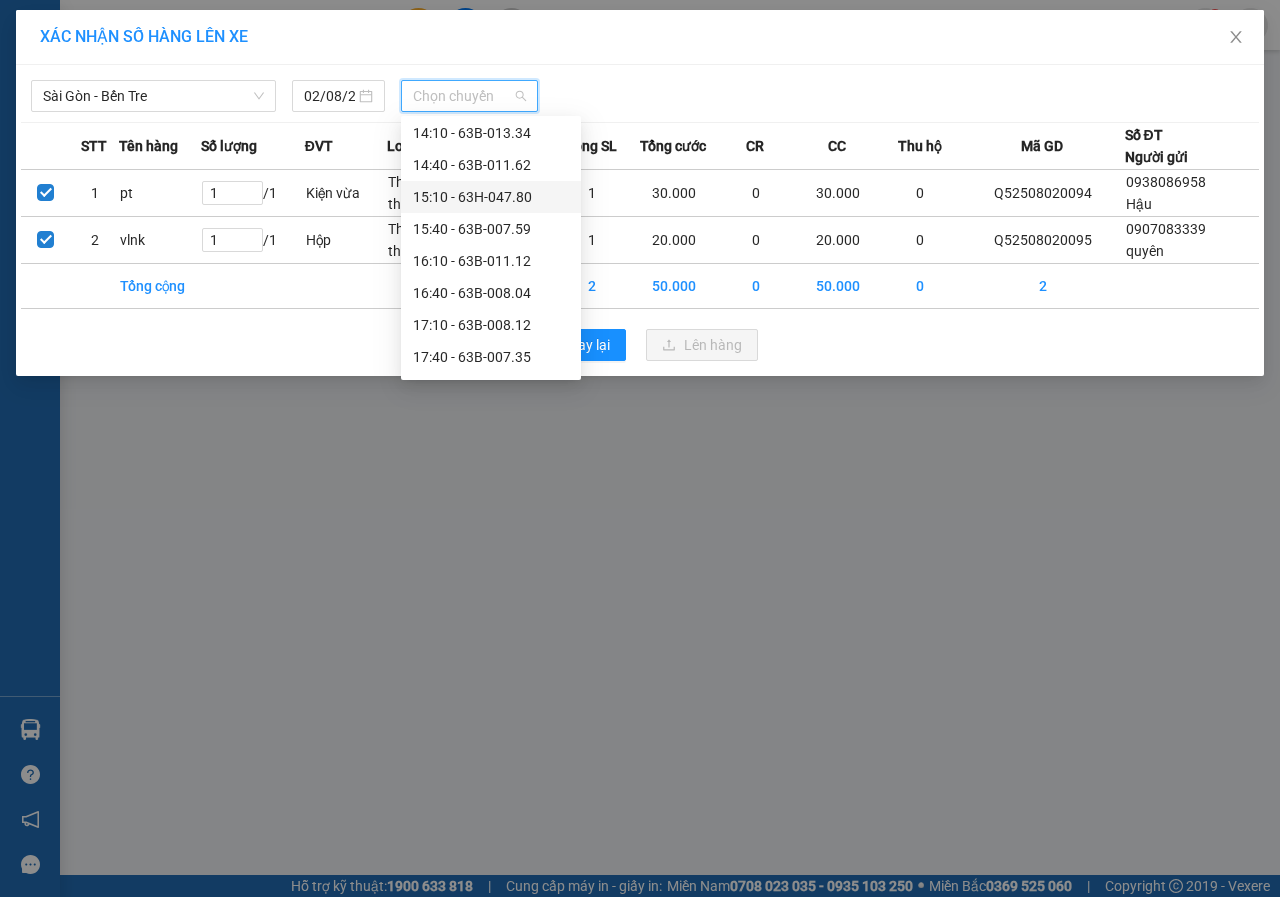scroll, scrollTop: 736, scrollLeft: 0, axis: vertical 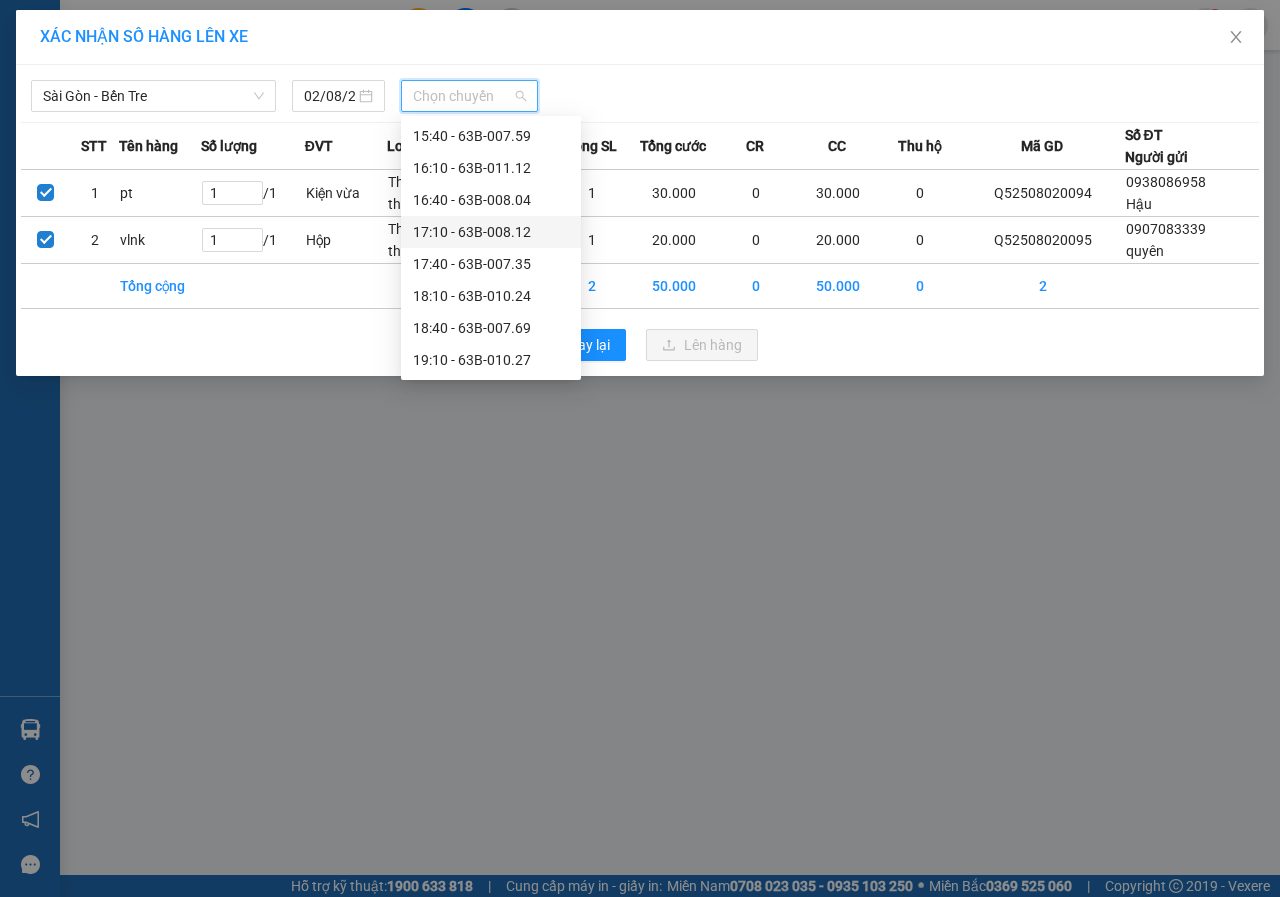 click on "17:10     - 63B-008.12" at bounding box center (491, 232) 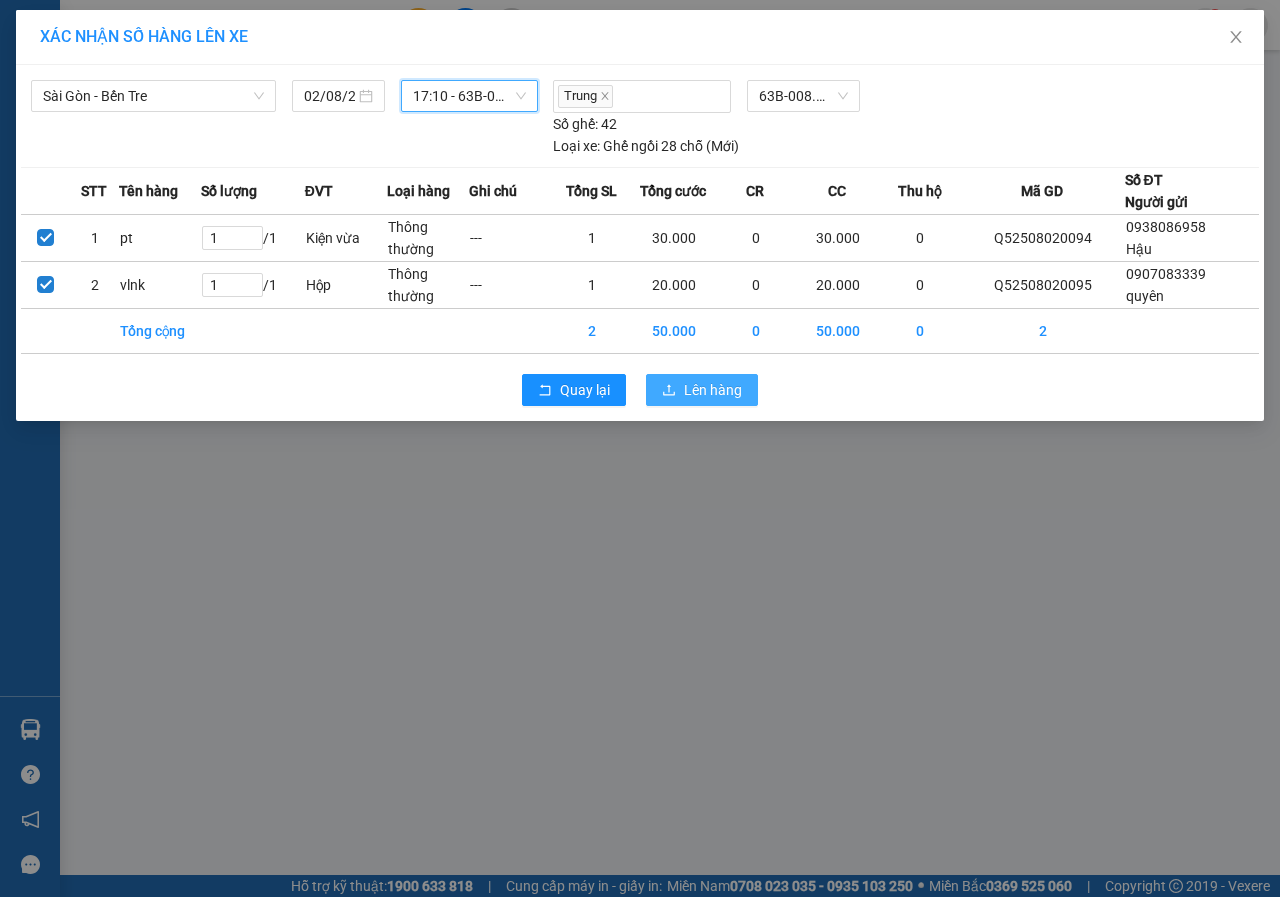 click on "Lên hàng" at bounding box center [713, 390] 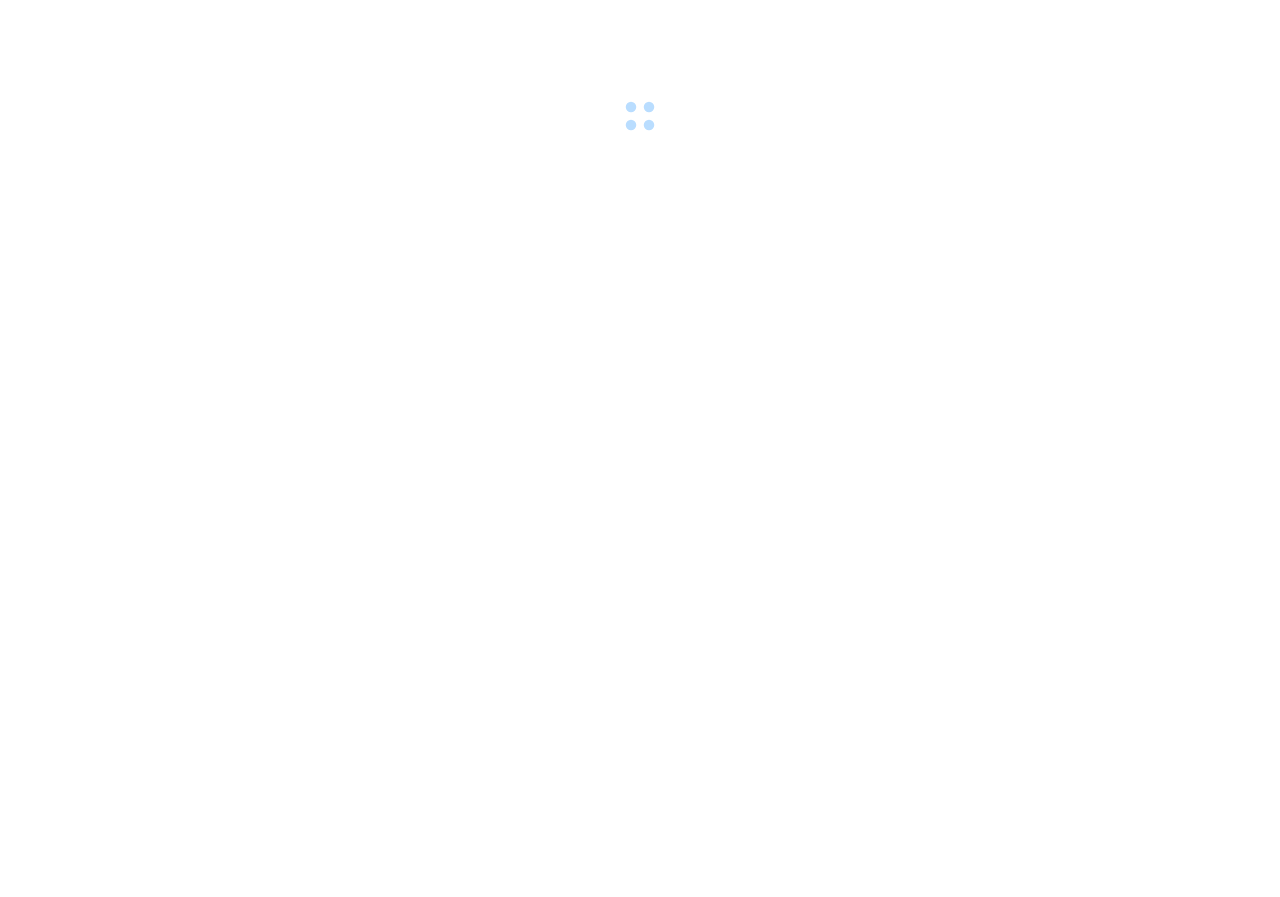 scroll, scrollTop: 0, scrollLeft: 0, axis: both 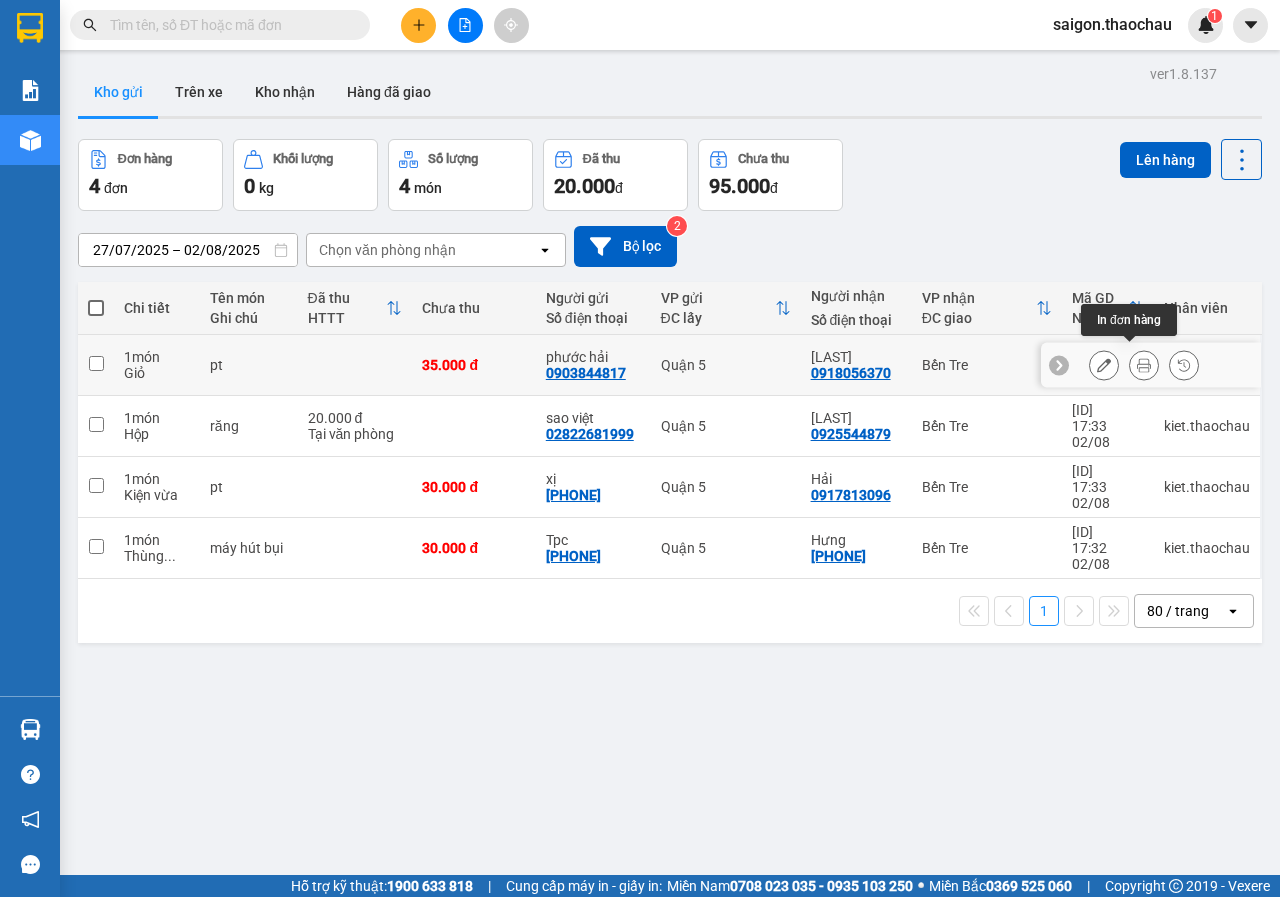 click at bounding box center [1144, 365] 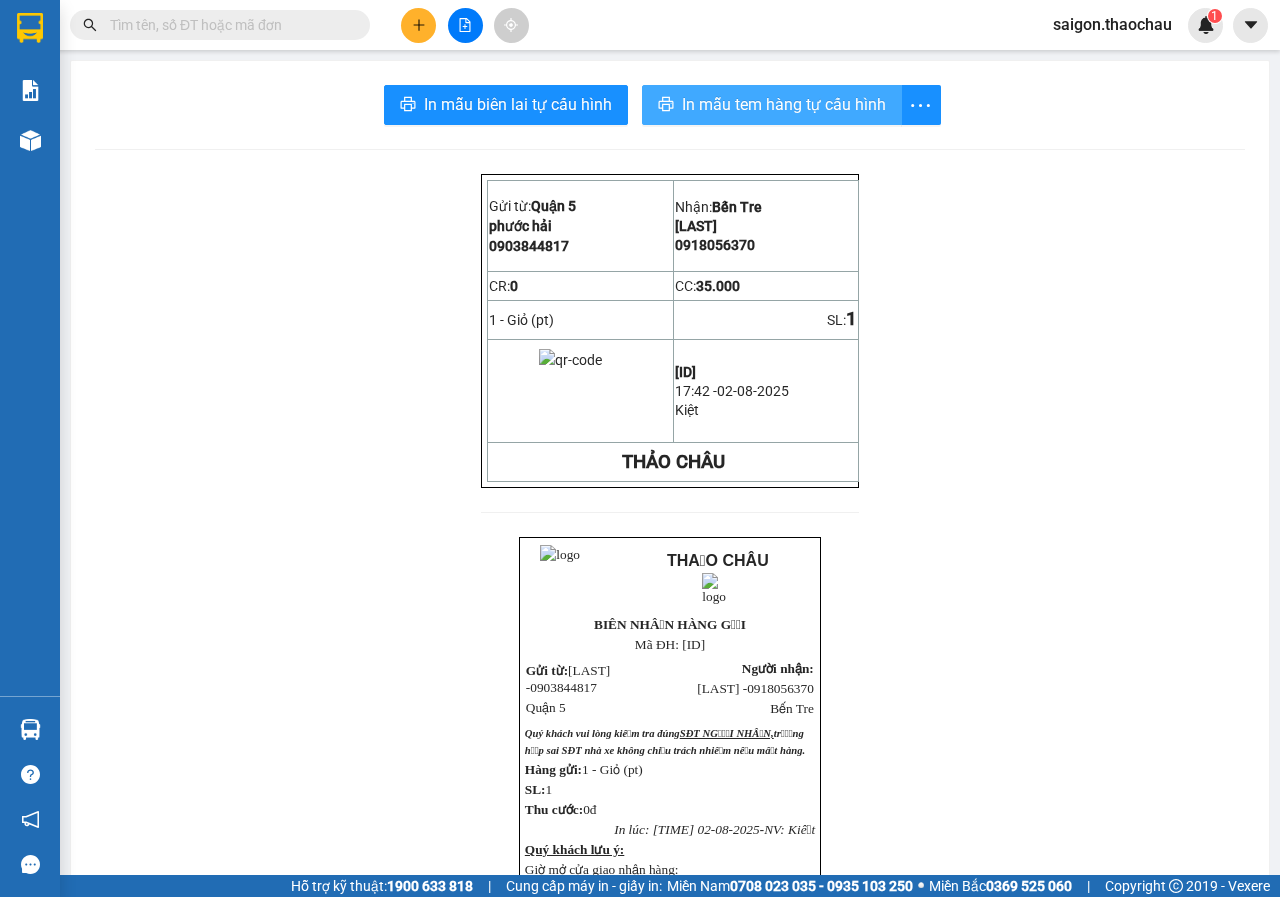 click on "In mẫu tem hàng tự cấu hình" at bounding box center (784, 104) 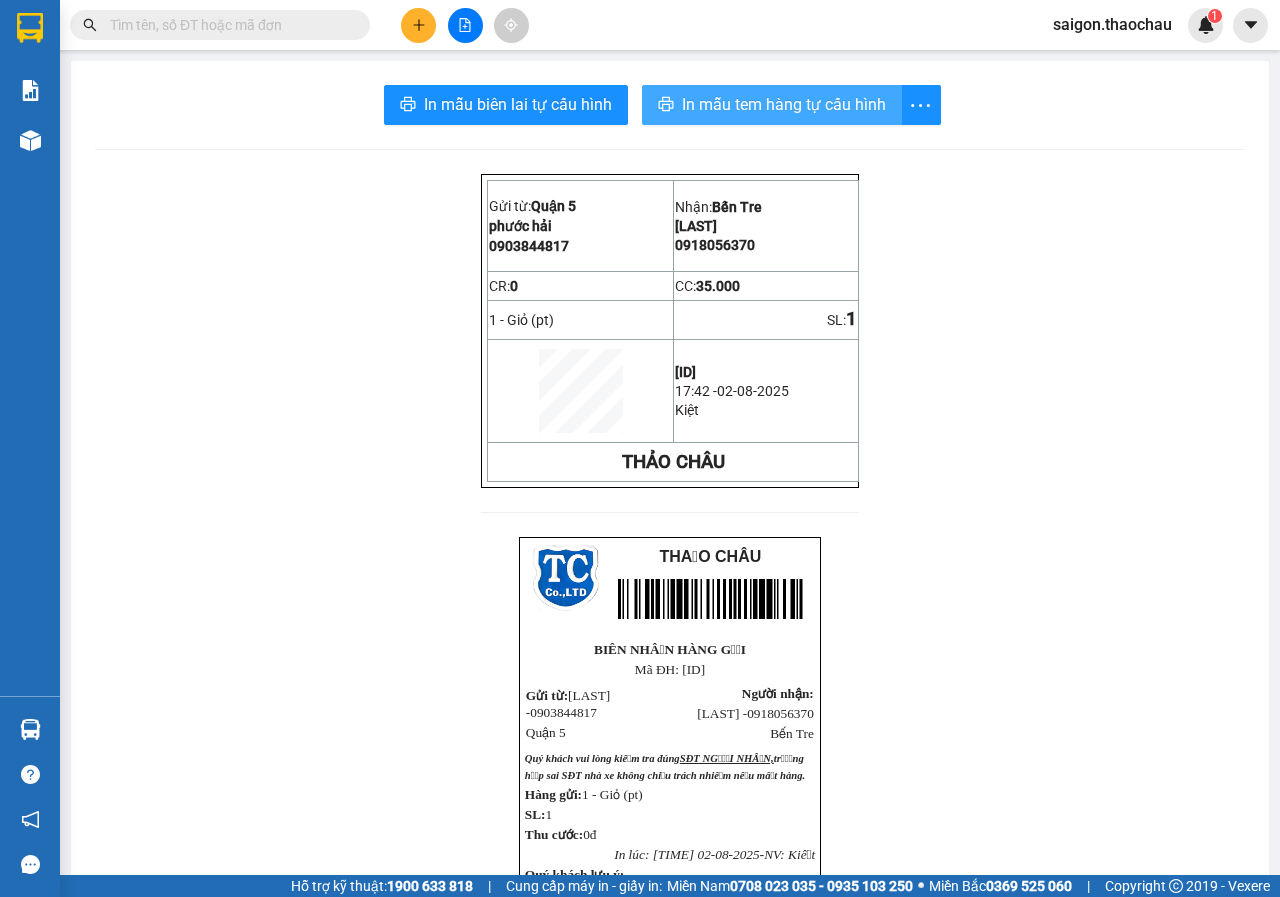 scroll, scrollTop: 0, scrollLeft: 0, axis: both 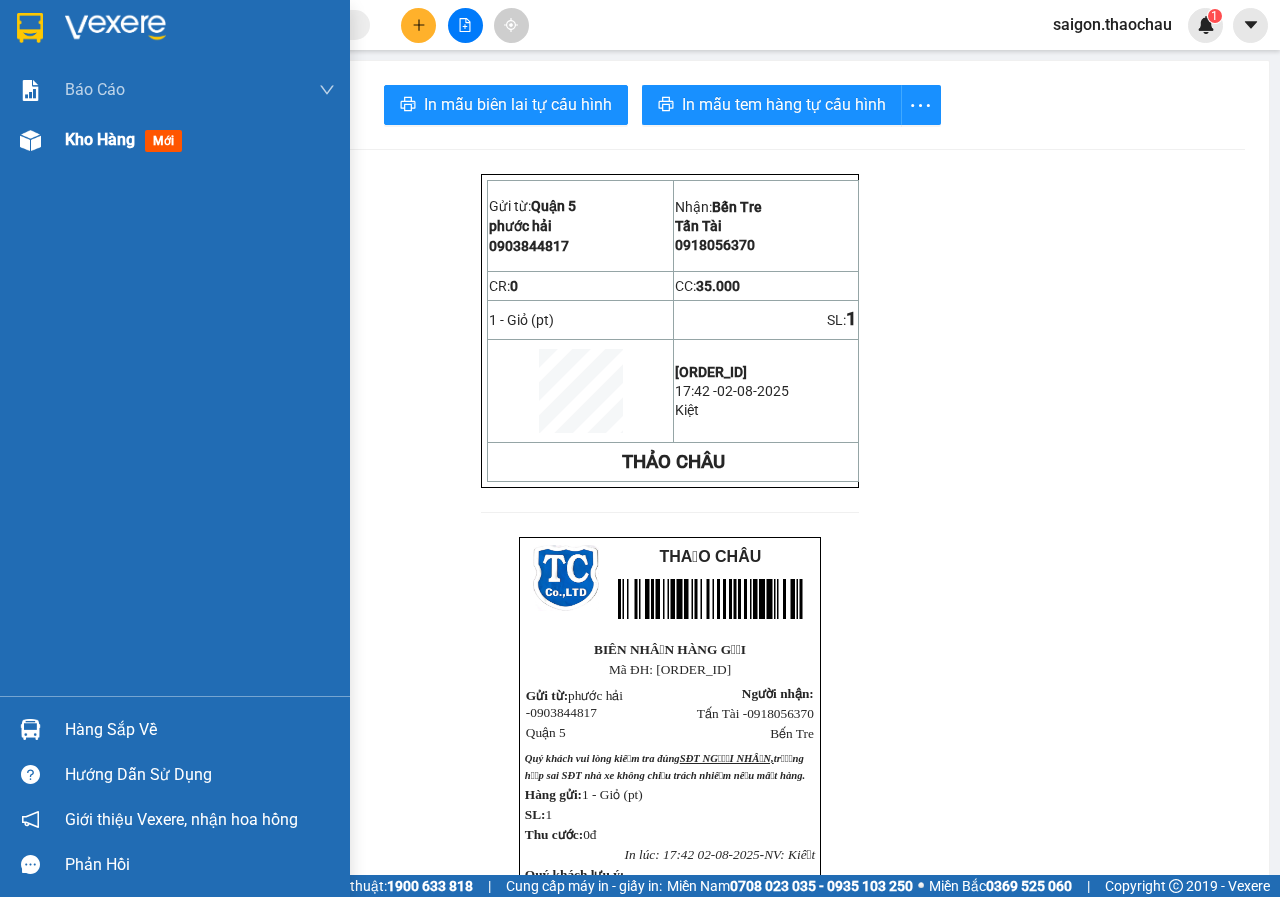 click on "Kho hàng mới" at bounding box center (175, 140) 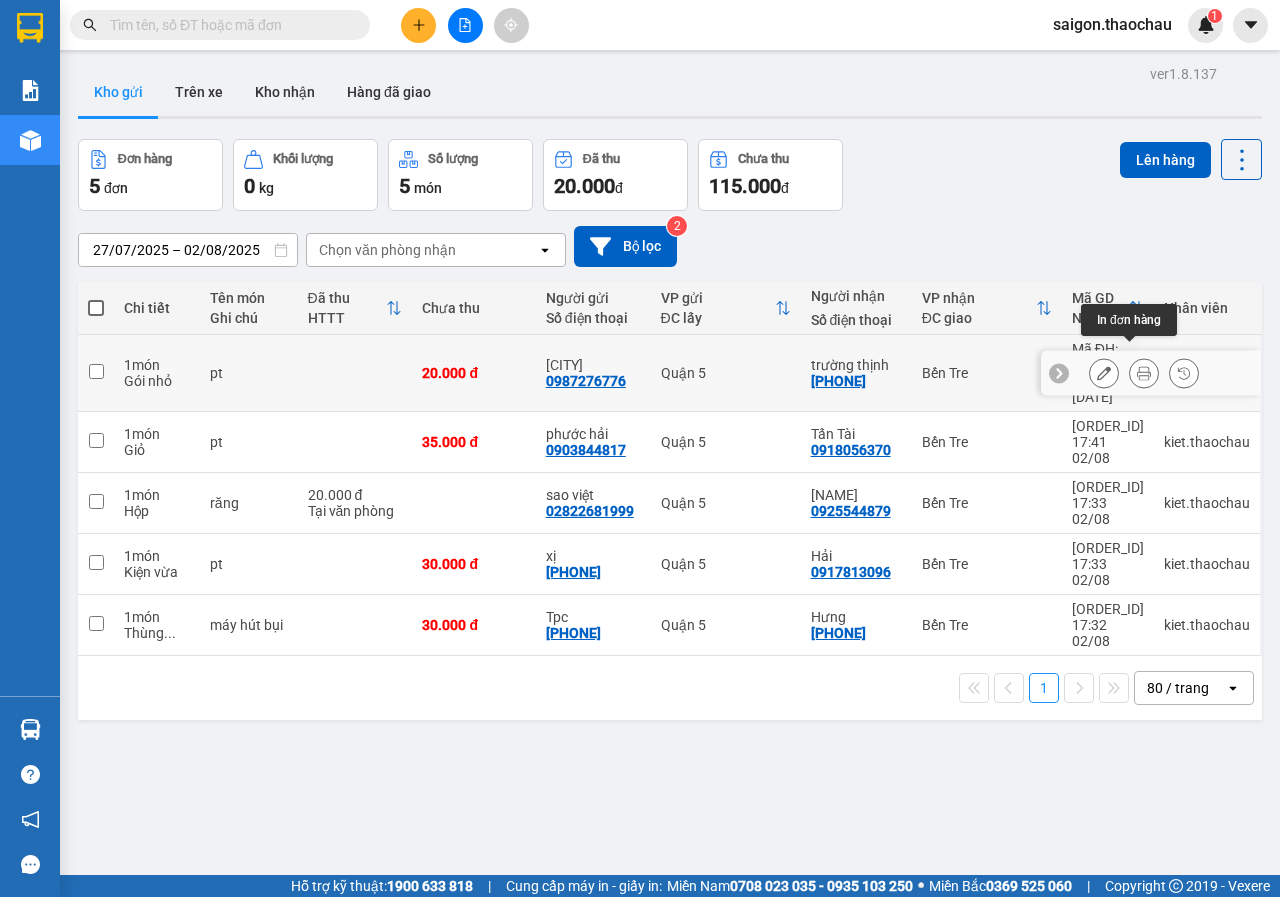 click at bounding box center (1144, 373) 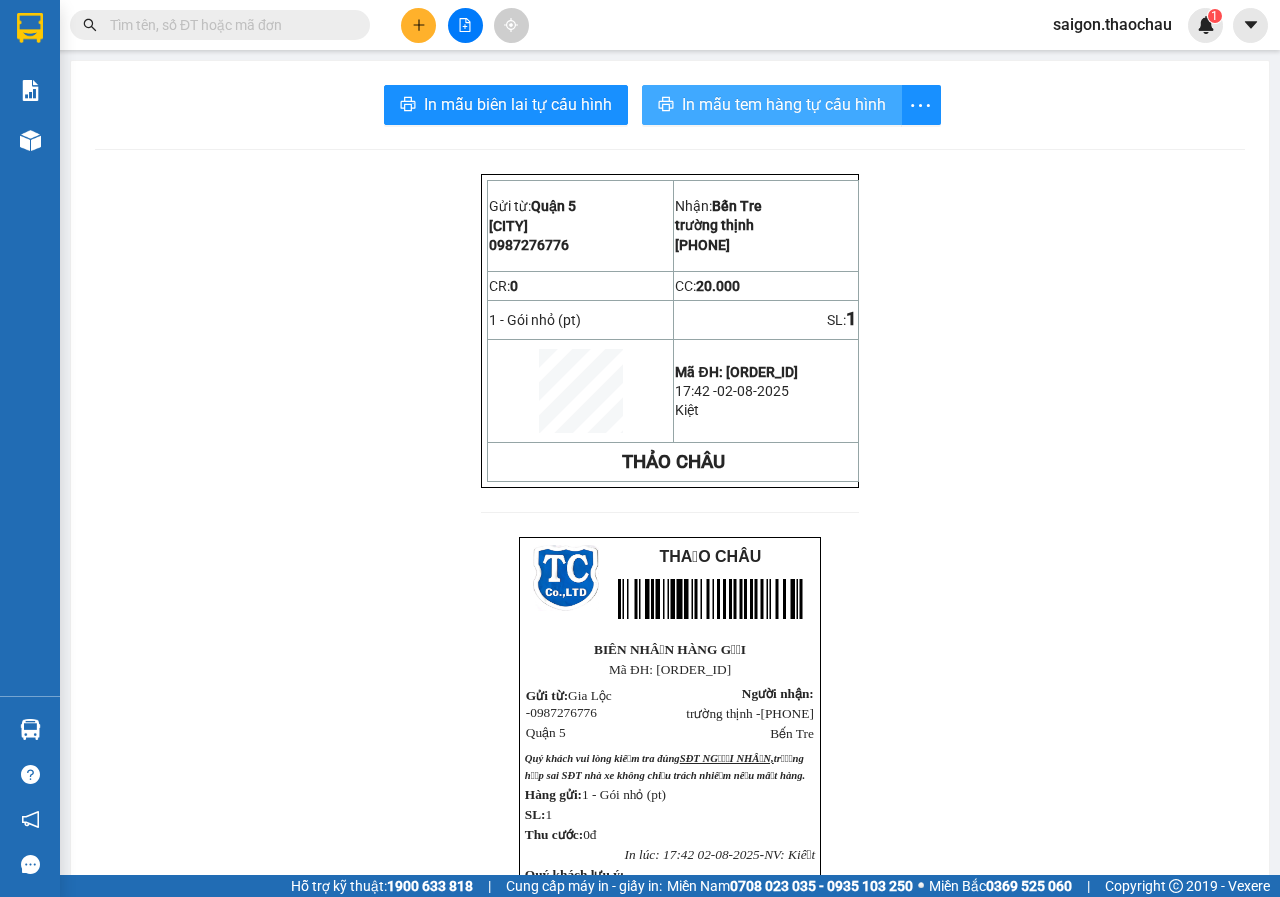 click on "In mẫu tem hàng tự cấu hình" at bounding box center (784, 104) 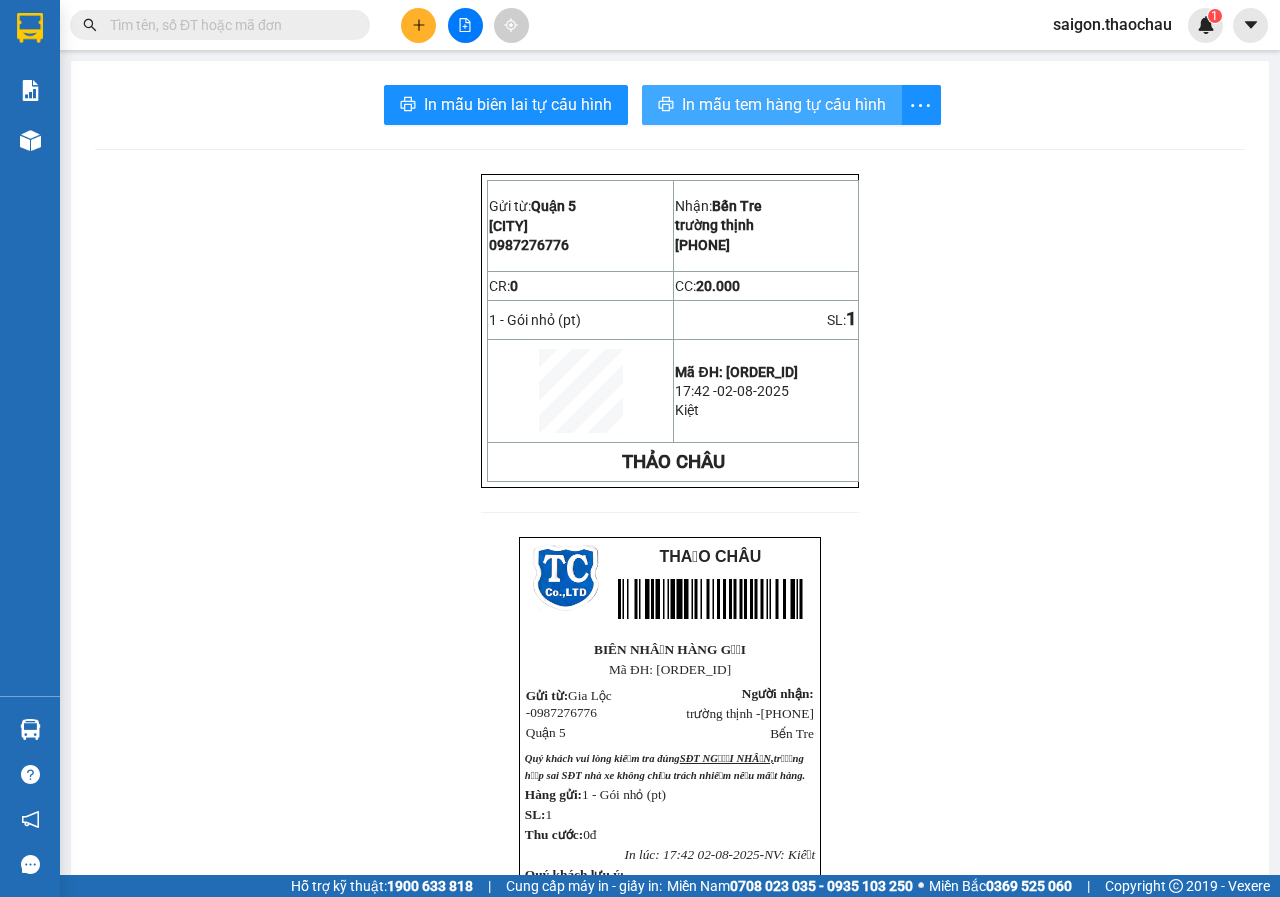 scroll, scrollTop: 0, scrollLeft: 0, axis: both 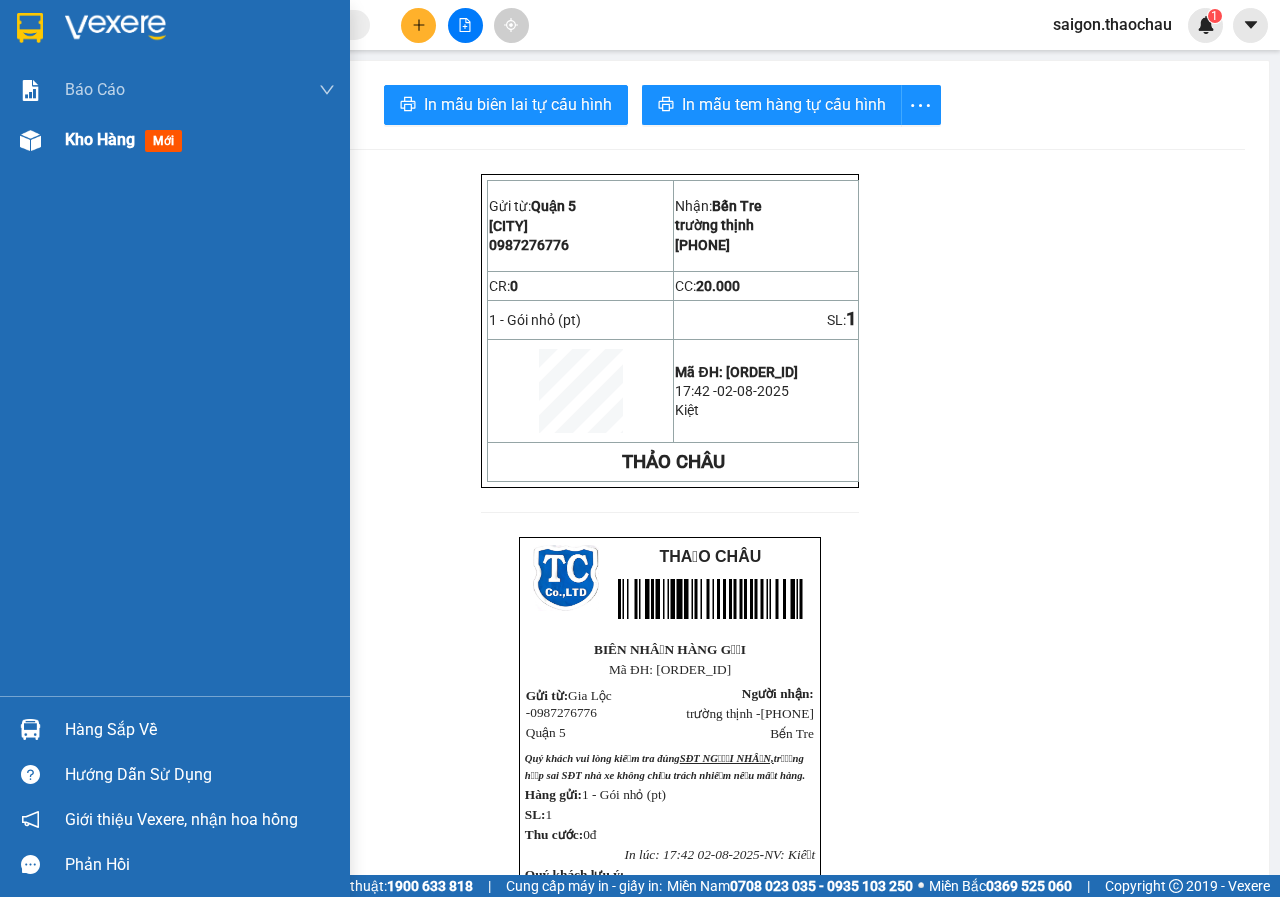 click on "Kho hàng" at bounding box center (100, 139) 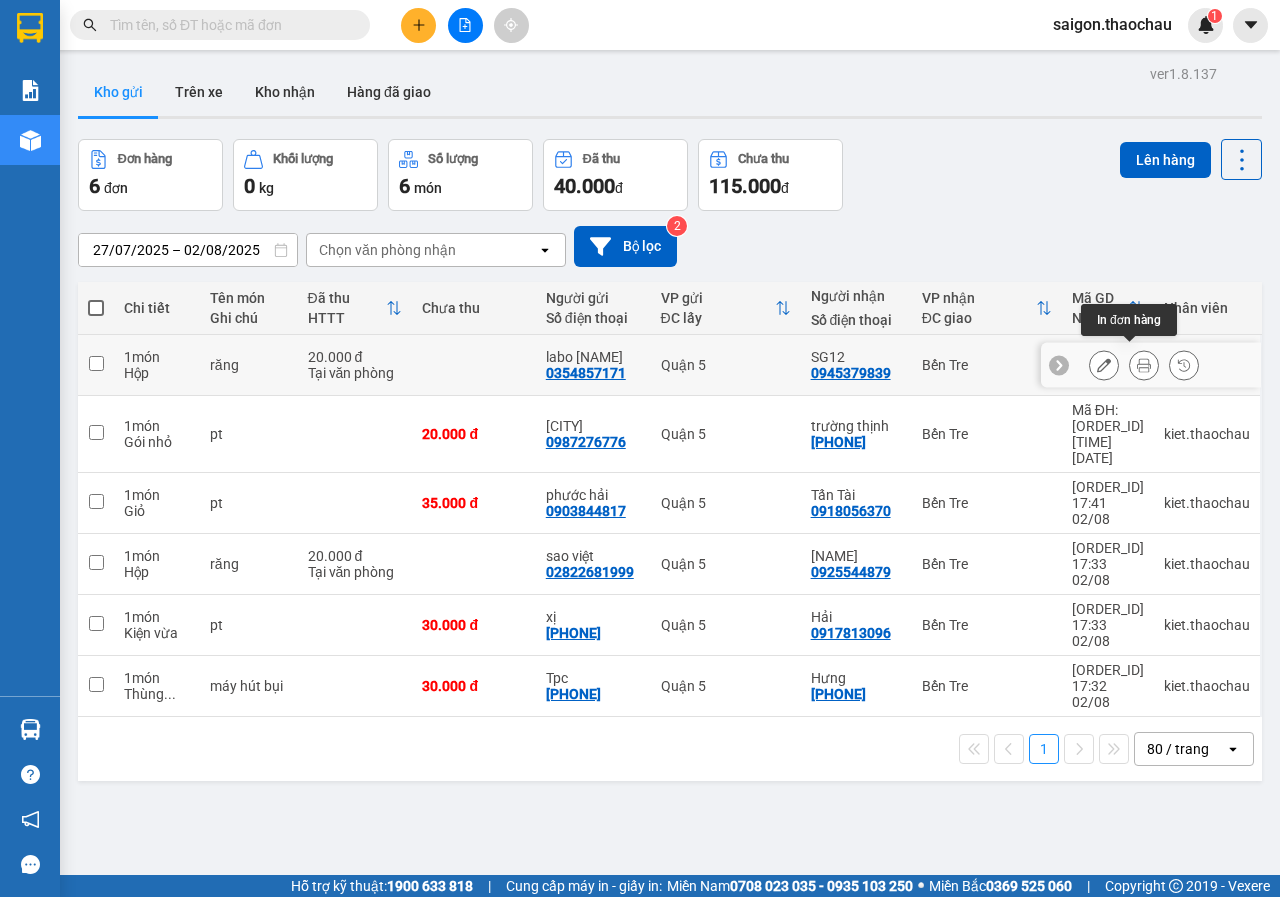click 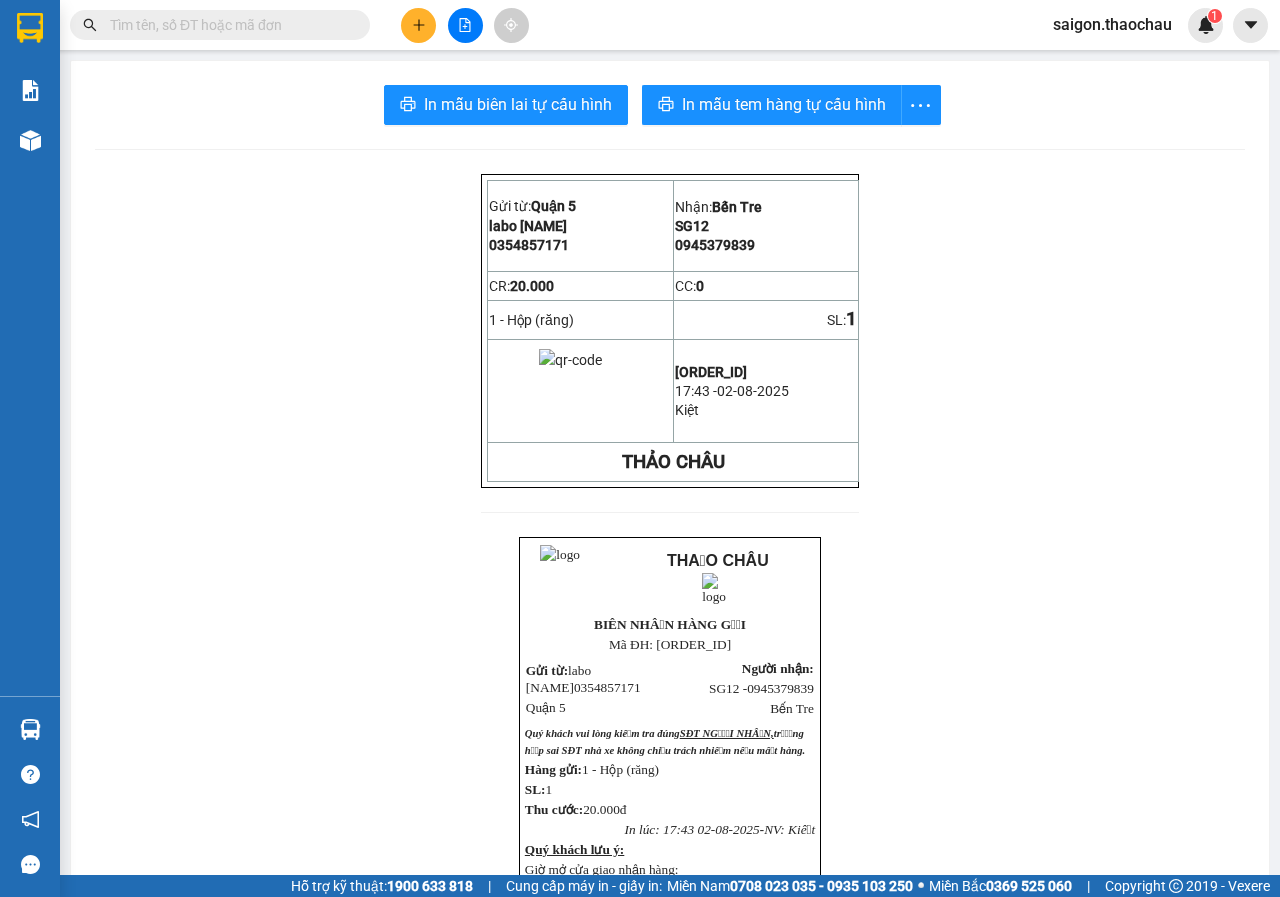 click on "In mẫu biên lai tự cấu hình  In mẫu tem hàng tự cấu hình
Gửi từ:  Quận 5
labo Vũ
0354857171
Nhận:  Bến Tre
SG12
0945379839
CR:  20.000
CC:  0
1 - Hộp (răng)
SL:  1
Q52508020101
17:43 -  02-08-2025
Kiệt
THẢO CHÂU
THẢO CHÂU
BIÊN NHẬN HÀNG GỬI
Mã ĐH: Q52508020101
Gửi từ:  labo Vũ -  0354857171
Quận 5
Người nhận:
SG12 -  0945379839
Bến Tre
Quý khách vui lòng kiểm tra đúng  SĐT NGƯỜI NHẬN,  trường hợp sai SĐT nhà xe không chịu trách nhiệm nếu mất hàng.
Hàng gửi:    1 - Hộp (răng)
SL:               1
Thu cước:    20.000đ
In lúc: 17:43   02-08-2025  -  NV: Kiệt
Quý khách lưu ý:
Giờ mở cửa giao nhận hàng:
Bến Tre & TP.HCM: 6h00 – 20h00;
Mỹ Tho:  6h00 – 19h00" at bounding box center (670, 667) 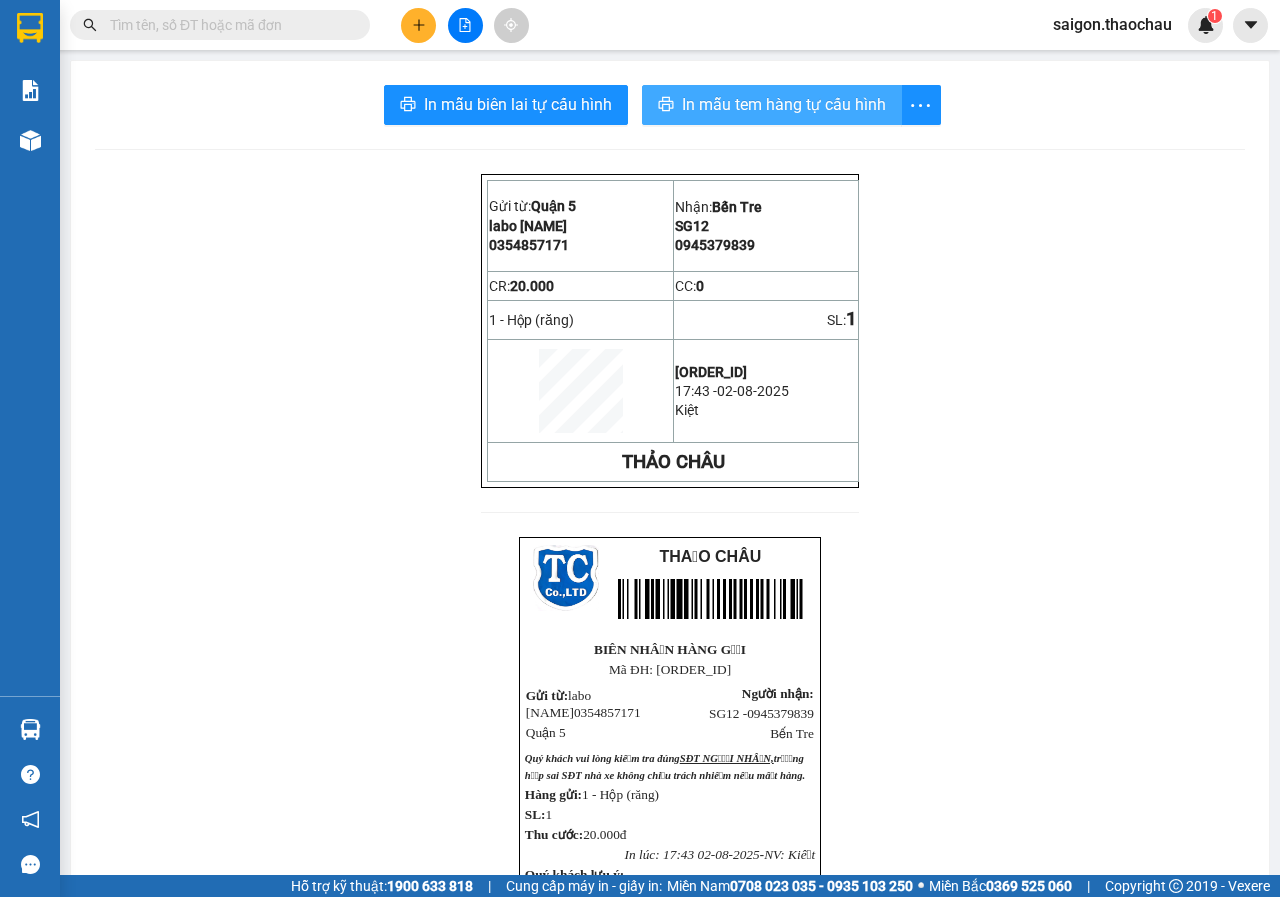 click on "In mẫu tem hàng tự cấu hình" at bounding box center (784, 104) 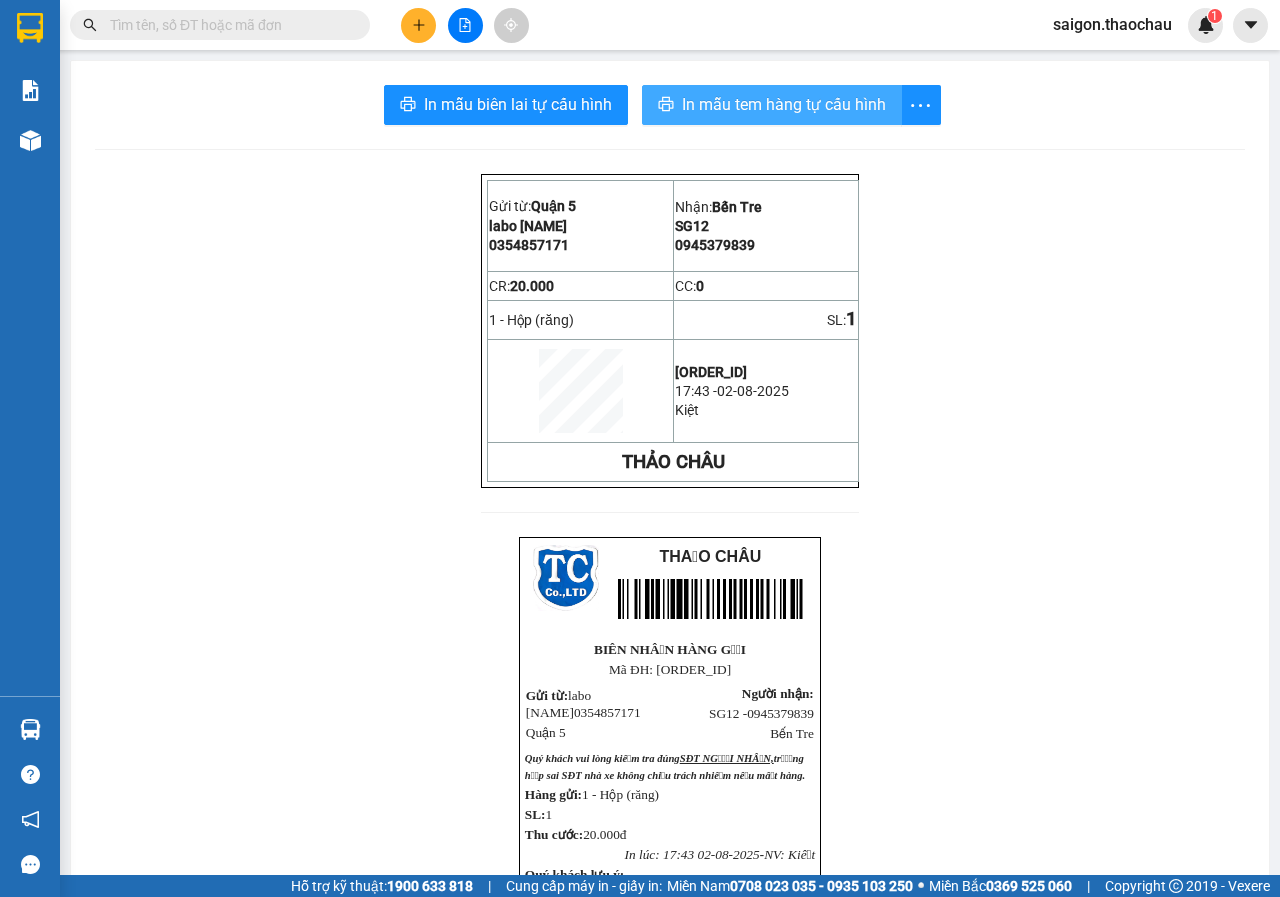 scroll, scrollTop: 0, scrollLeft: 0, axis: both 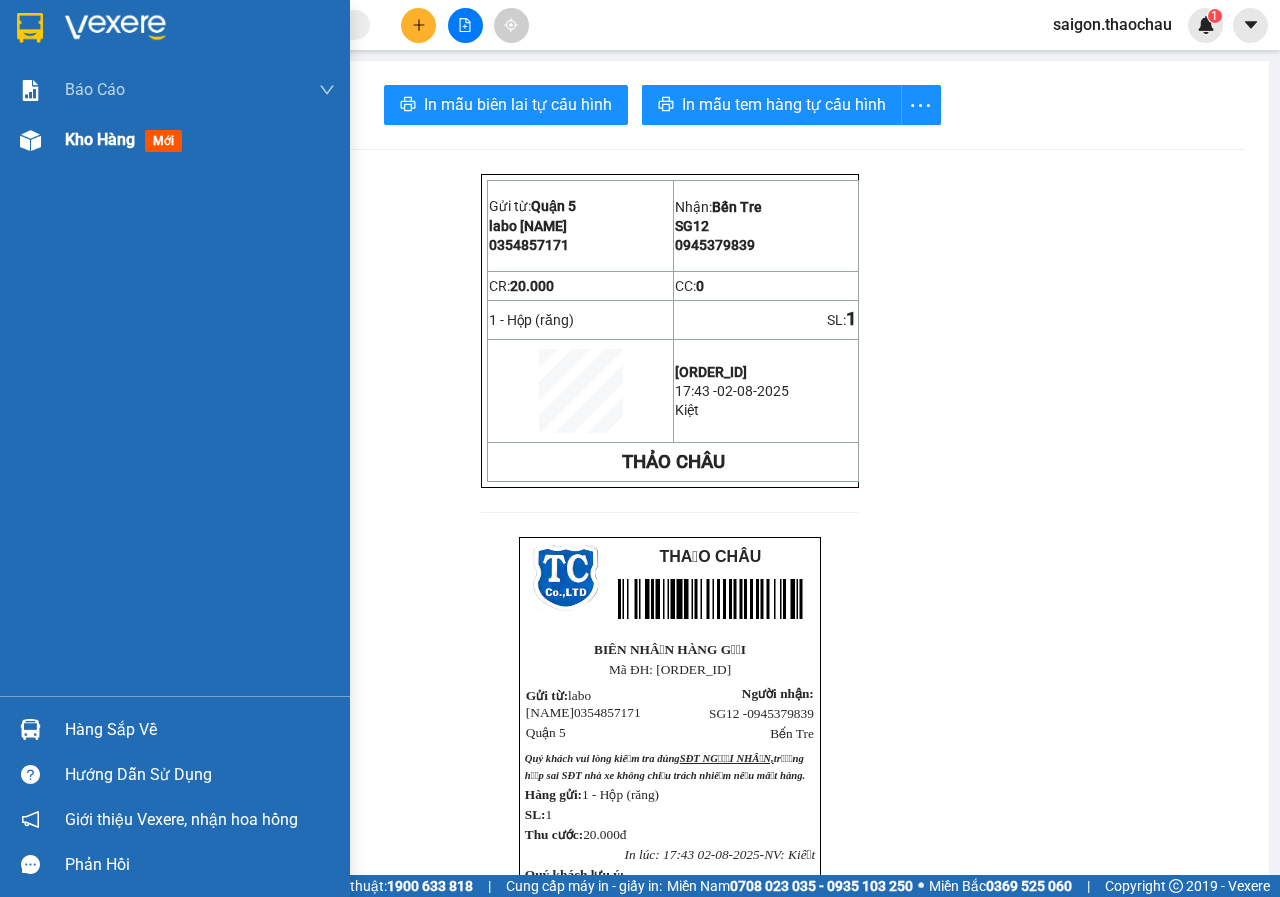 click on "Kho hàng mới" at bounding box center (175, 140) 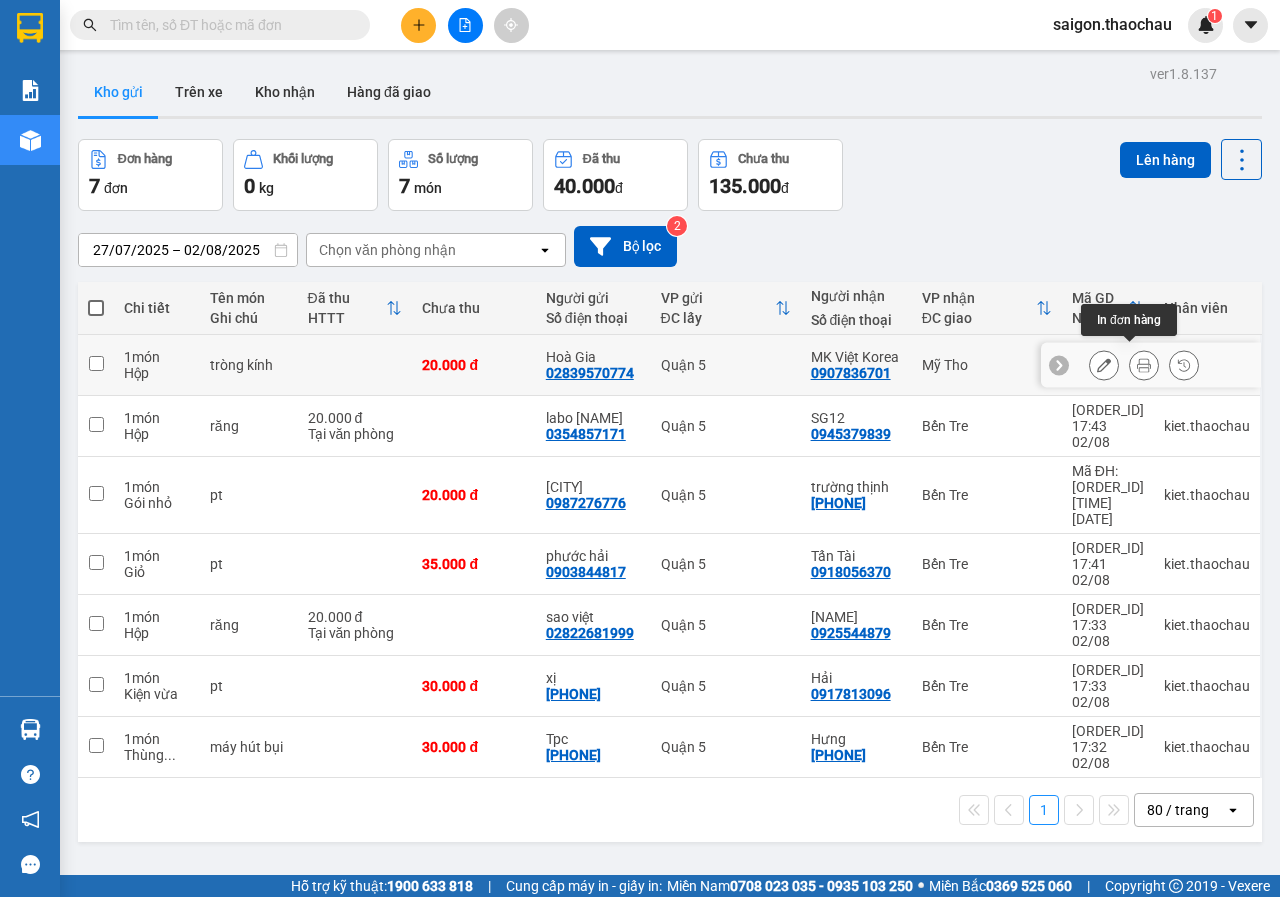 click 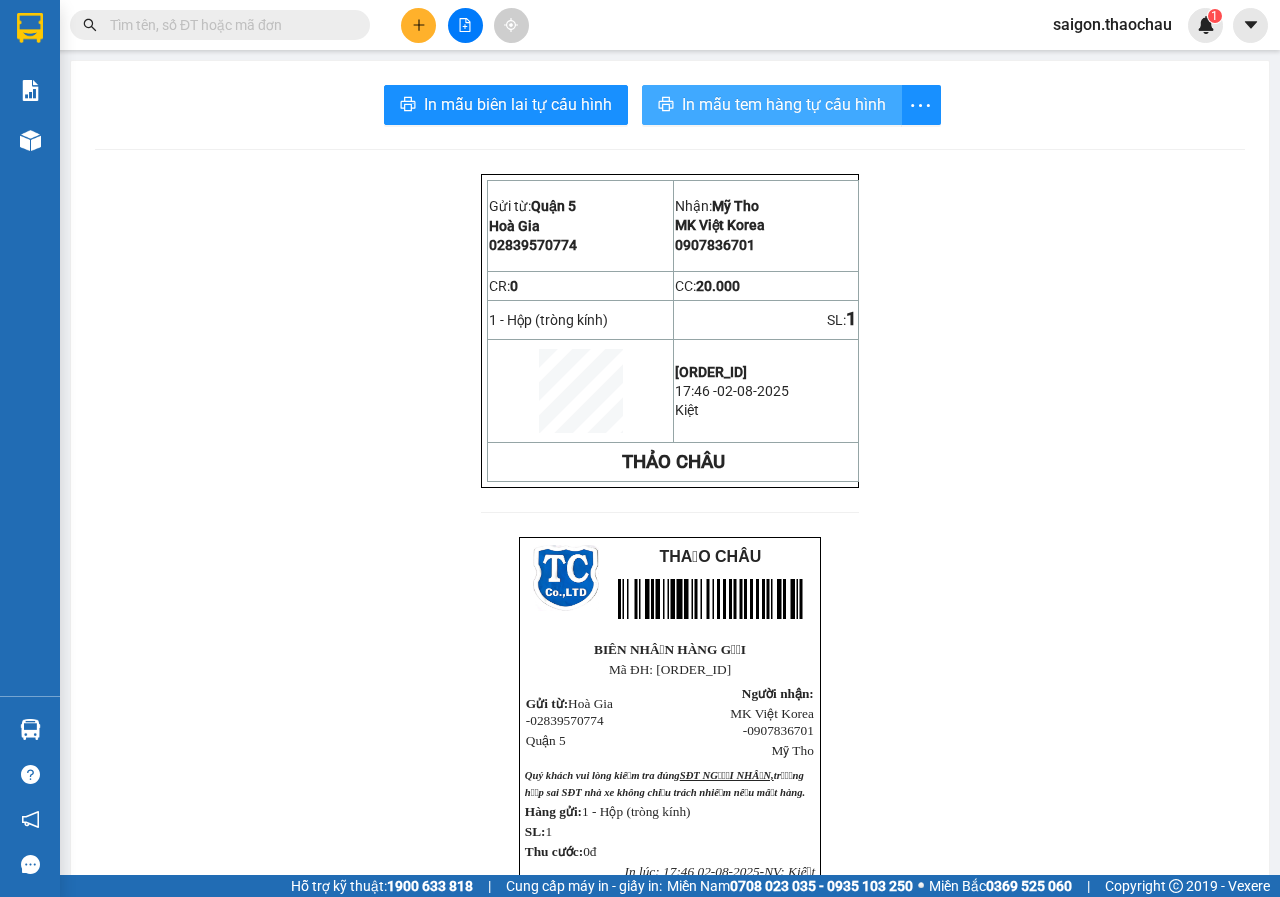 click on "In mẫu tem hàng tự cấu hình" at bounding box center [784, 104] 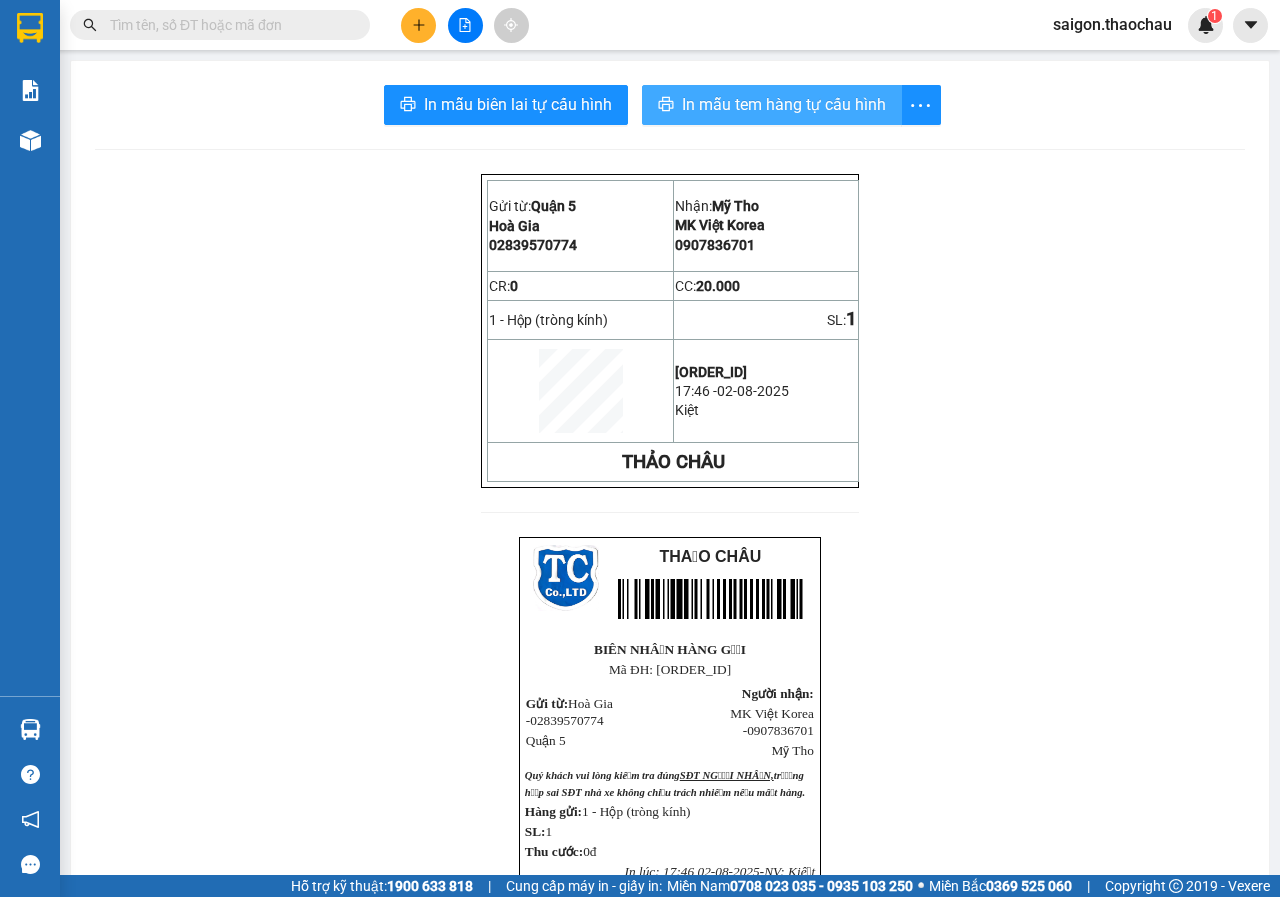 scroll, scrollTop: 0, scrollLeft: 0, axis: both 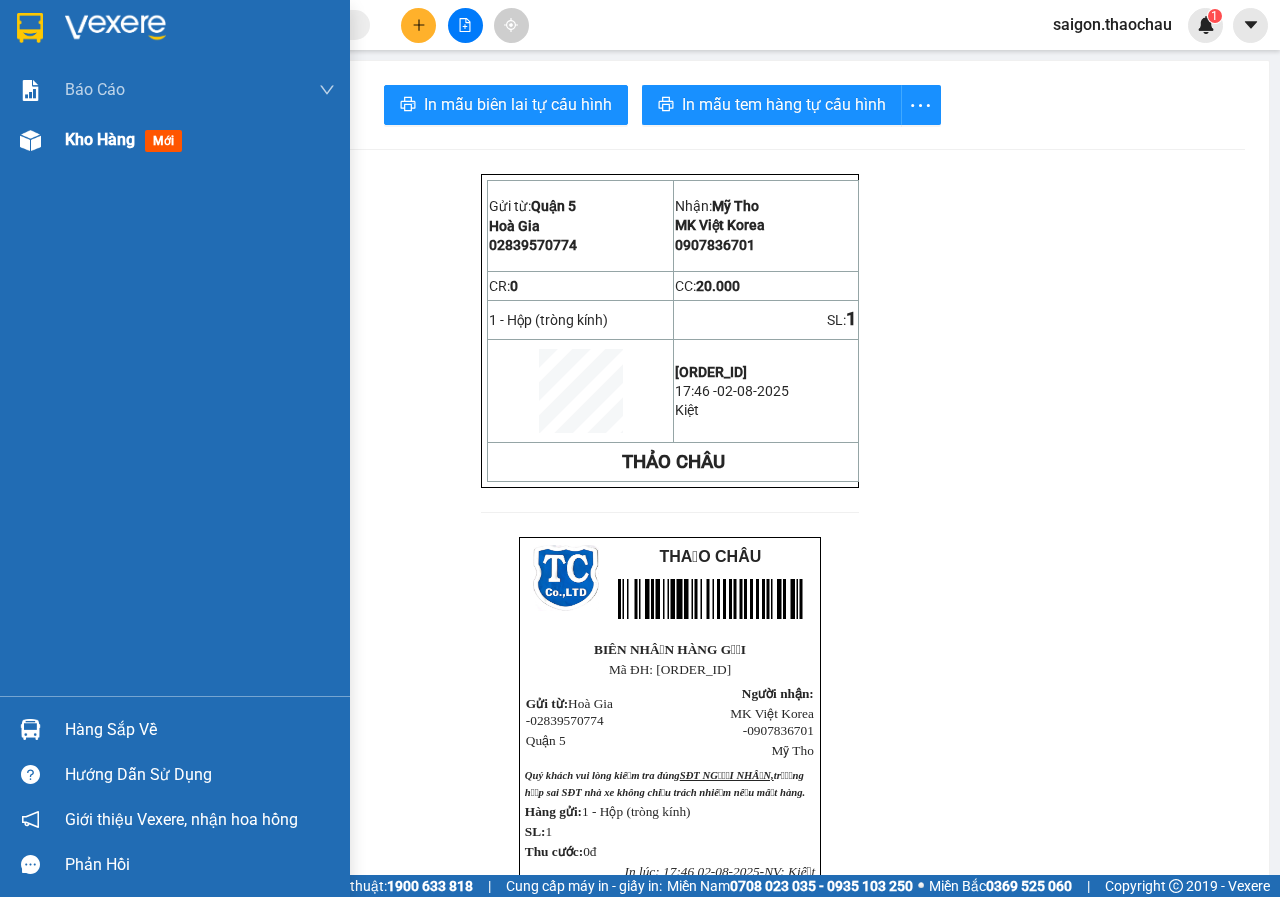 click at bounding box center [30, 140] 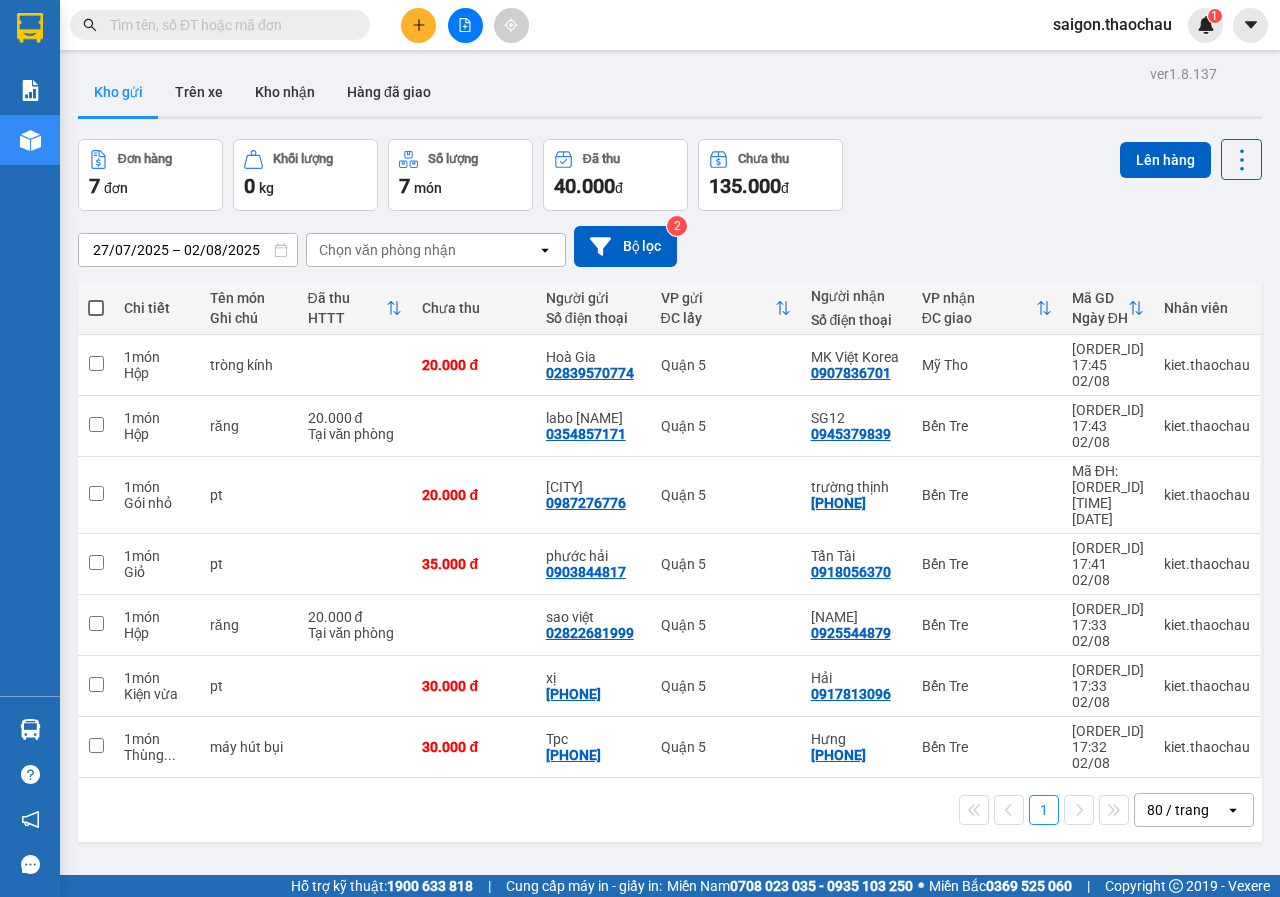 click at bounding box center (96, 308) 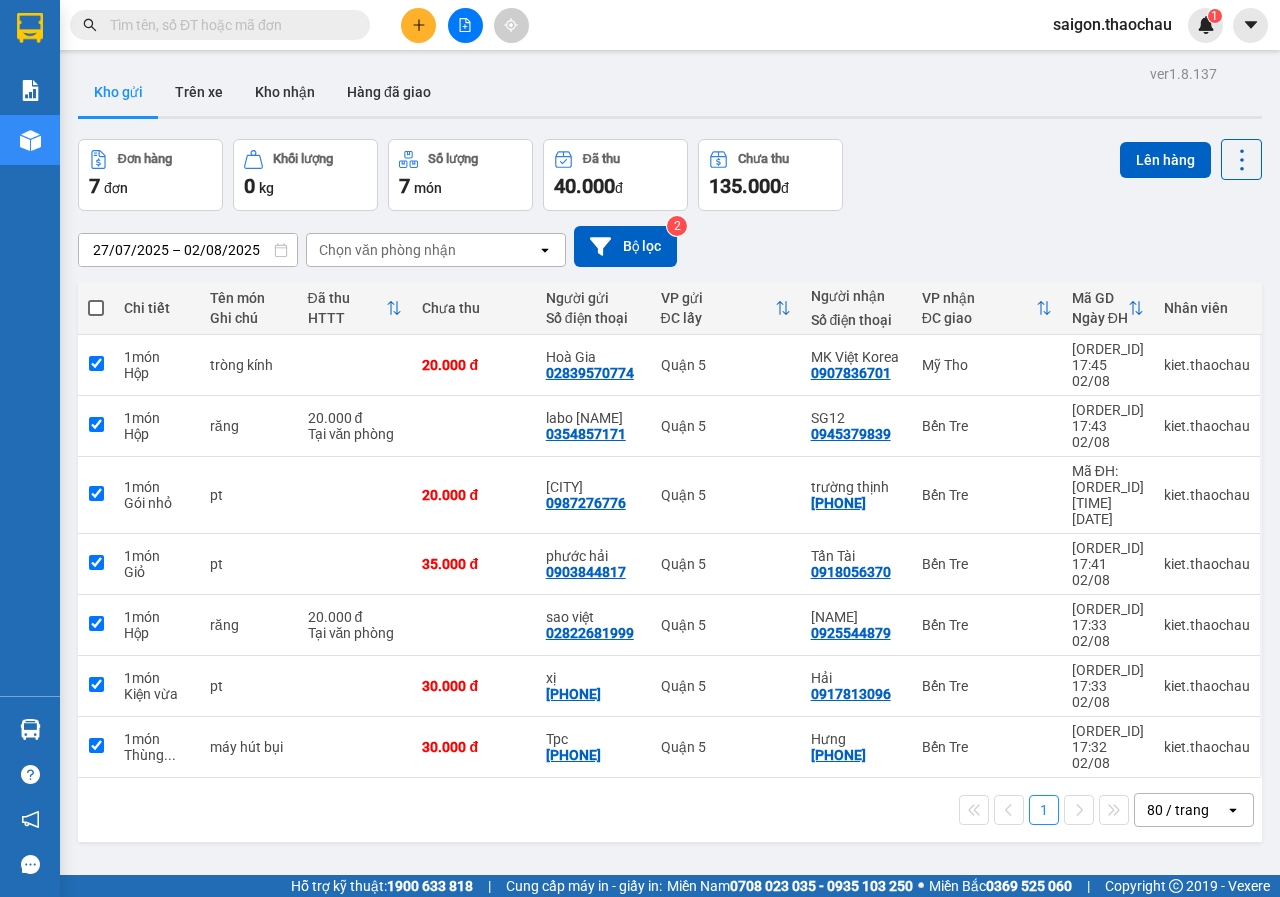 checkbox on "true" 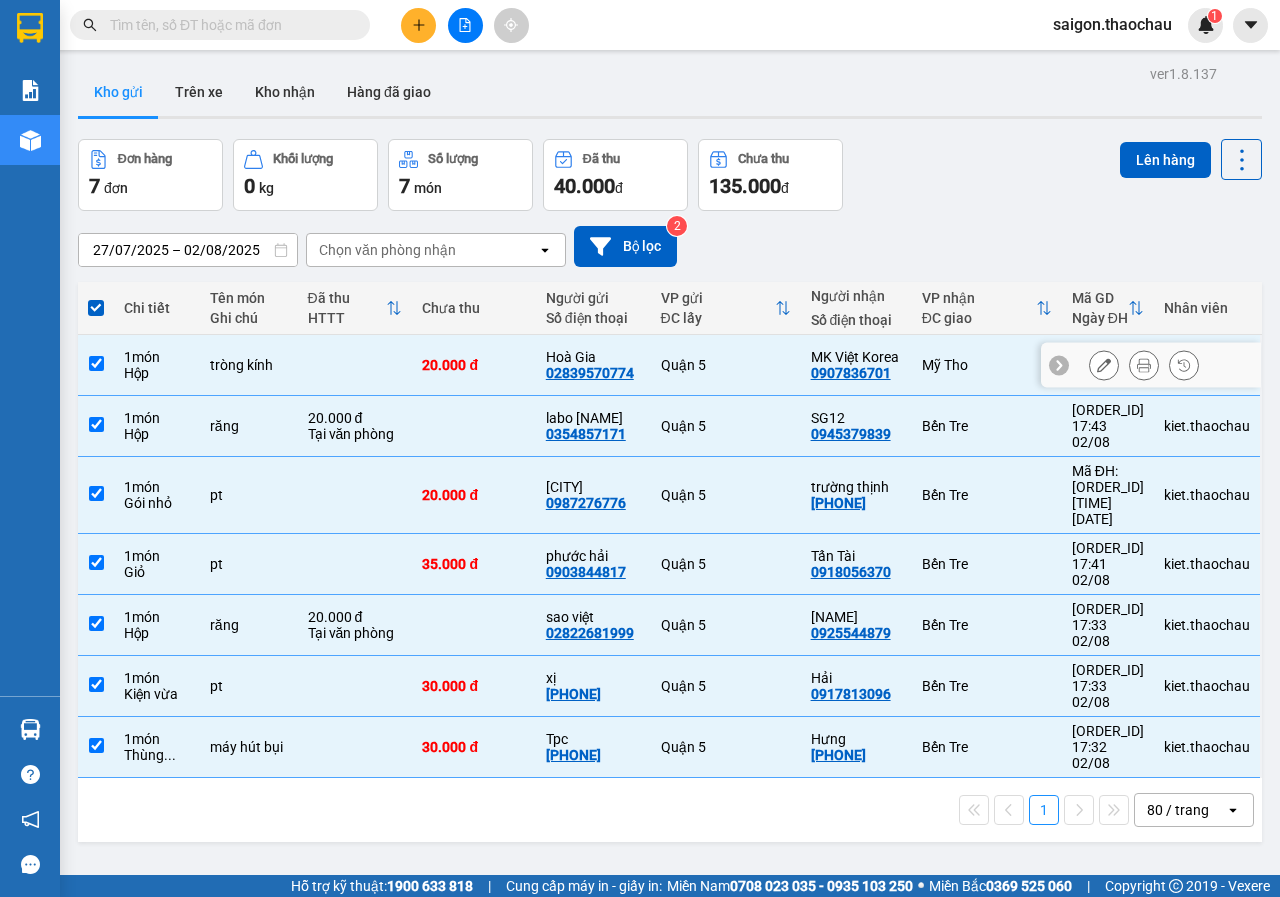 click on "Quận 5" at bounding box center (726, 365) 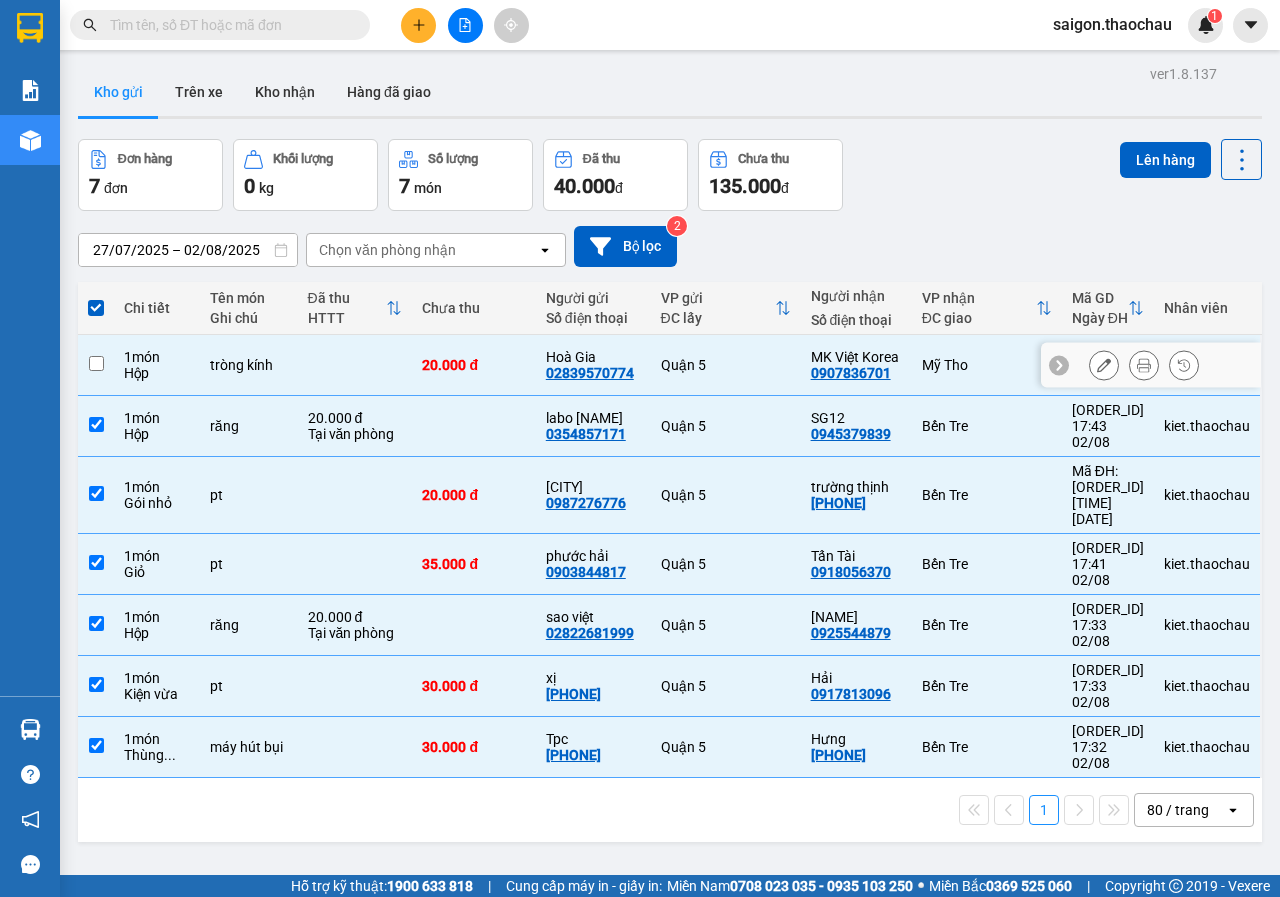 checkbox on "false" 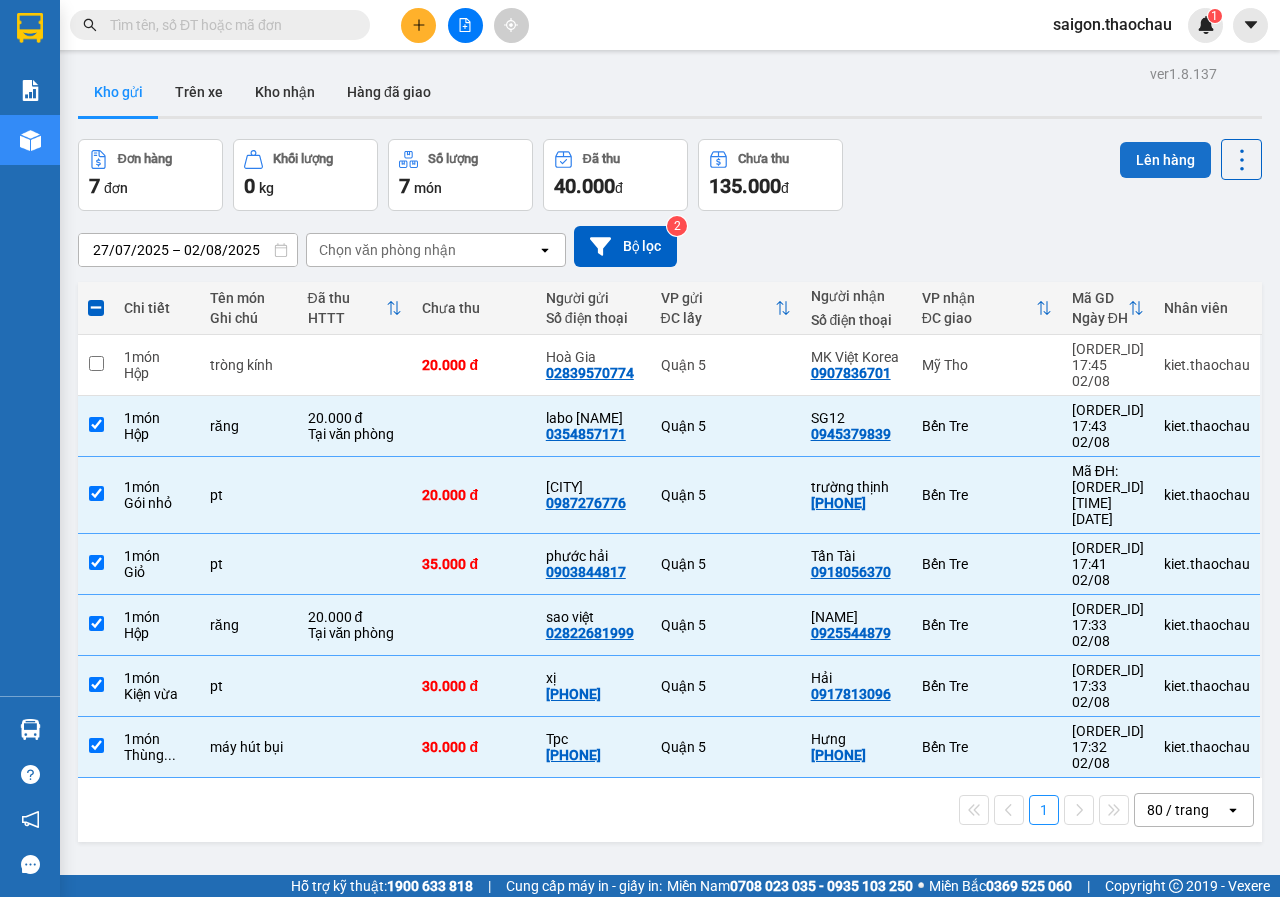 click on "Lên hàng" at bounding box center [1165, 160] 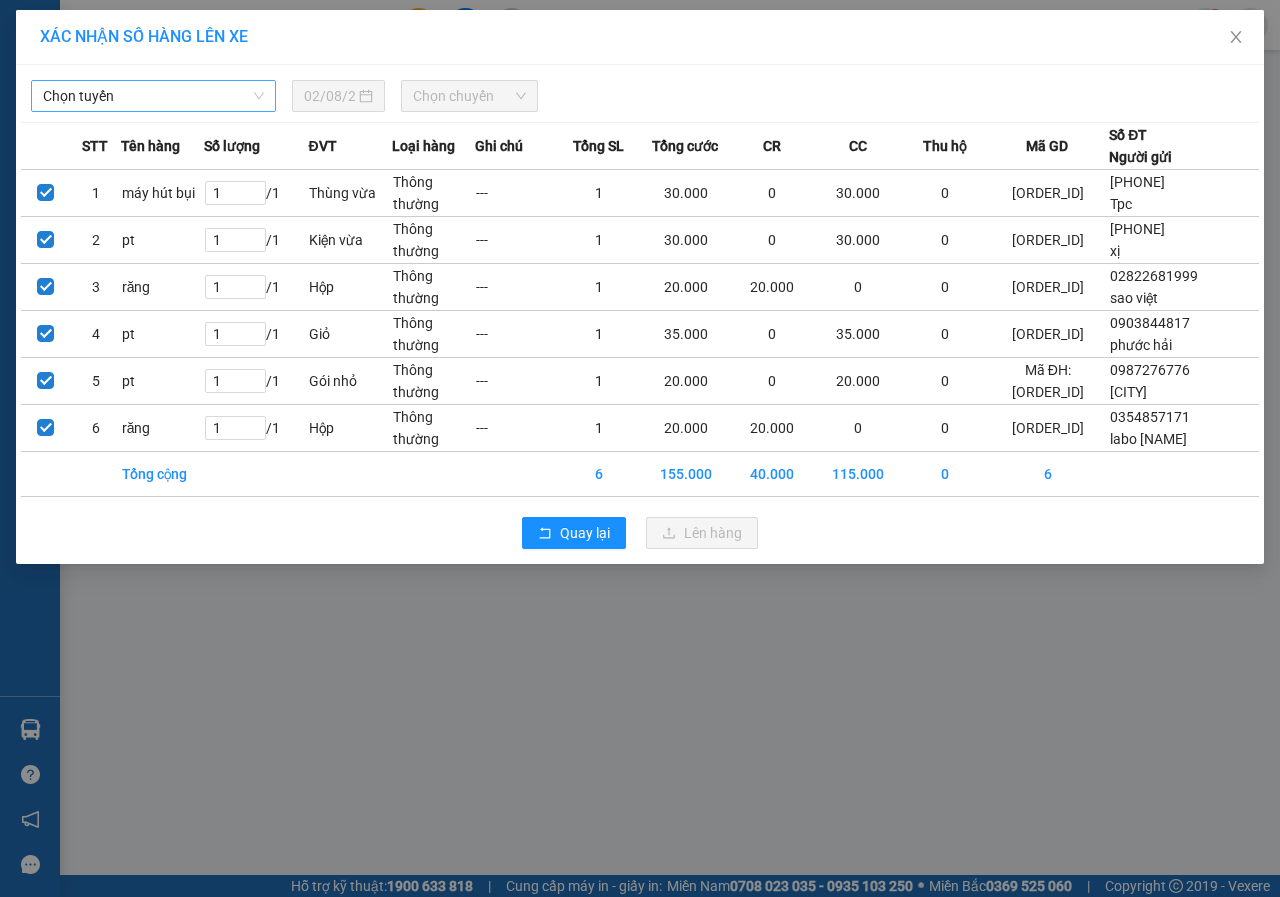 click on "Chọn tuyến" at bounding box center (153, 96) 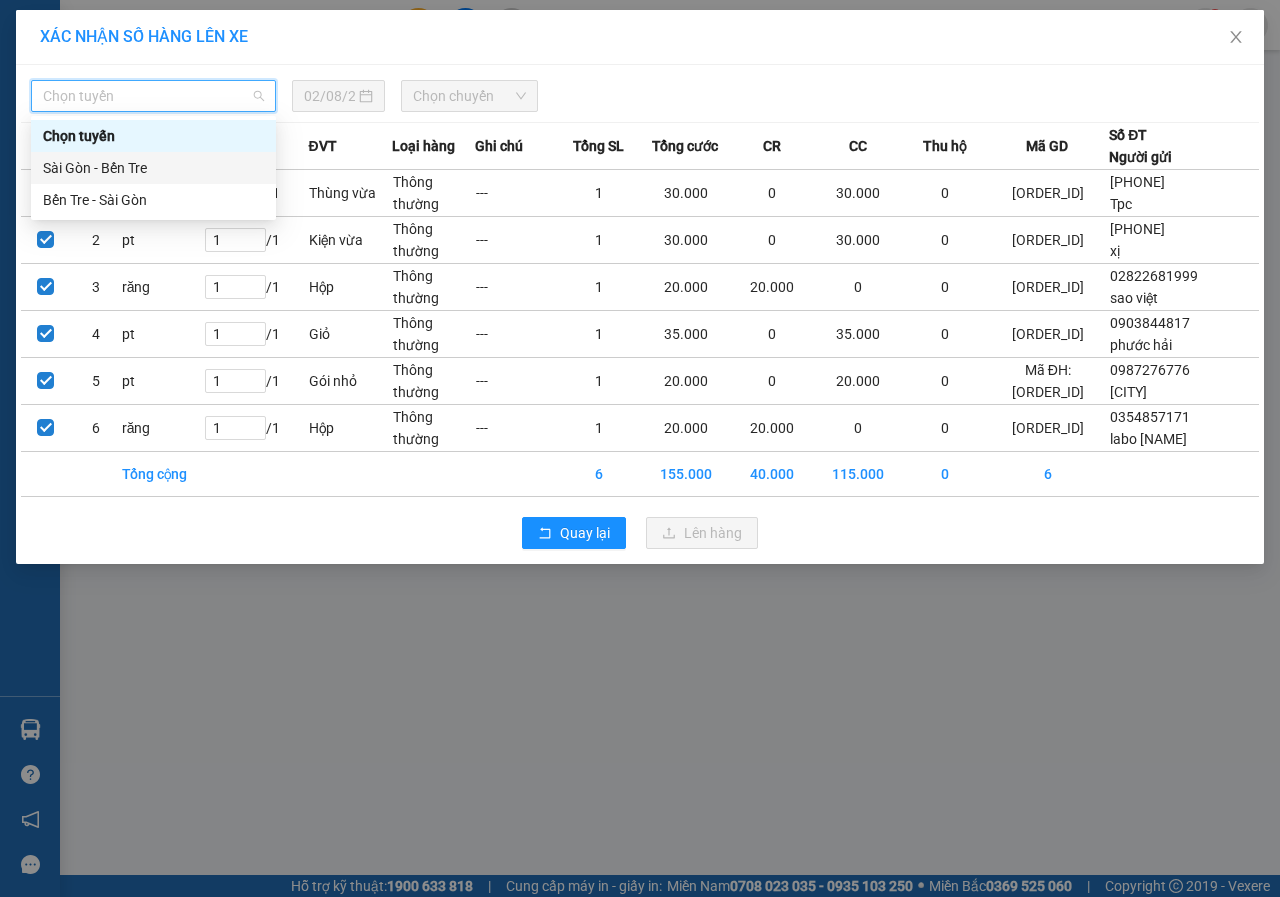 drag, startPoint x: 180, startPoint y: 171, endPoint x: 194, endPoint y: 167, distance: 14.56022 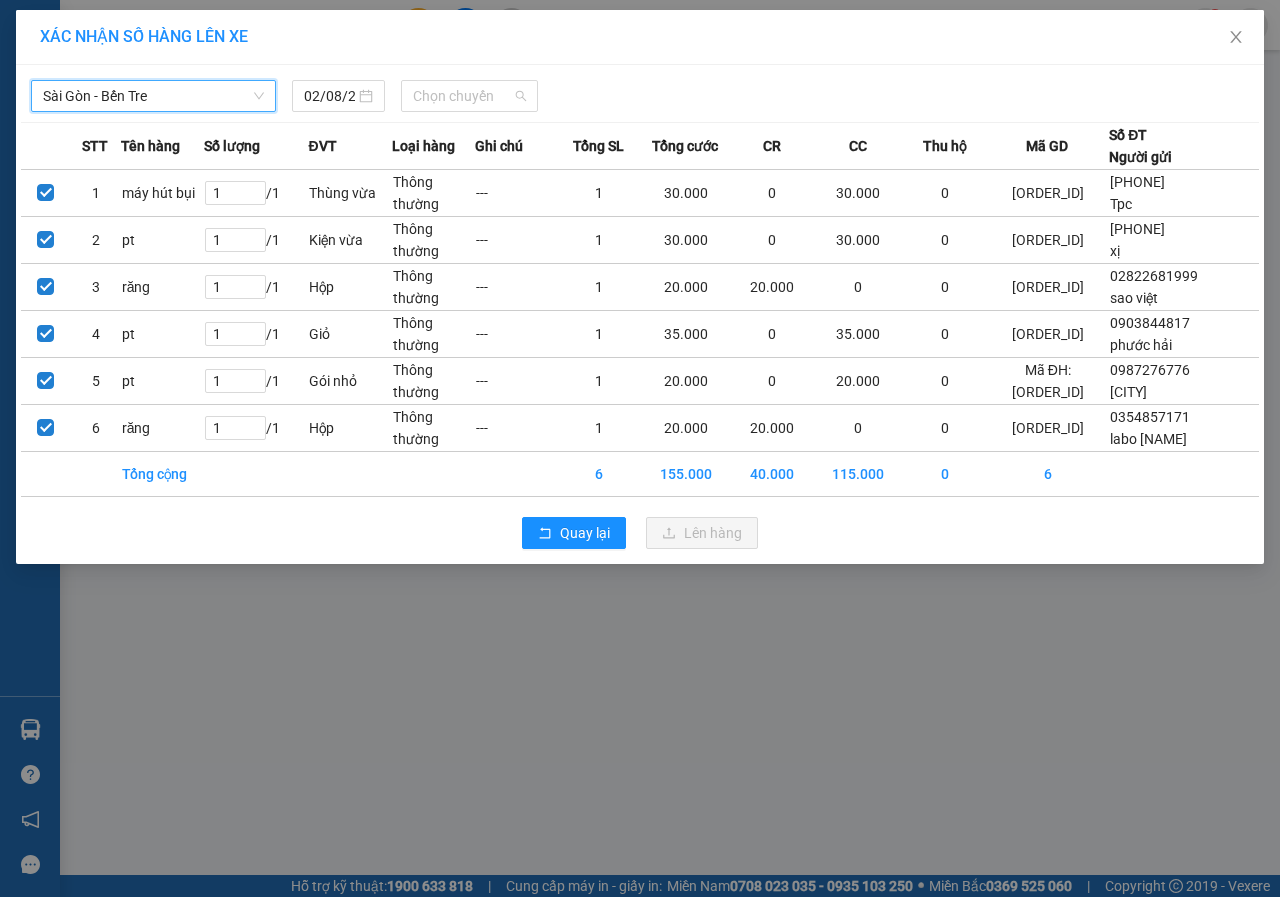 drag, startPoint x: 484, startPoint y: 97, endPoint x: 481, endPoint y: 128, distance: 31.144823 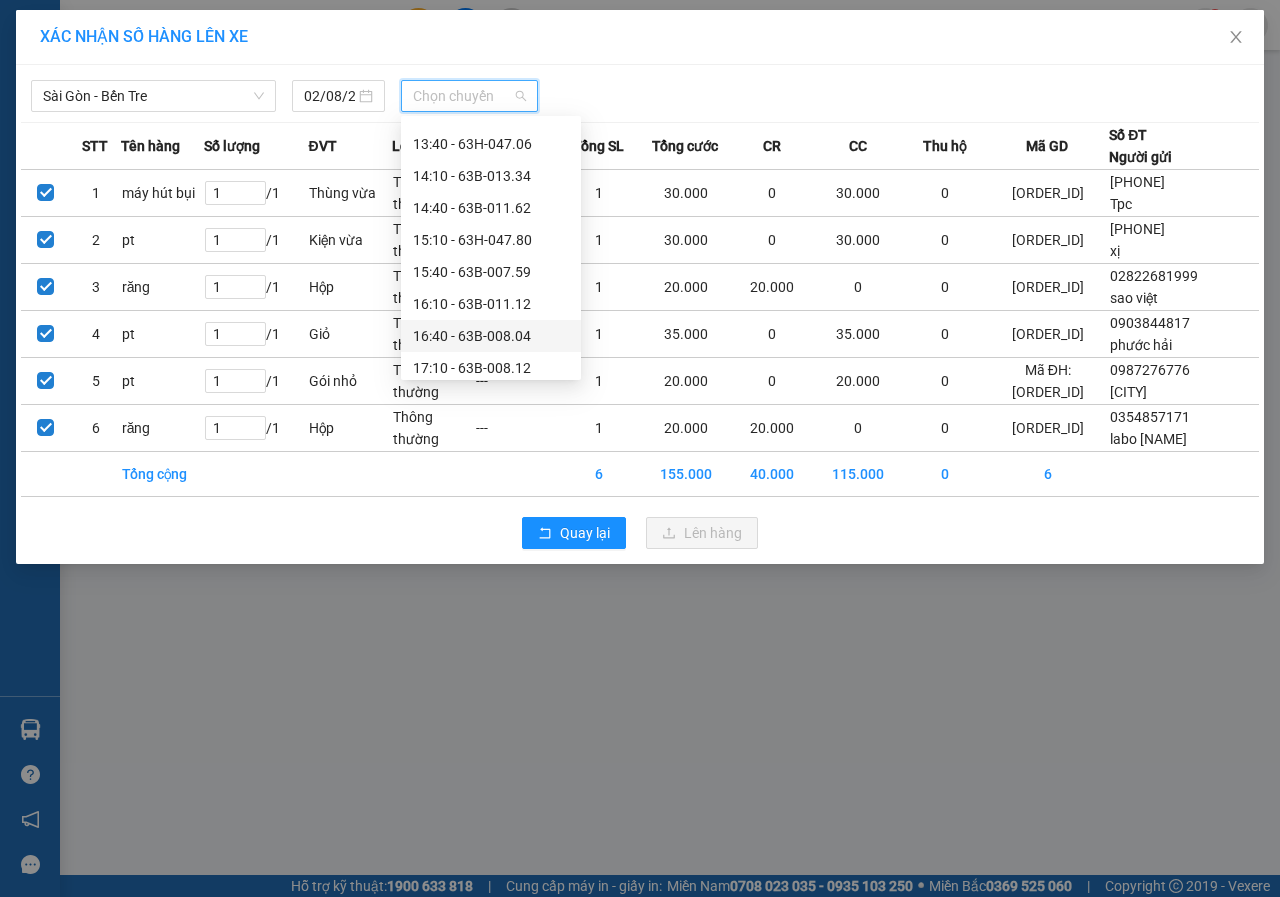 scroll, scrollTop: 700, scrollLeft: 0, axis: vertical 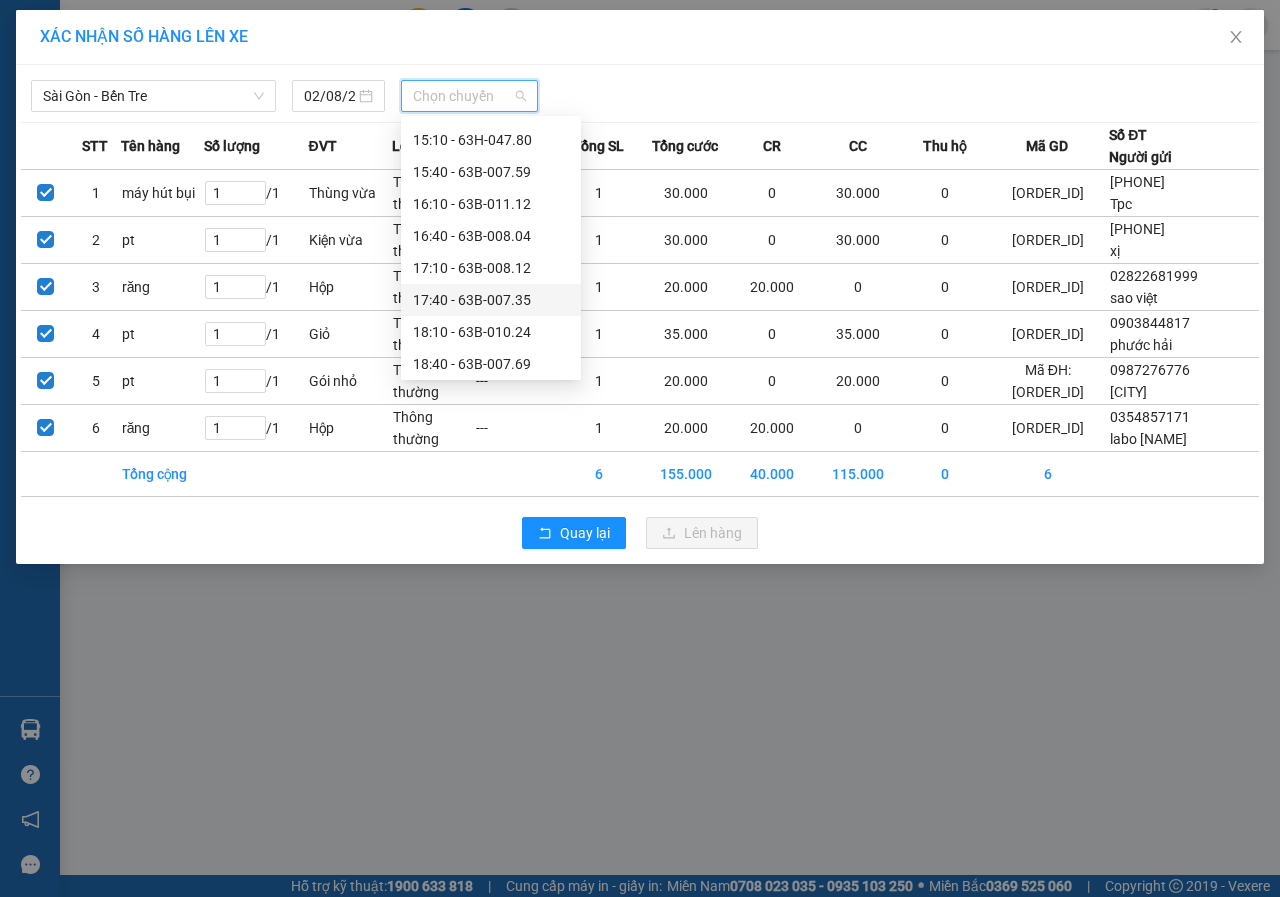 click on "17:40     - 63B-007.35" at bounding box center (491, 300) 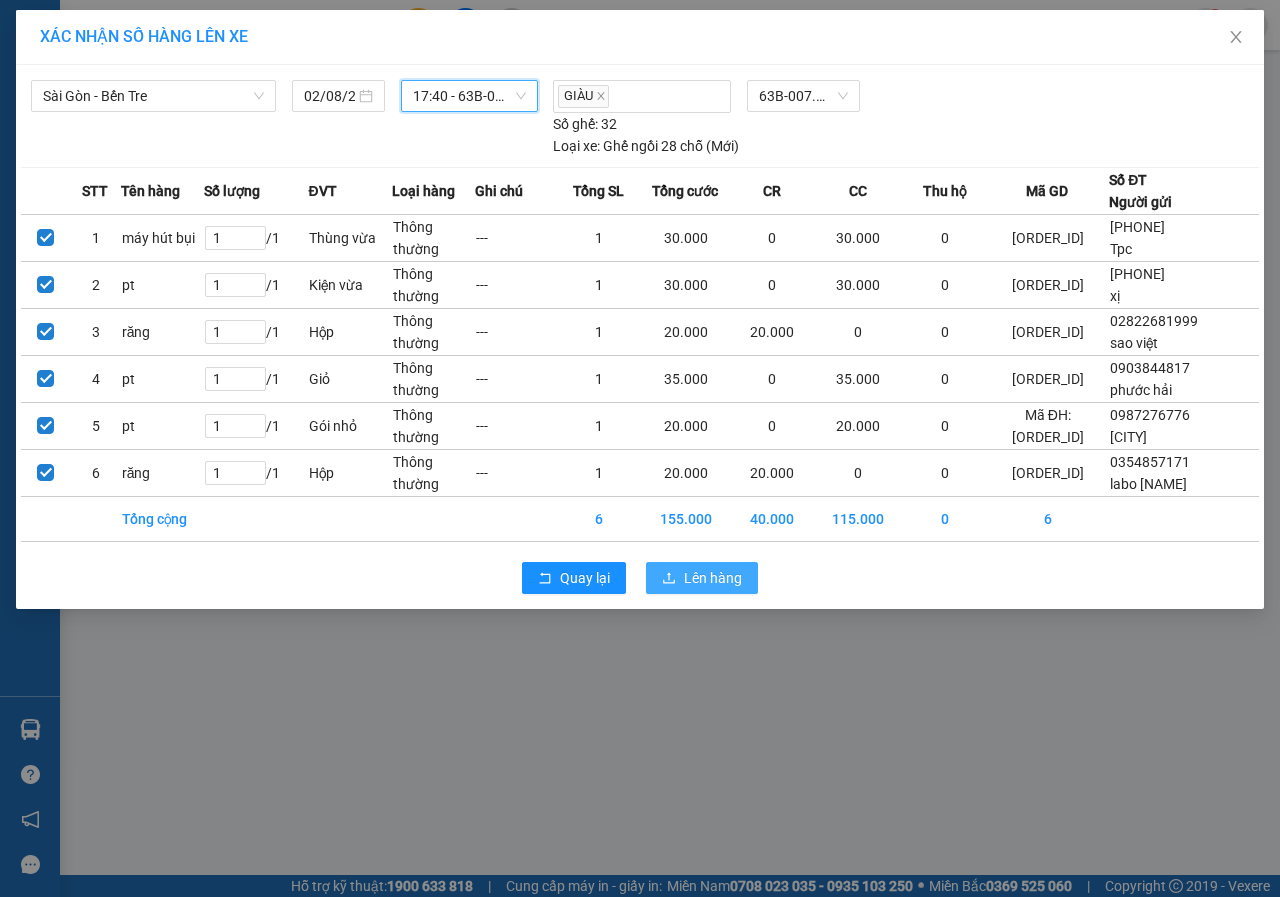 click on "Lên hàng" at bounding box center (713, 578) 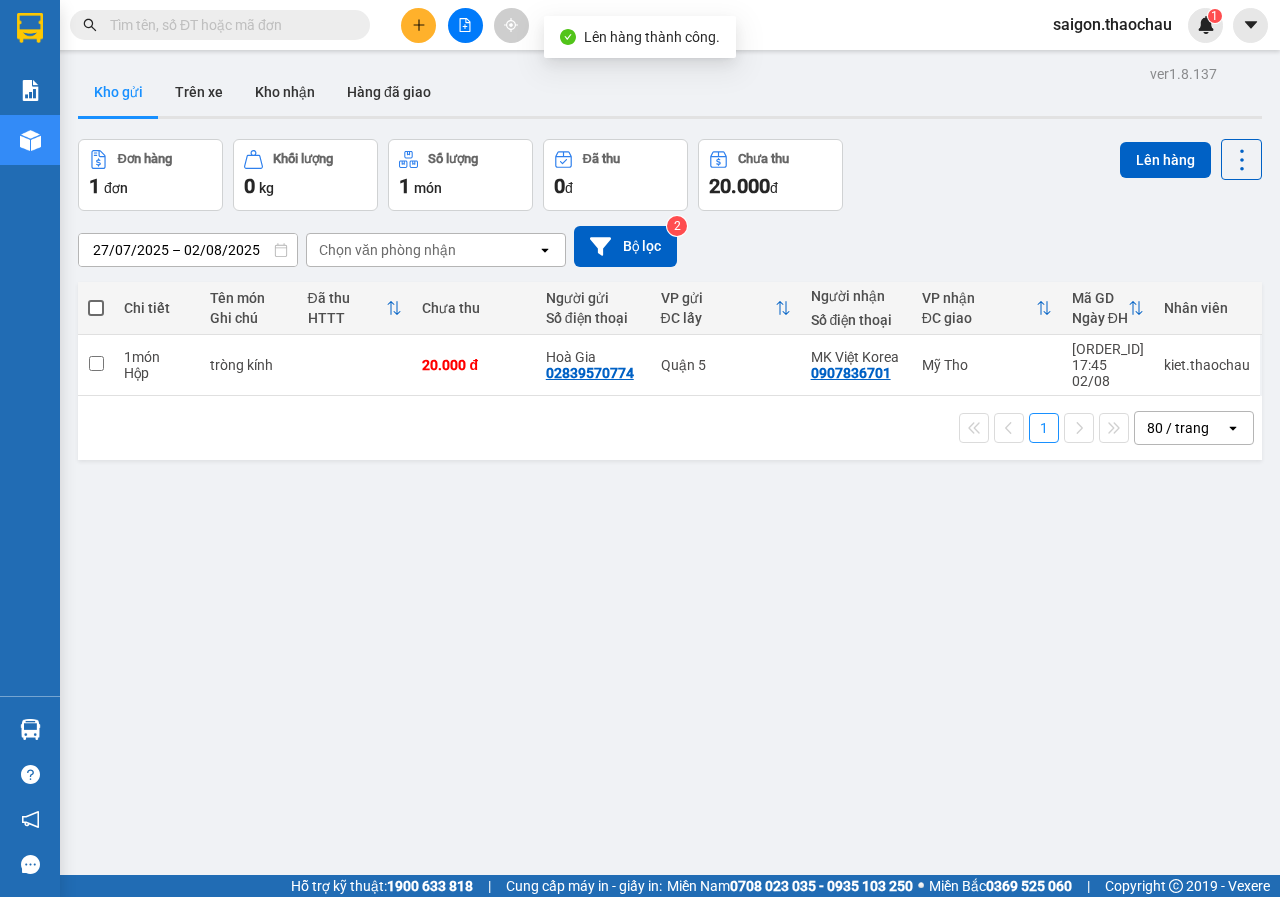click on "ver  1.8.137 Kho gửi Trên xe Kho nhận Hàng đã giao Đơn hàng 1 đơn Khối lượng 0 kg Số lượng 1 món Đã thu 0  đ Chưa thu 20.000  đ Lên hàng 27/07/2025 – 02/08/2025 Press the down arrow key to interact with the calendar and select a date. Press the escape button to close the calendar. Selected date range is from 27/07/2025 to 02/08/2025. Chọn văn phòng nhận open Bộ lọc 2 Chi tiết Tên món Ghi chú Đã thu HTTT Chưa thu Người gửi Số điện thoại VP gửi ĐC lấy Người nhận Số điện thoại VP nhận ĐC giao Mã GD Ngày ĐH Nhân viên 1  món Hộp tròng kính 20.000 đ Hoà Gia 02839570774 Quận 5 MK Việt Korea 0907836701 Mỹ Tho Q52508020102 17:45 02/08 kiet.thaochau 1 80 / trang open Đang tải dữ liệu" at bounding box center (670, 508) 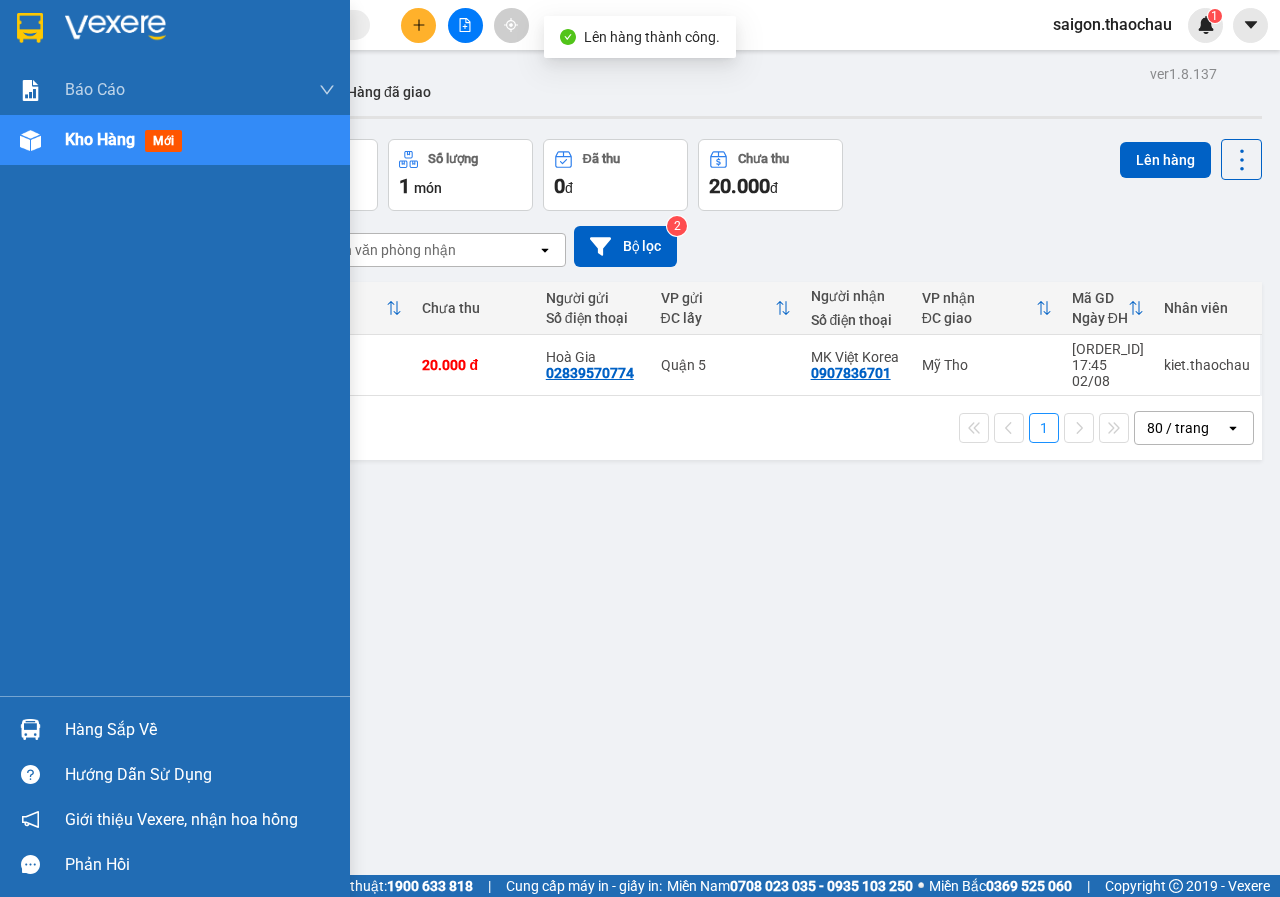 click at bounding box center [30, 729] 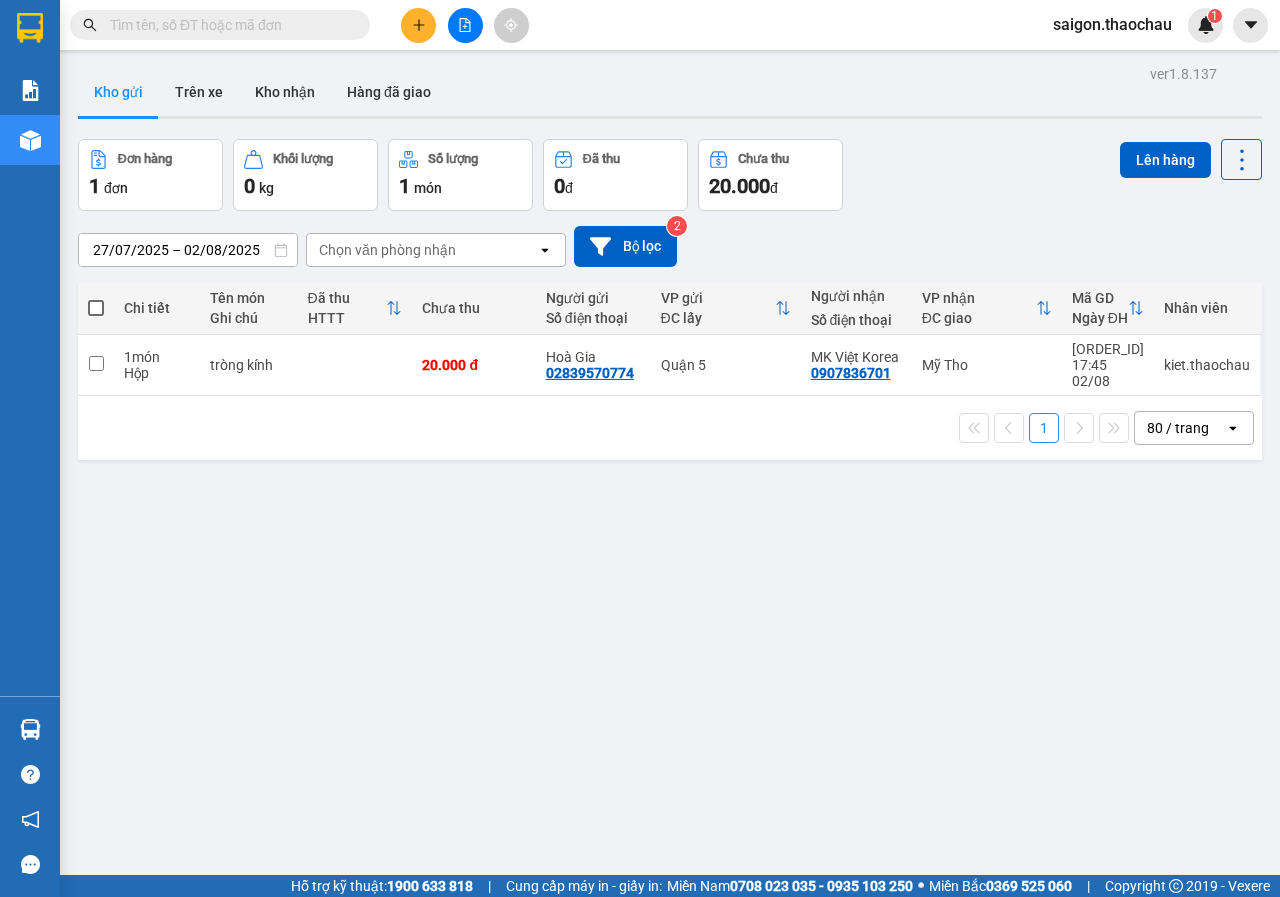 click on "Kết quả tìm kiếm ( 0 )  Bộ lọc  No Data saigon.thaochau 1     Báo cáo Báo cáo dòng tiền (nhân viên)     Kho hàng mới Hàng sắp về Hướng dẫn sử dụng Giới thiệu Vexere, nhận hoa hồng Phản hồi Phần mềm hỗ trợ bạn tốt chứ? ver  1.8.137 Kho gửi Trên xe Kho nhận Hàng đã giao Đơn hàng 1 đơn Khối lượng 0 kg Số lượng 1 món Đã thu 0  đ Chưa thu 20.000  đ Lên hàng 27/07/2025 – 02/08/2025 Press the down arrow key to interact with the calendar and select a date. Press the escape button to close the calendar. Selected date range is from 27/07/2025 to 02/08/2025. Chọn văn phòng nhận open Bộ lọc 2 Chi tiết Tên món Ghi chú Đã thu HTTT Chưa thu Người gửi Số điện thoại VP gửi ĐC lấy Người nhận Số điện thoại VP nhận ĐC giao Mã GD Ngày ĐH Nhân viên 1  món Hộp tròng kính 20.000 đ Hoà Gia 02839570774 Quận 5 MK Việt Korea 0907836701 Mỹ Tho Q52508020102 17:45 02/08 1 open |" at bounding box center [640, 448] 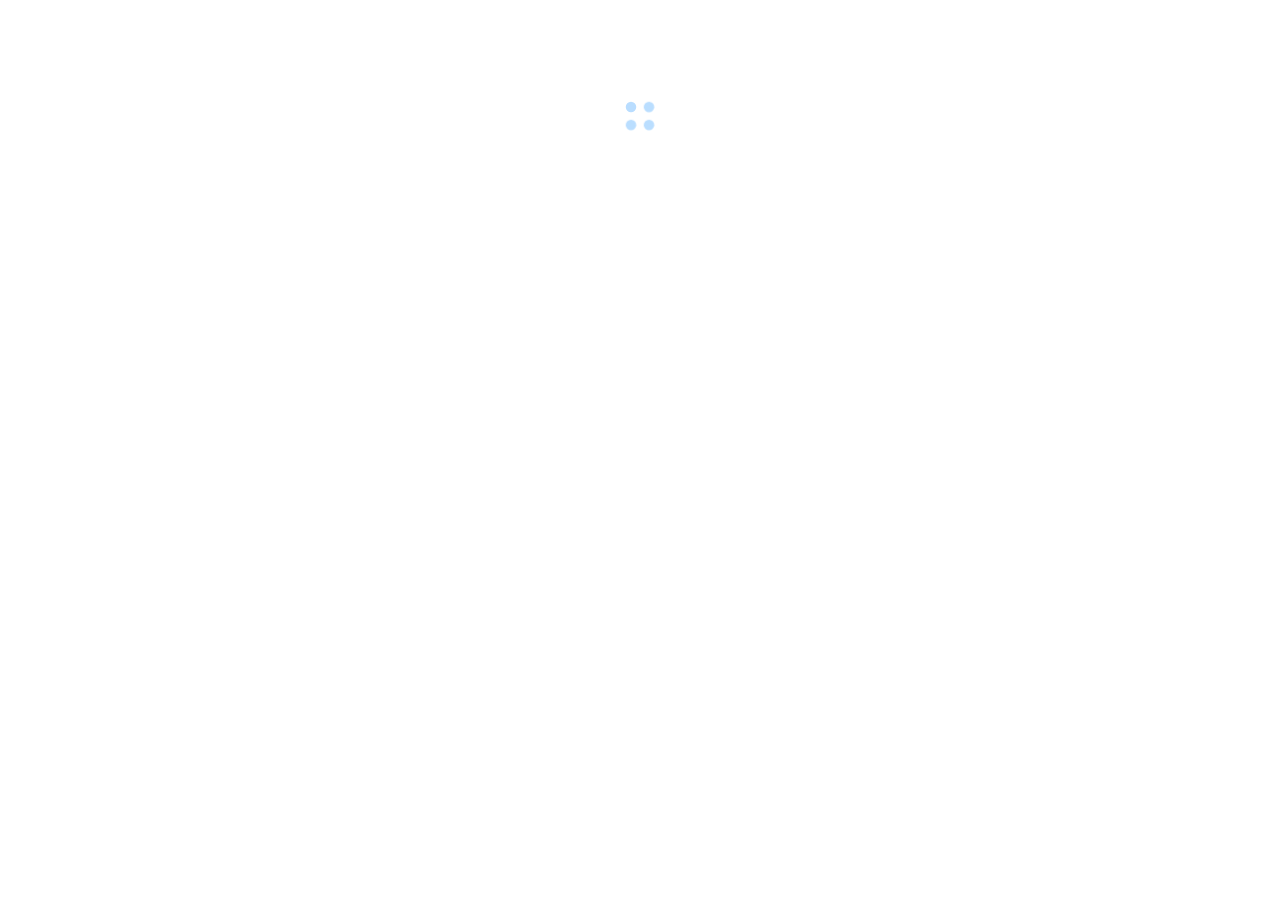 scroll, scrollTop: 0, scrollLeft: 0, axis: both 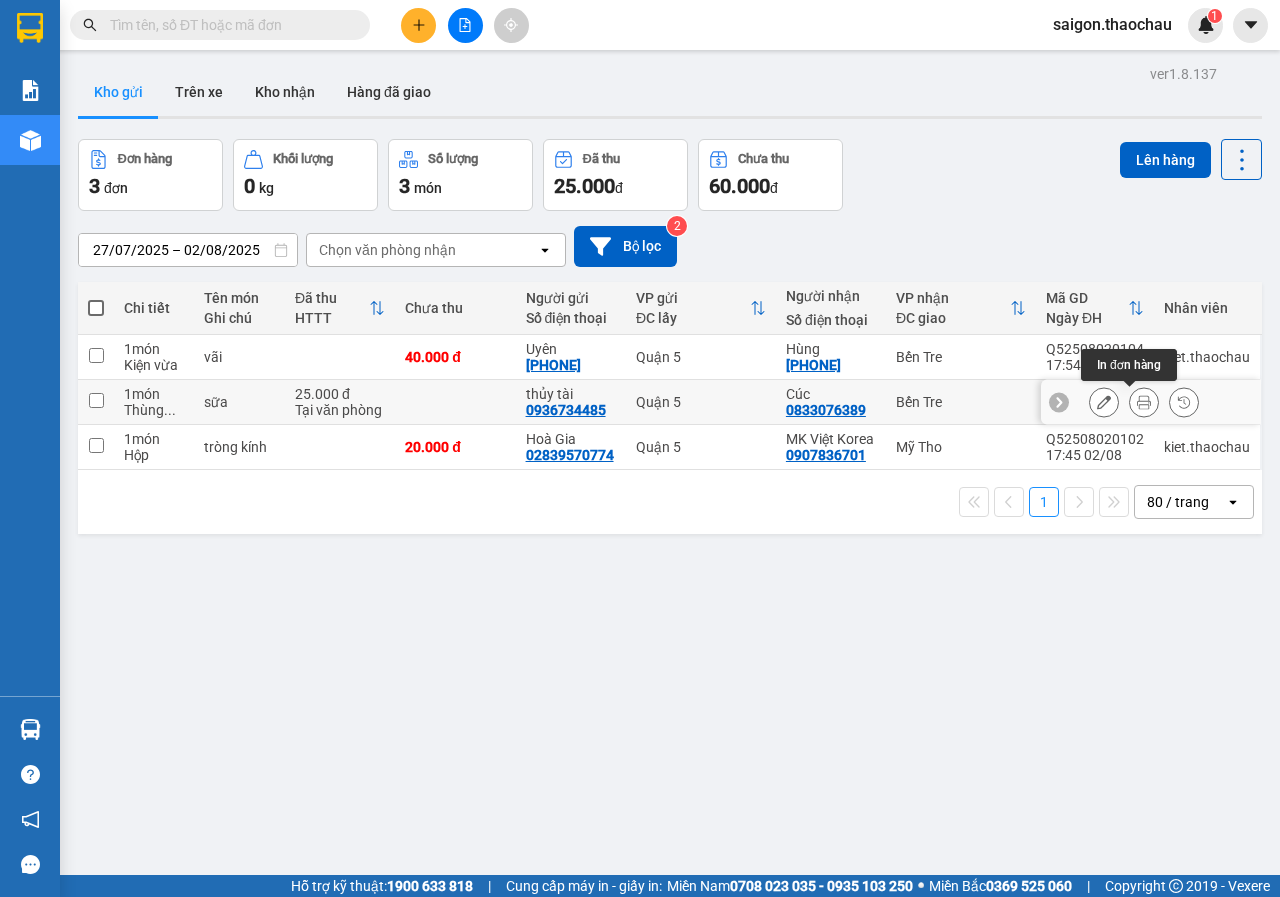 click 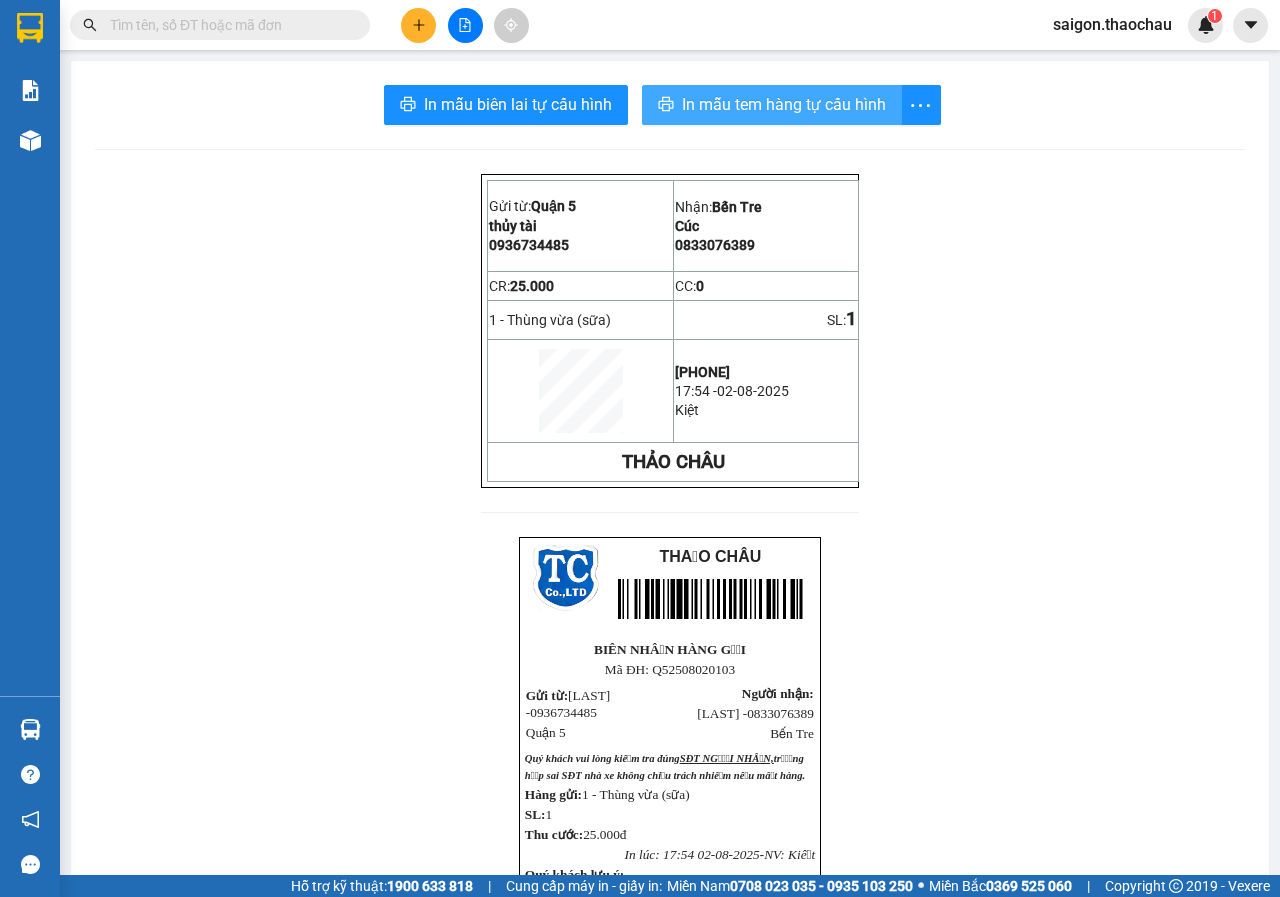 click on "In mẫu tem hàng tự cấu hình" at bounding box center [784, 104] 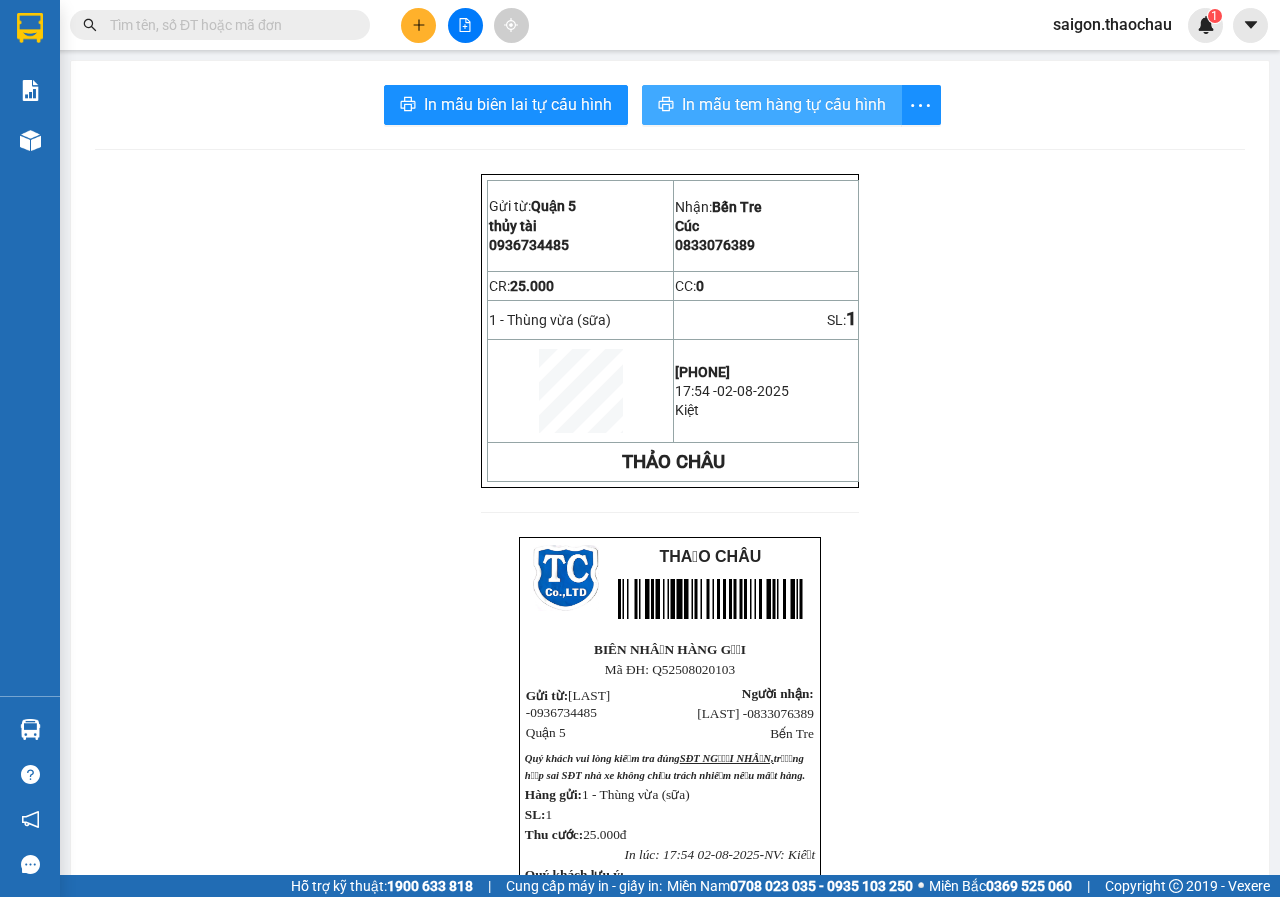 scroll, scrollTop: 0, scrollLeft: 0, axis: both 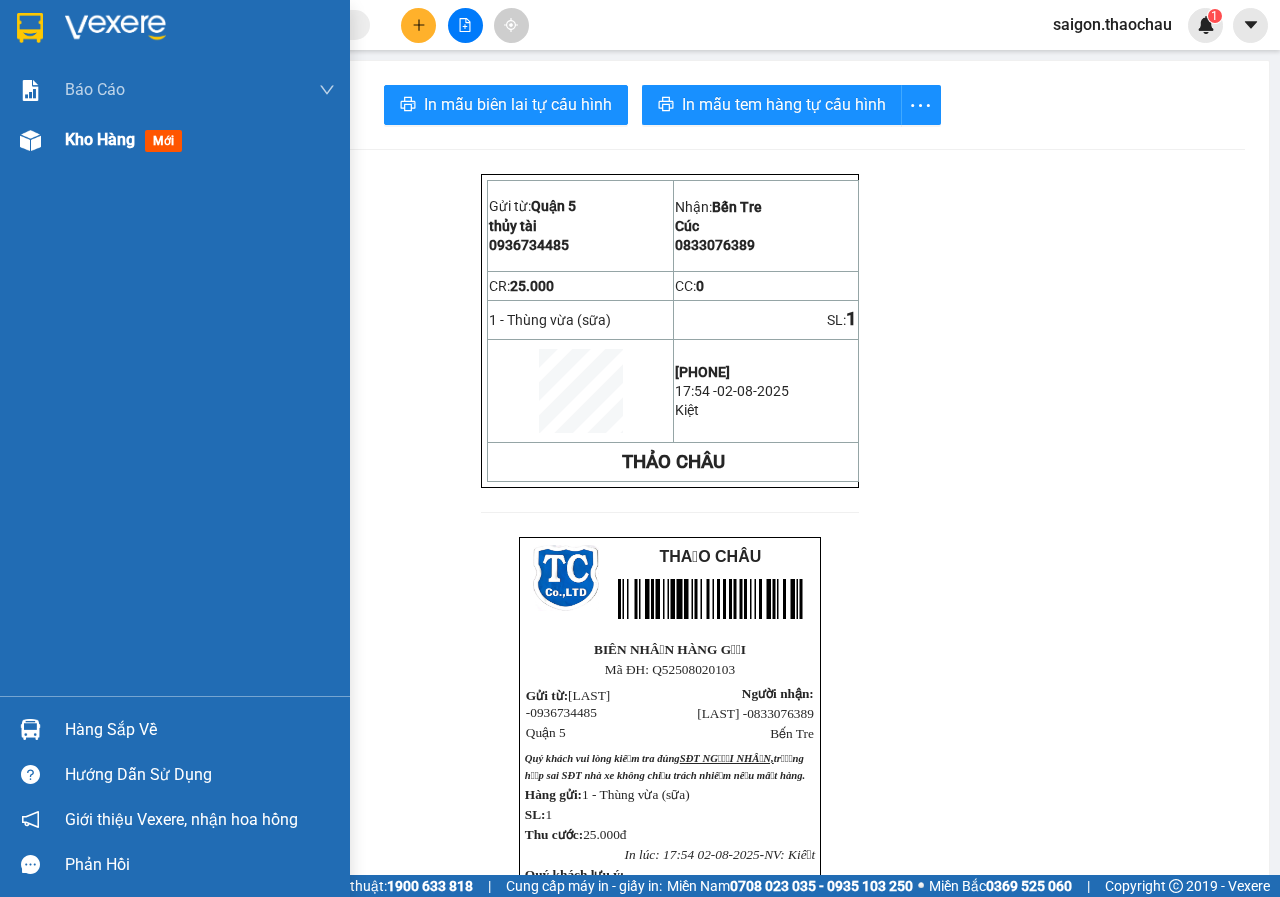 click on "Báo cáo Báo cáo dòng tiền (nhân viên)     Kho hàng mới" at bounding box center (175, 380) 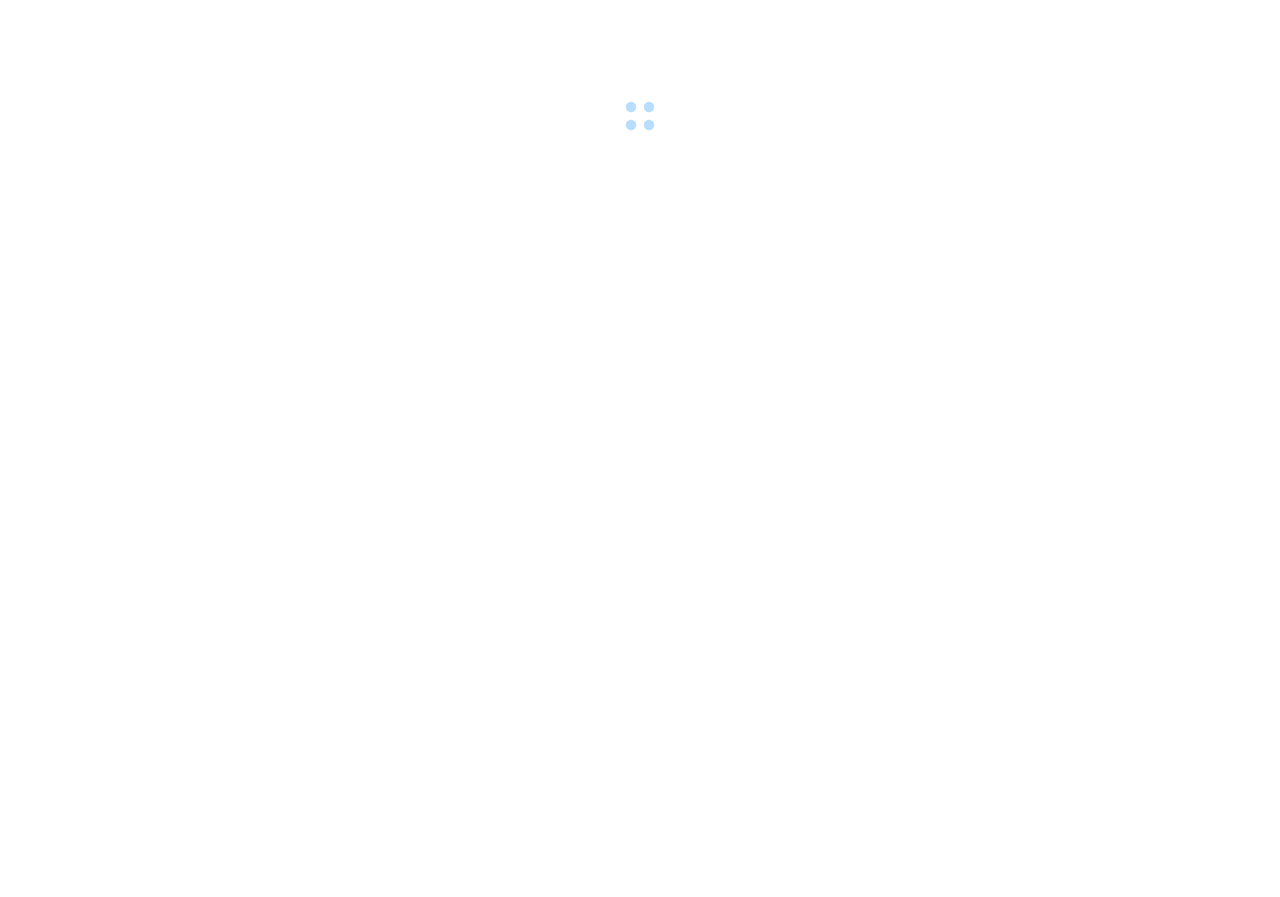scroll, scrollTop: 0, scrollLeft: 0, axis: both 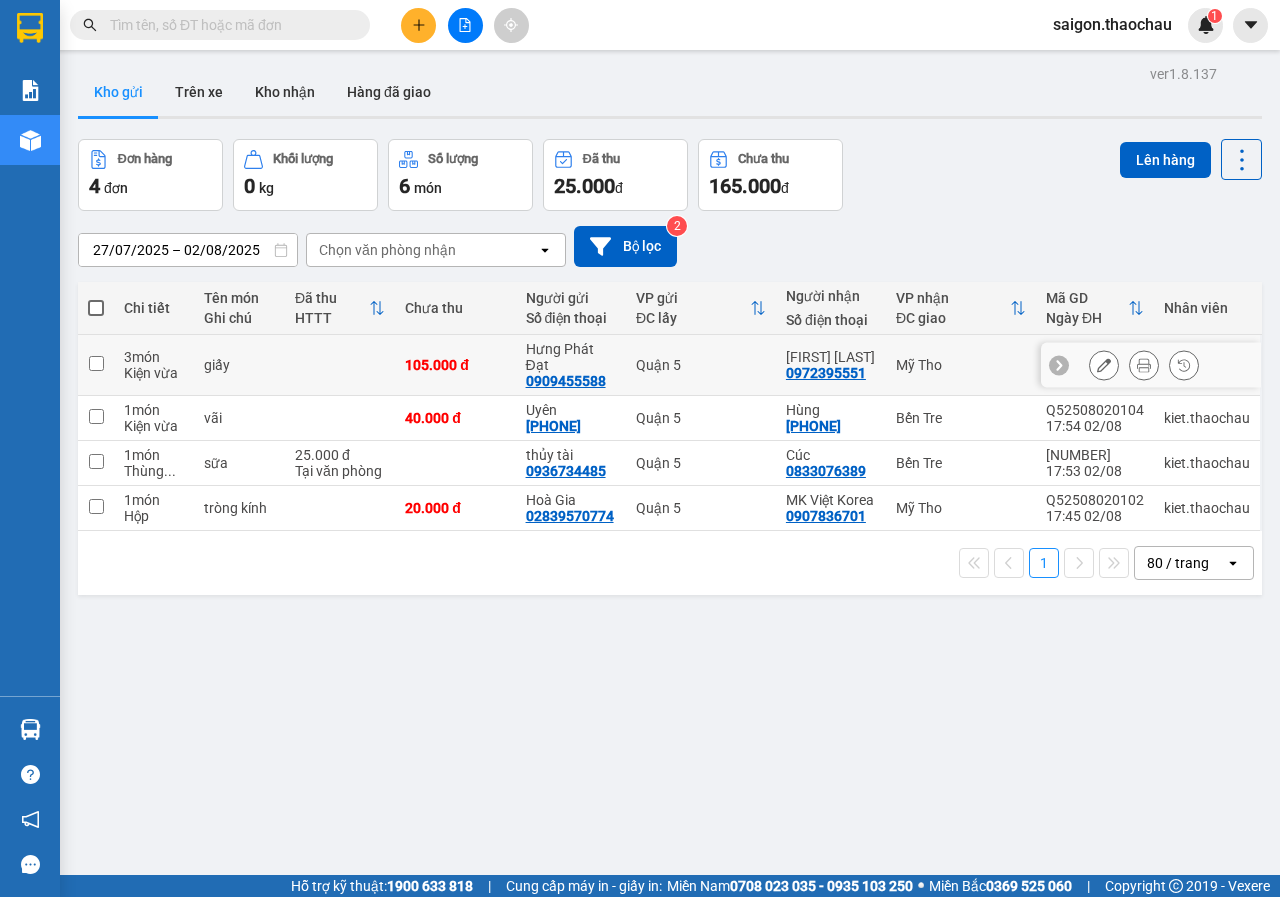 click 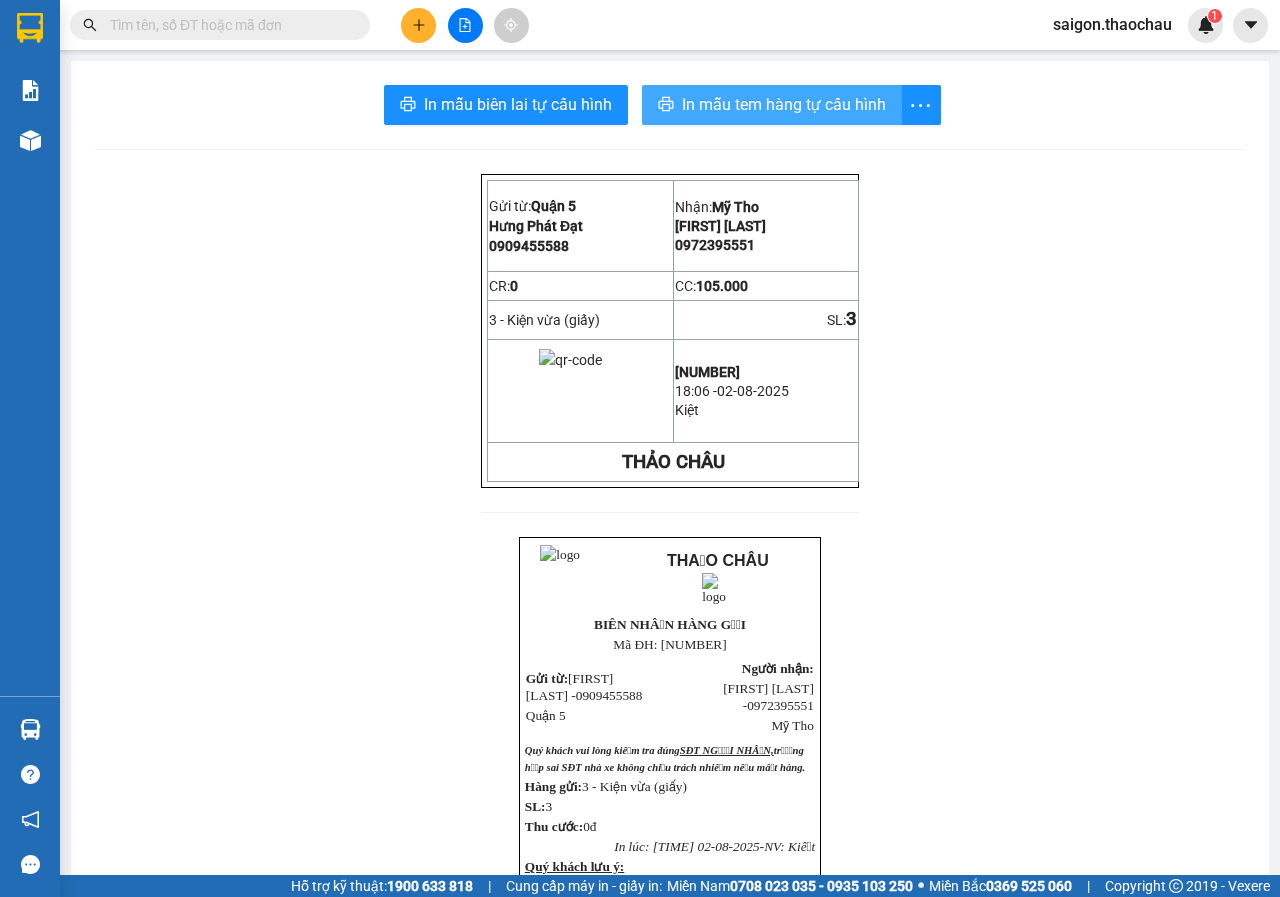 click on "In mẫu tem hàng tự cấu hình" at bounding box center (784, 104) 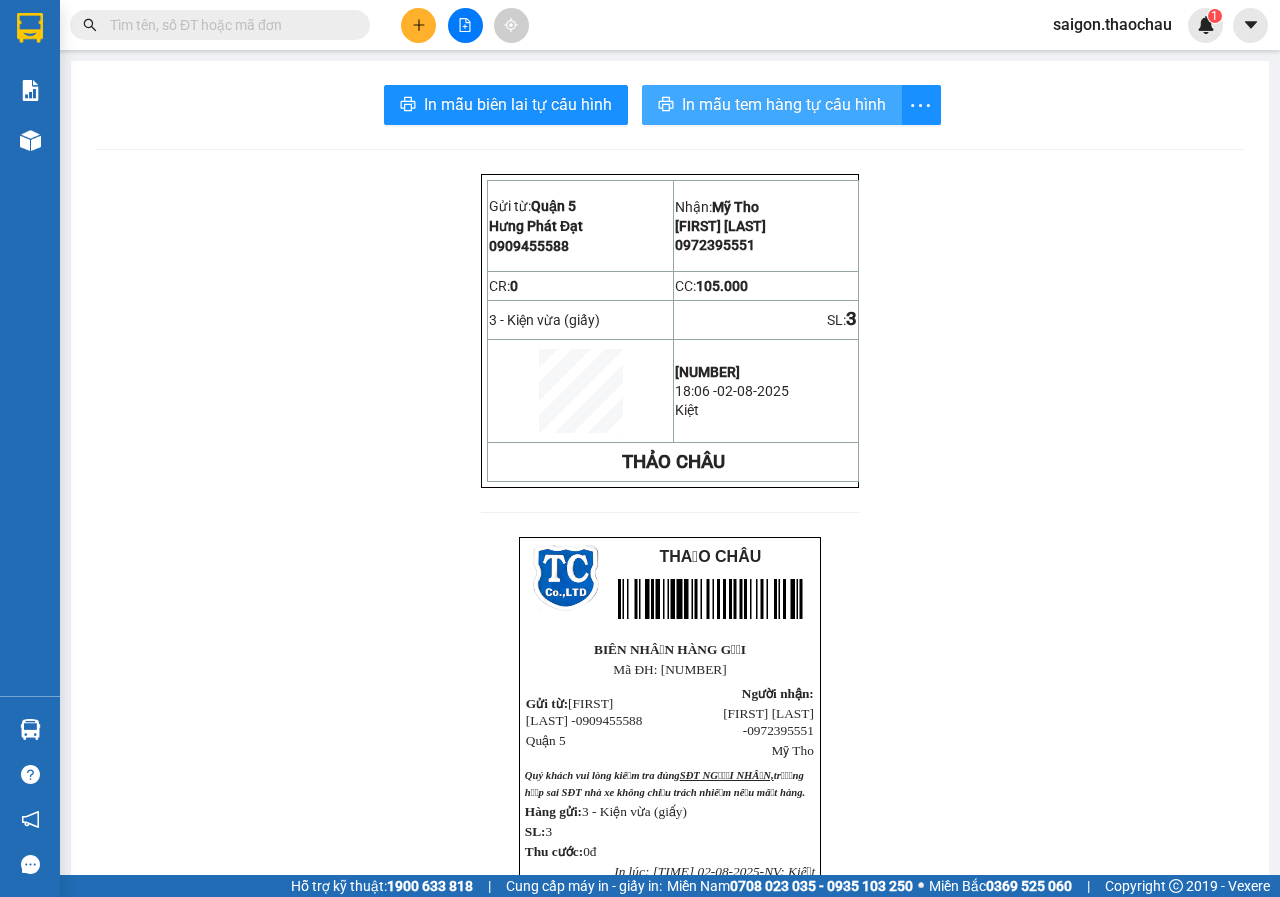 scroll, scrollTop: 0, scrollLeft: 0, axis: both 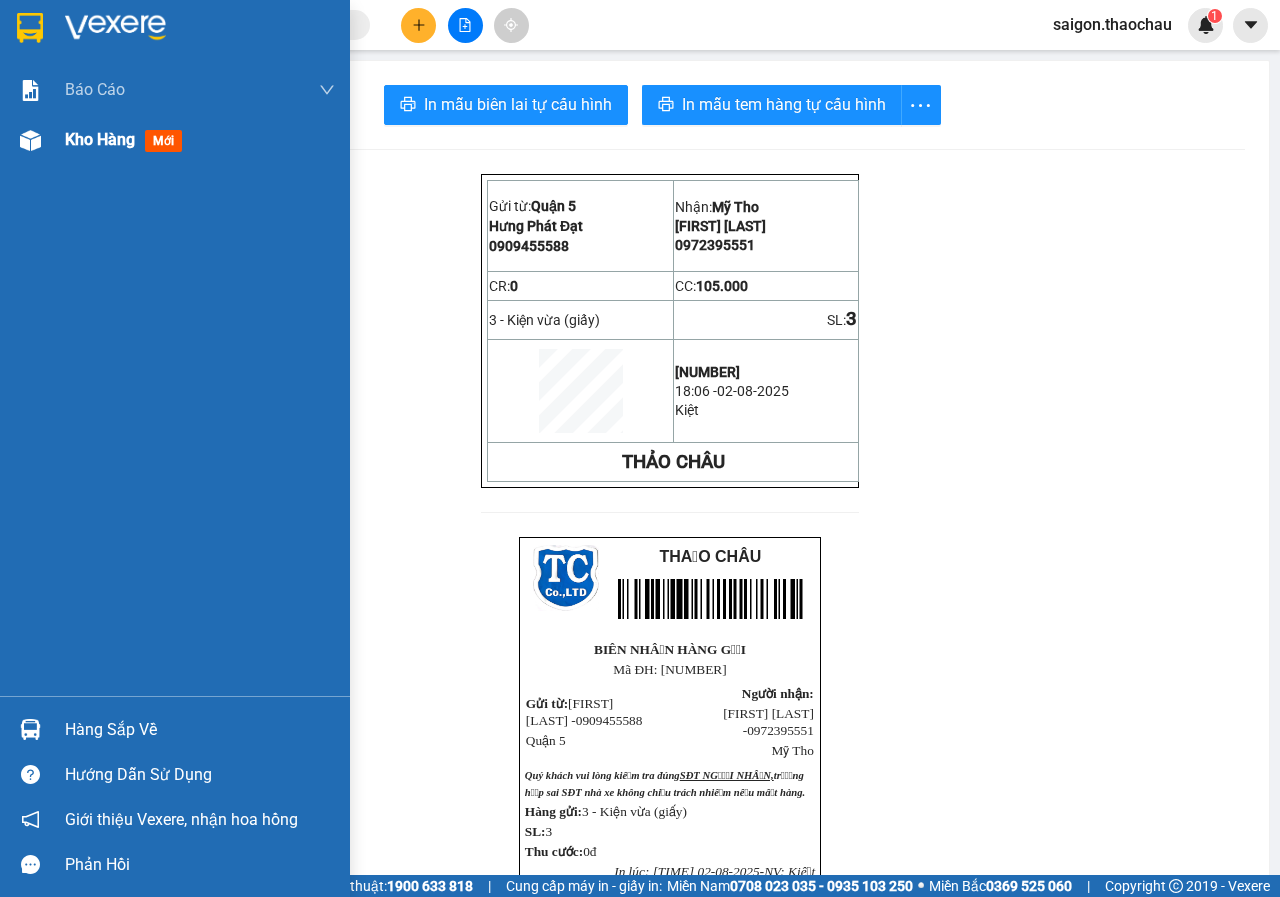 click at bounding box center (30, 140) 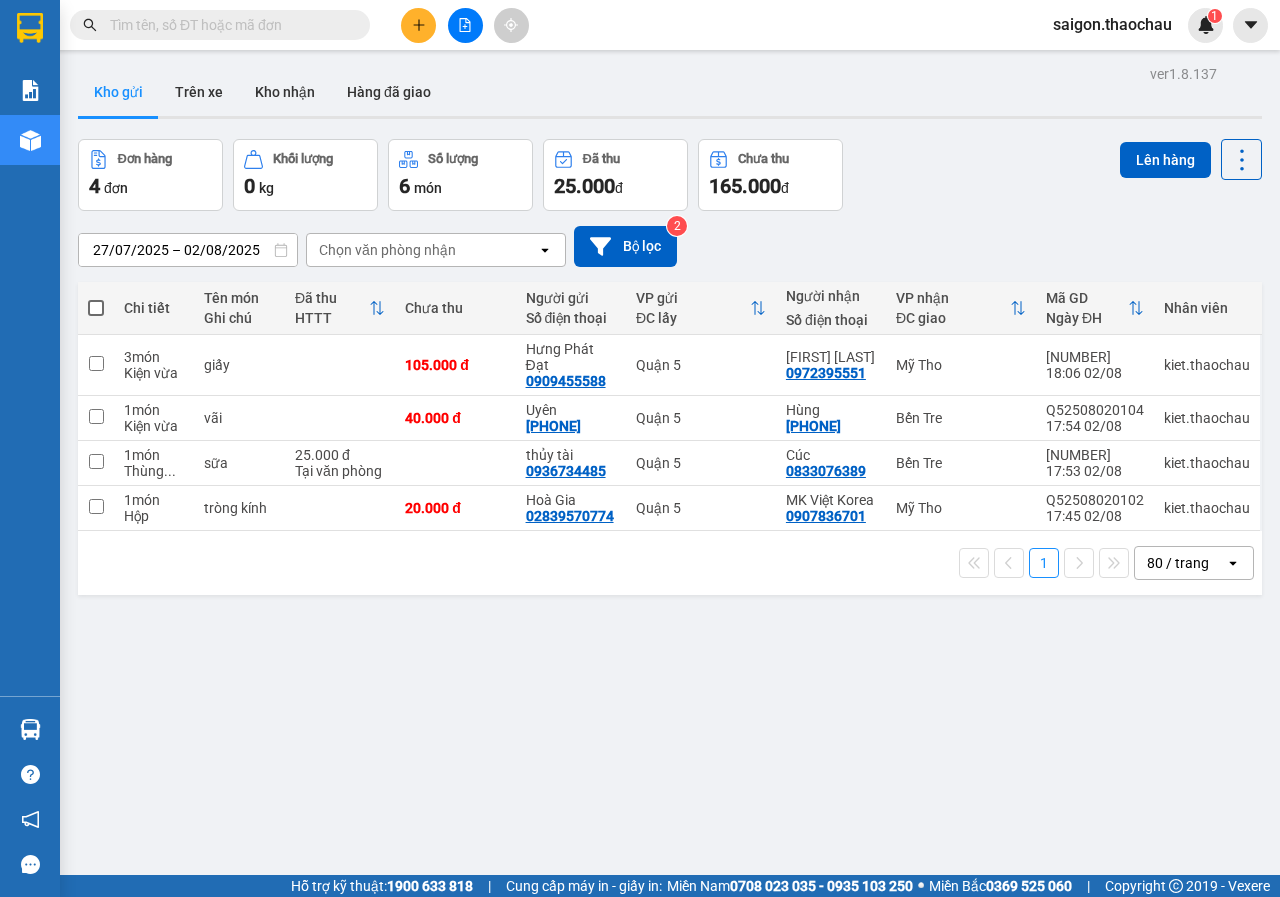 click at bounding box center (96, 308) 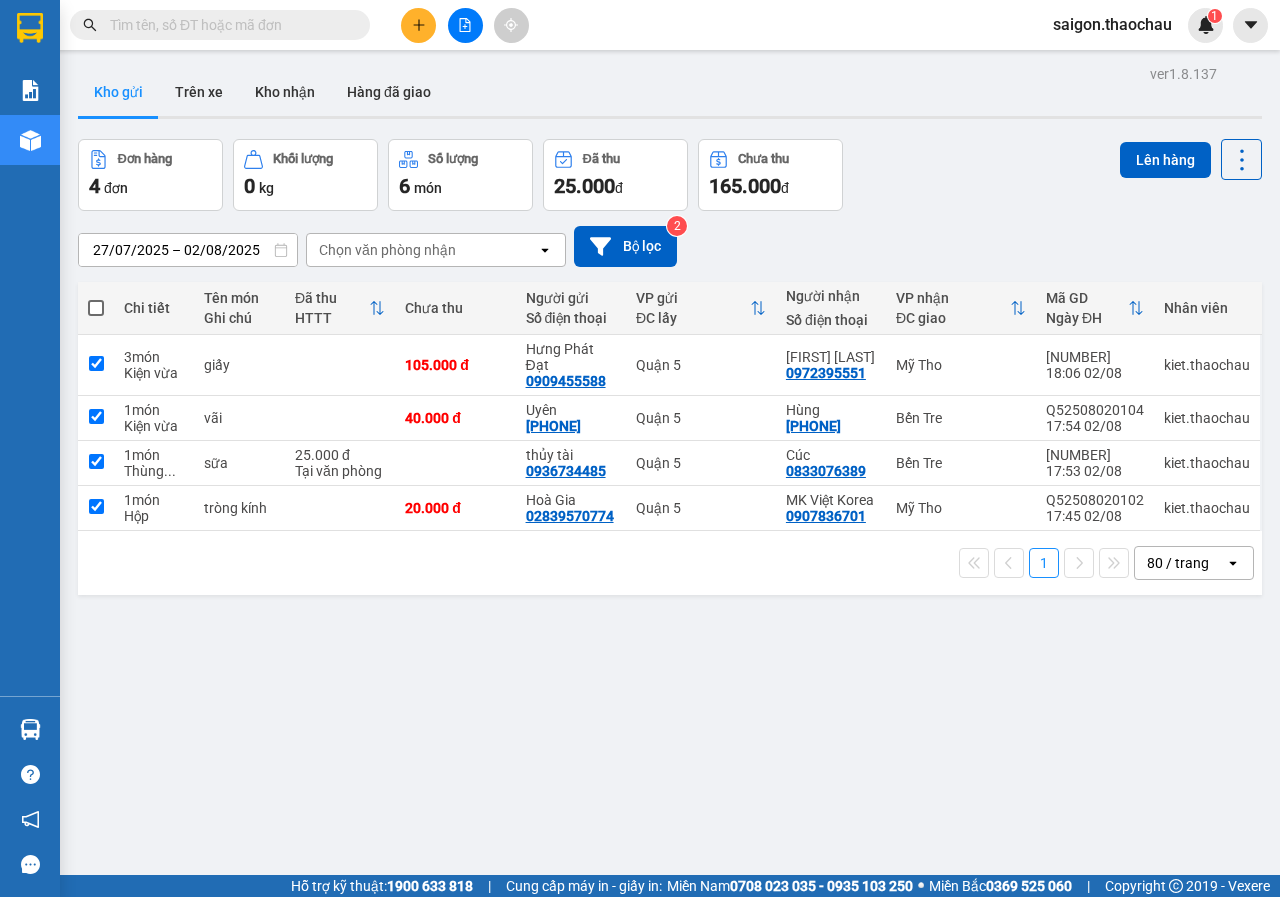 checkbox on "true" 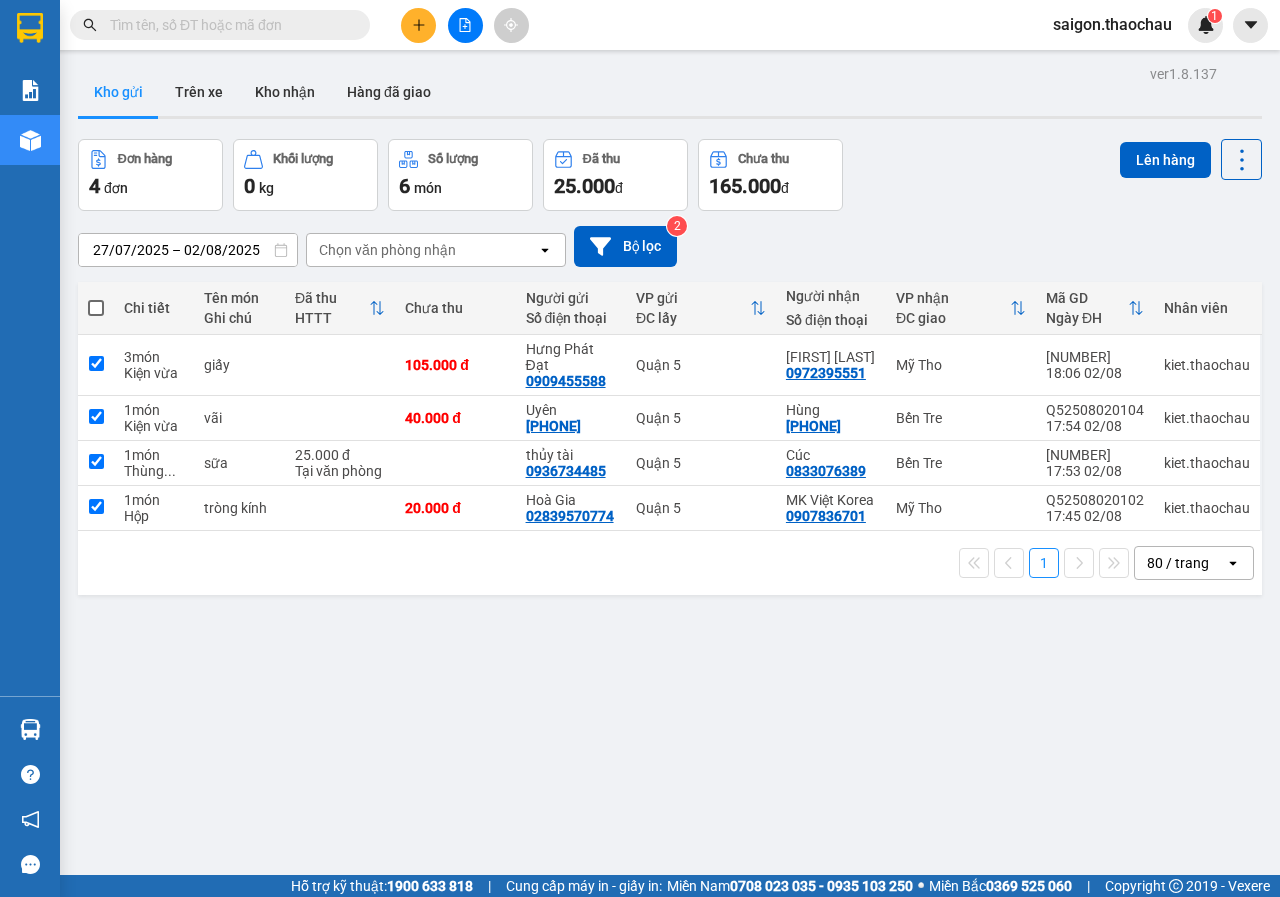 checkbox on "true" 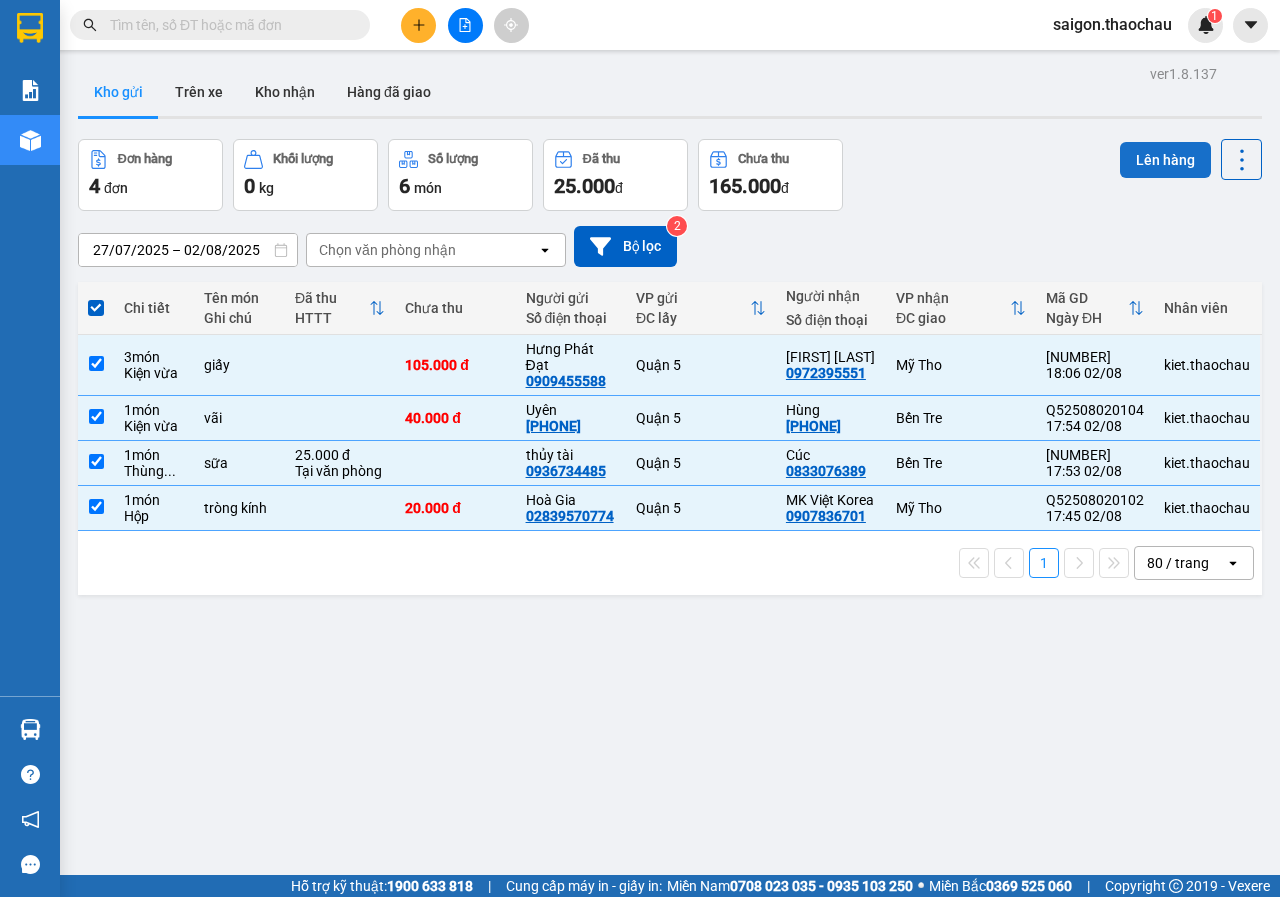 click on "Lên hàng" at bounding box center [1165, 160] 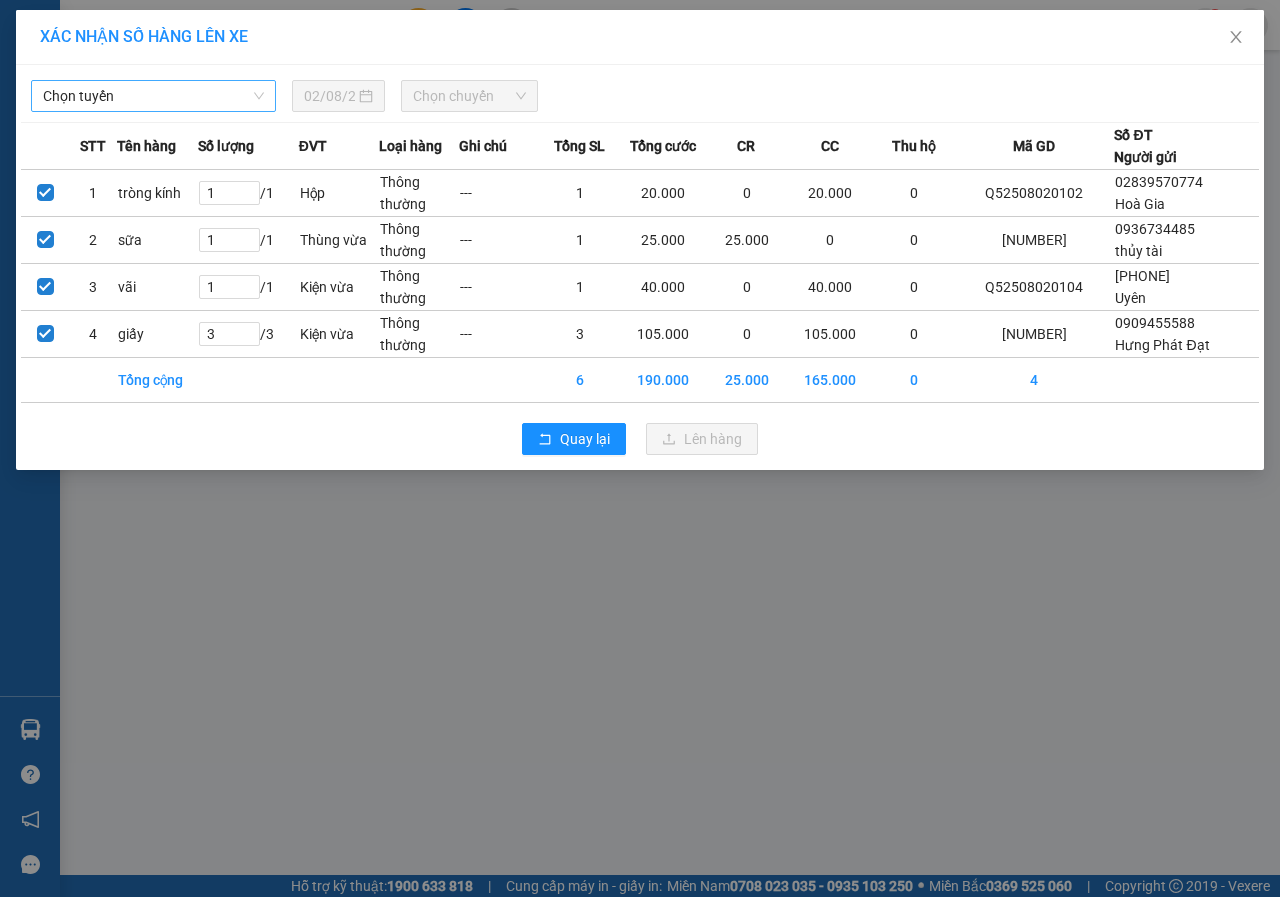 click on "Chọn tuyến" at bounding box center [153, 96] 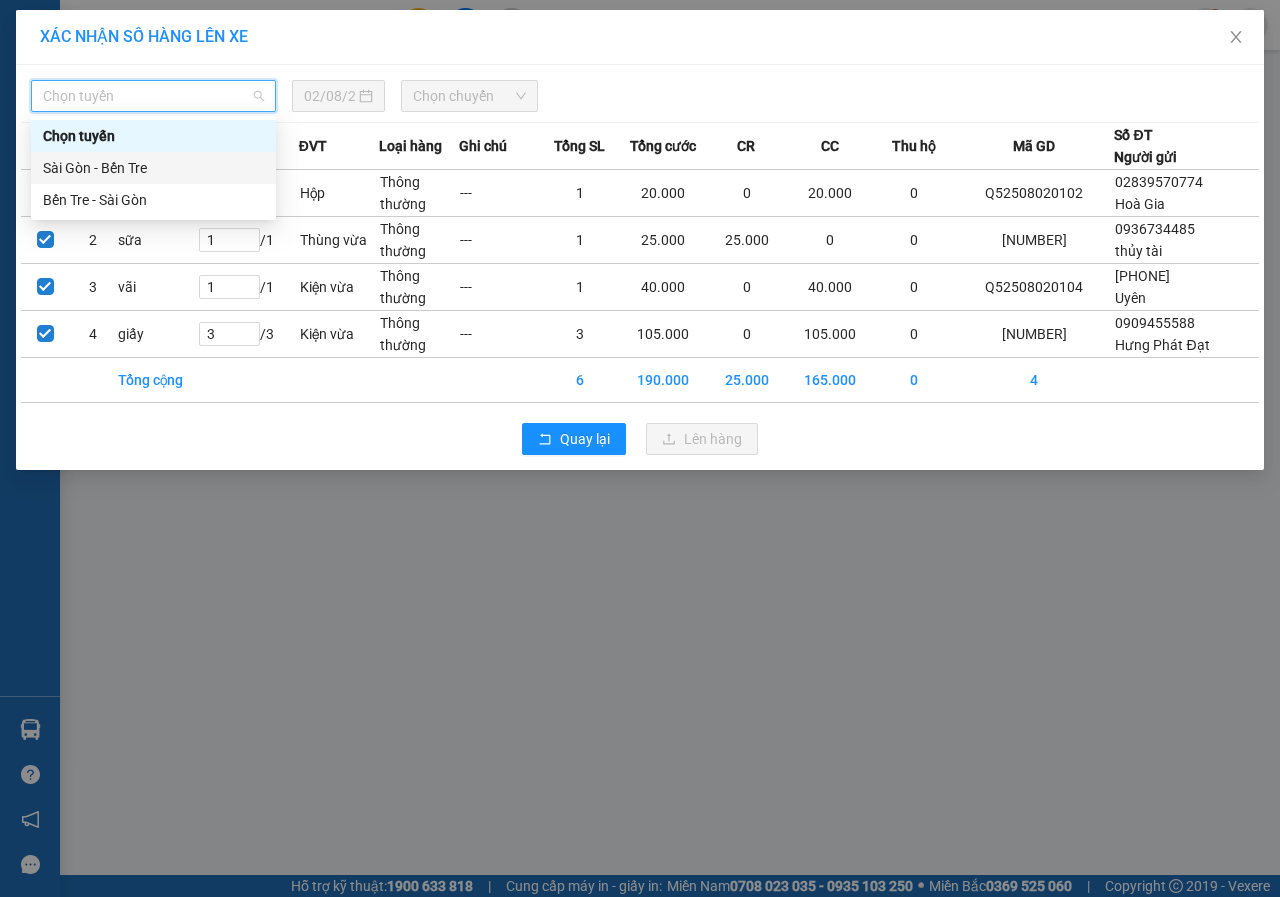click on "Sài Gòn - Bến Tre" at bounding box center (153, 168) 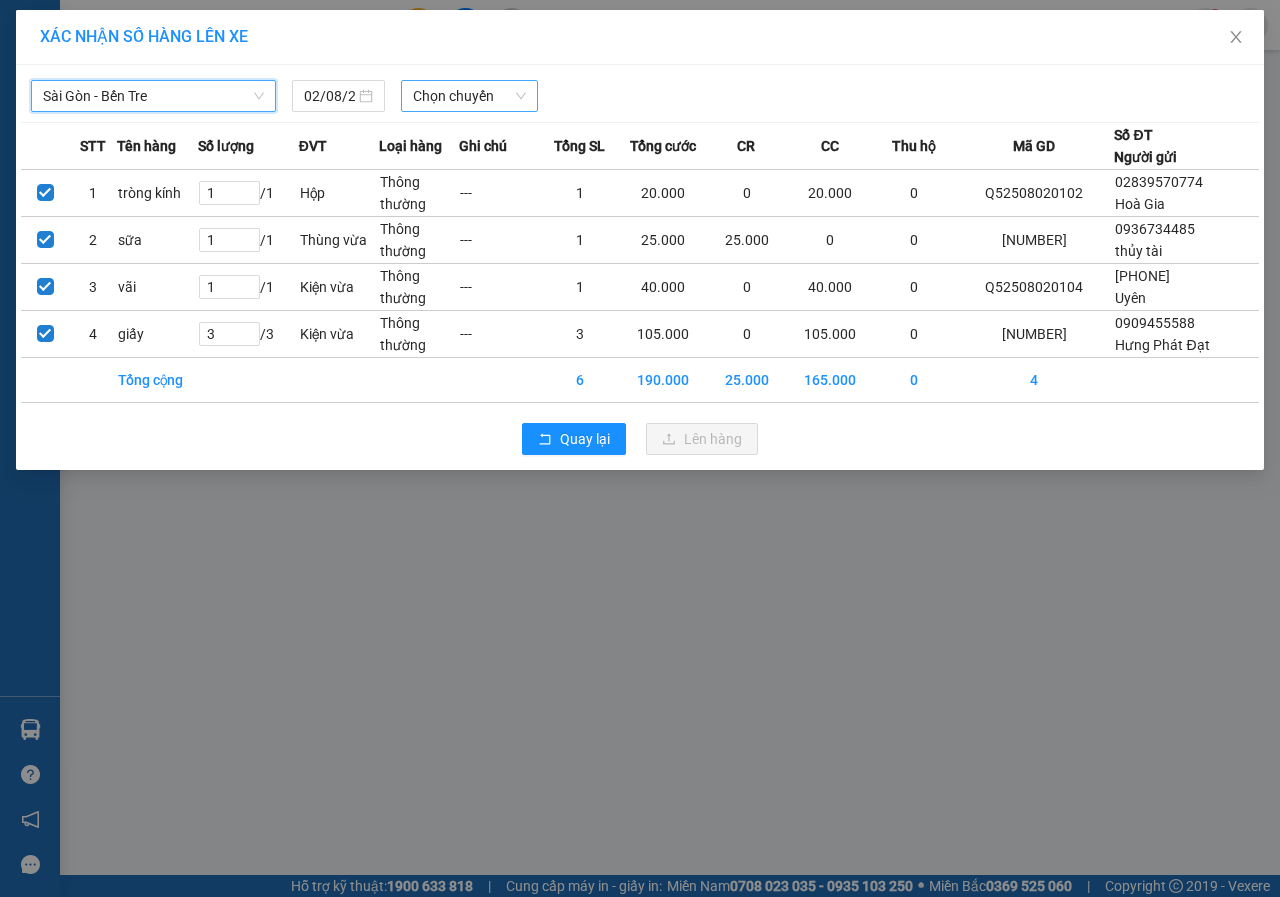 click on "Chọn chuyến" at bounding box center [469, 96] 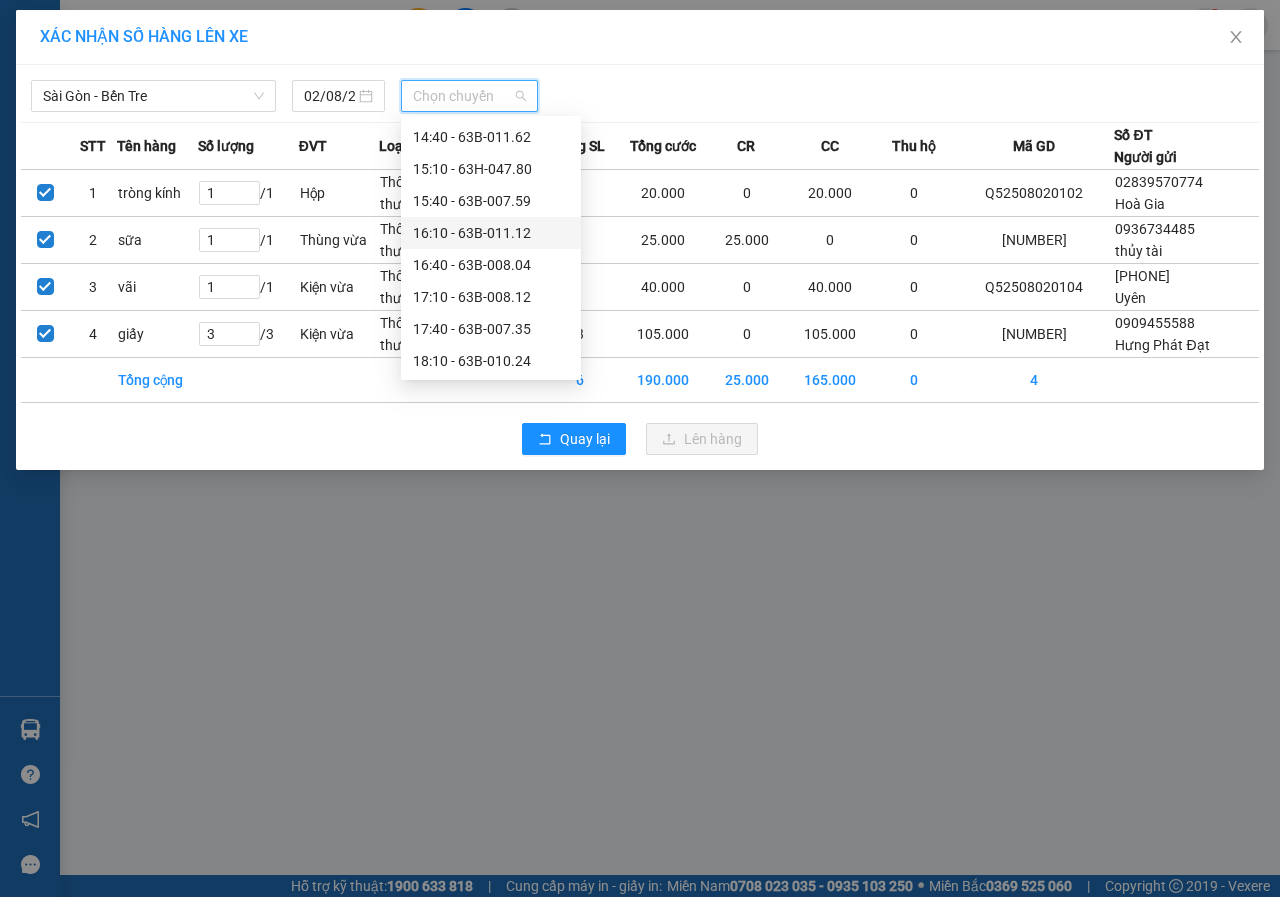 scroll, scrollTop: 736, scrollLeft: 0, axis: vertical 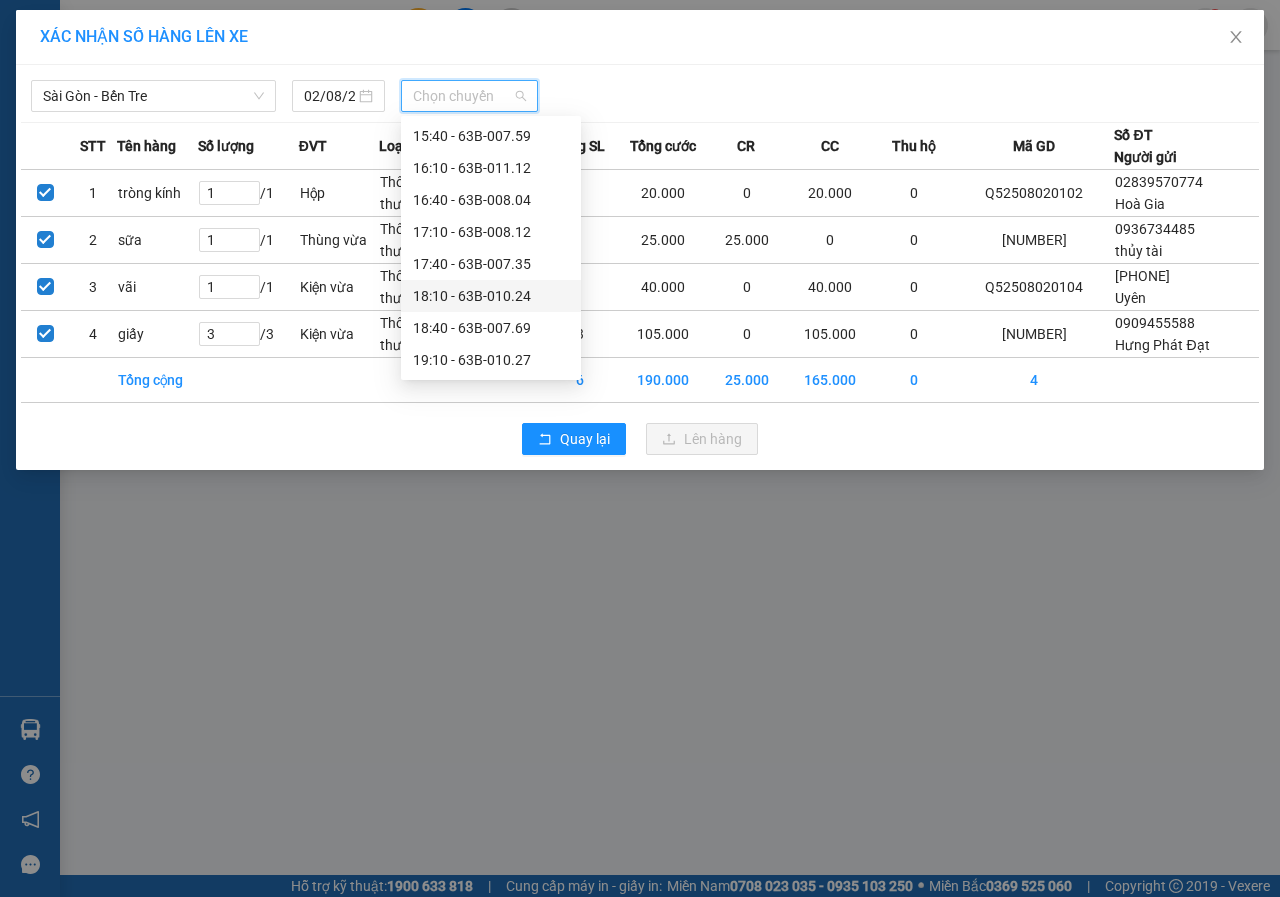 click on "18:10     - 63B-010.24" at bounding box center (491, 296) 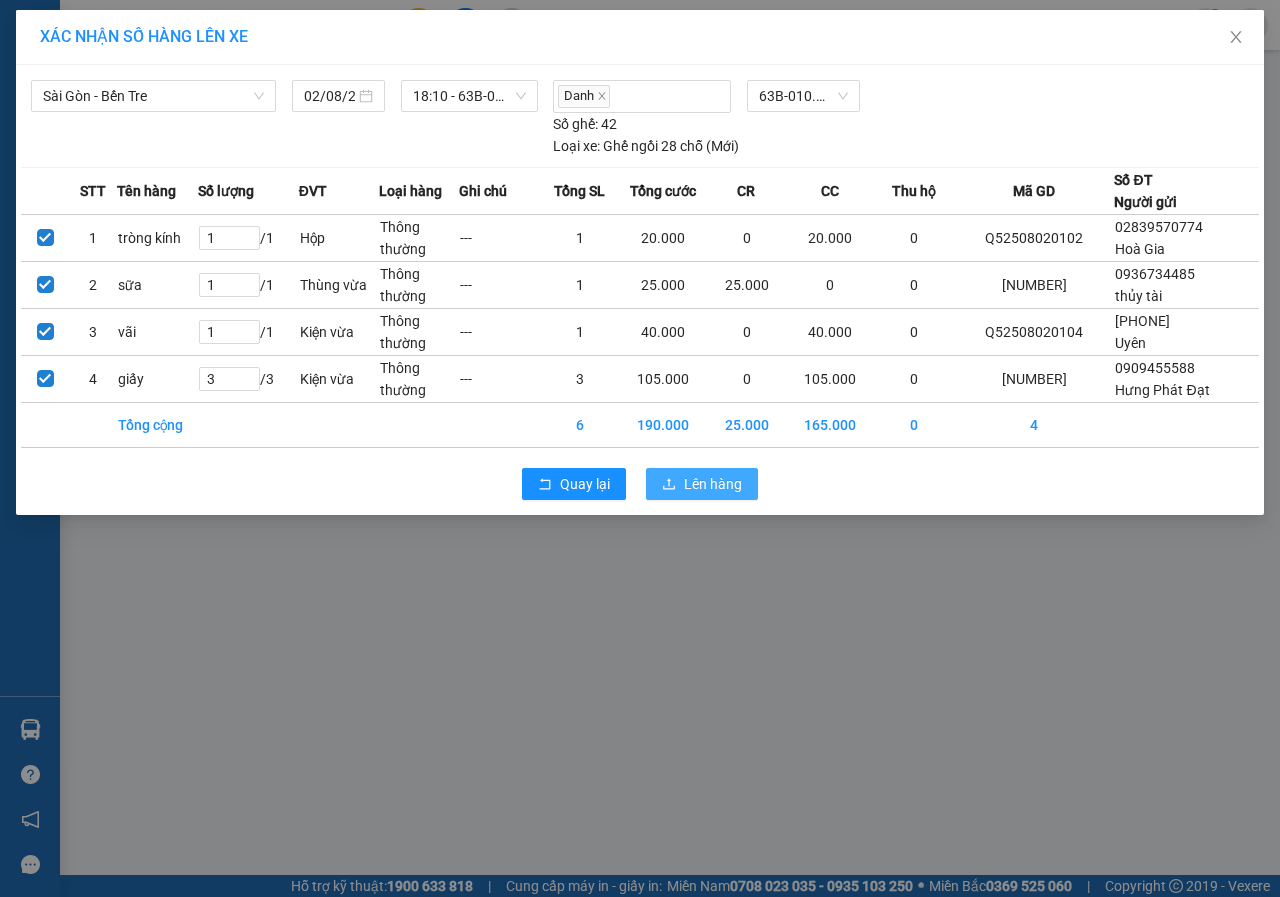 click on "Lên hàng" at bounding box center (702, 484) 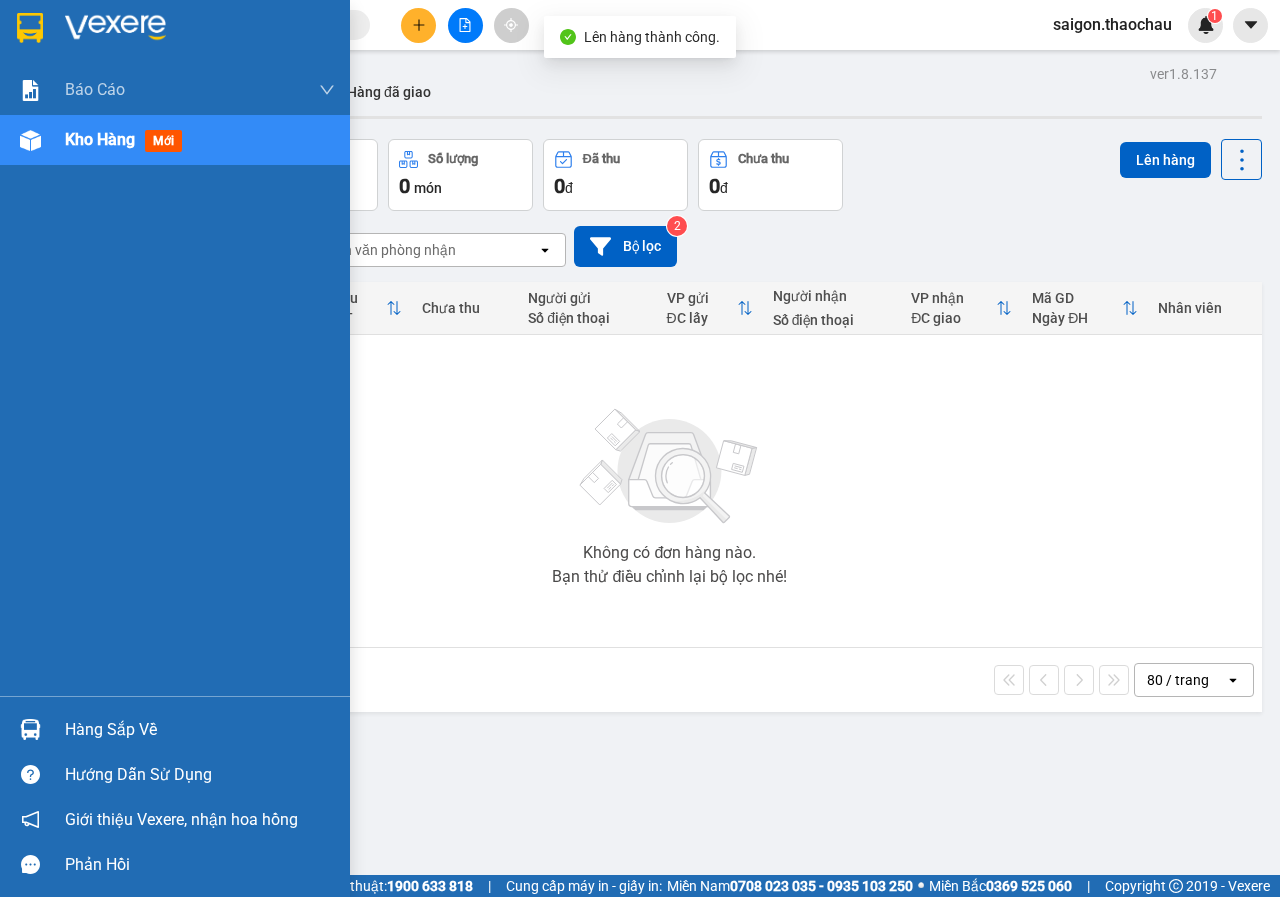 click at bounding box center (30, 729) 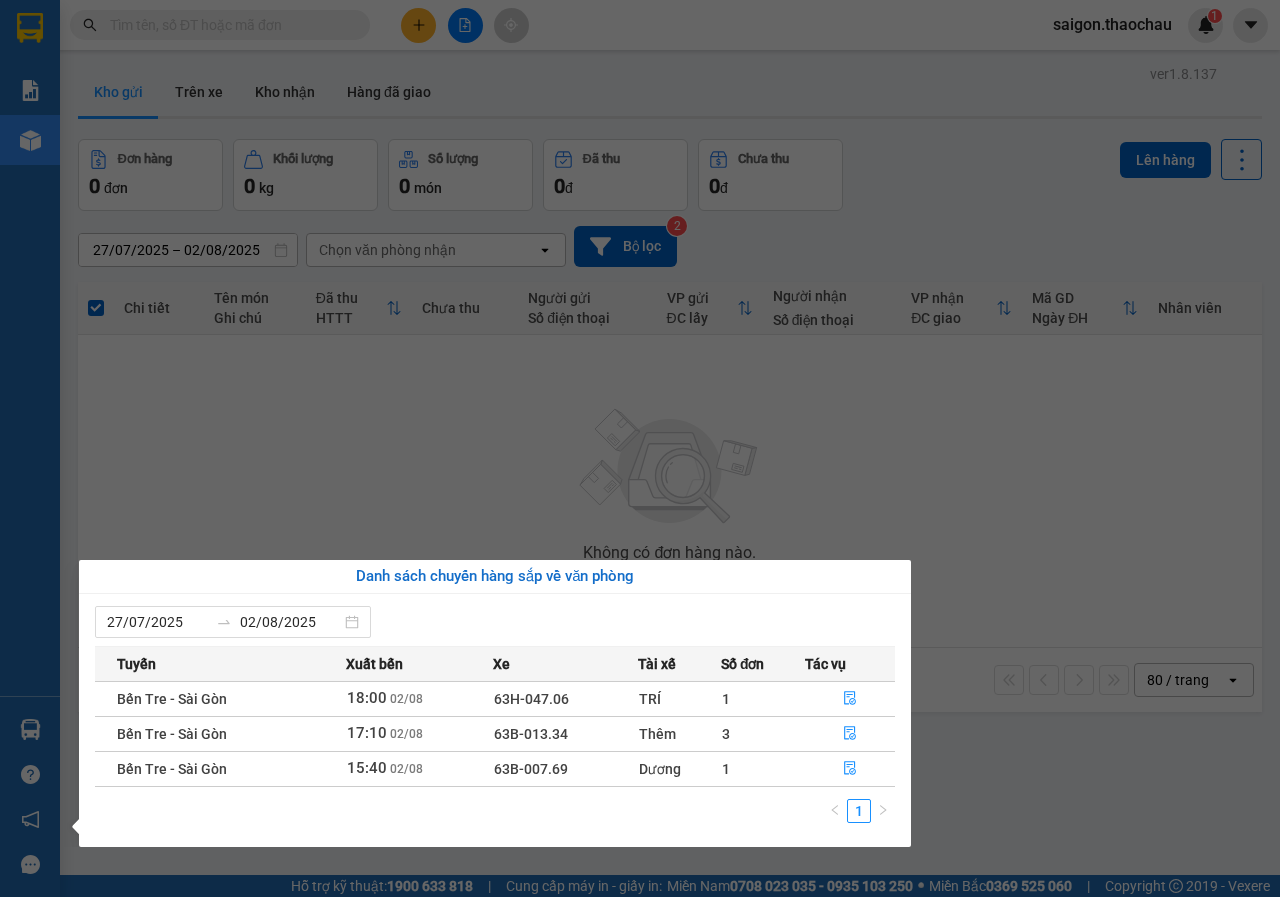 click on "Kết quả tìm kiếm ( 0 )  Bộ lọc  No Data saigon.thaochau 1     Báo cáo Báo cáo dòng tiền (nhân viên)     Kho hàng mới Hàng sắp về Hướng dẫn sử dụng Giới thiệu Vexere, nhận hoa hồng Phản hồi Phần mềm hỗ trợ bạn tốt chứ? ver  1.8.137 Kho gửi Trên xe Kho nhận Hàng đã giao Đơn hàng 0 đơn Khối lượng 0 kg Số lượng 0 món Đã thu 0  đ Chưa thu 0  đ Lên hàng 27/07/2025 – 02/08/2025 Press the down arrow key to interact with the calendar and select a date. Press the escape button to close the calendar. Selected date range is from 27/07/2025 to 02/08/2025. Chọn văn phòng nhận open Bộ lọc 2 Chi tiết Tên món Ghi chú Đã thu HTTT Chưa thu Người gửi Số điện thoại VP gửi ĐC lấy Người nhận Số điện thoại VP nhận ĐC giao Mã GD Ngày ĐH Nhân viên Không có đơn hàng nào. Bạn thử điều chỉnh lại bộ lọc nhé! 80 / trang open Đang tải dữ liệu 1900 633 818 | ⚪️" at bounding box center [640, 448] 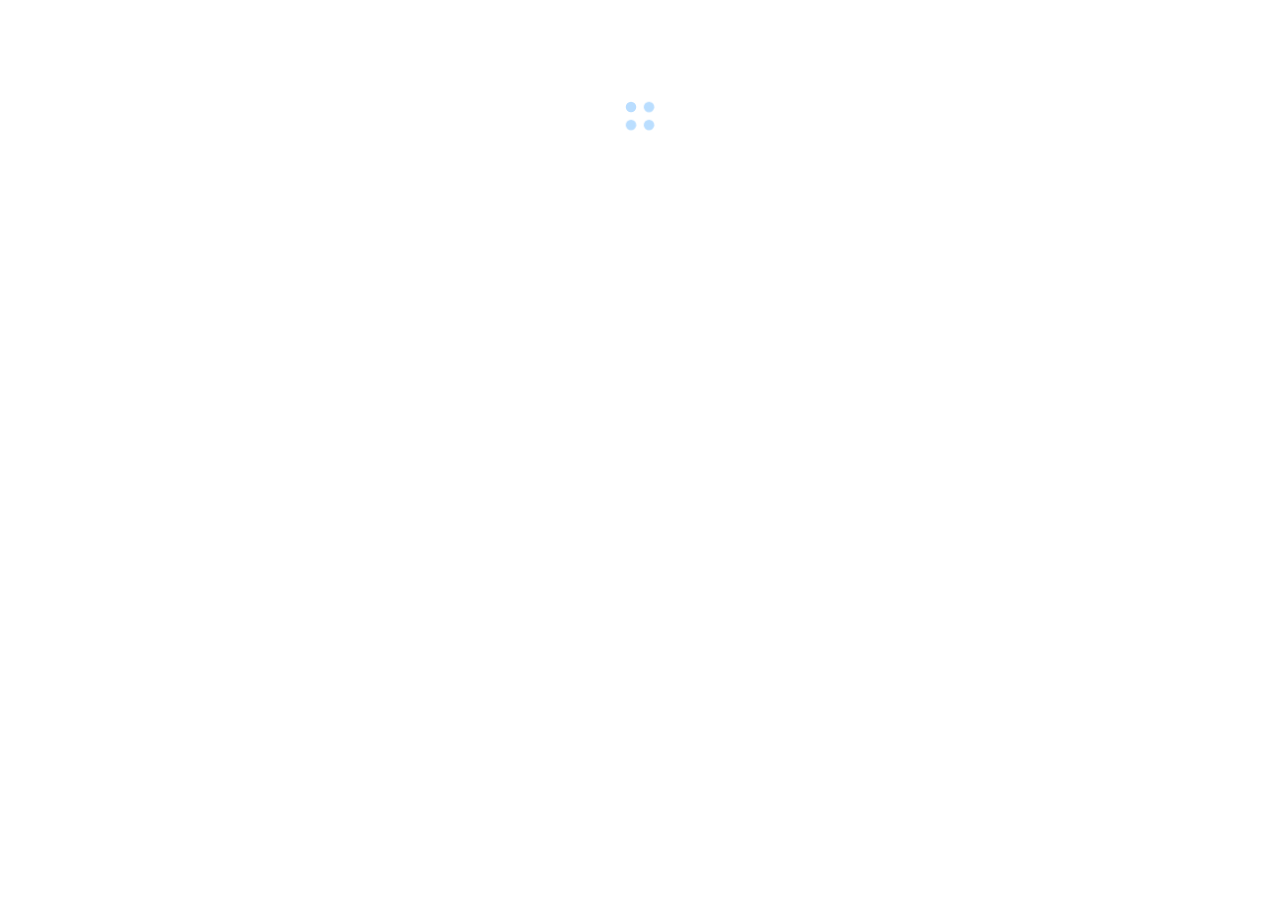 scroll, scrollTop: 0, scrollLeft: 0, axis: both 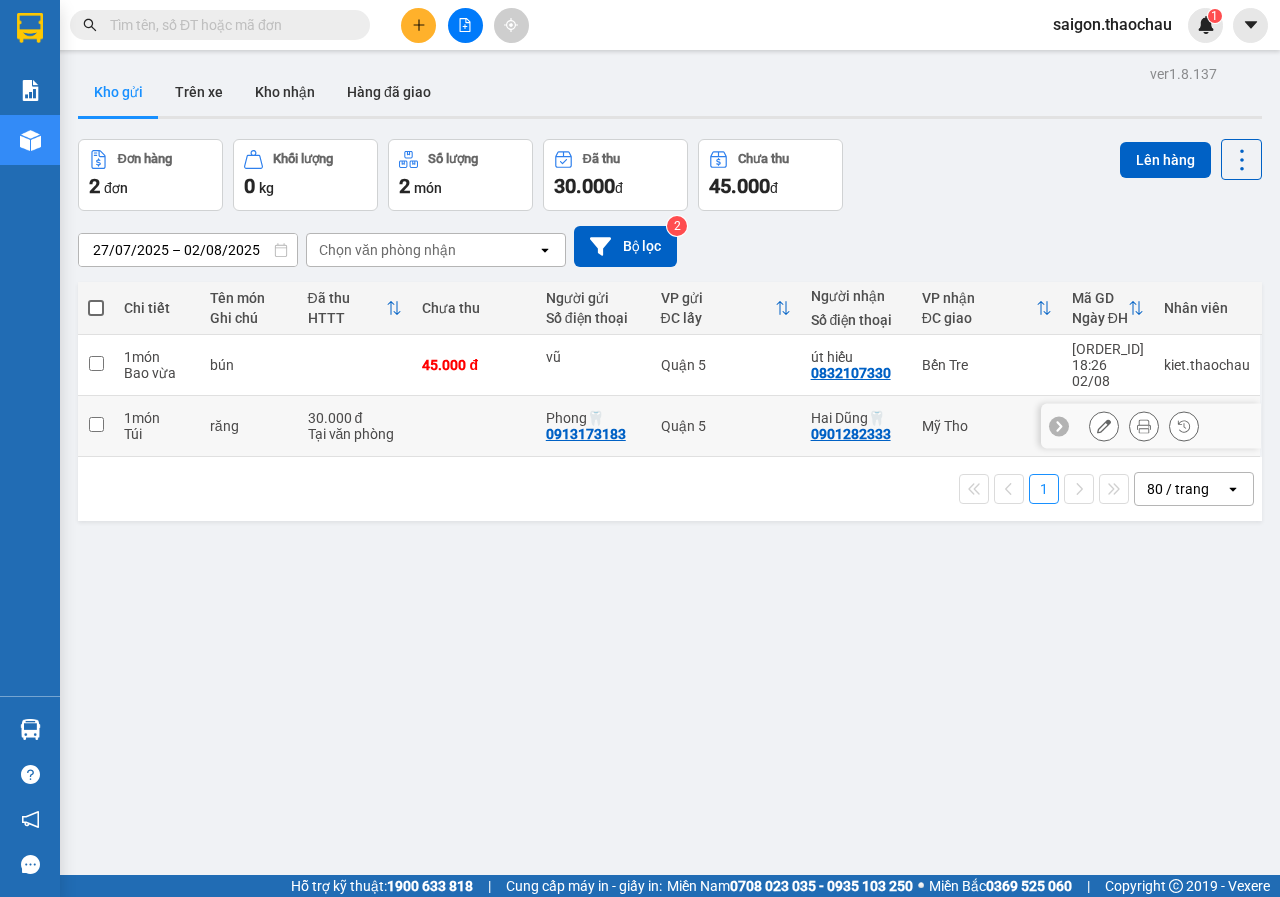 click at bounding box center [1144, 426] 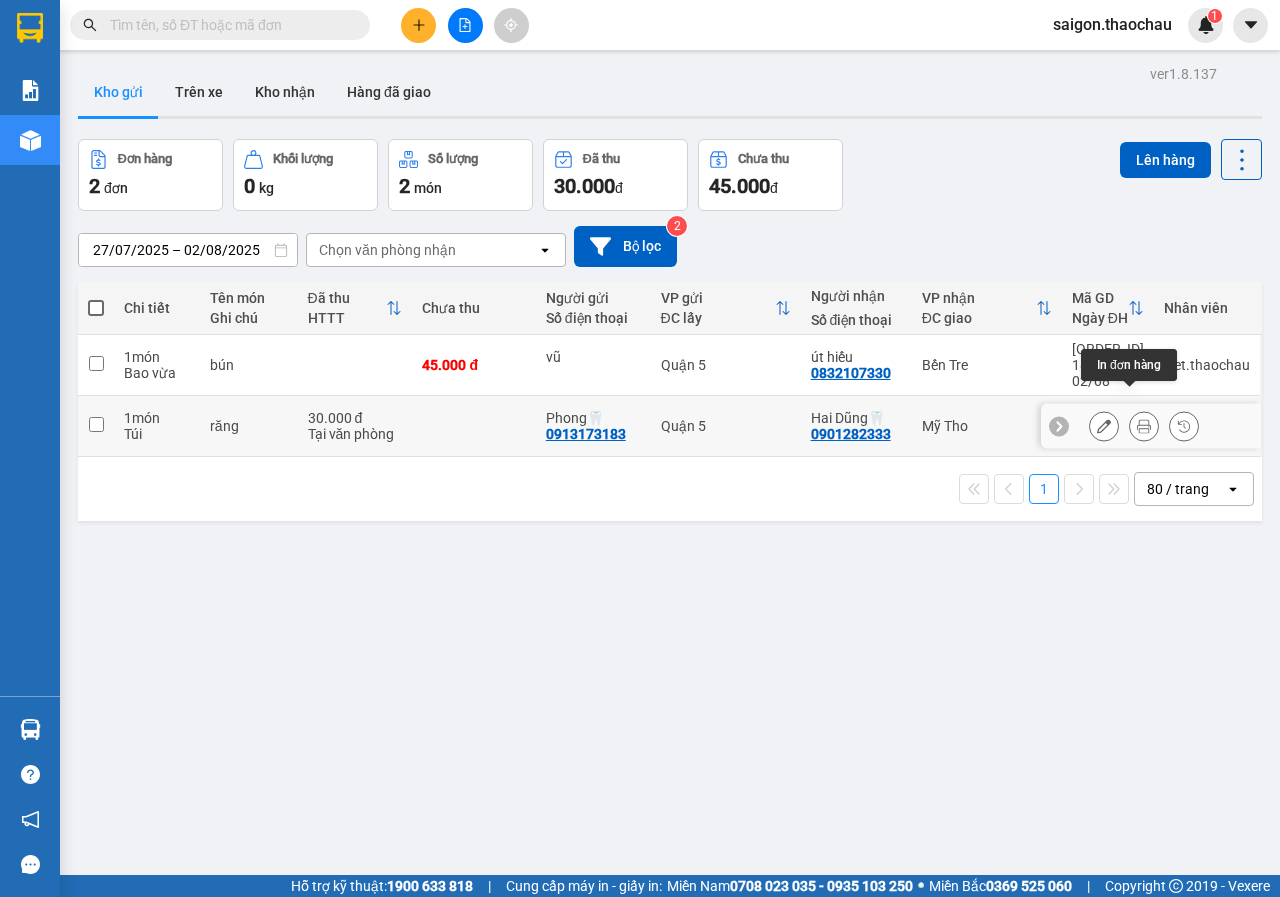 click at bounding box center [1144, 426] 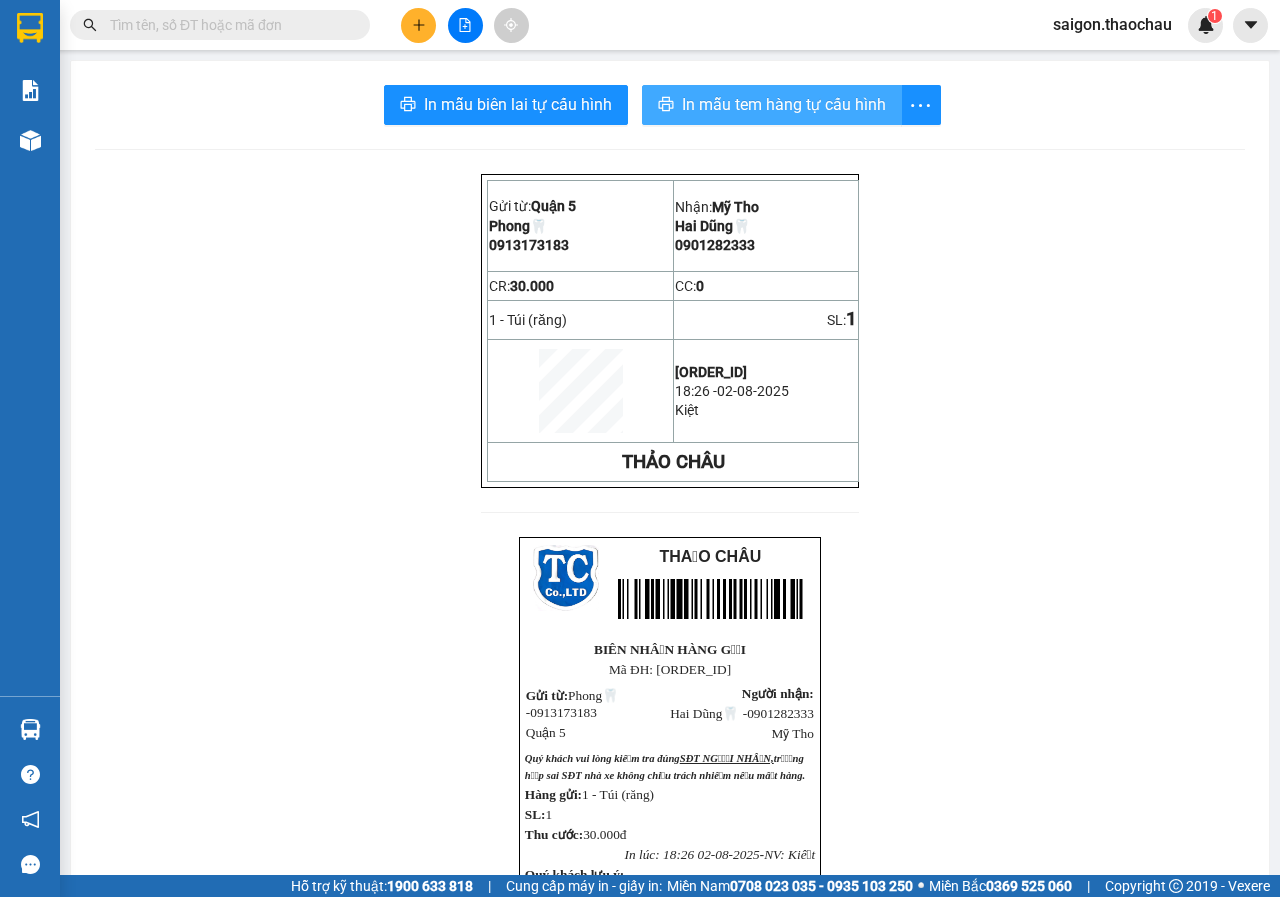 click on "In mẫu tem hàng tự cấu hình" at bounding box center (784, 104) 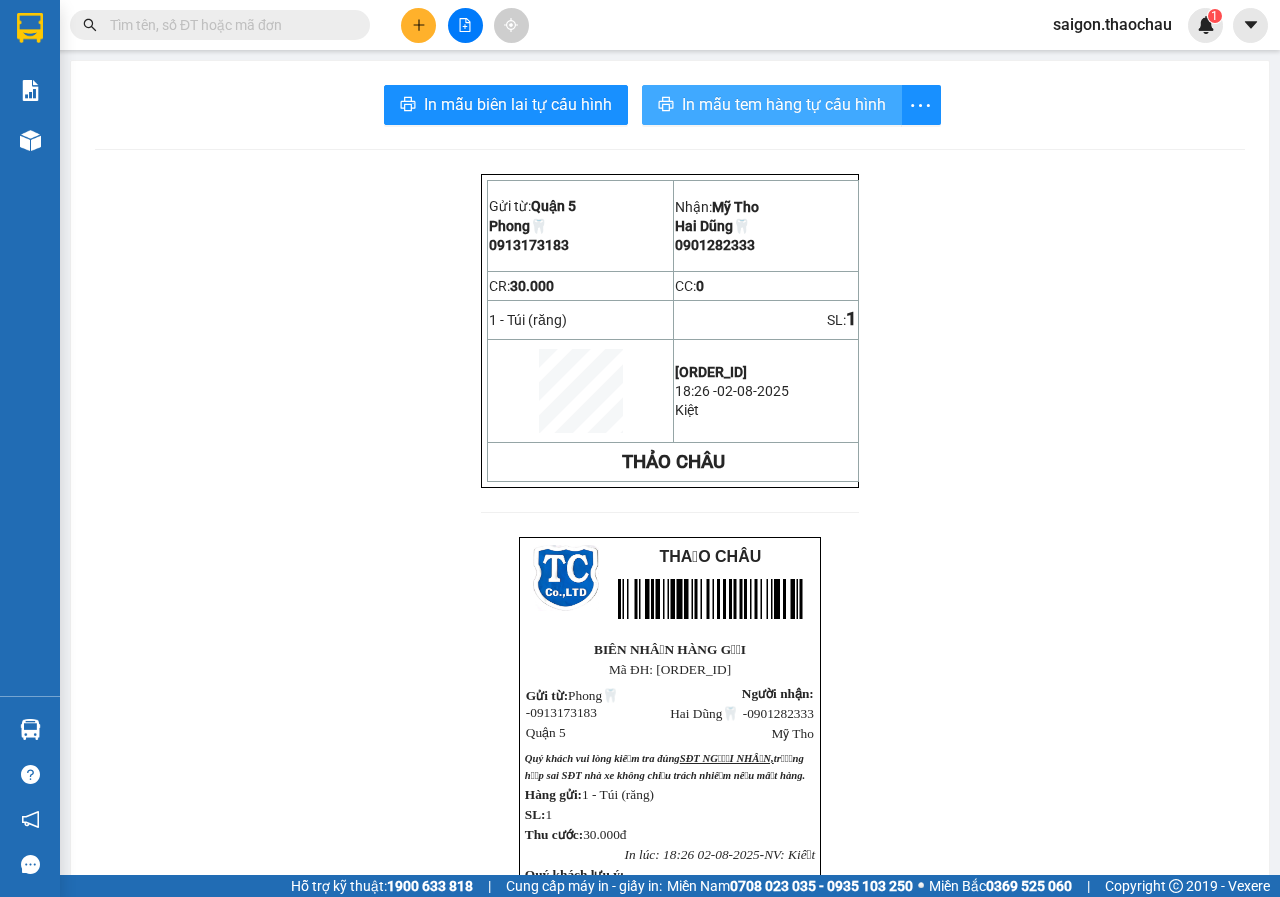 scroll, scrollTop: 0, scrollLeft: 0, axis: both 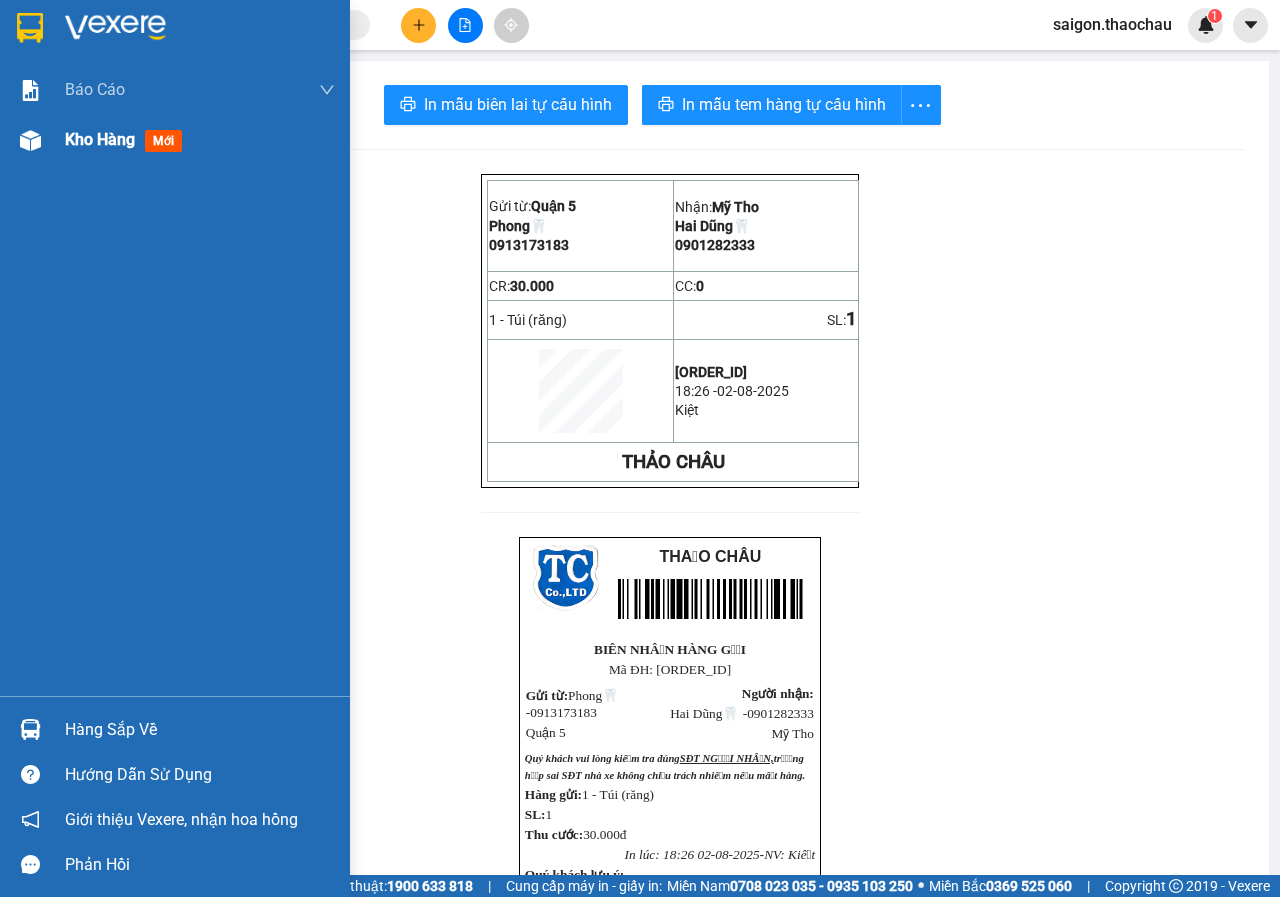 click on "Kho hàng mới" at bounding box center [175, 140] 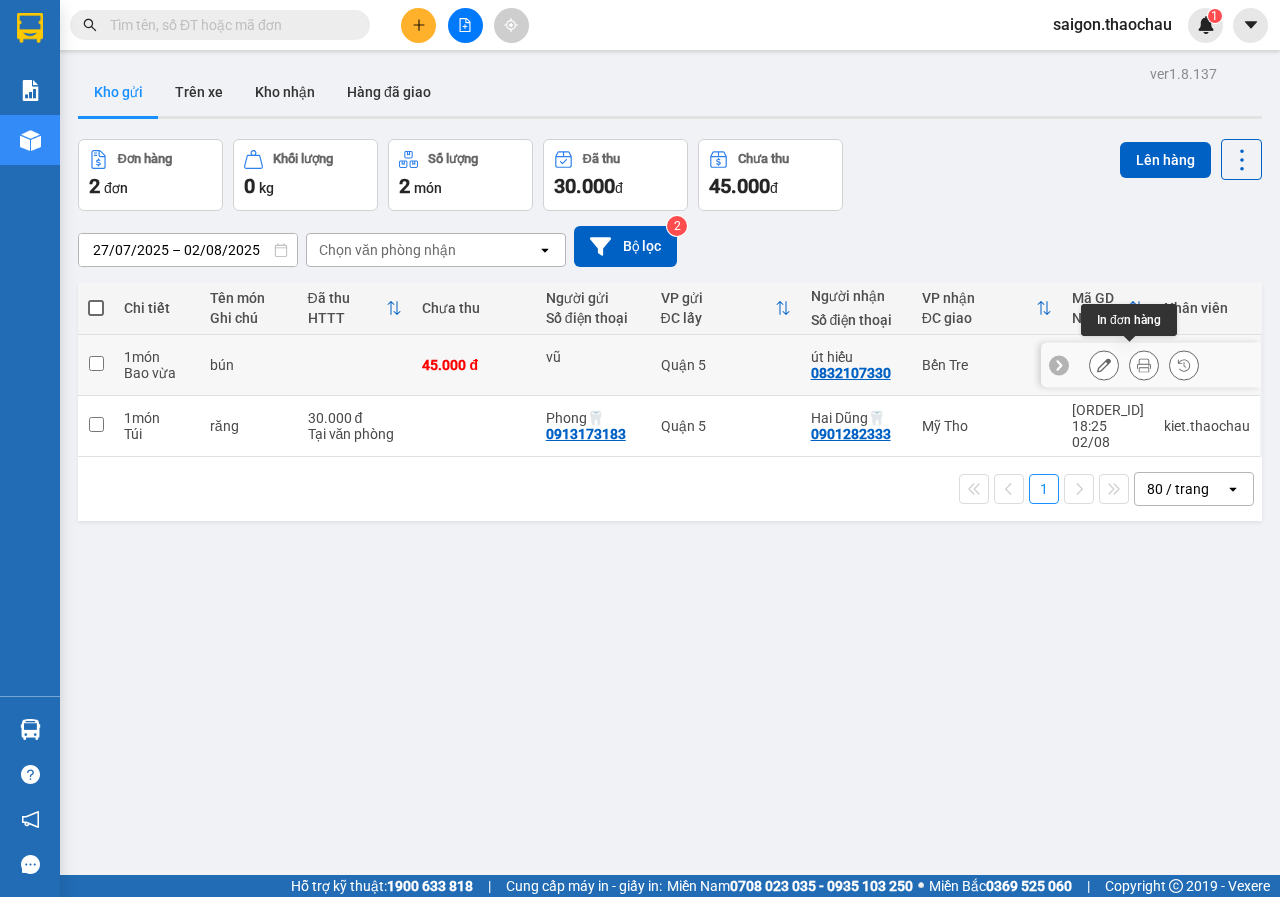 click at bounding box center (1144, 365) 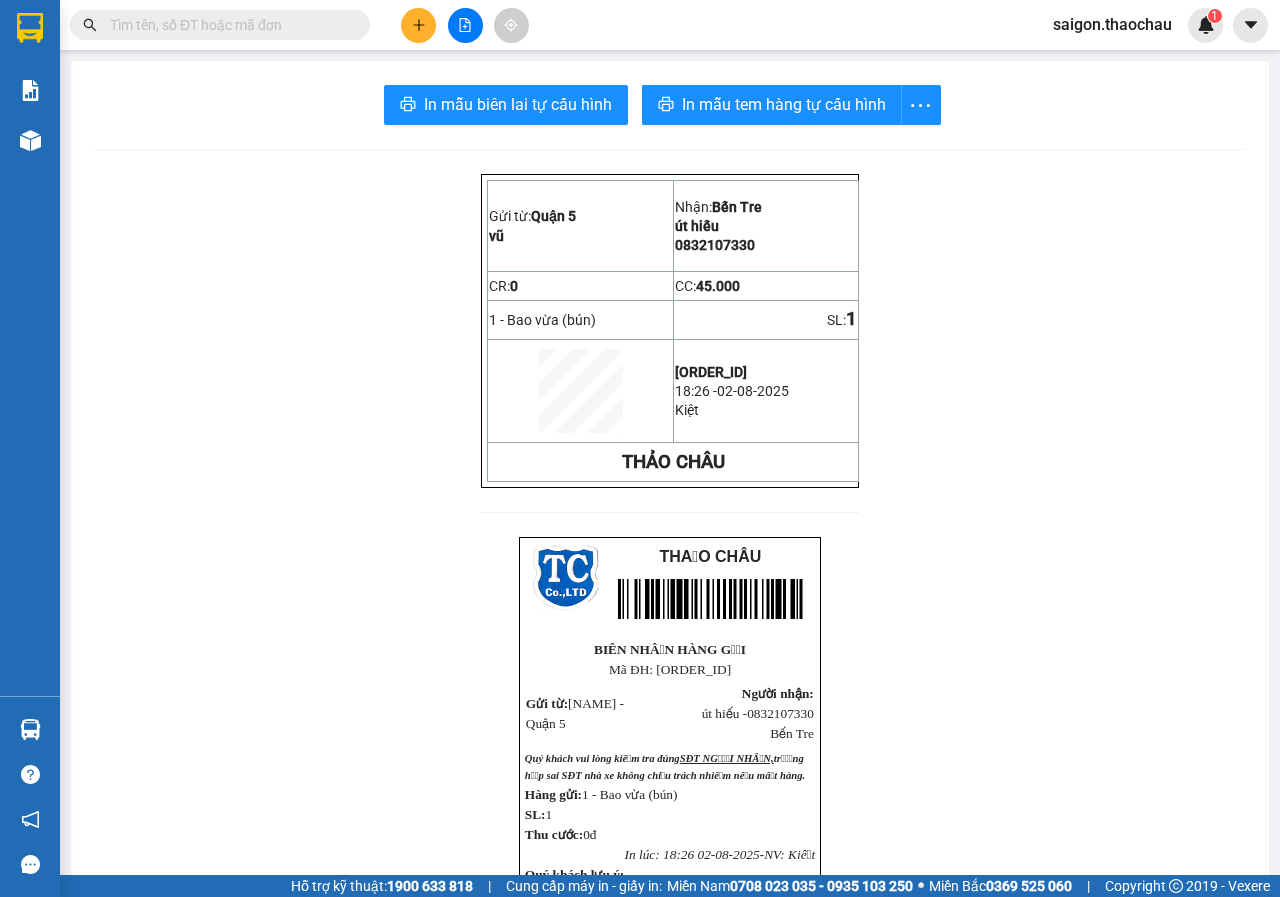 click on "In mẫu biên lai tự cấu hình  In mẫu tem hàng tự cấu hình
Gửi từ:  Quận 5
vũ
Nhận:  Bến Tre
út hiếu
0832107330
CR:  0
CC:  45.000
1 - Bao vừa (bún)
SL:  1
Q52508020107
18:26 -  02-08-2025
Kiệt
THẢO CHÂU
THẢO CHÂU
BIÊN NHẬN HÀNG GỬI
Mã ĐH: Q52508020107
Gửi từ:  vũ -
Quận 5
Người nhận:
út hiếu -  0832107330
Bến Tre
Quý khách vui lòng kiểm tra đúng  SĐT NGƯỜI NHẬN,  trường hợp sai SĐT nhà xe không chịu trách nhiệm nếu mất hàng.
Hàng gửi:    1 - Bao vừa (bún)
SL:               1
Thu cước:    0đ
In lúc: 18:26   02-08-2025  -  NV: Kiệt
Quý khách lưu ý:
Giờ mở cửa giao nhận hàng:
Bến Tre & TP.HCM: 6h00 – 20h00;
Mỹ Tho:  6h00 – 19h00" at bounding box center (670, 679) 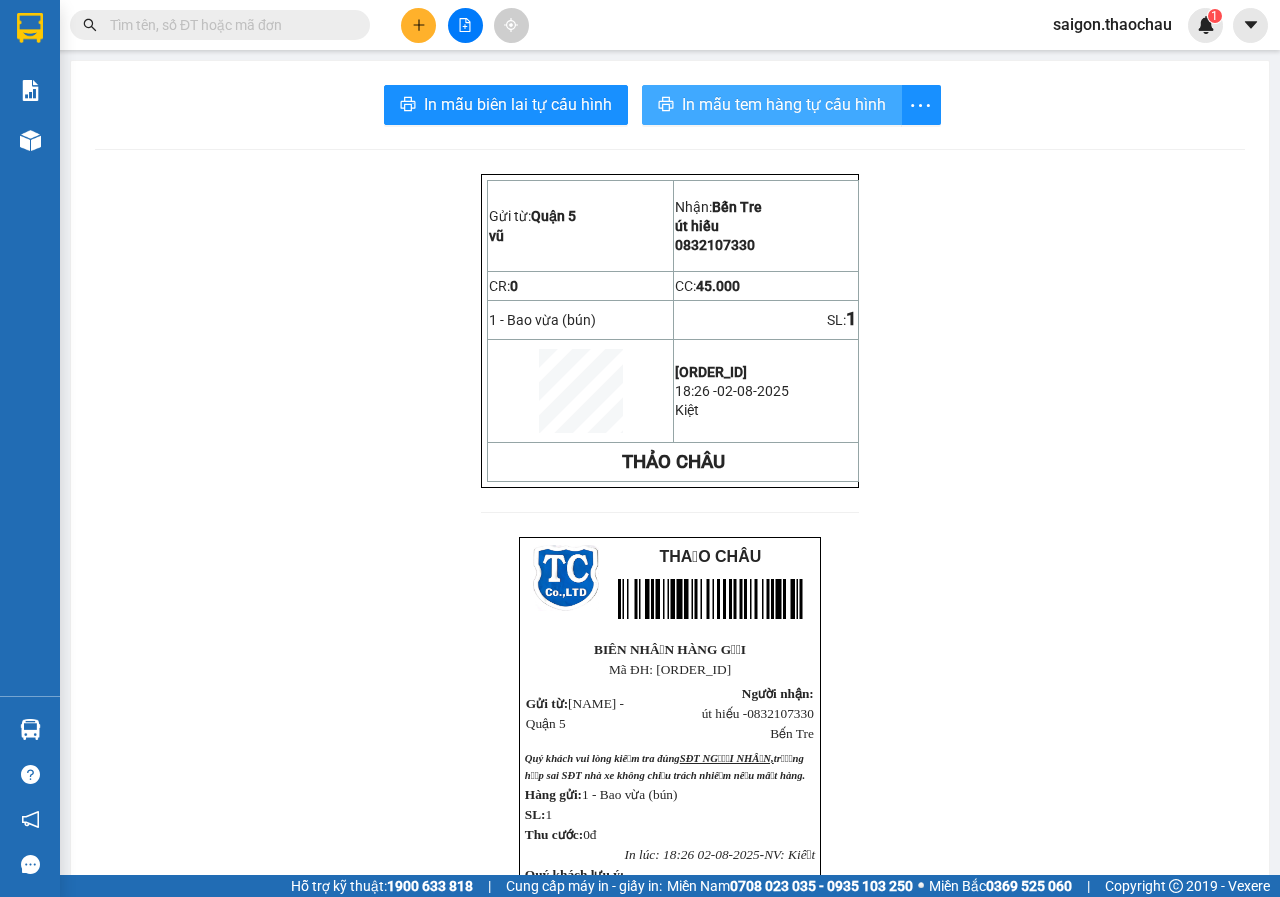 click on "In mẫu tem hàng tự cấu hình" at bounding box center [784, 104] 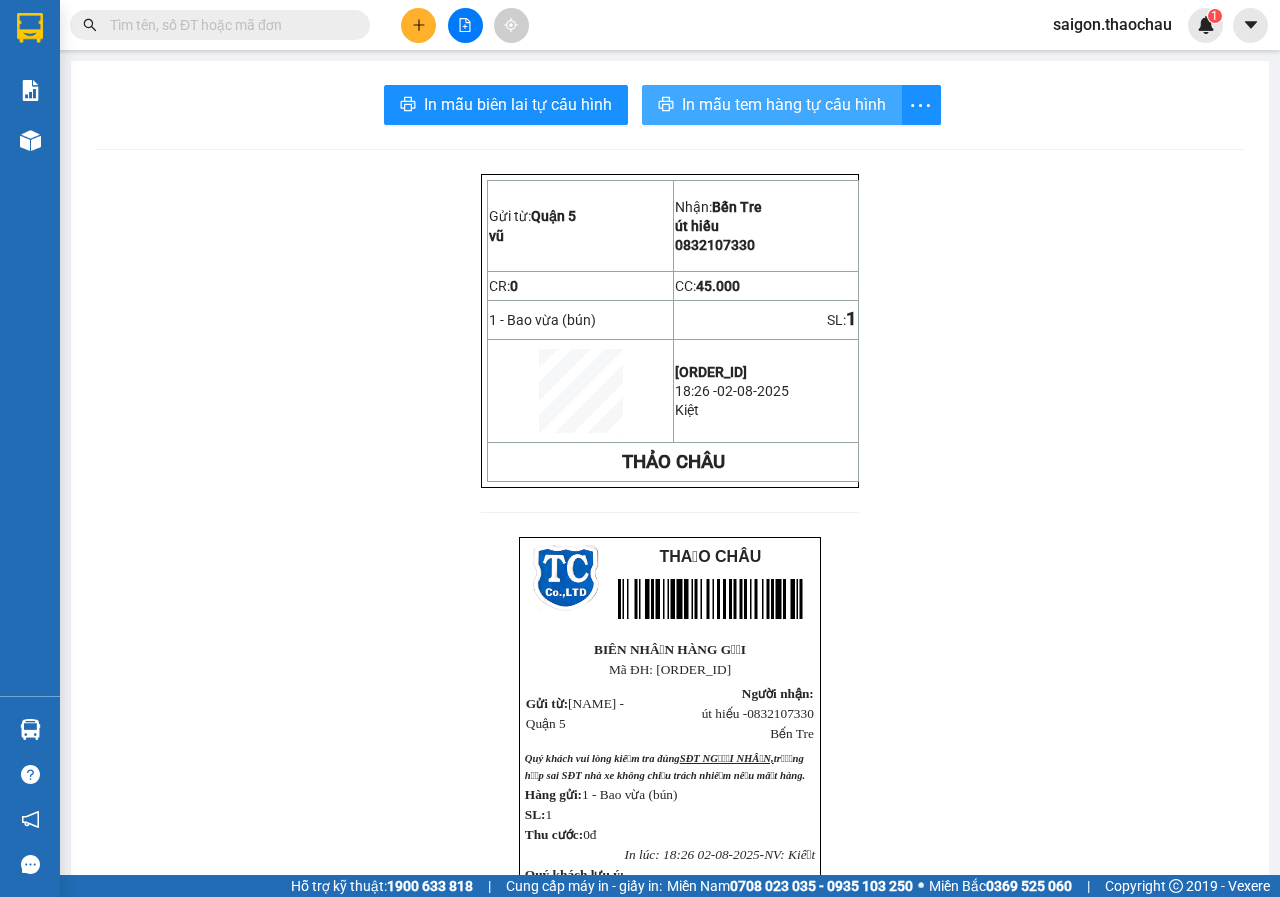 scroll, scrollTop: 0, scrollLeft: 0, axis: both 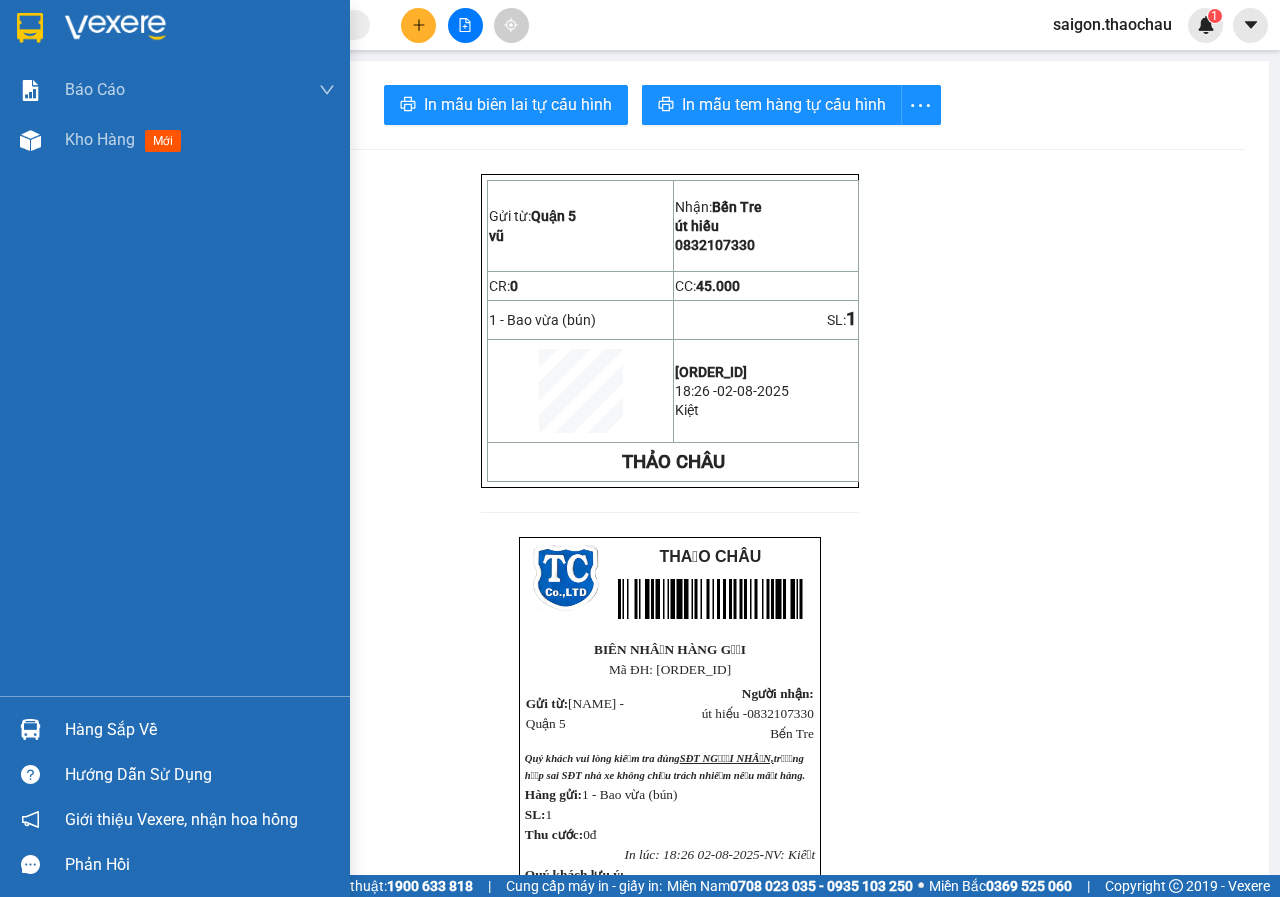click on "Hàng sắp về" at bounding box center (175, 729) 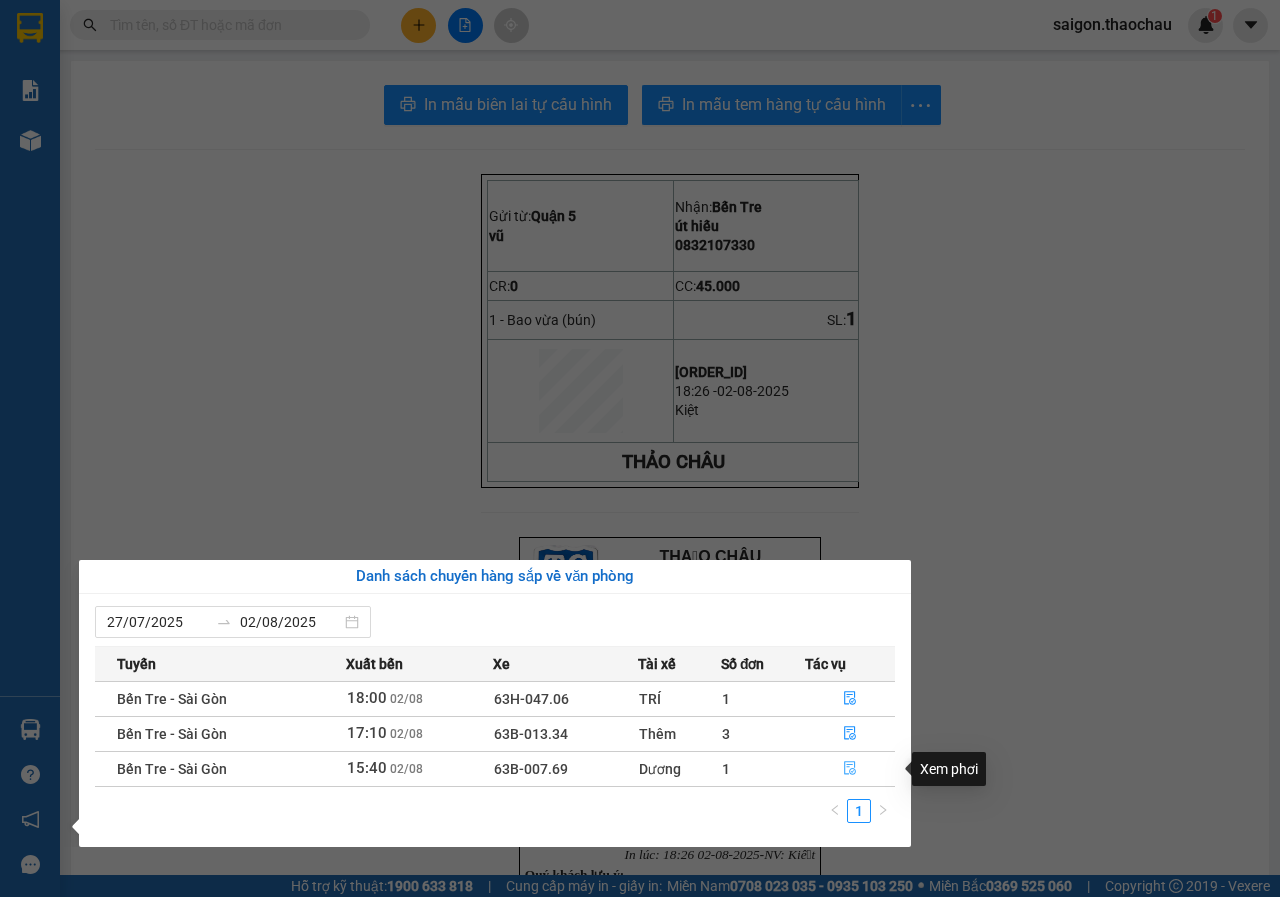 click at bounding box center (850, 769) 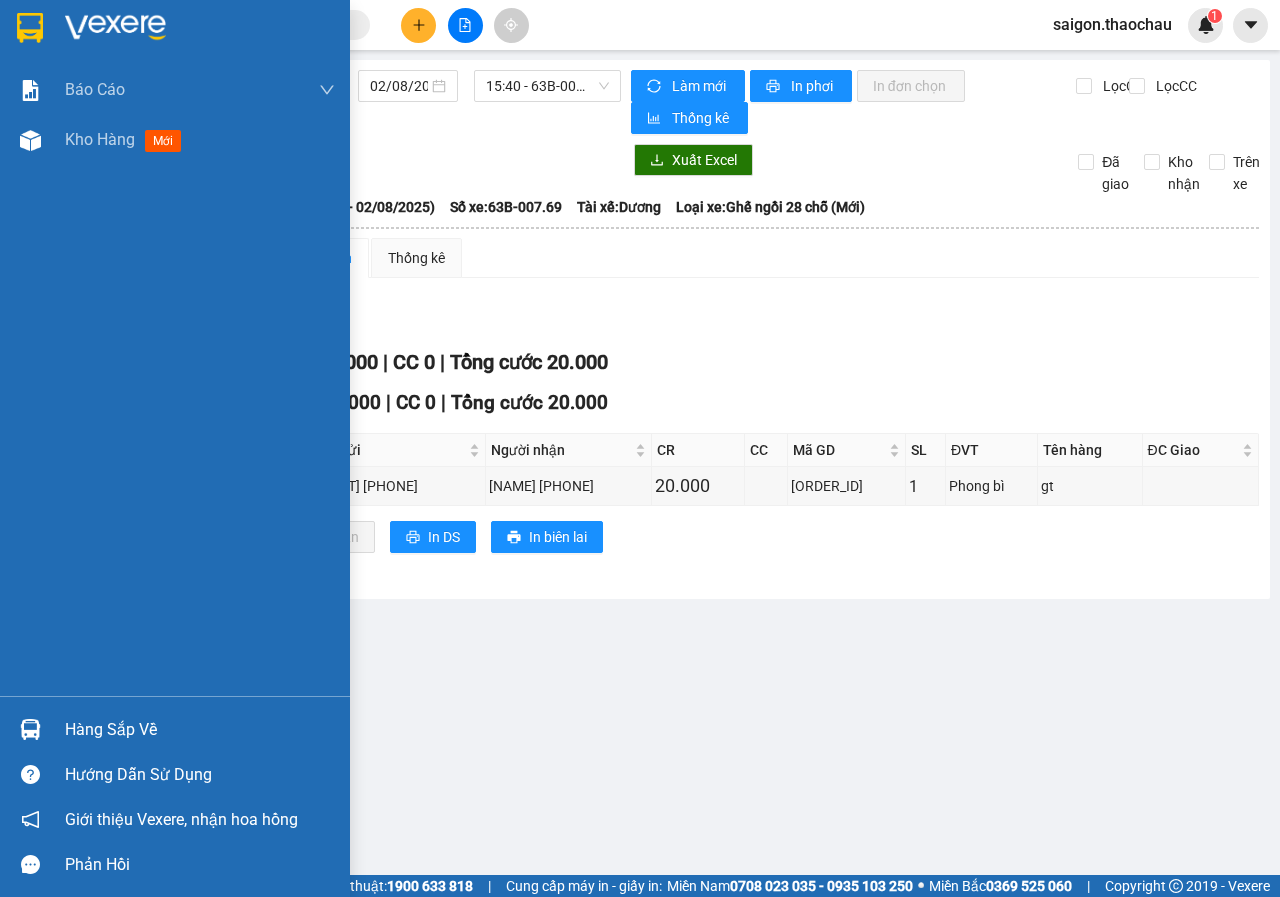 click on "Báo cáo Báo cáo dòng tiền (nhân viên)     Kho hàng mới" at bounding box center [175, 380] 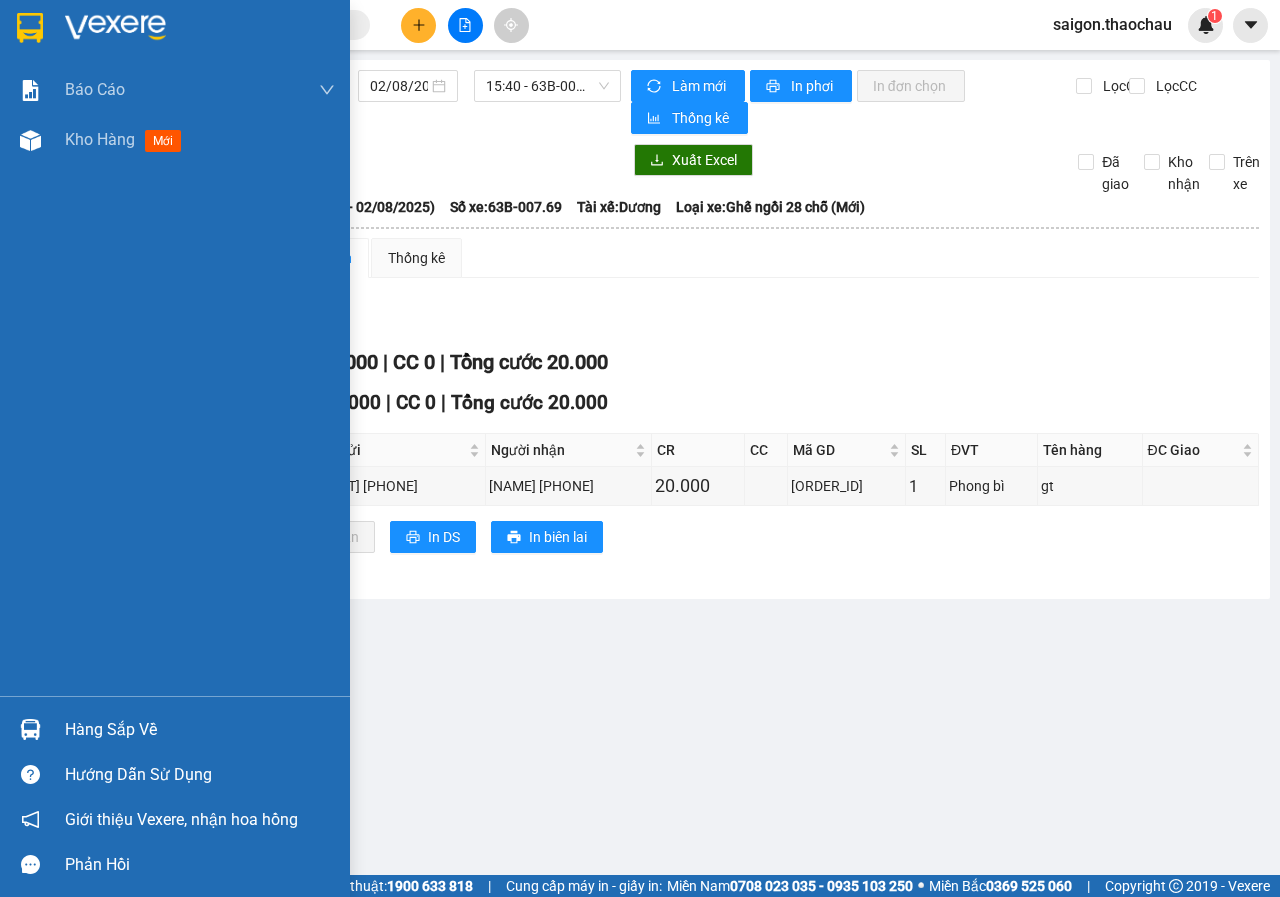 click at bounding box center [30, 729] 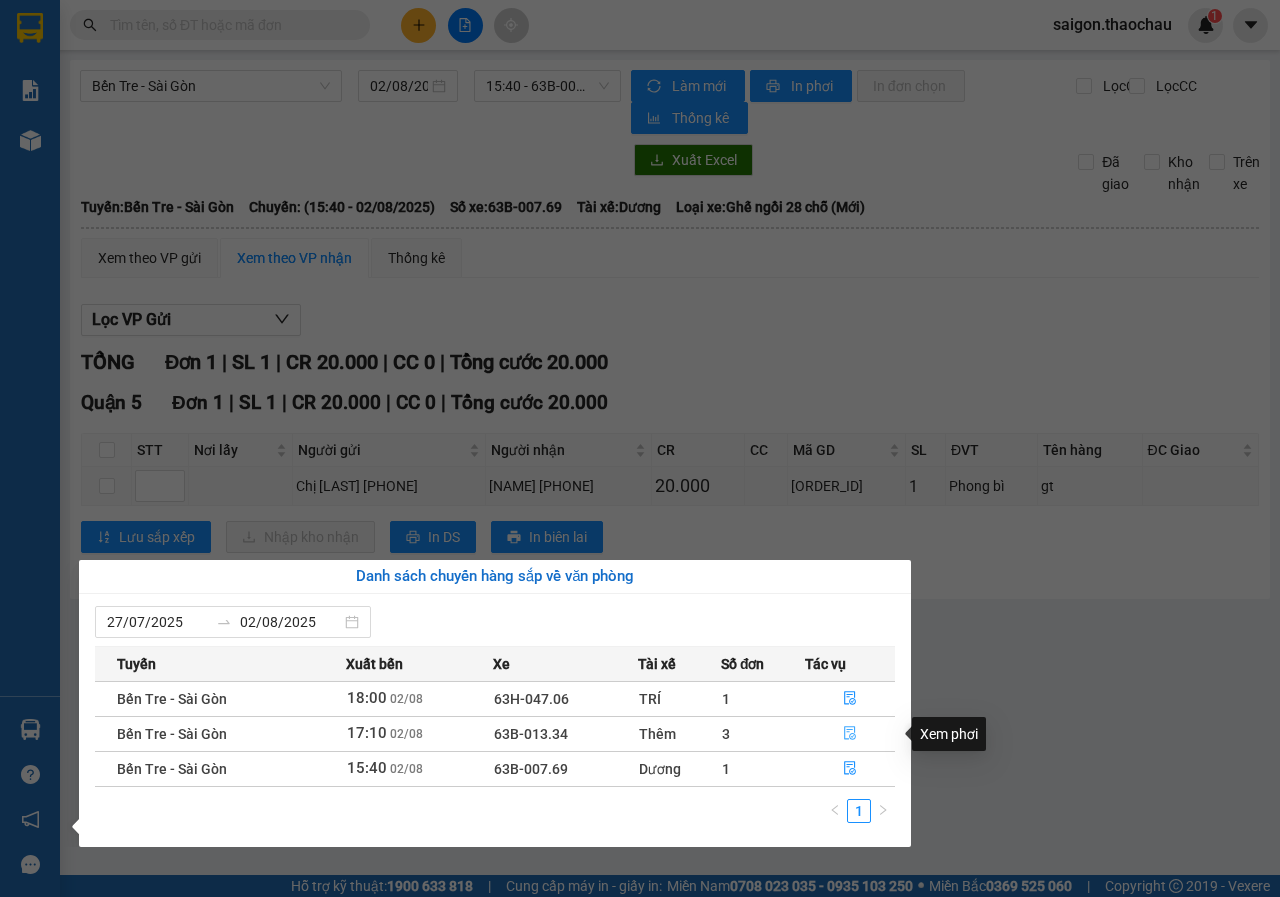click 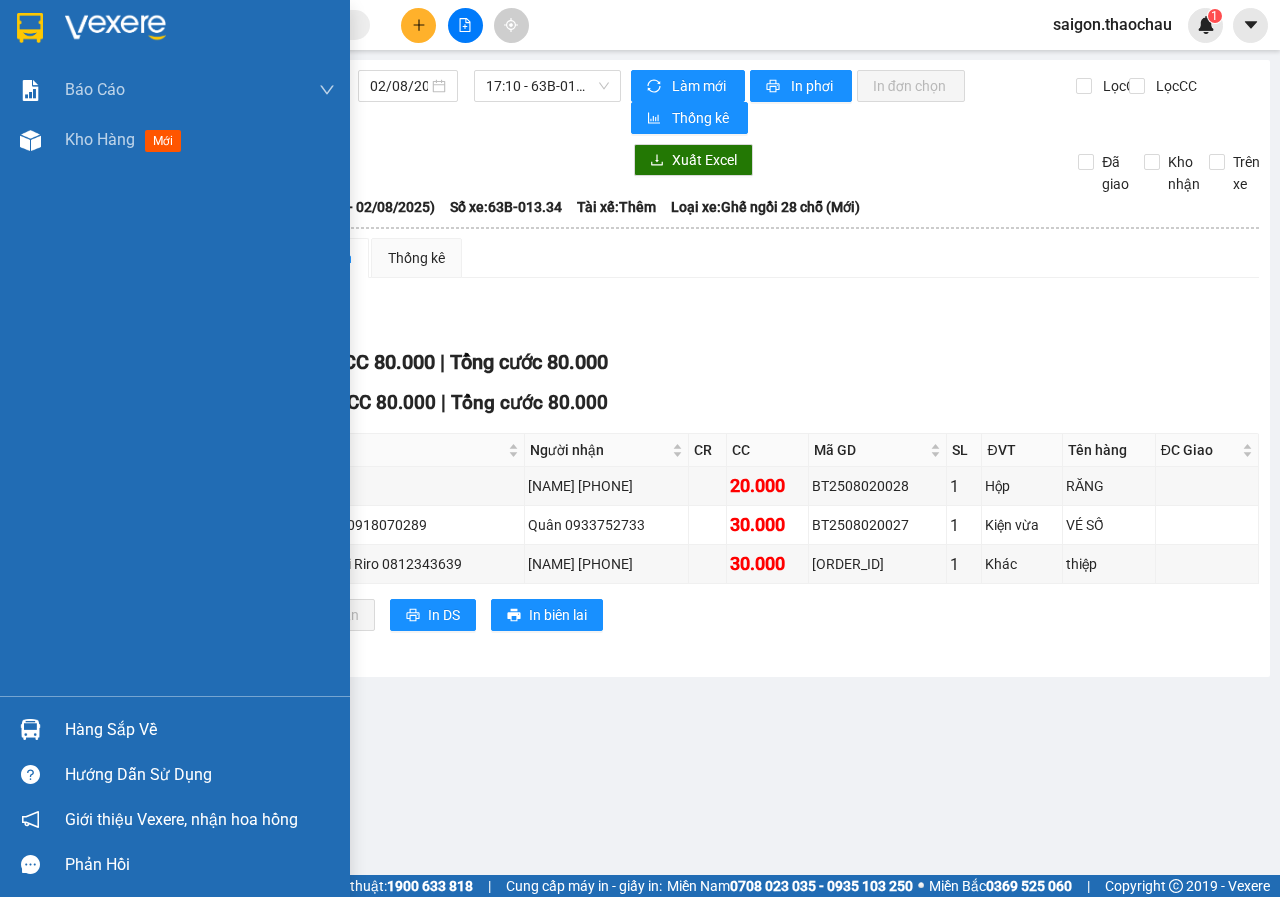 click at bounding box center [30, 729] 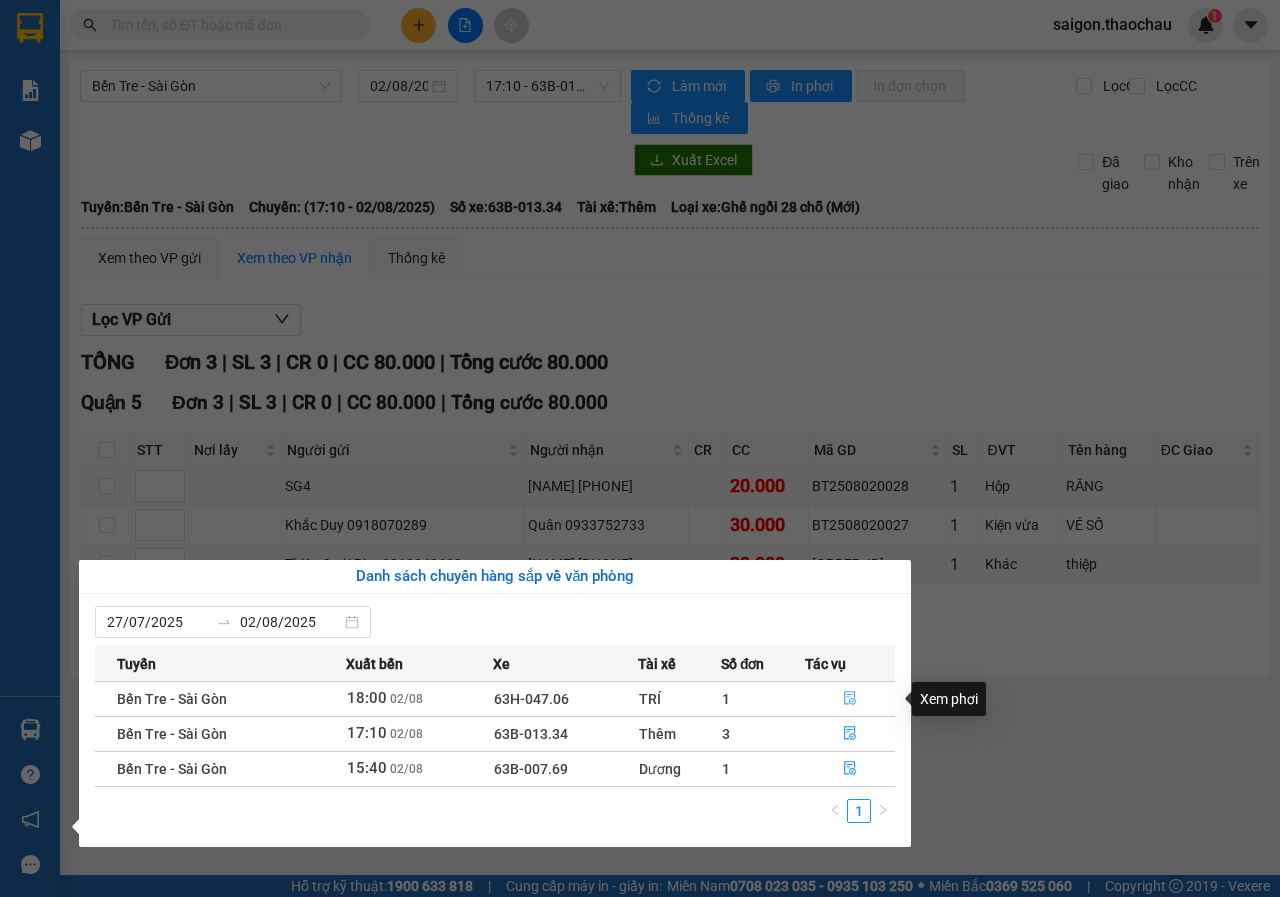 click 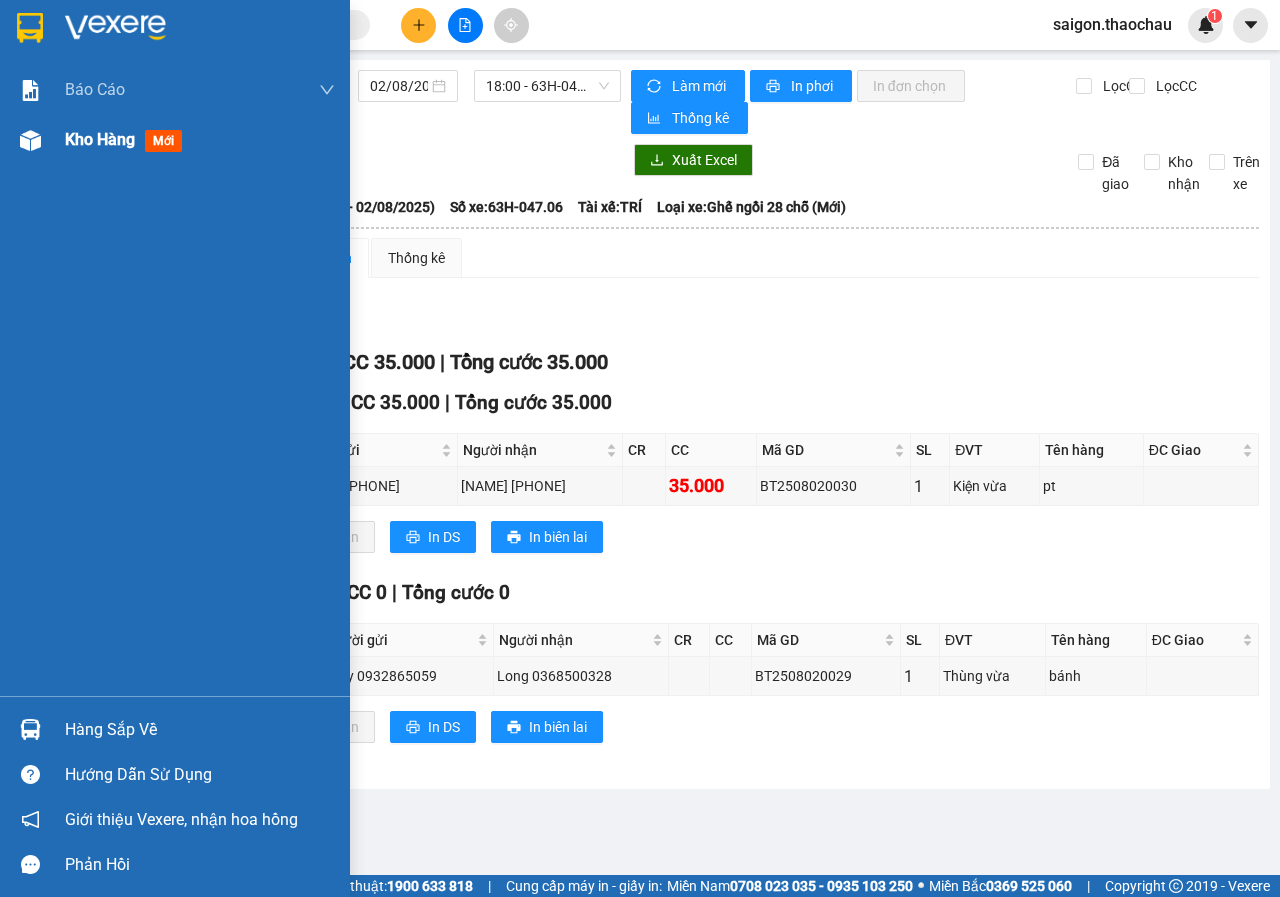 click on "Kho hàng mới" at bounding box center (200, 140) 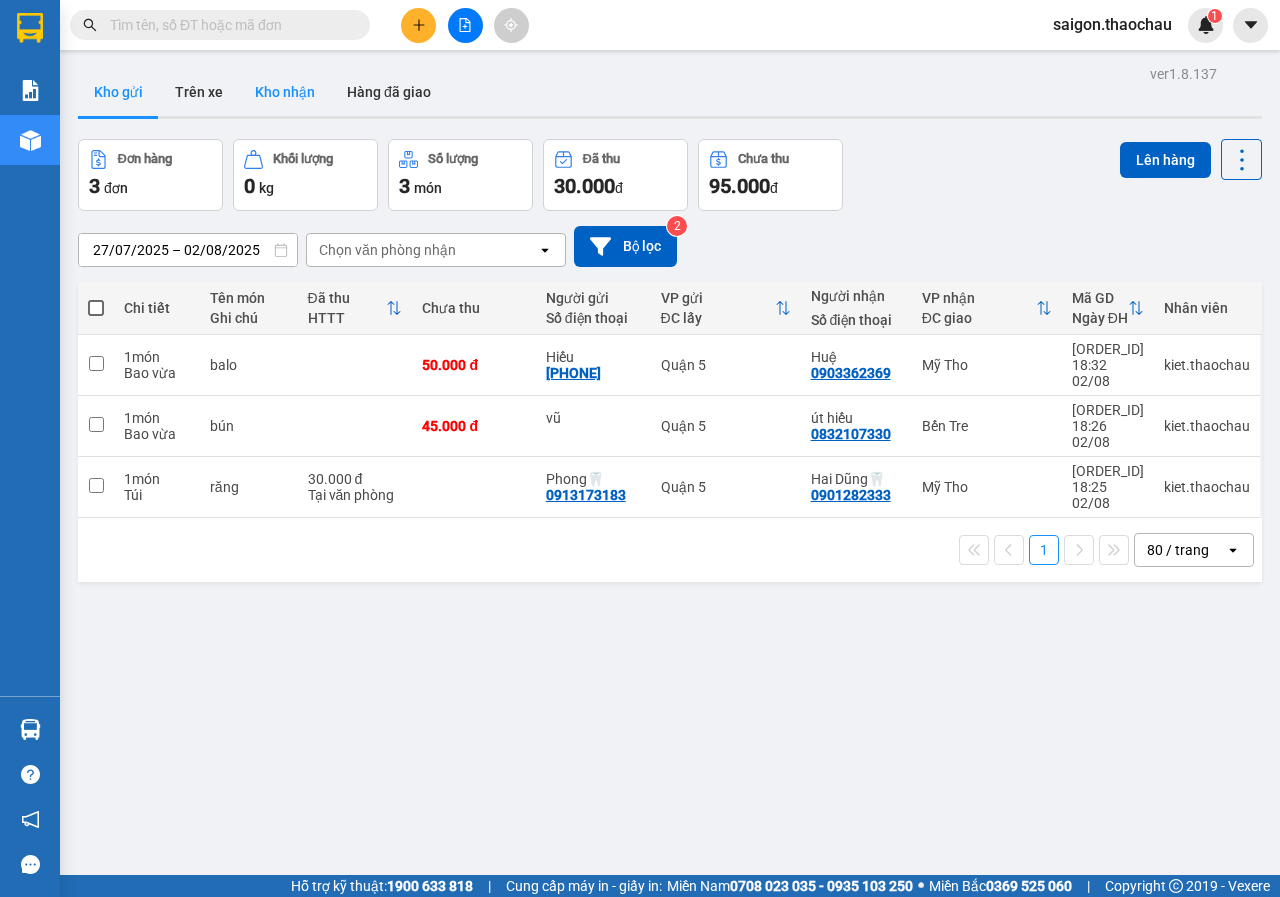 click on "Kho nhận" at bounding box center [285, 92] 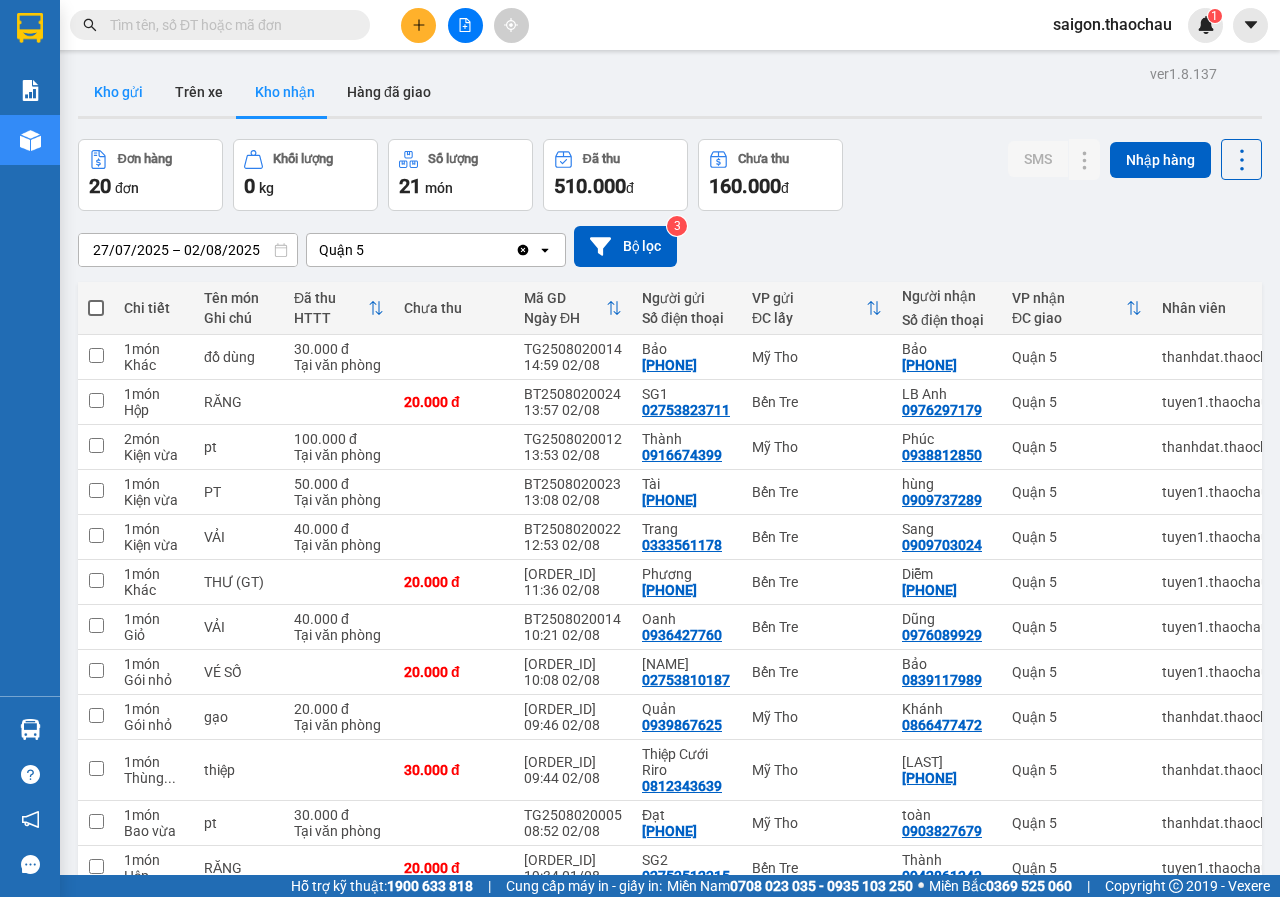 click on "Kho gửi" at bounding box center (118, 92) 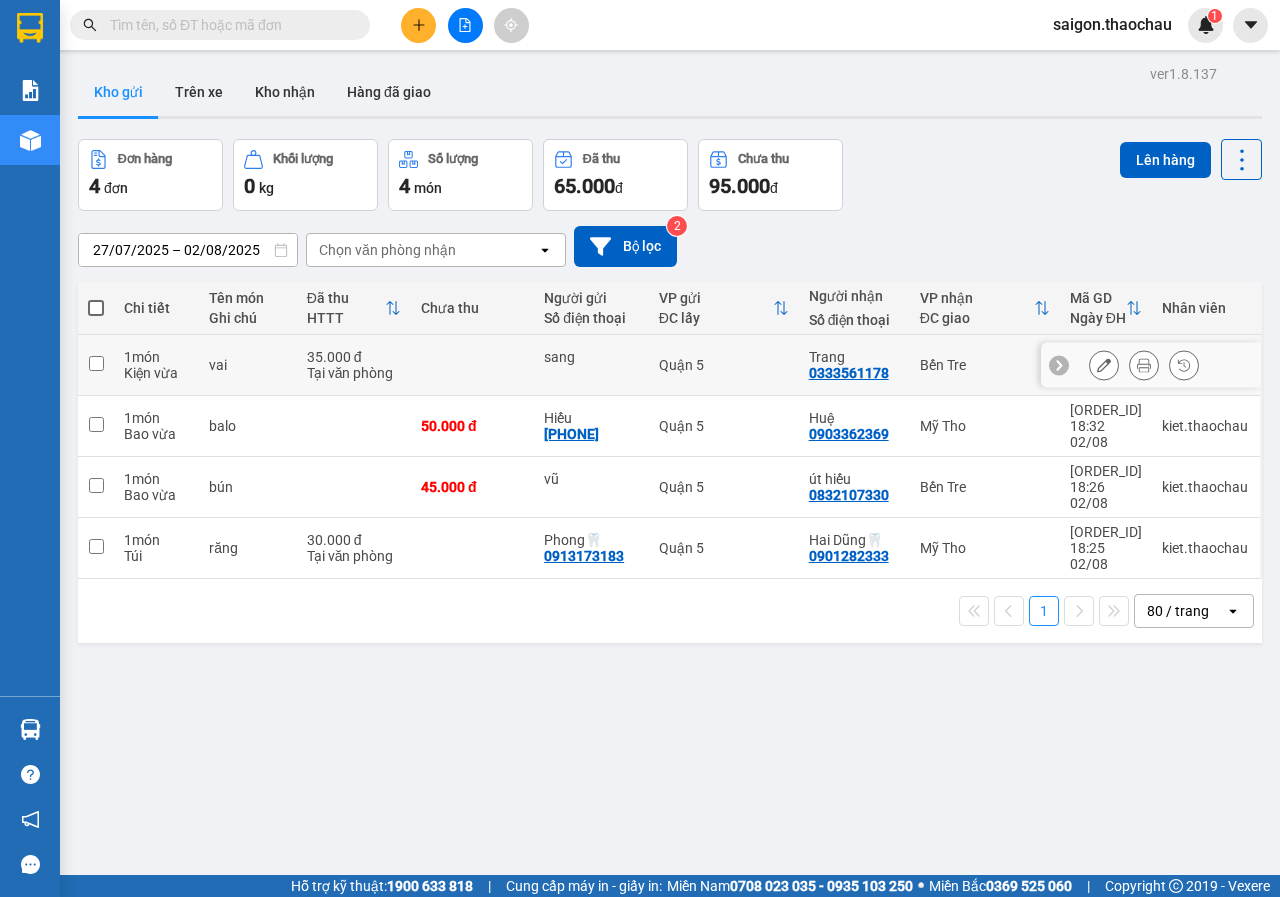 click on "Bến Tre" at bounding box center [985, 365] 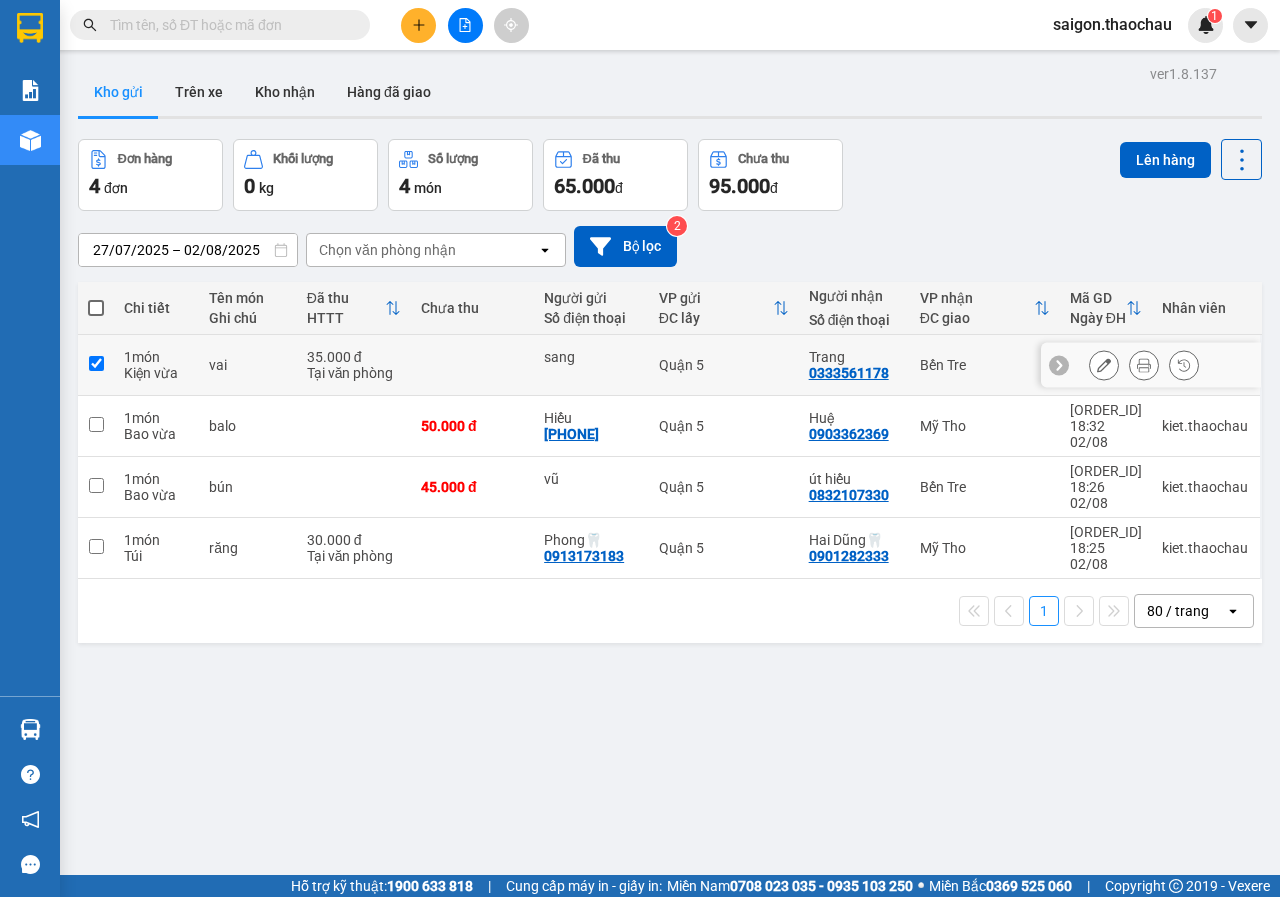 checkbox on "true" 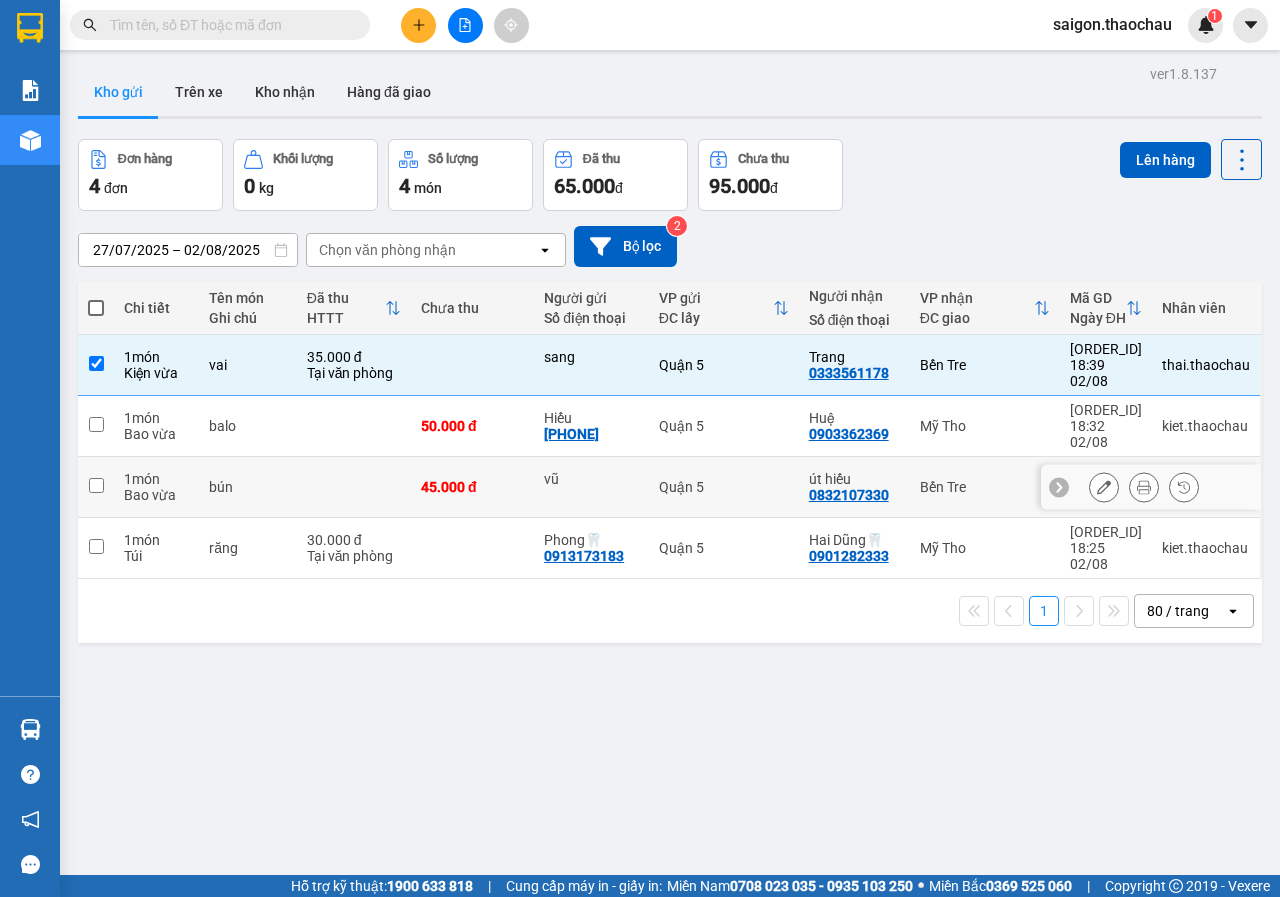 click on "Bến Tre" at bounding box center [985, 487] 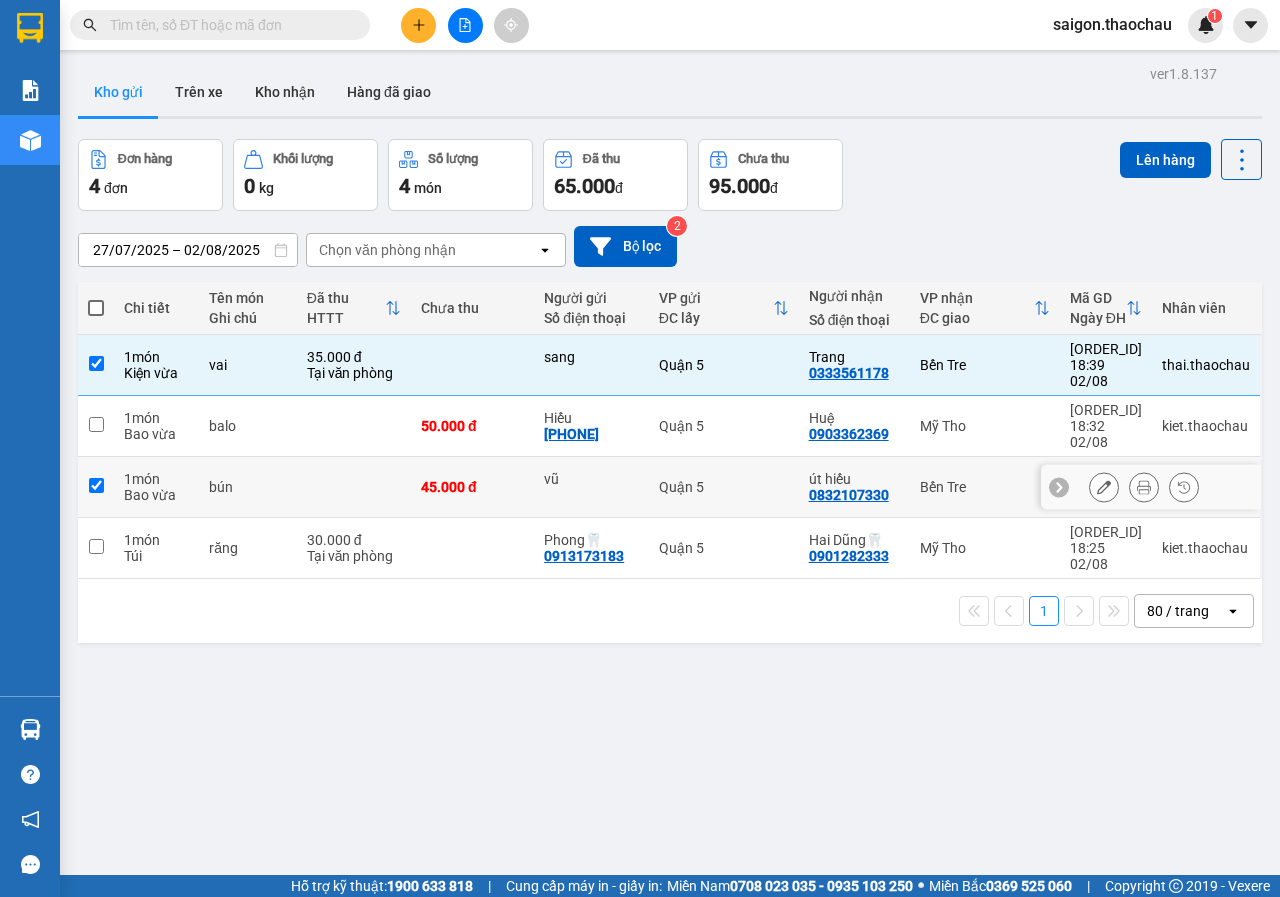checkbox on "true" 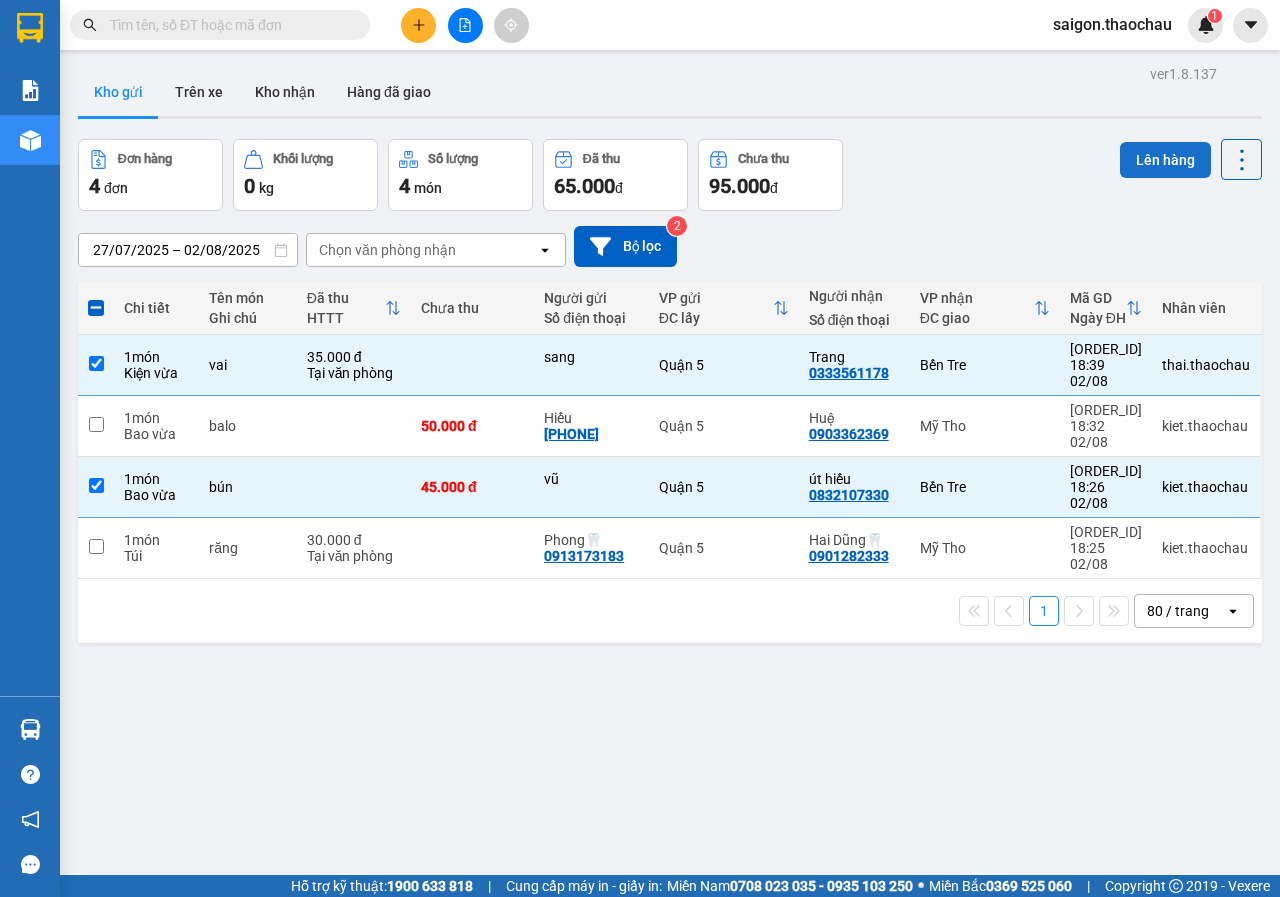 click on "Lên hàng" at bounding box center (1165, 160) 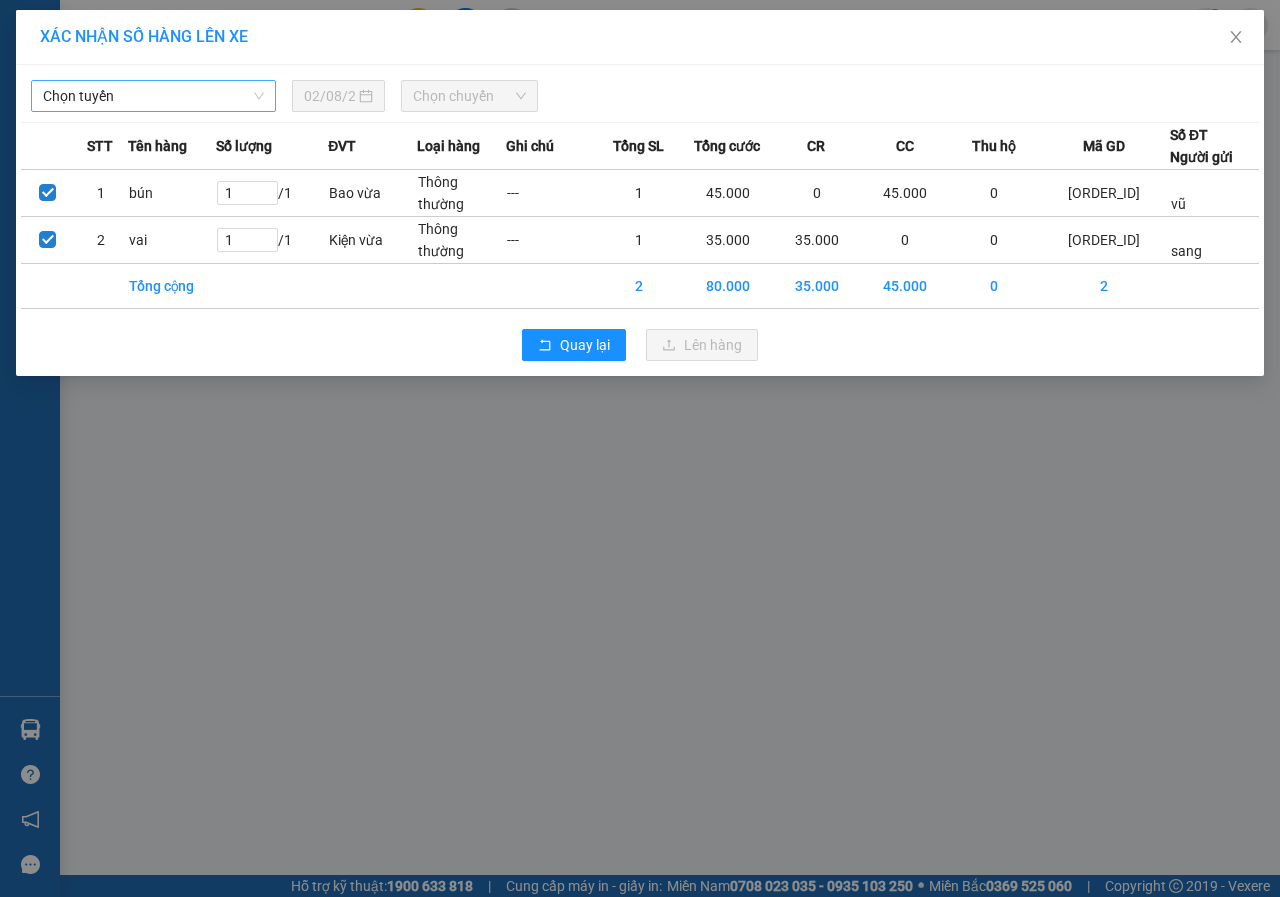 click on "Chọn tuyến" at bounding box center (153, 96) 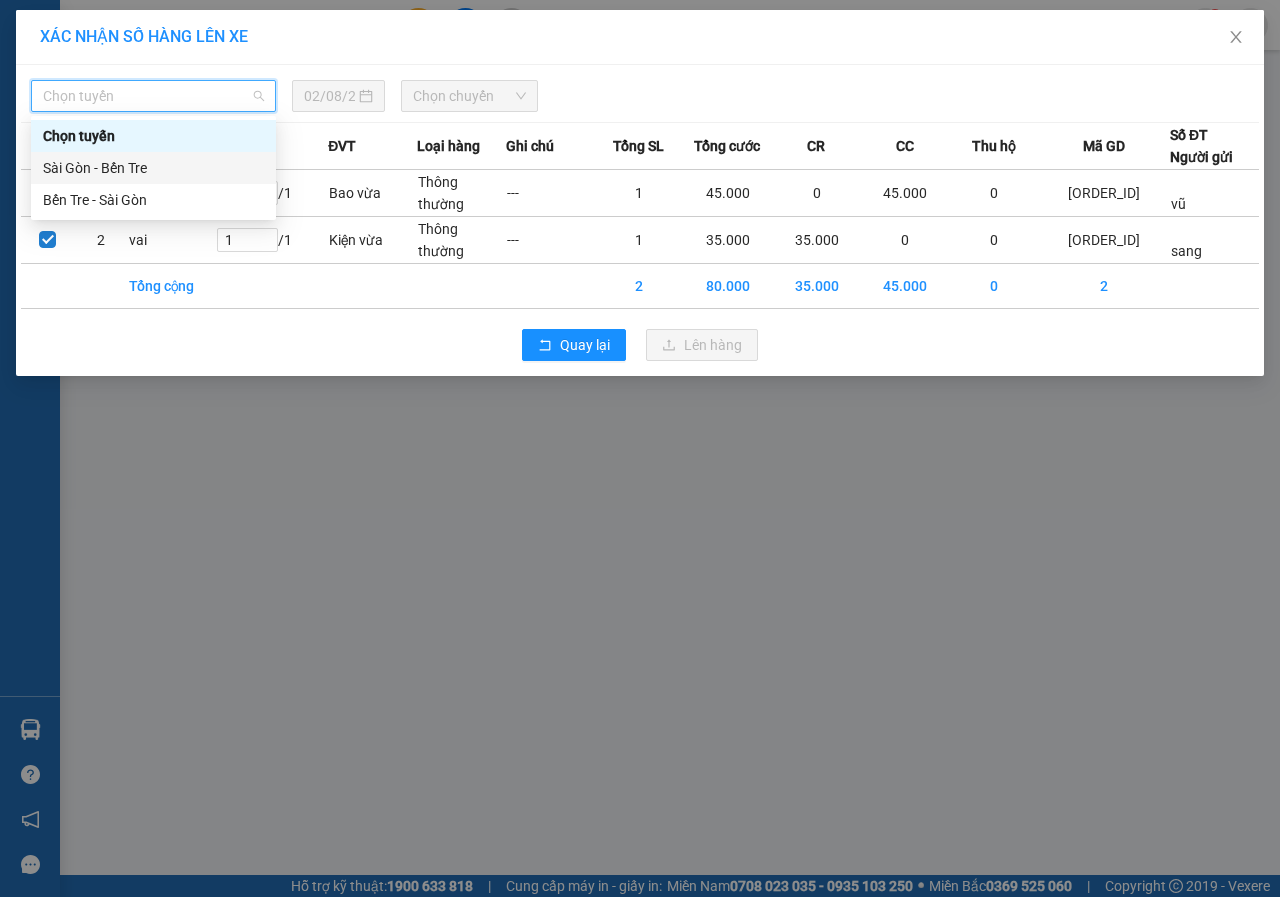 click on "Sài Gòn - Bến Tre" at bounding box center [153, 168] 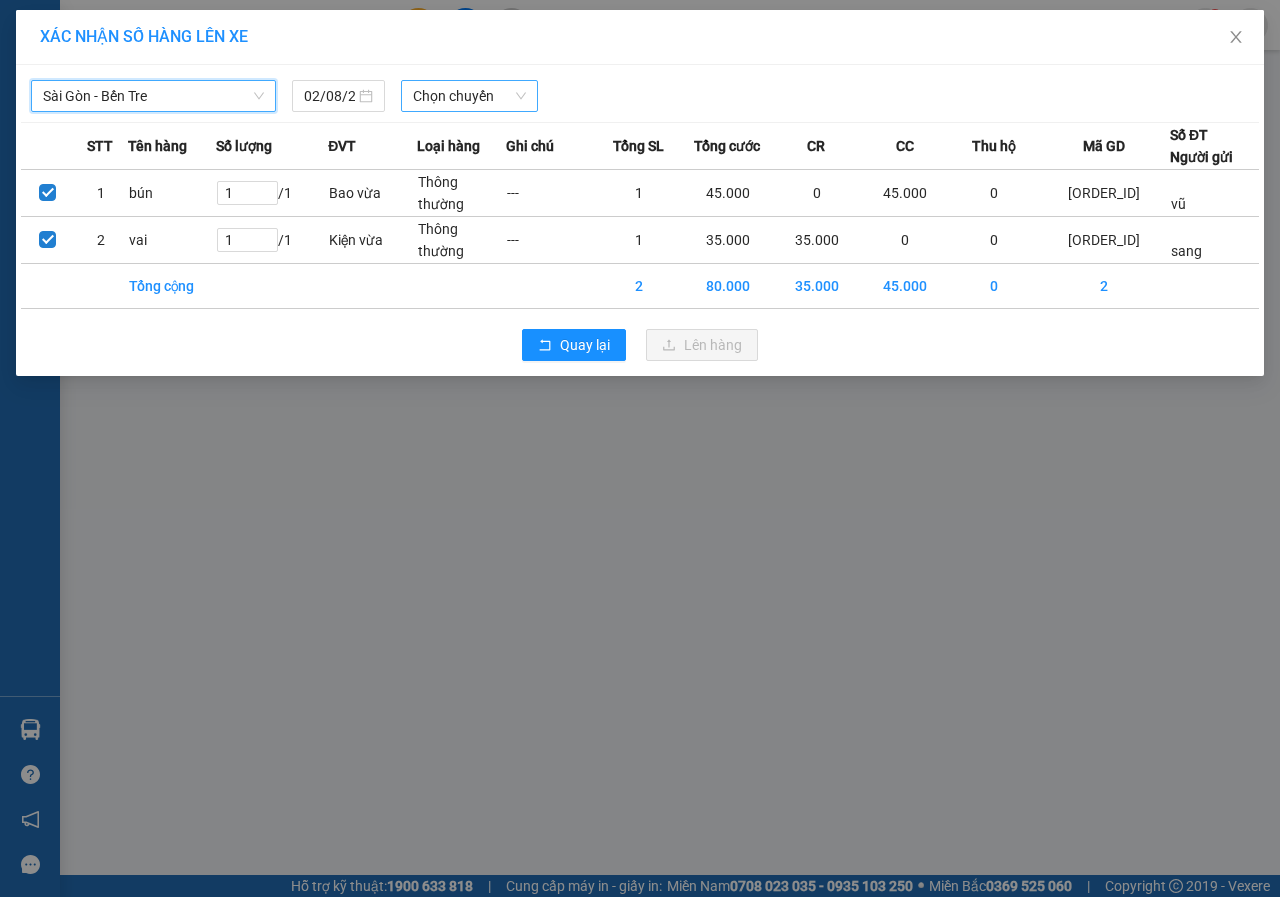 click on "Chọn chuyến" at bounding box center (469, 96) 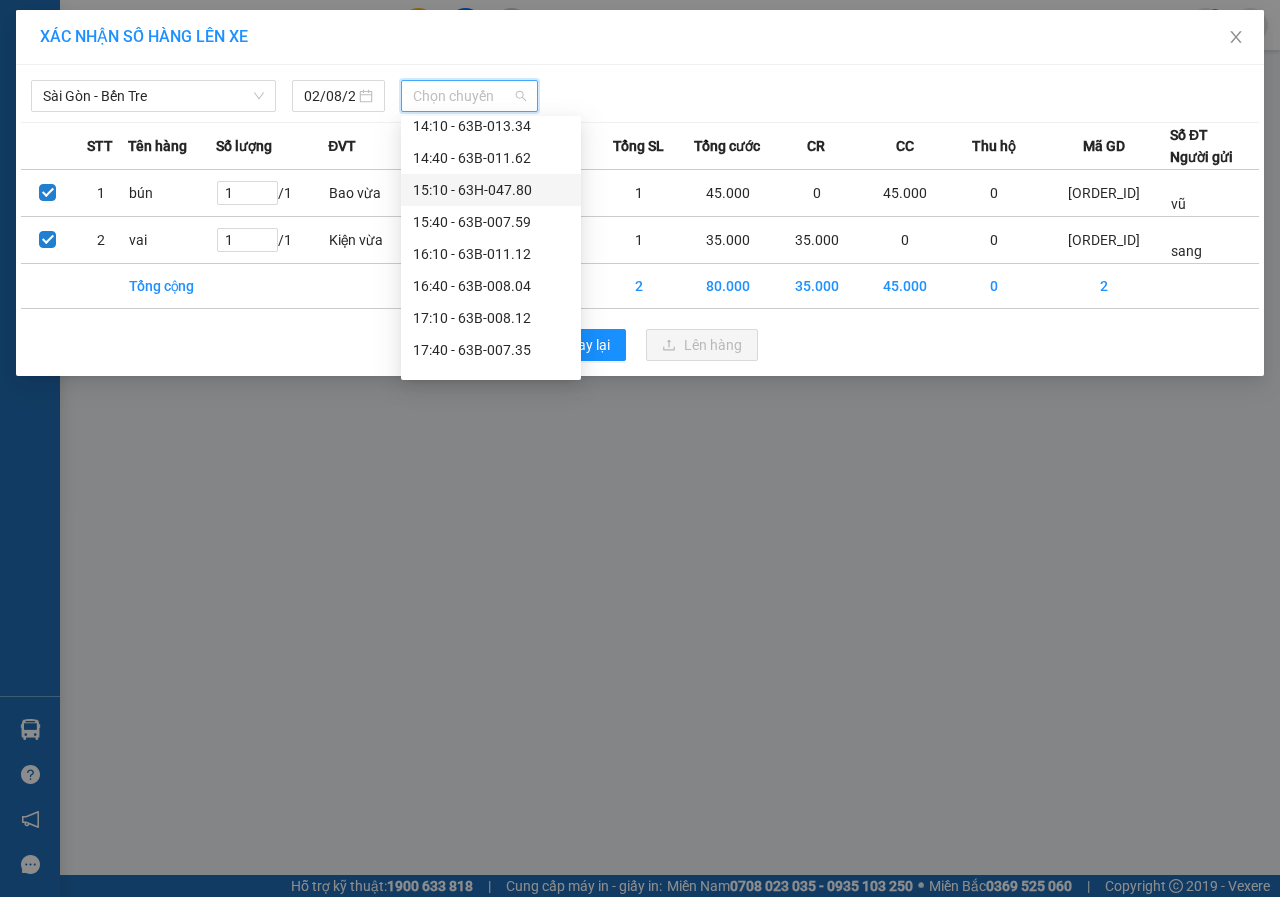 scroll, scrollTop: 736, scrollLeft: 0, axis: vertical 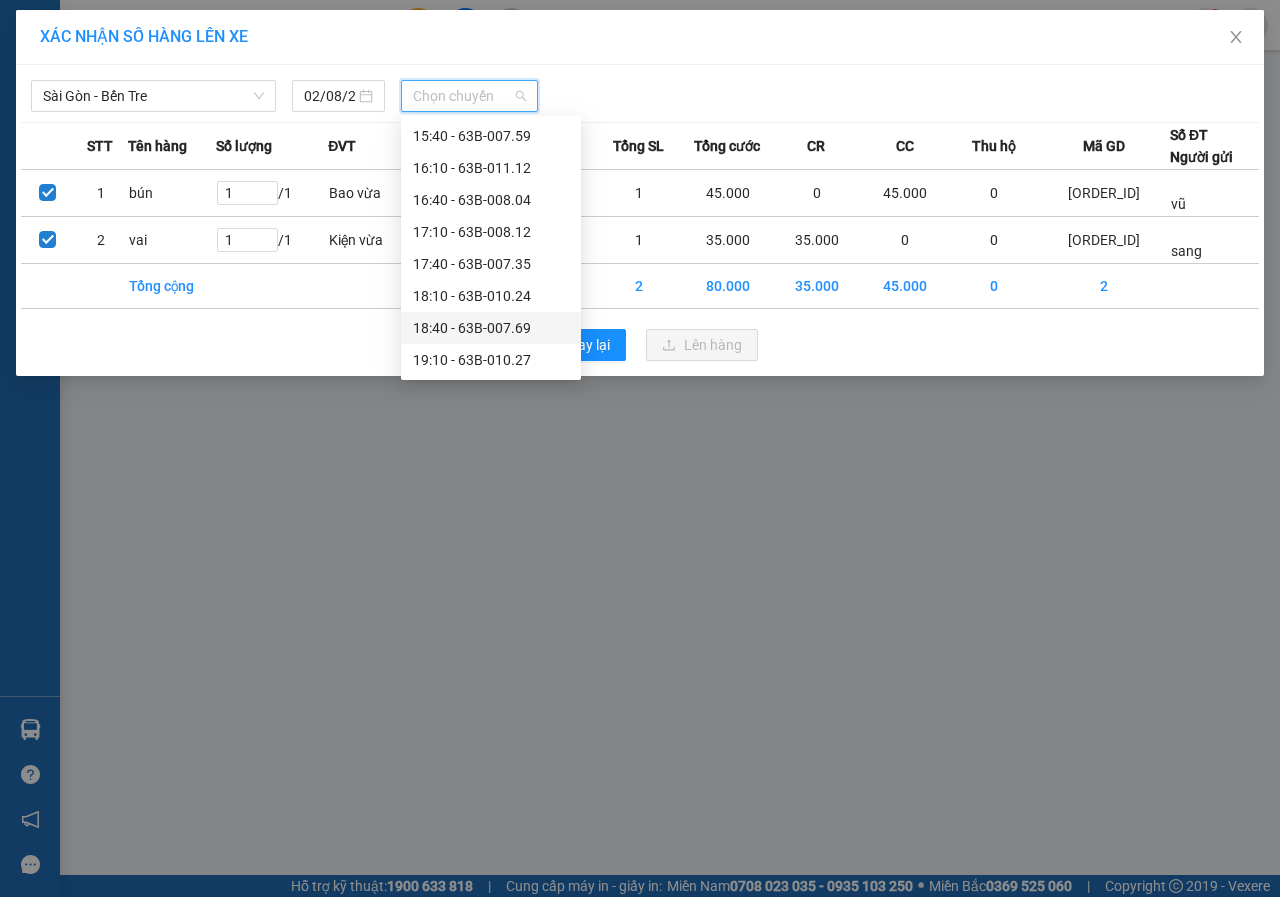 click on "18:40     - 63B-007.69" at bounding box center [491, 328] 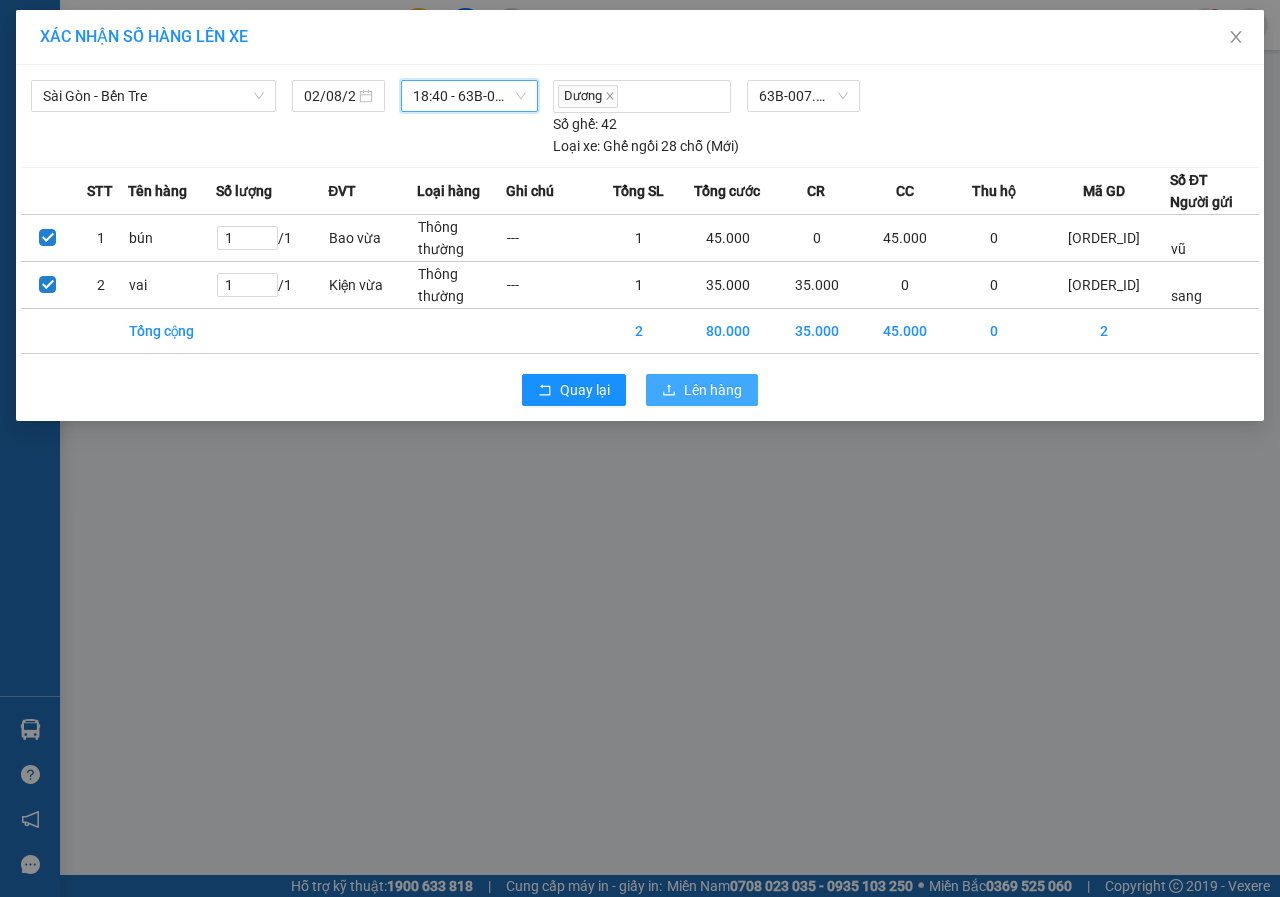 click on "Lên hàng" at bounding box center [713, 390] 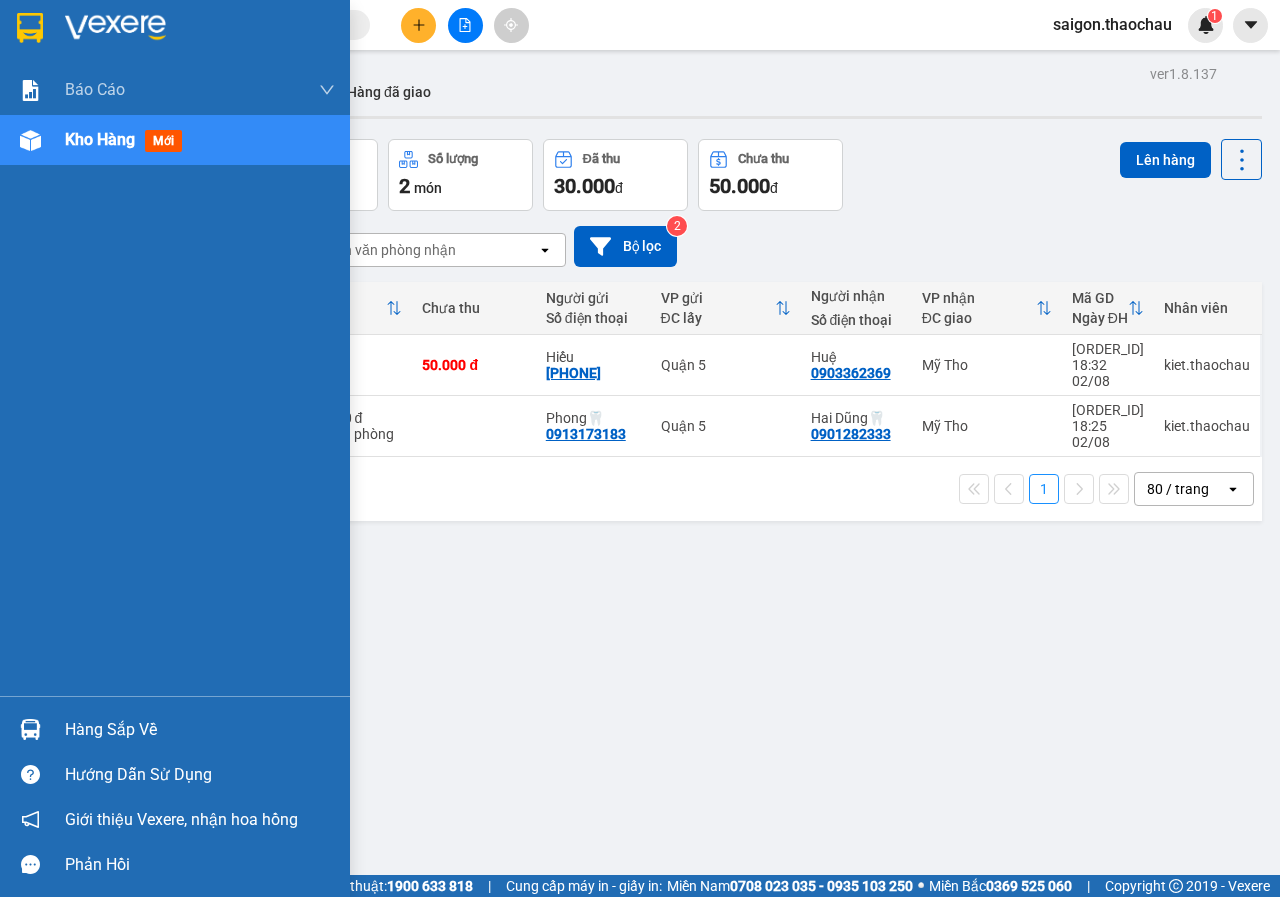 click on "Hàng sắp về" at bounding box center [200, 730] 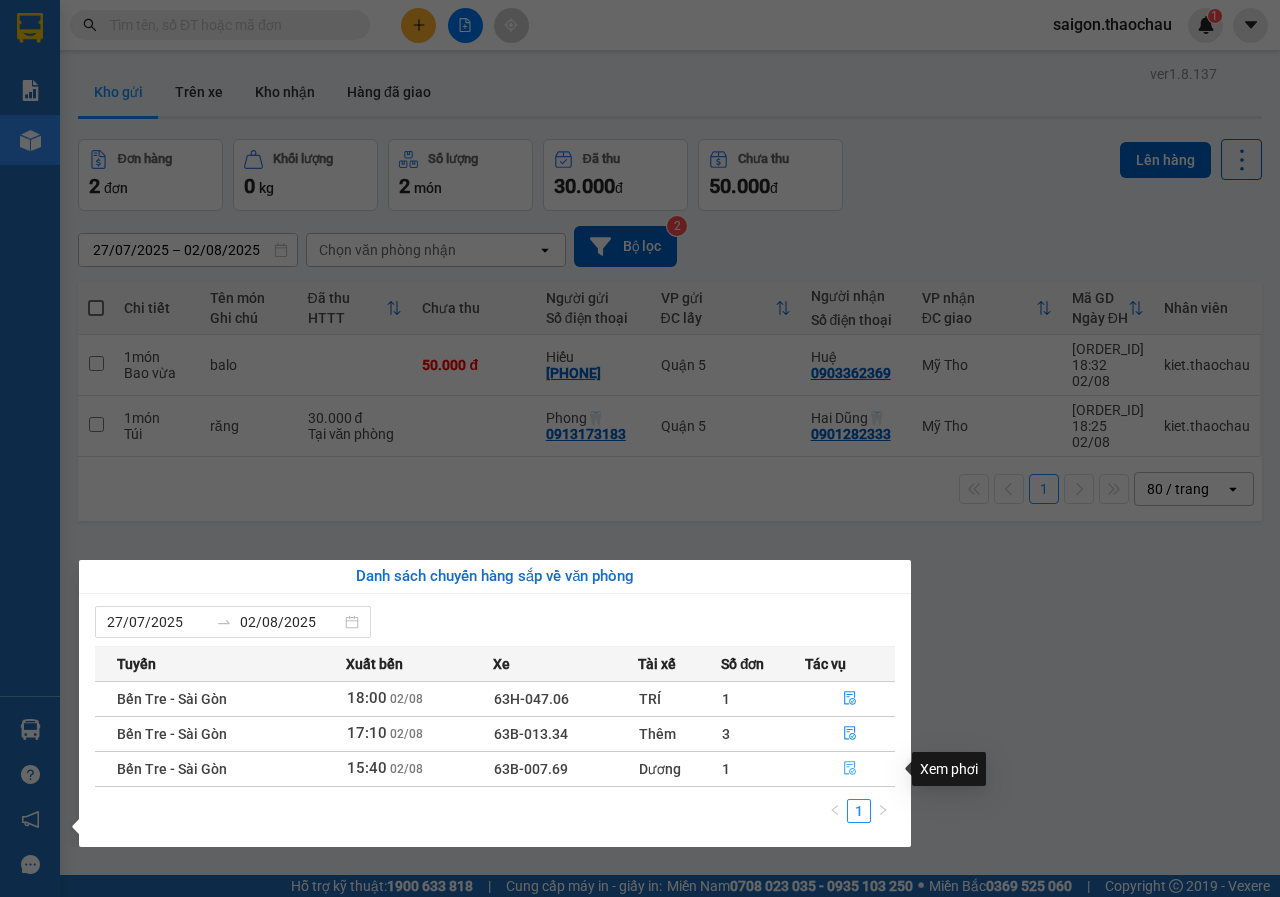 click at bounding box center (850, 769) 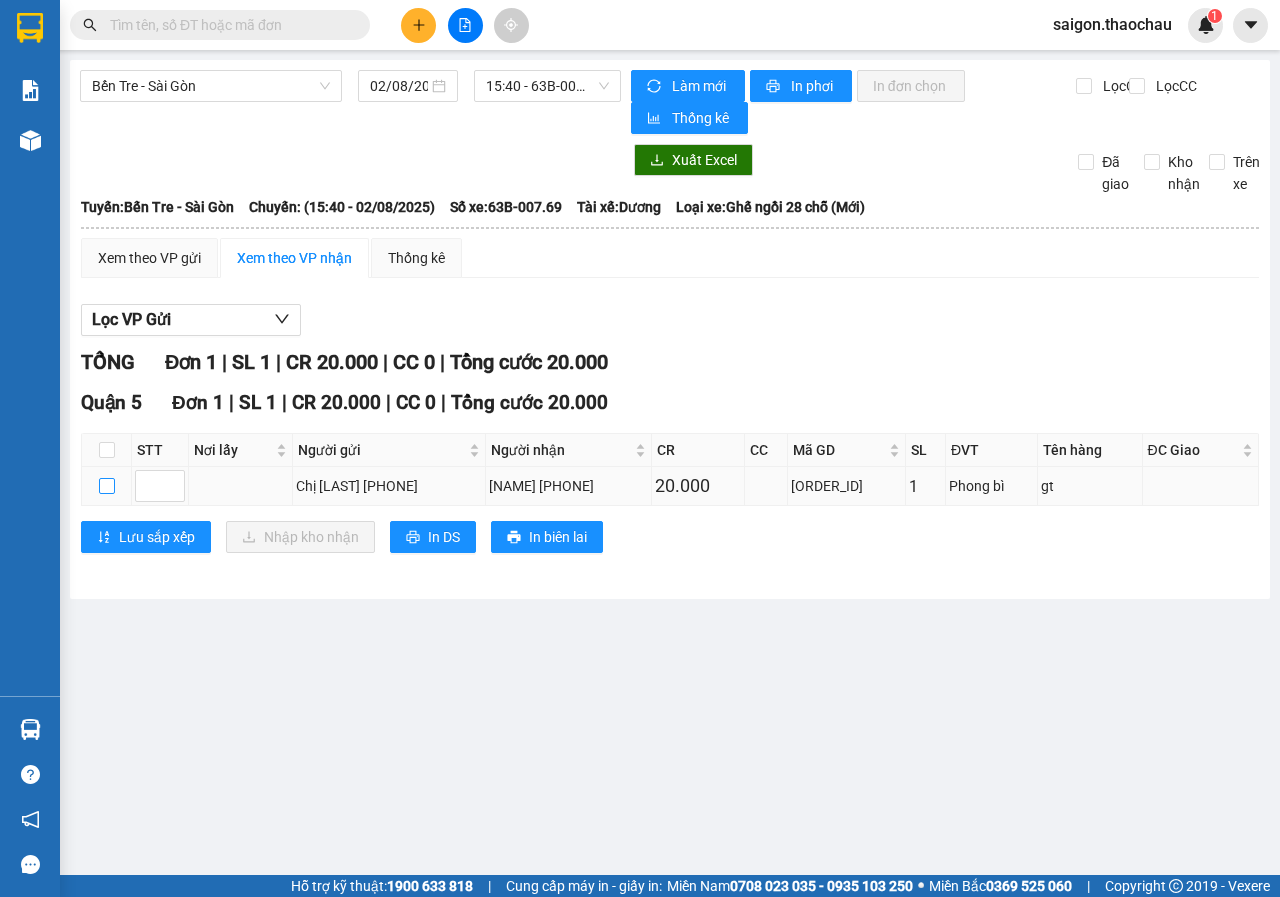 click at bounding box center (107, 486) 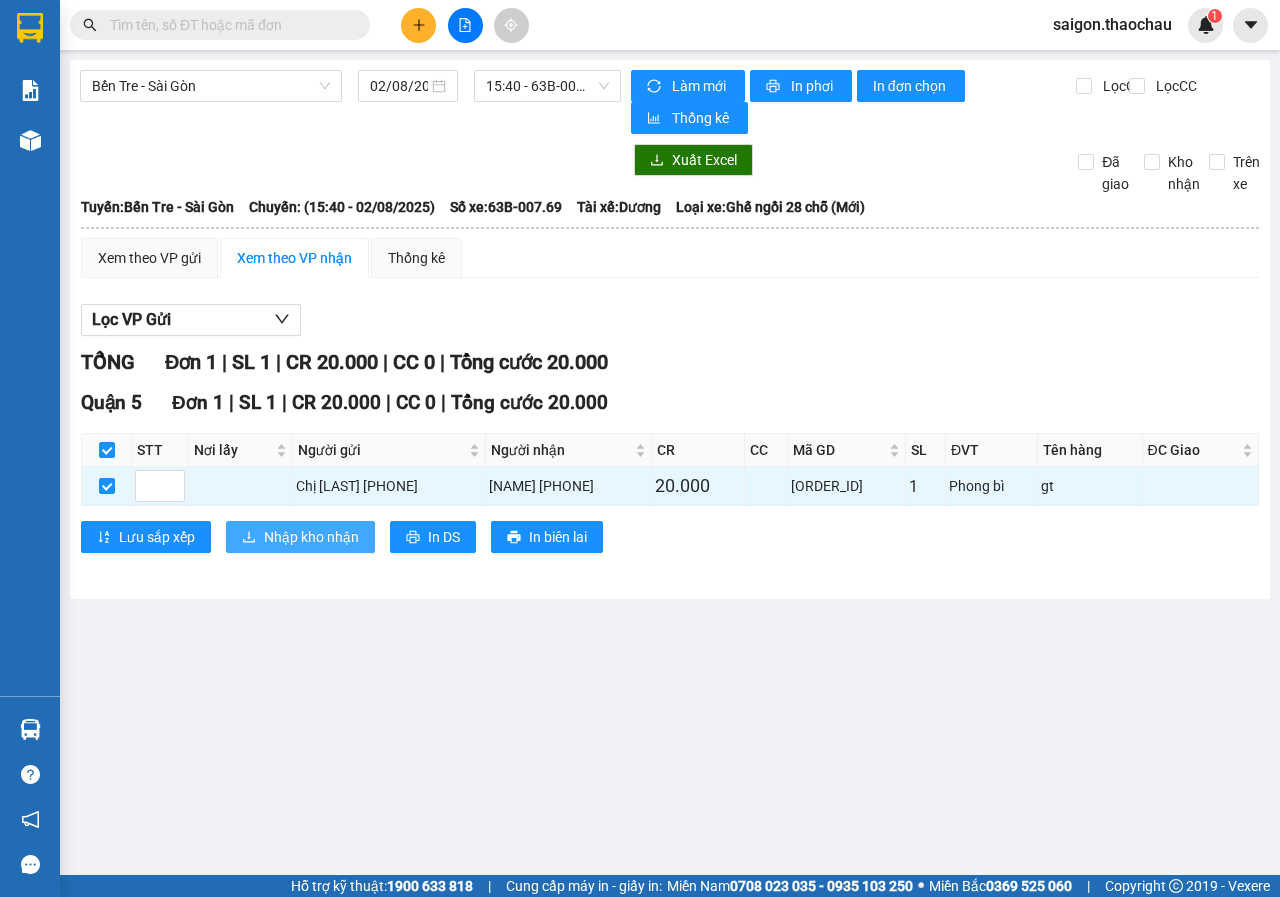 click on "Nhập kho nhận" at bounding box center [311, 537] 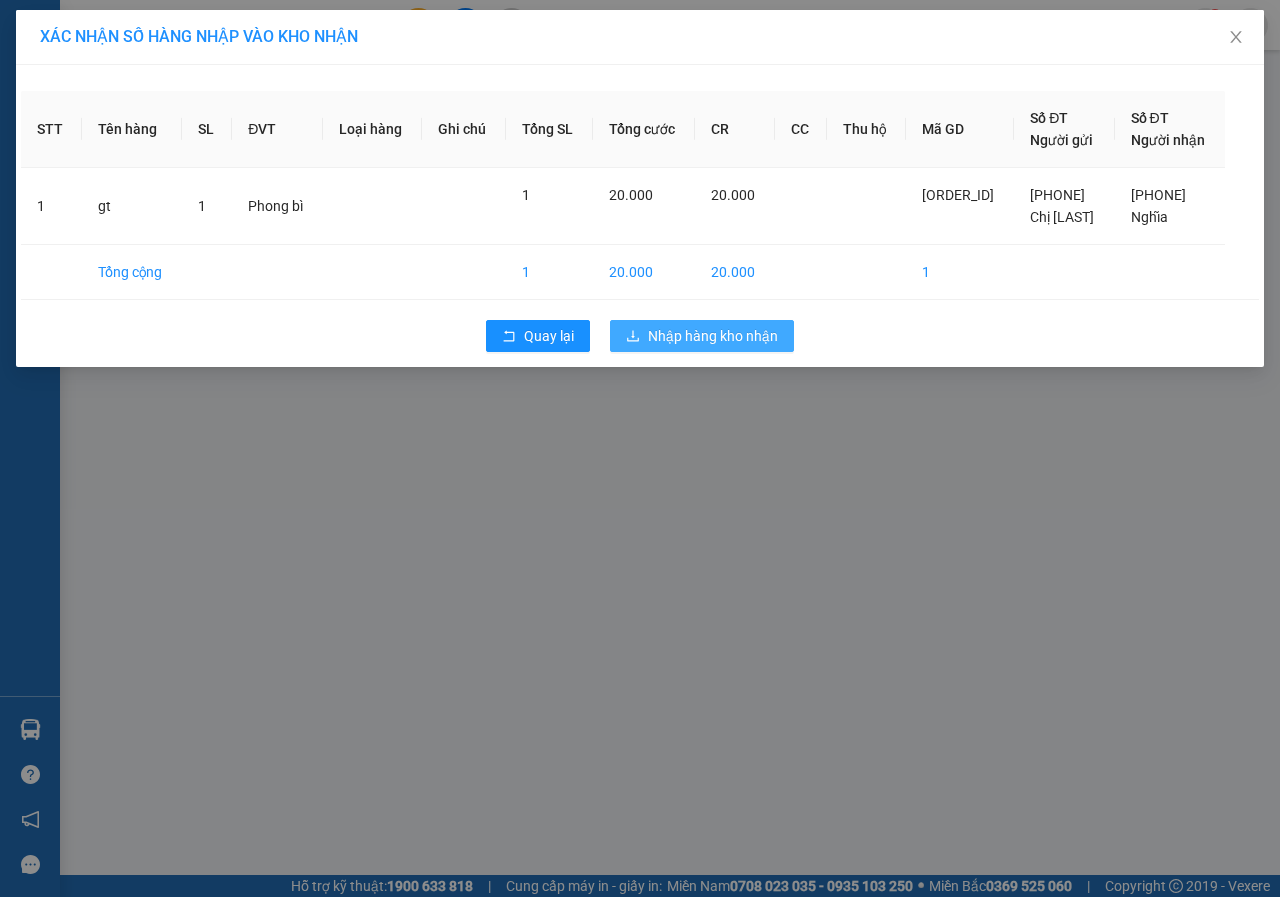 click on "Nhập hàng kho nhận" at bounding box center (713, 336) 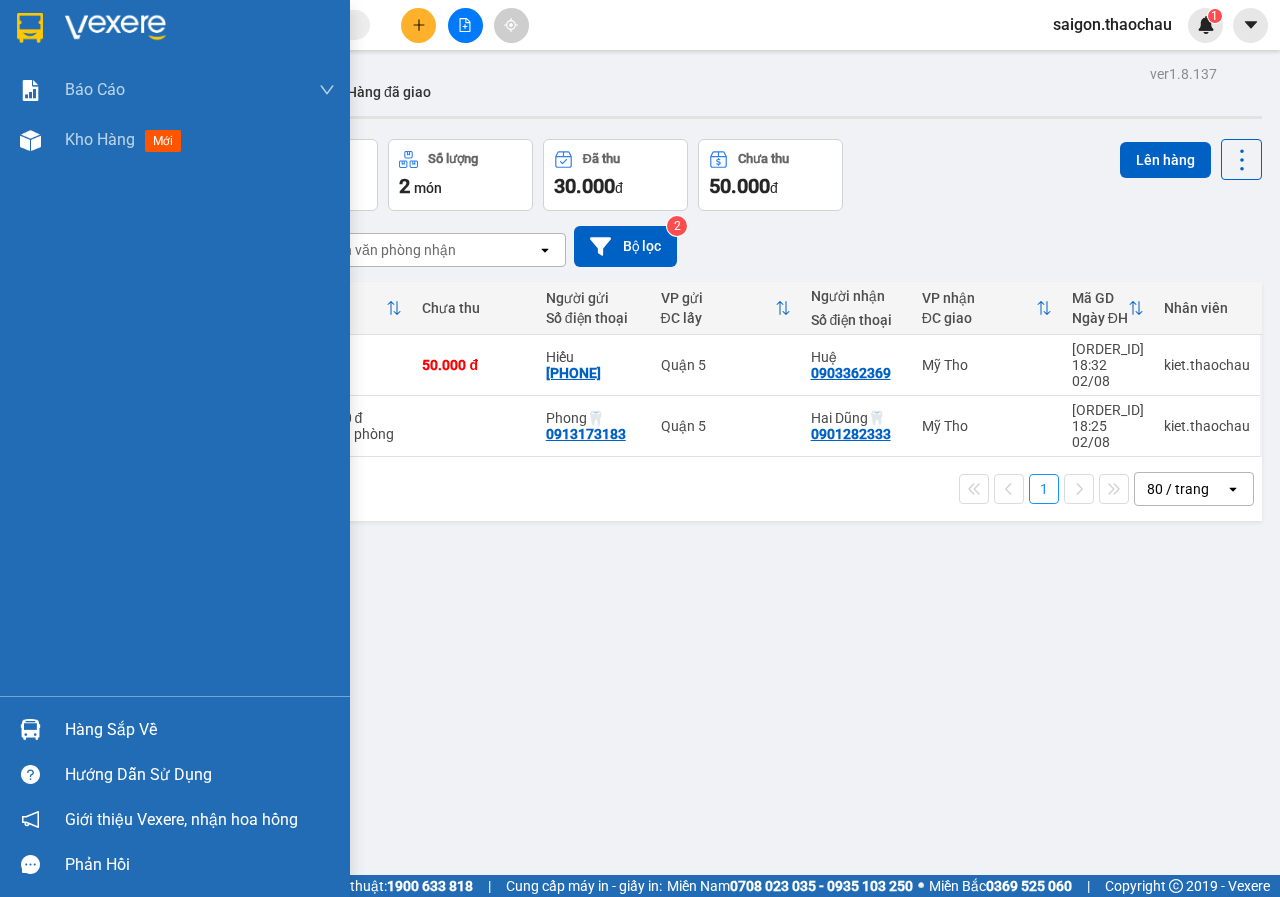 click at bounding box center (30, 729) 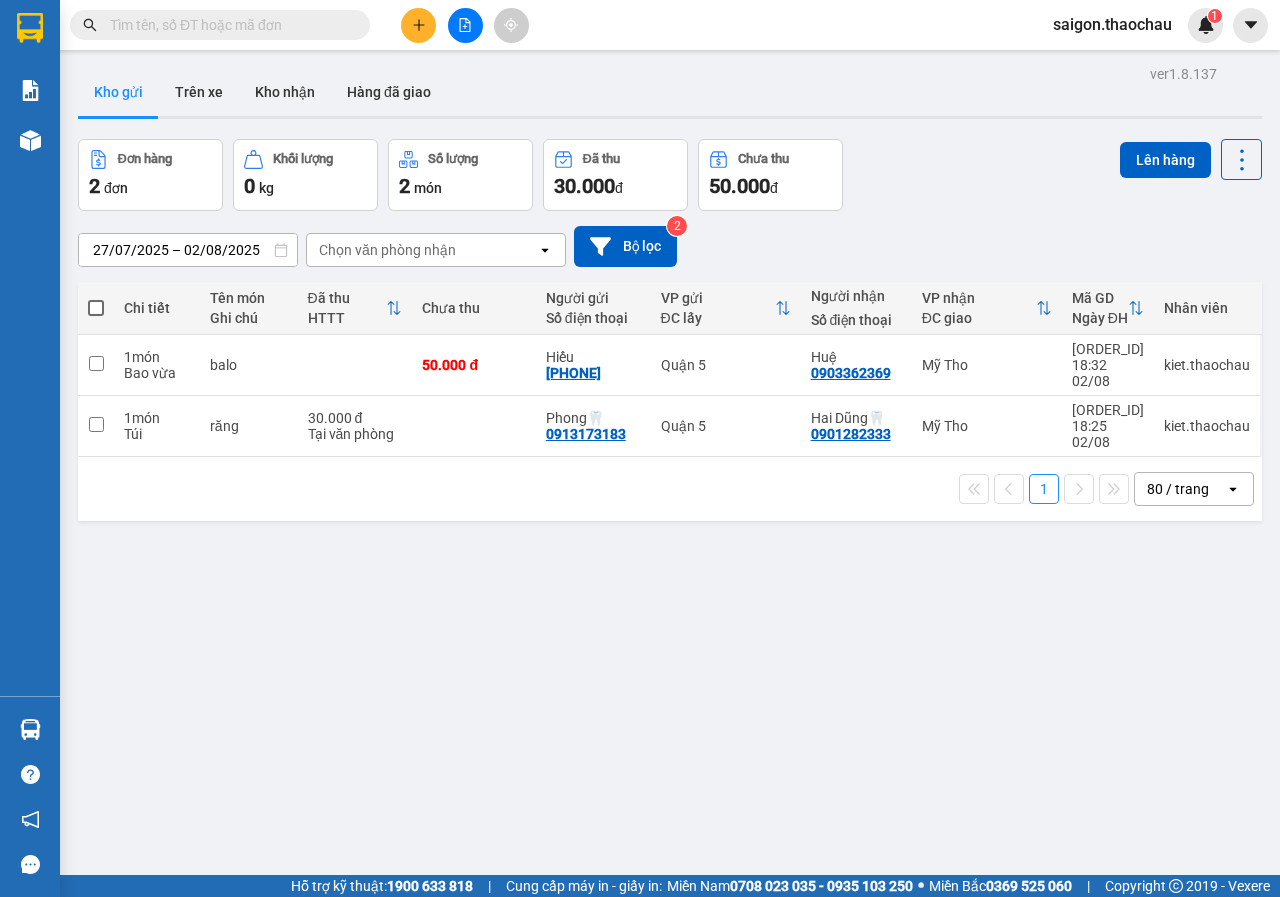 click on "Kết quả tìm kiếm ( 0 )  Bộ lọc  No Data saigon.thaochau 1     Báo cáo Báo cáo dòng tiền (nhân viên)     Kho hàng mới Hàng sắp về Hướng dẫn sử dụng Giới thiệu Vexere, nhận hoa hồng Phản hồi Phần mềm hỗ trợ bạn tốt chứ? ver  1.8.137 Kho gửi Trên xe Kho nhận Hàng đã giao Đơn hàng 2 đơn Khối lượng 0 kg Số lượng 2 món Đã thu 30.000  đ Chưa thu 50.000  đ Lên hàng 27/07/2025 – 02/08/2025 Press the down arrow key to interact with the calendar and select a date. Press the escape button to close the calendar. Selected date range is from 27/07/2025 to 02/08/2025. Chọn văn phòng nhận open Bộ lọc 2 Chi tiết Tên món Ghi chú Đã thu HTTT Chưa thu Người gửi Số điện thoại VP gửi ĐC lấy Người nhận Số điện thoại VP nhận ĐC giao Mã GD Ngày ĐH Nhân viên 1  món Bao vừa balo 50.000 đ Hiếu 0775599969 Quận 5 Huệ 0903362369 Mỹ Tho Q52508020108 18:32 02/08 kiet.thaochau 1 Túi" at bounding box center (640, 448) 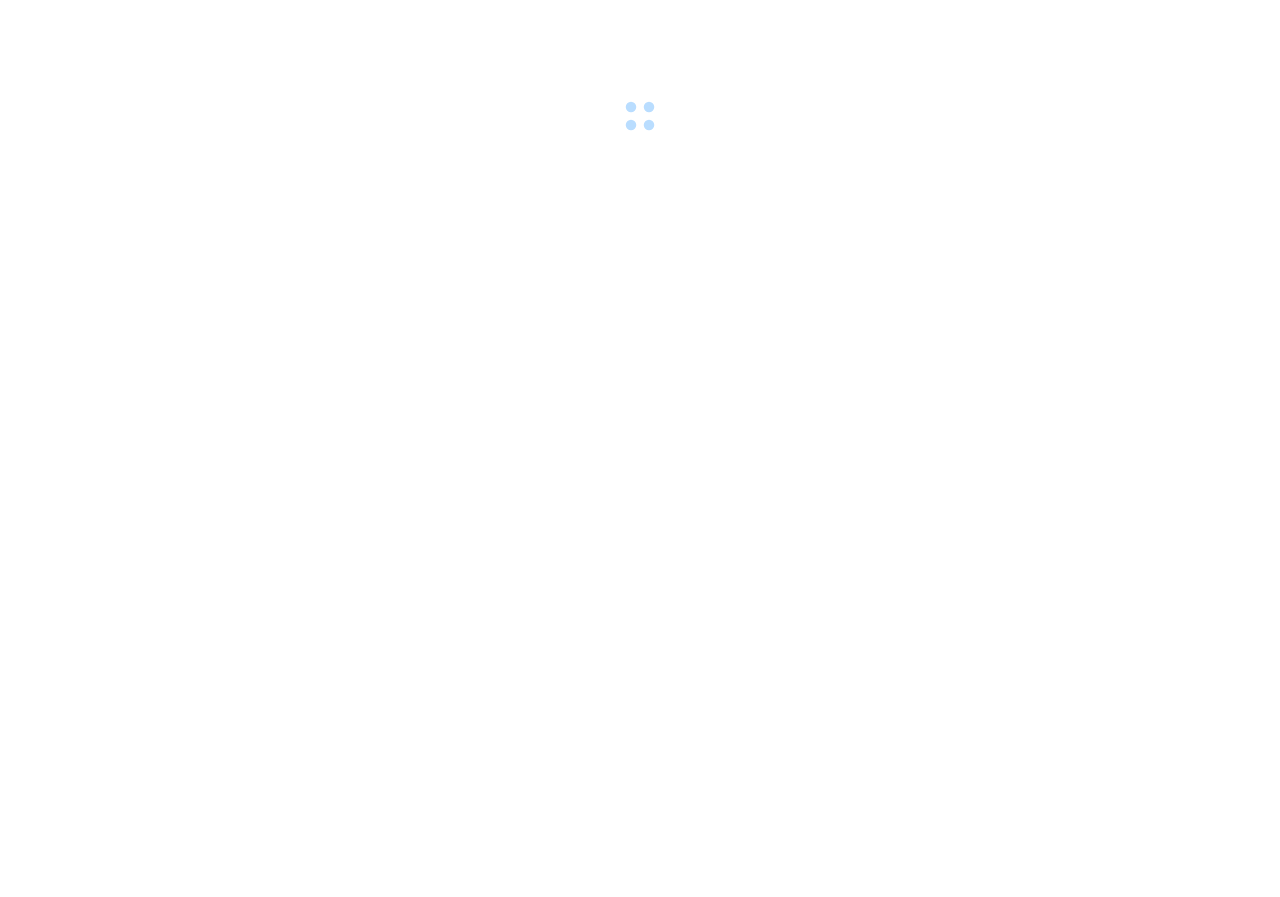 scroll, scrollTop: 0, scrollLeft: 0, axis: both 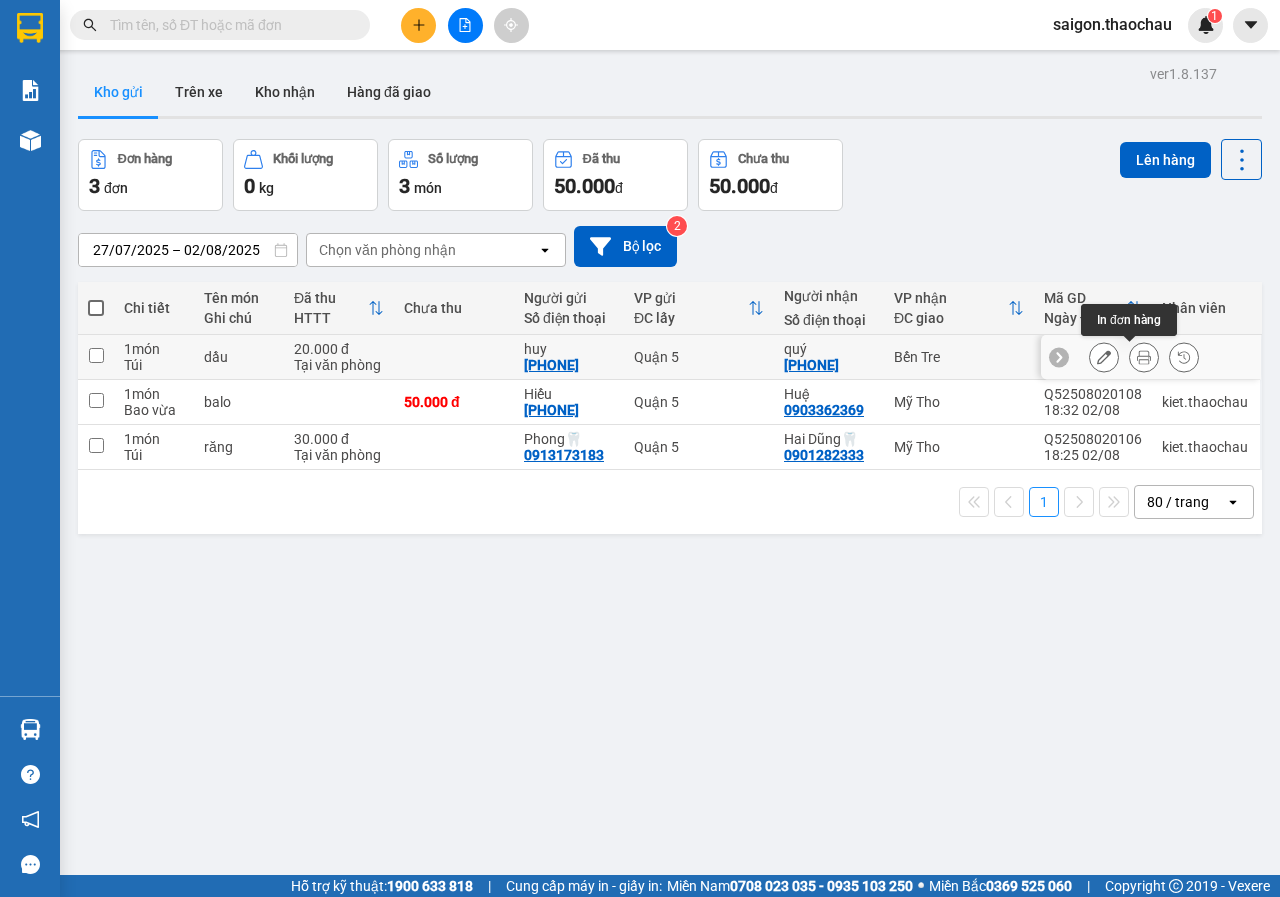 click at bounding box center [1144, 357] 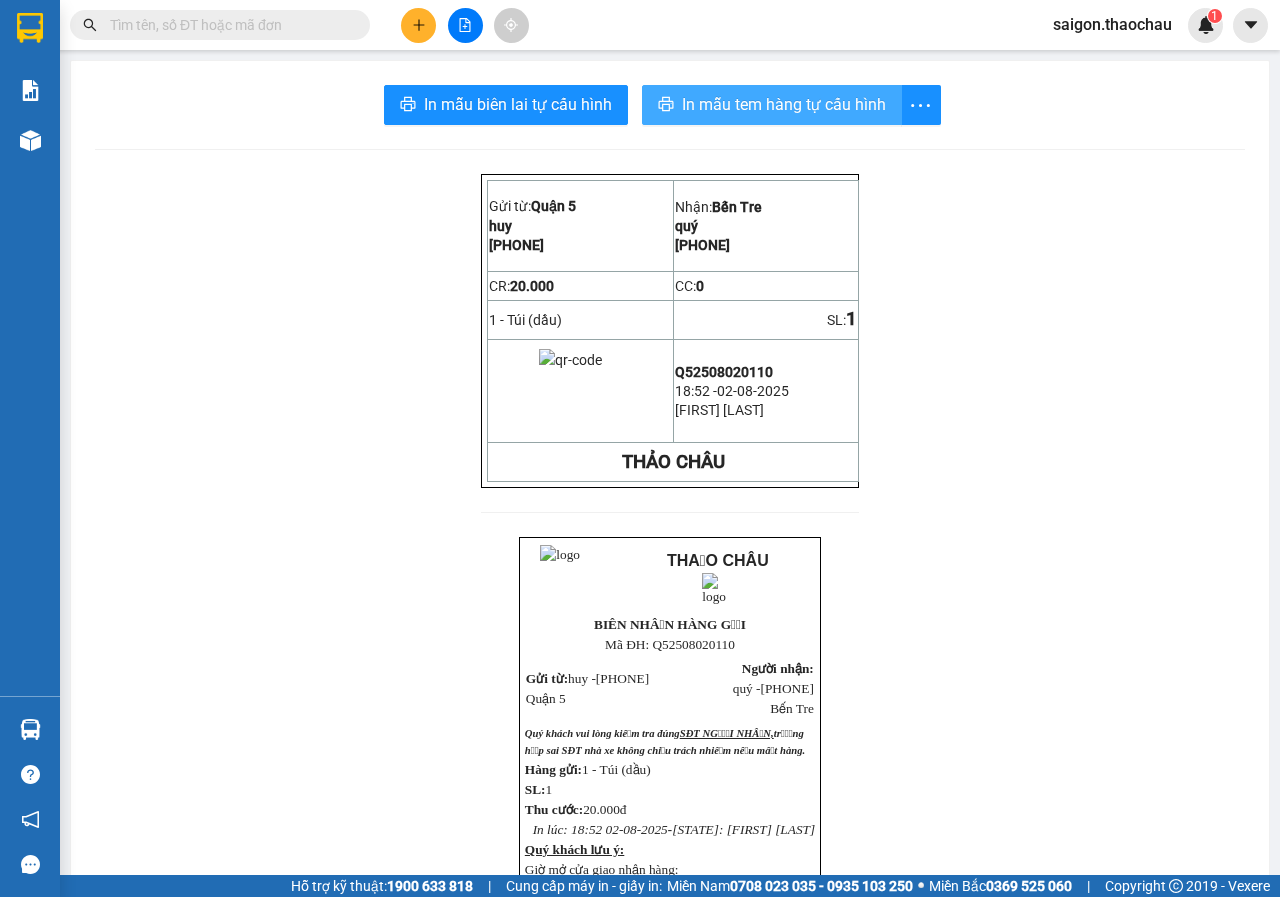 click on "In mẫu tem hàng tự cấu hình" at bounding box center (784, 104) 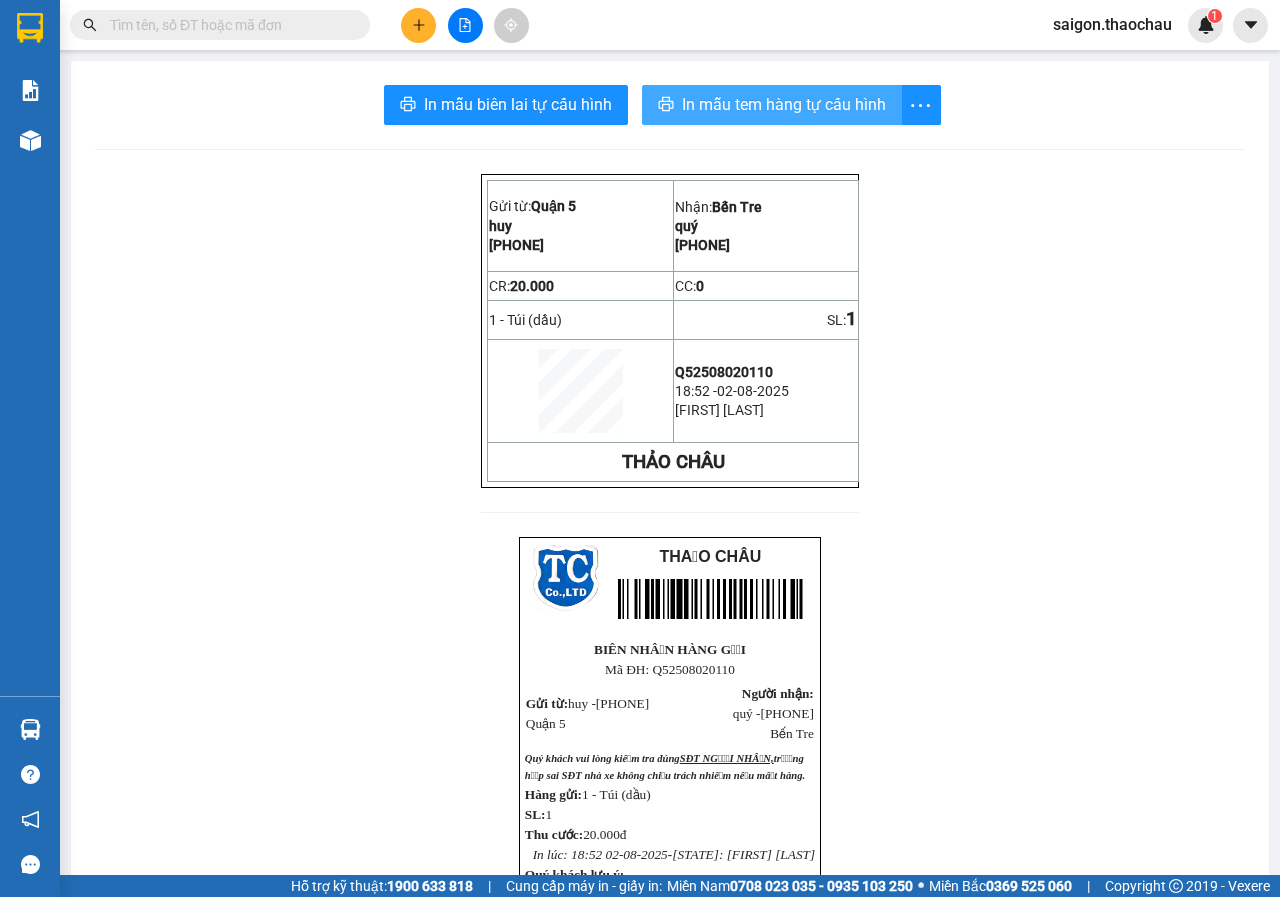 scroll, scrollTop: 0, scrollLeft: 0, axis: both 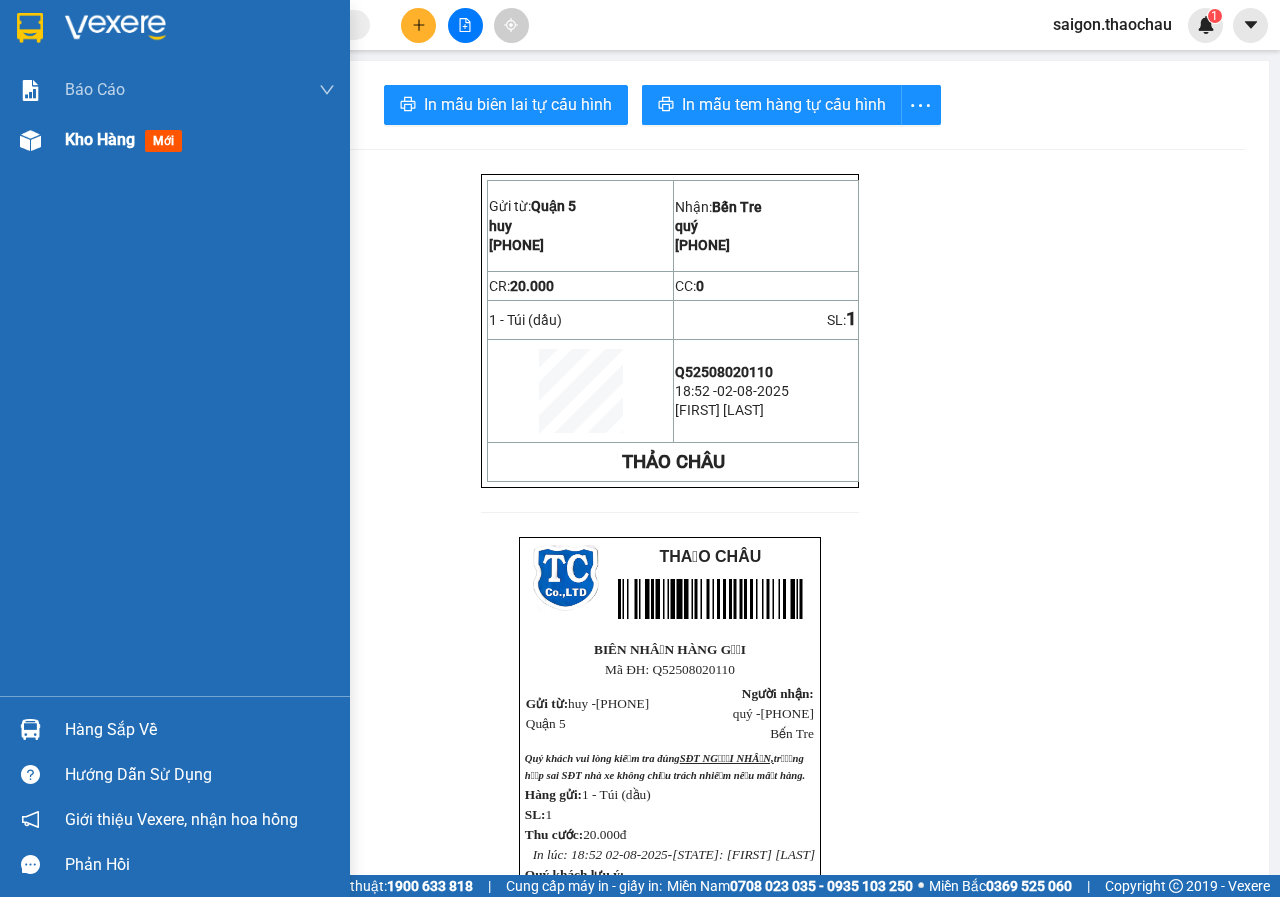 click on "Kho hàng mới" at bounding box center [175, 140] 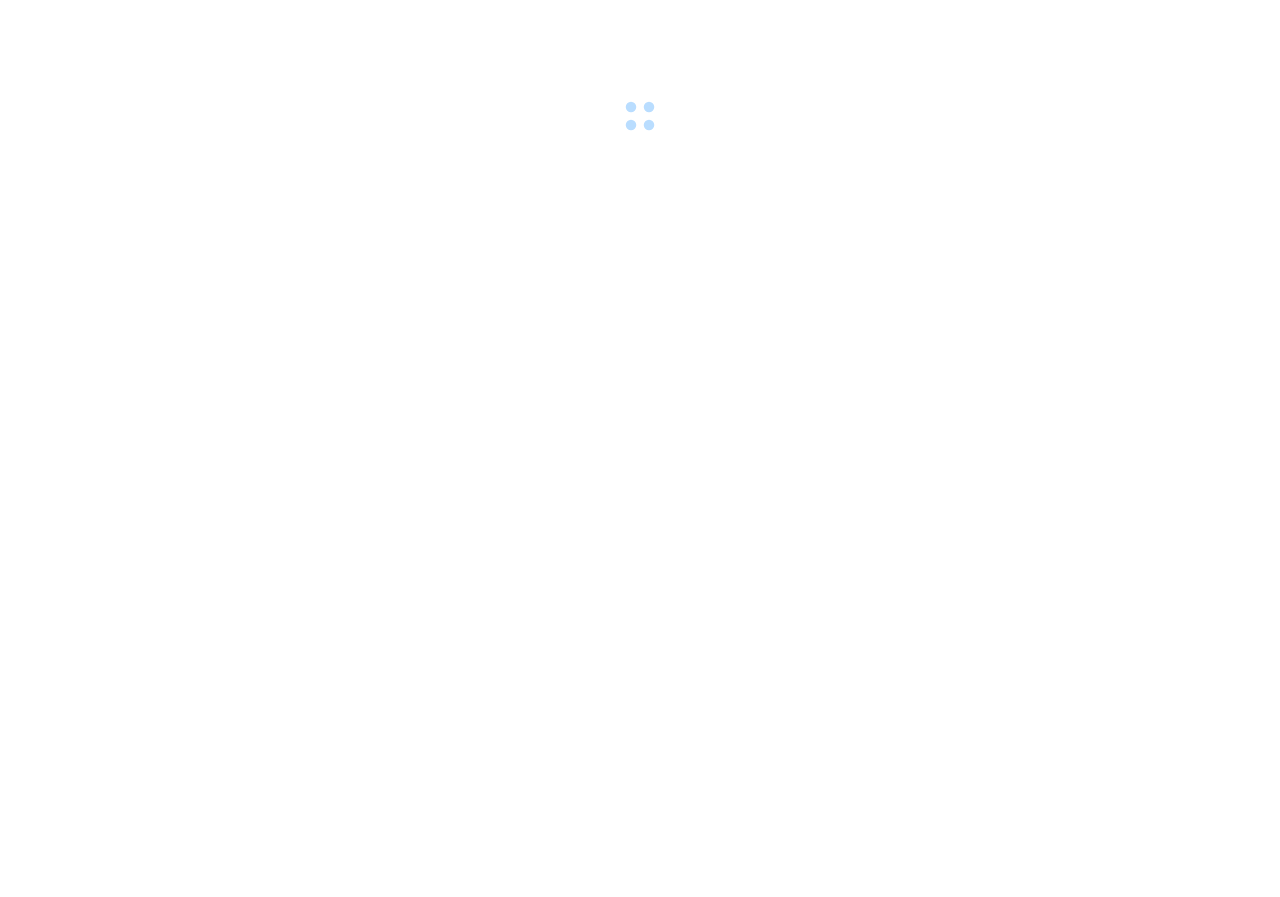 scroll, scrollTop: 0, scrollLeft: 0, axis: both 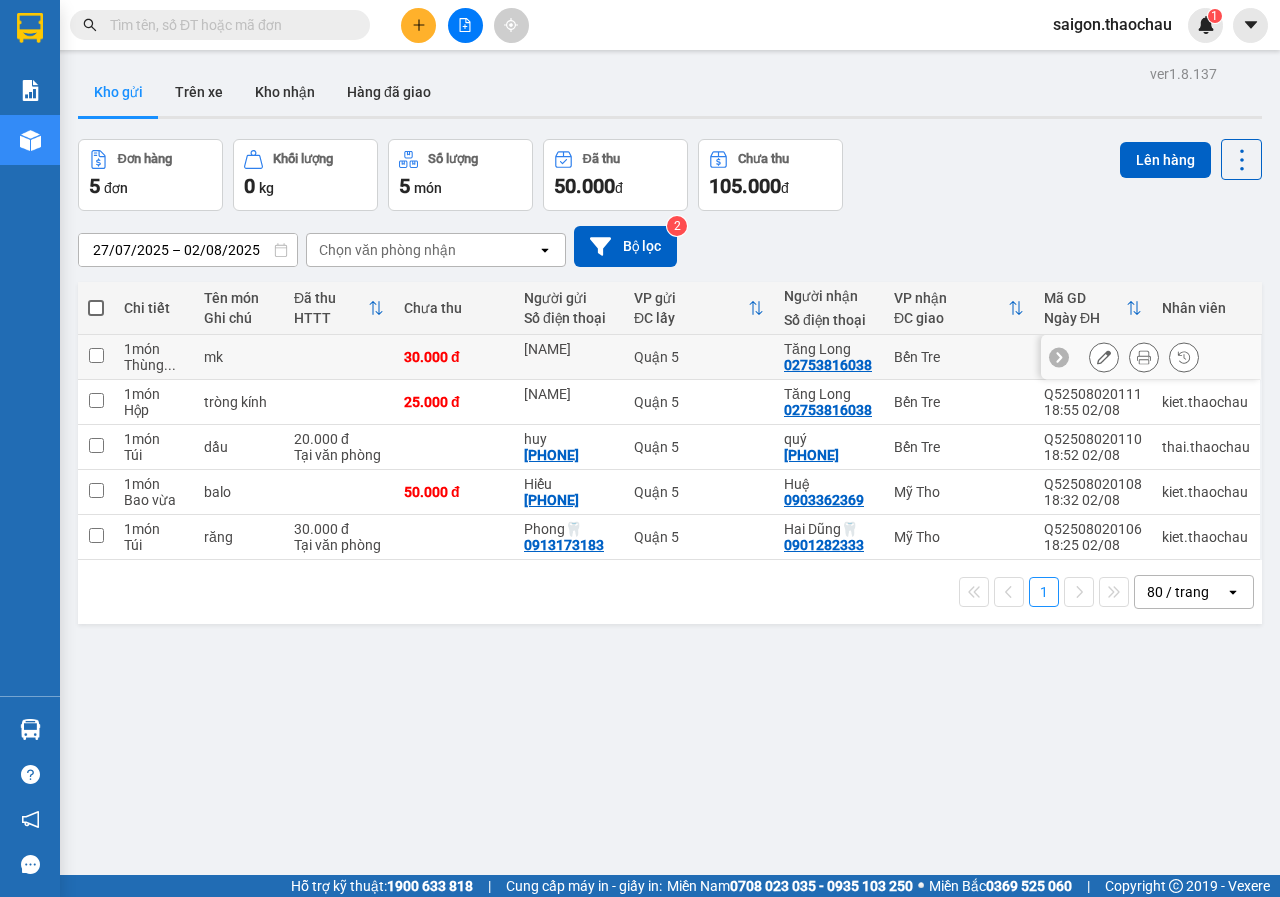 click 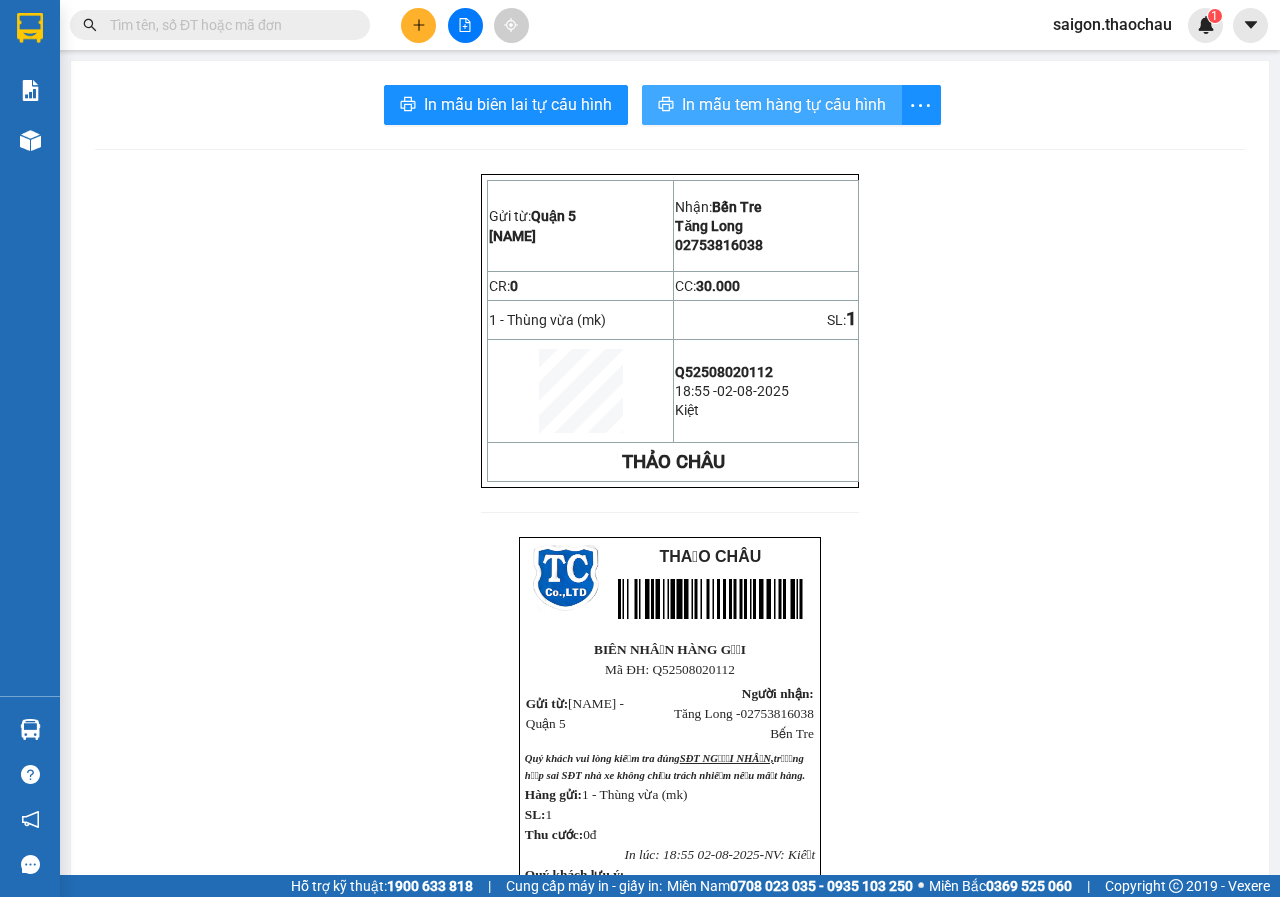 click on "In mẫu tem hàng tự cấu hình" at bounding box center (784, 104) 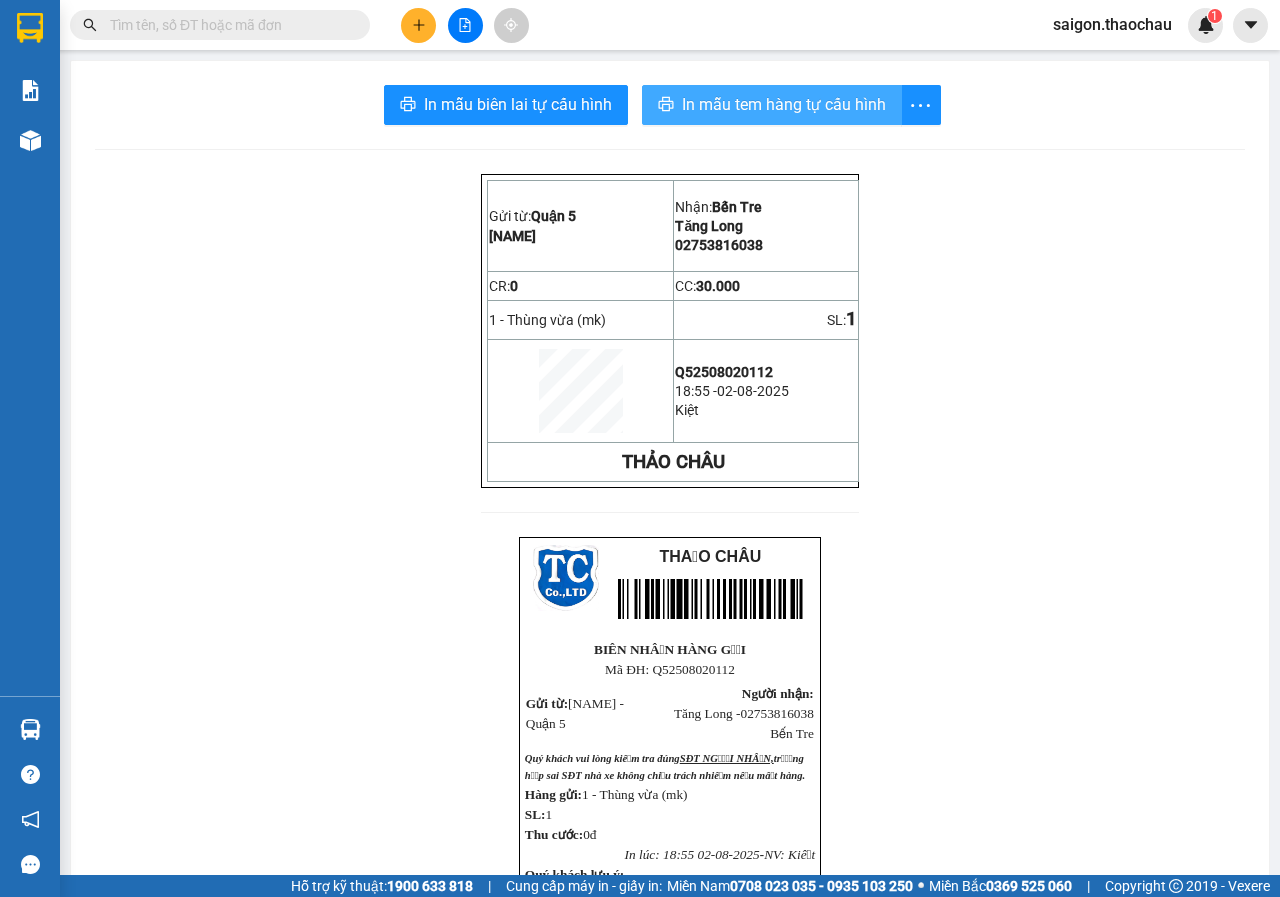 scroll, scrollTop: 0, scrollLeft: 0, axis: both 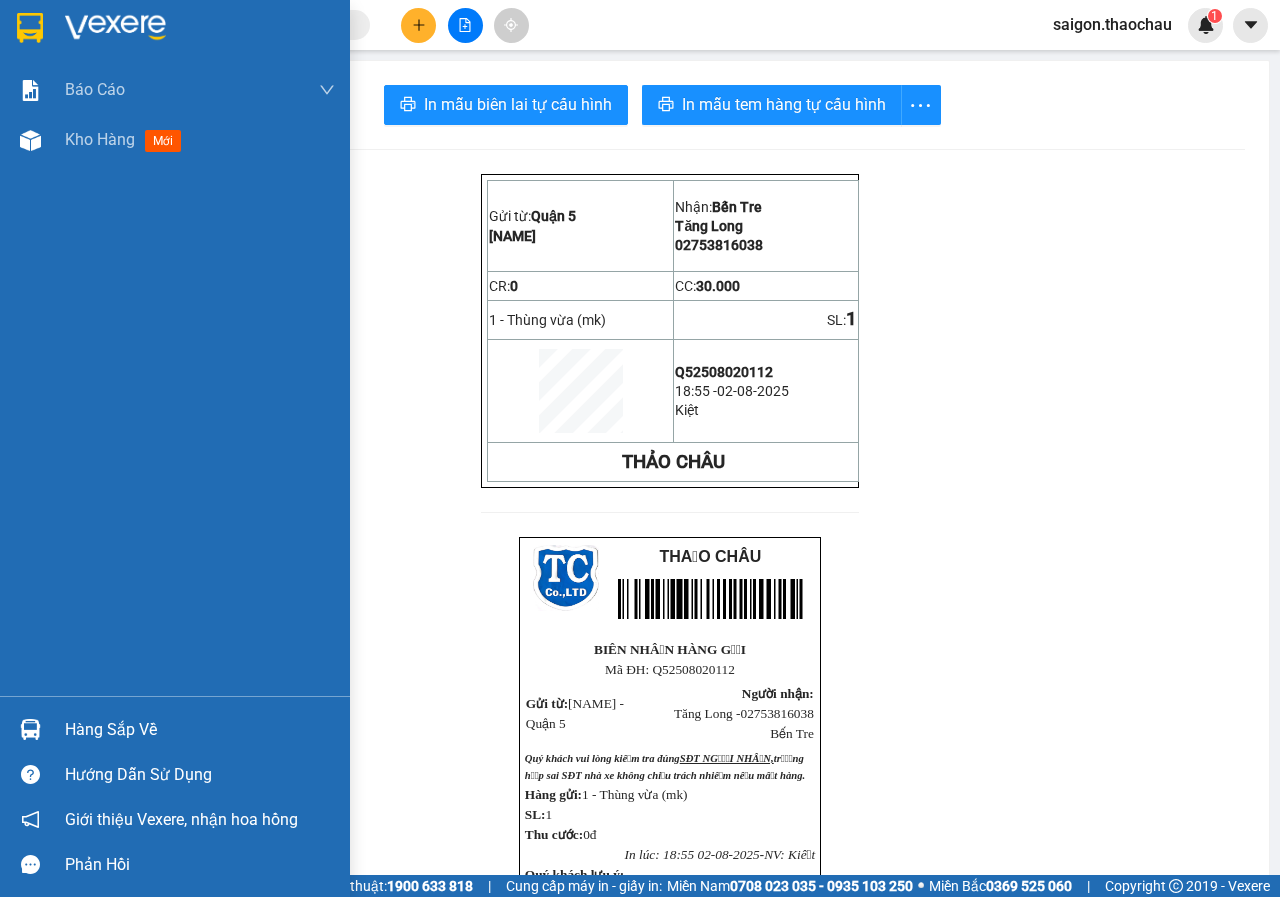 click on "Báo cáo Báo cáo dòng tiền (nhân viên)     Kho hàng mới" at bounding box center (175, 380) 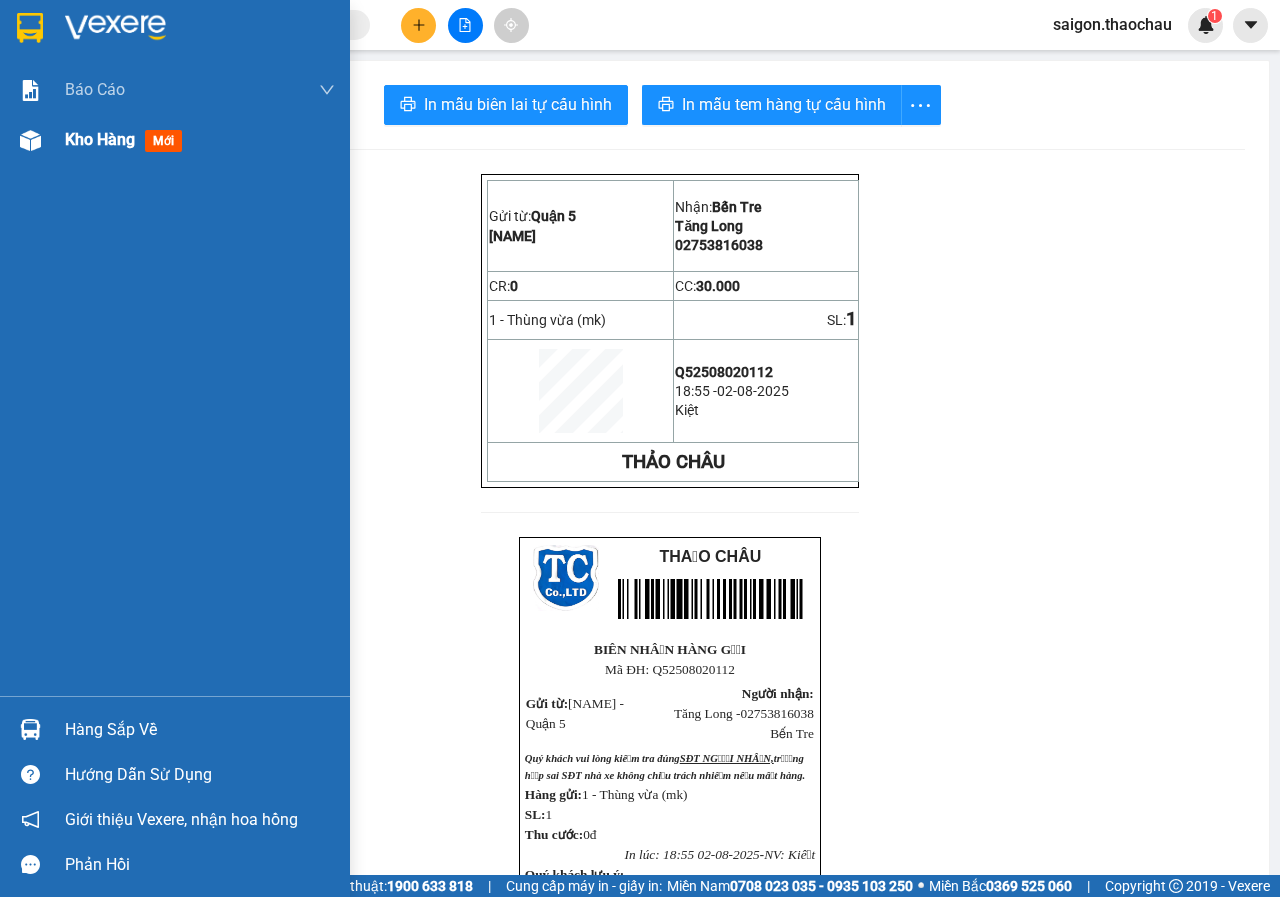 click on "Kho hàng mới" at bounding box center [175, 140] 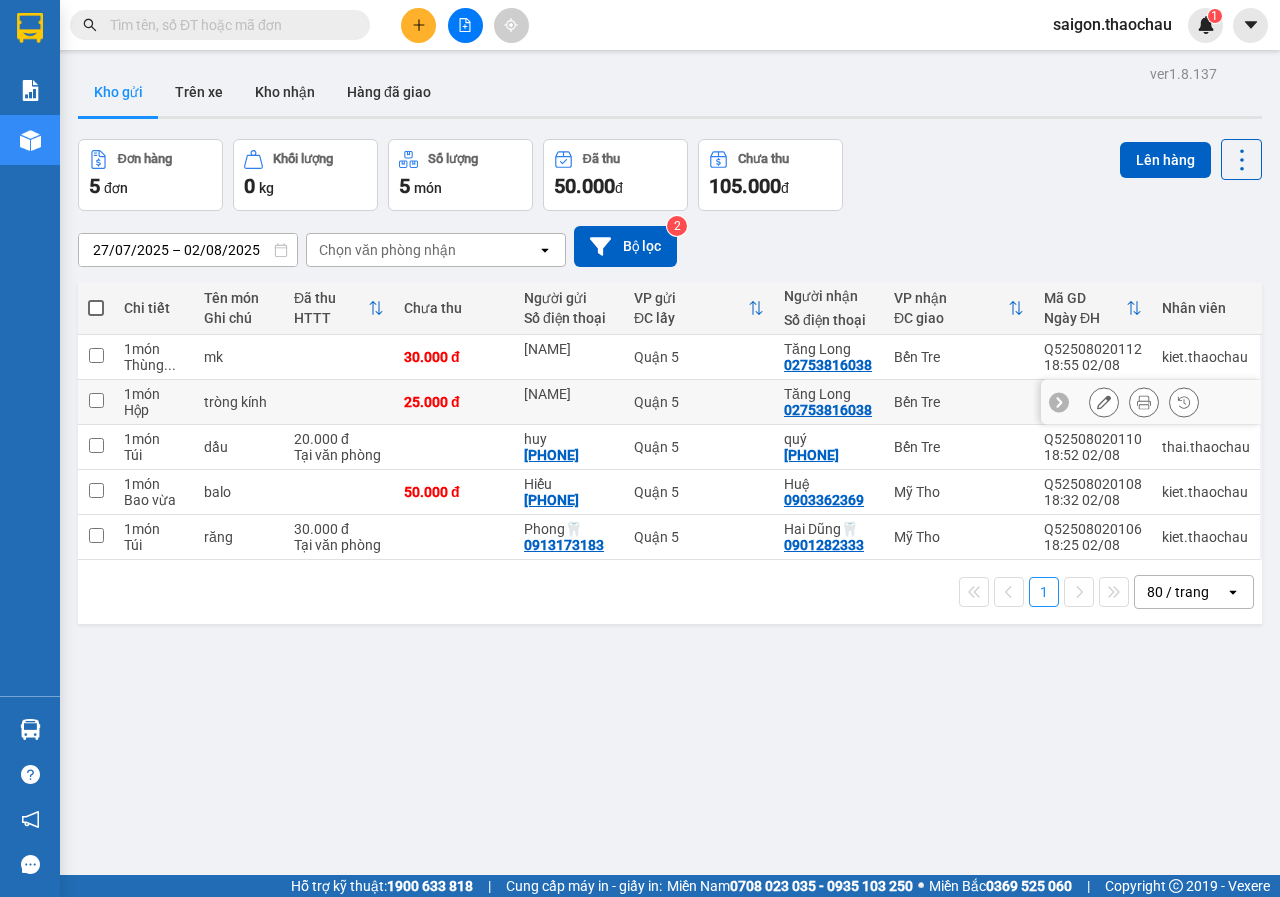 click 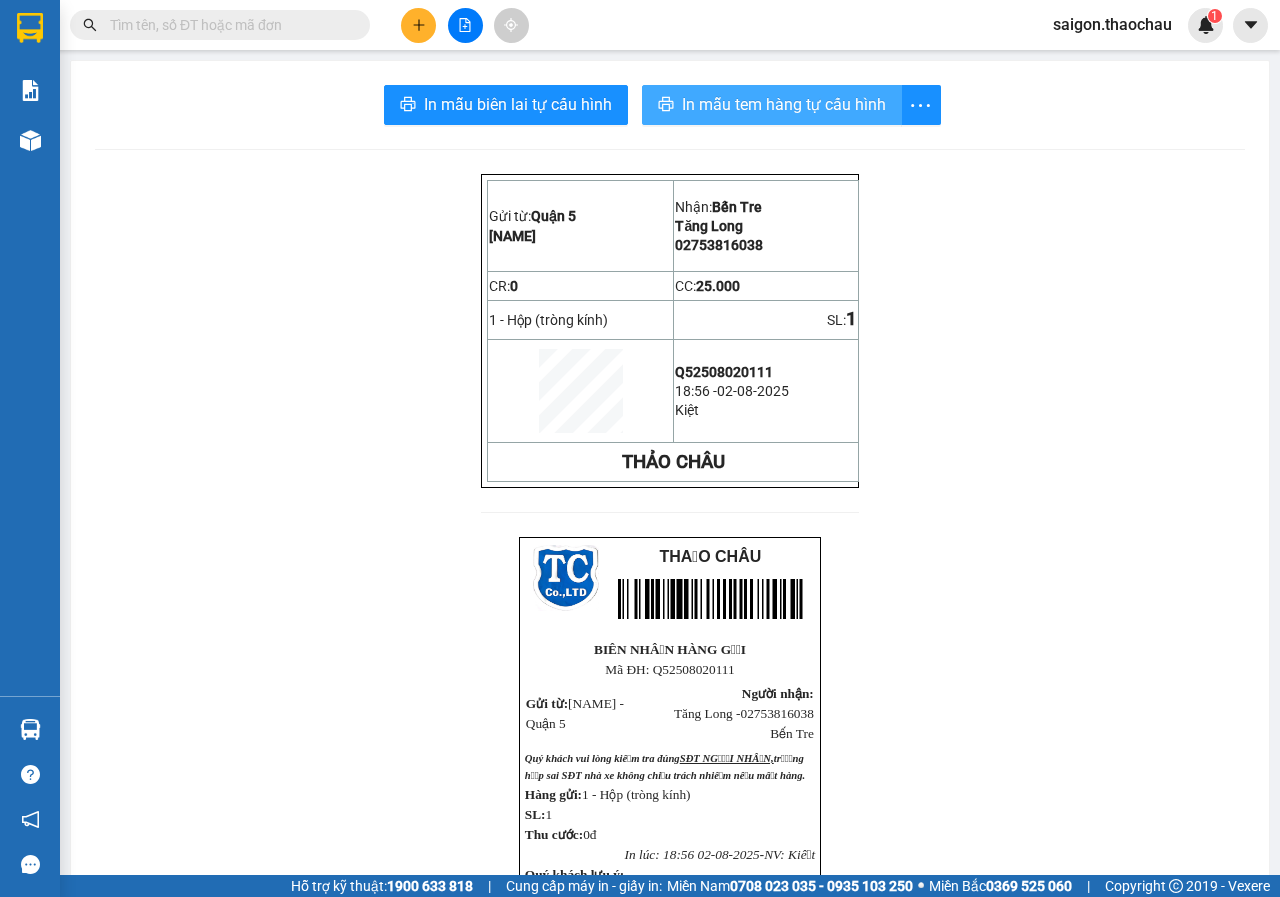 click on "In mẫu tem hàng tự cấu hình" at bounding box center [784, 104] 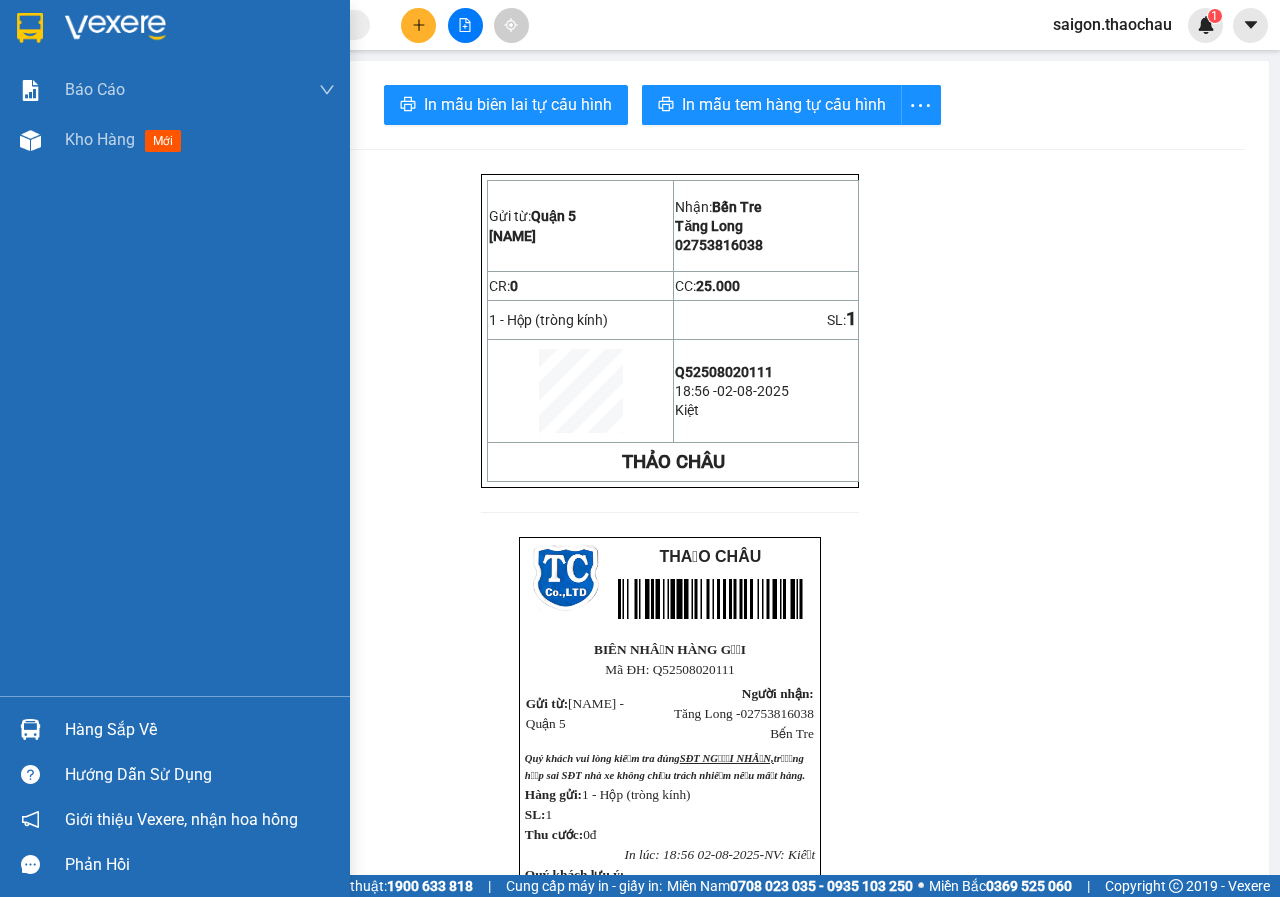 click at bounding box center [30, 729] 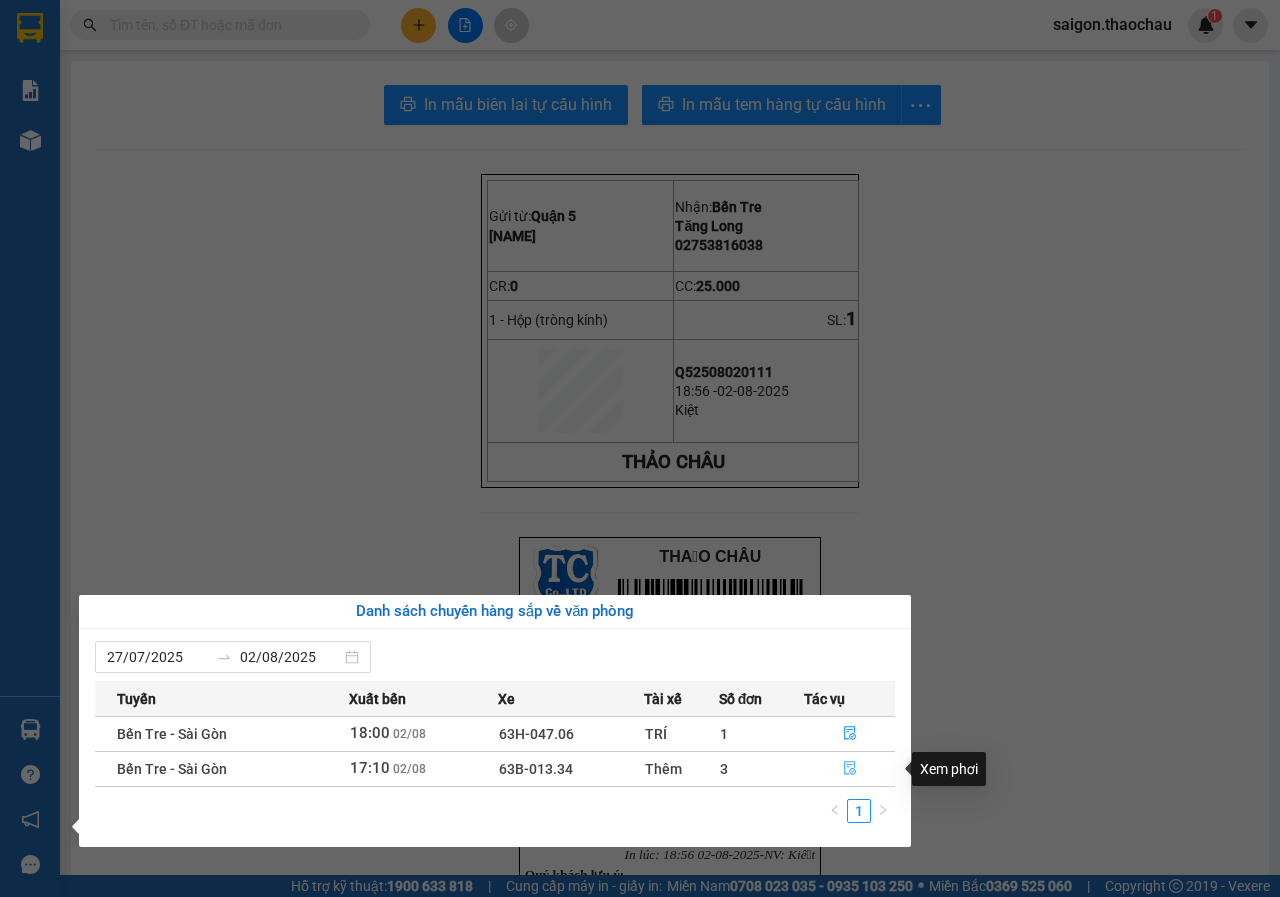 click at bounding box center (850, 769) 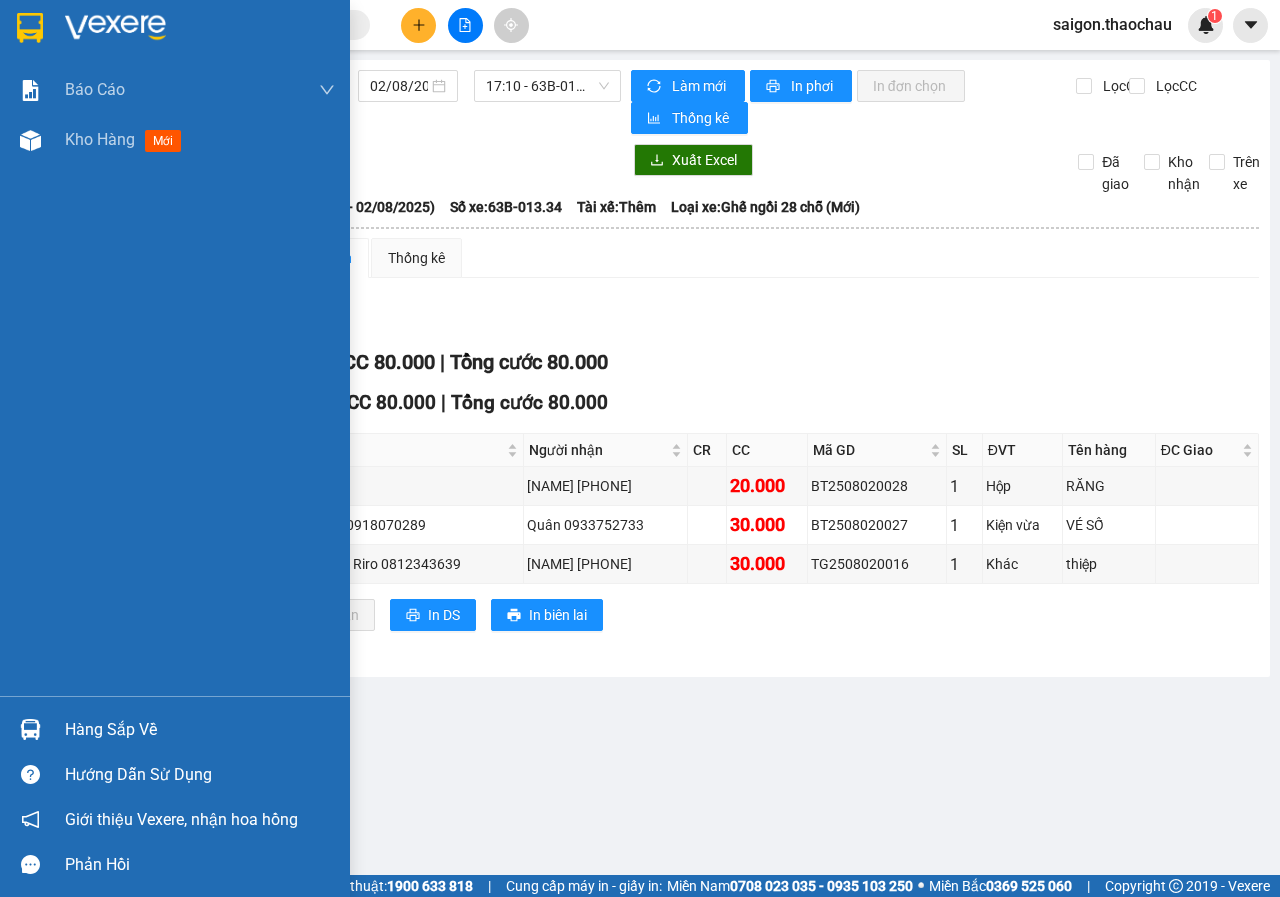 click on "Hàng sắp về" at bounding box center (175, 729) 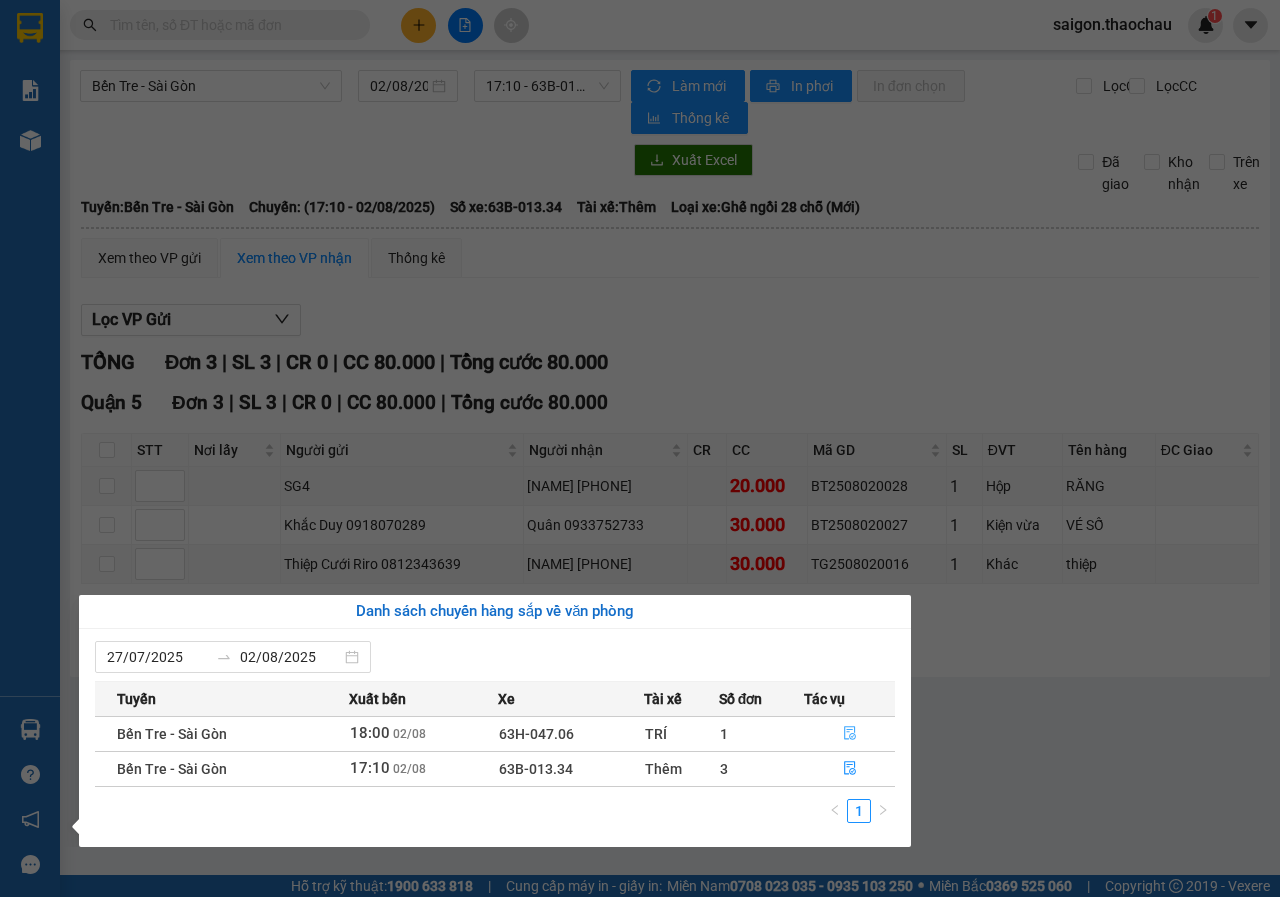 click 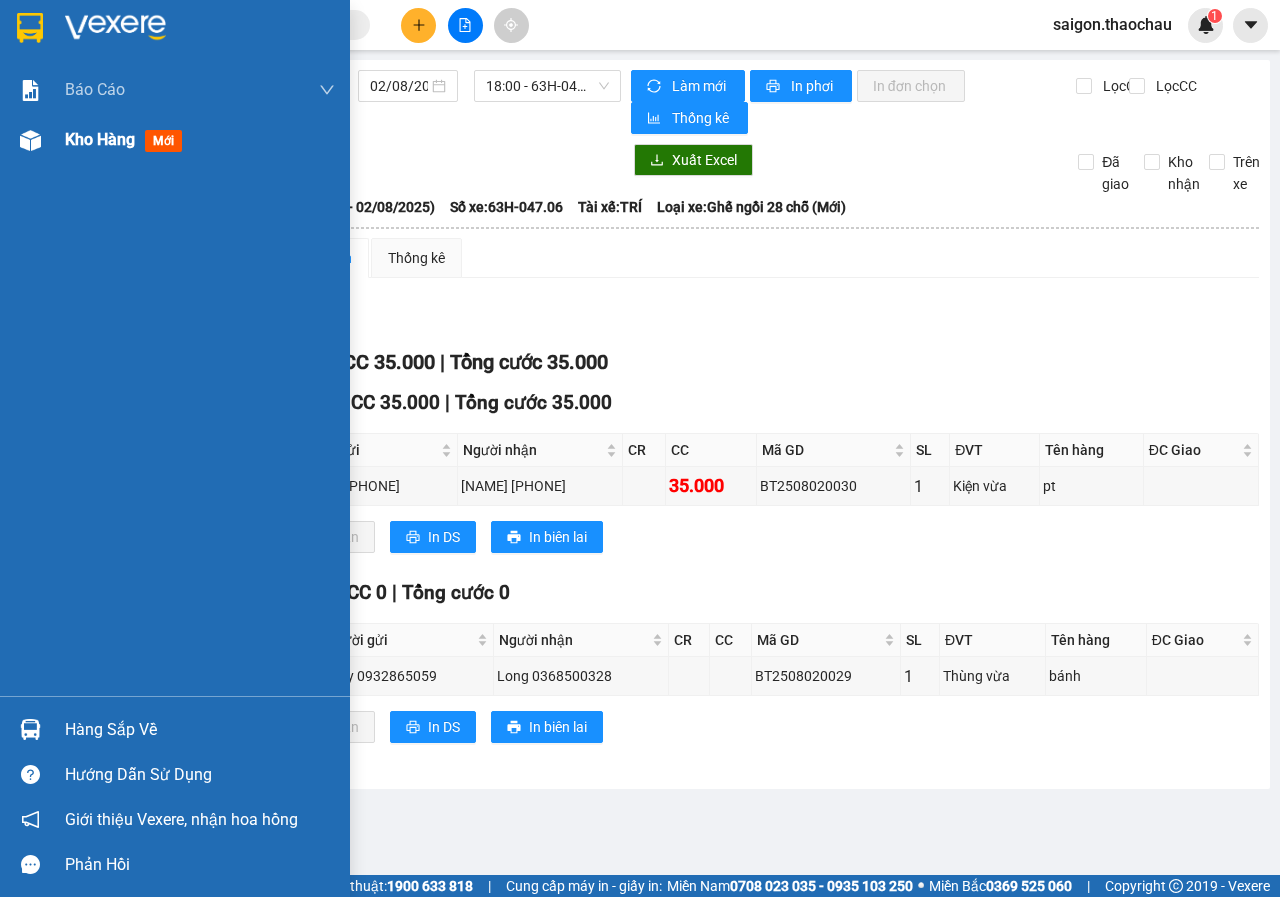 click on "Kho hàng mới" at bounding box center [200, 140] 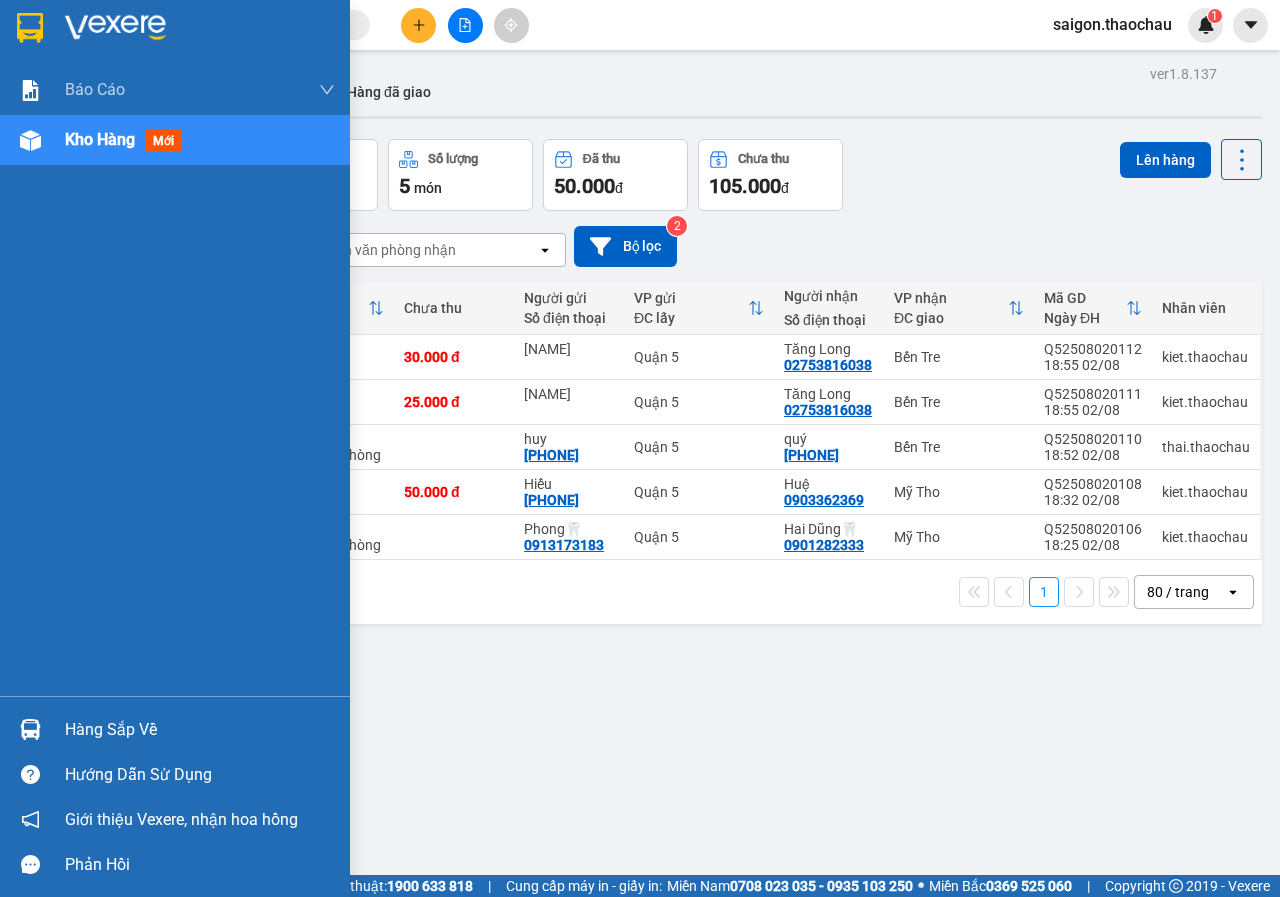 click on "Hàng sắp về" at bounding box center (200, 730) 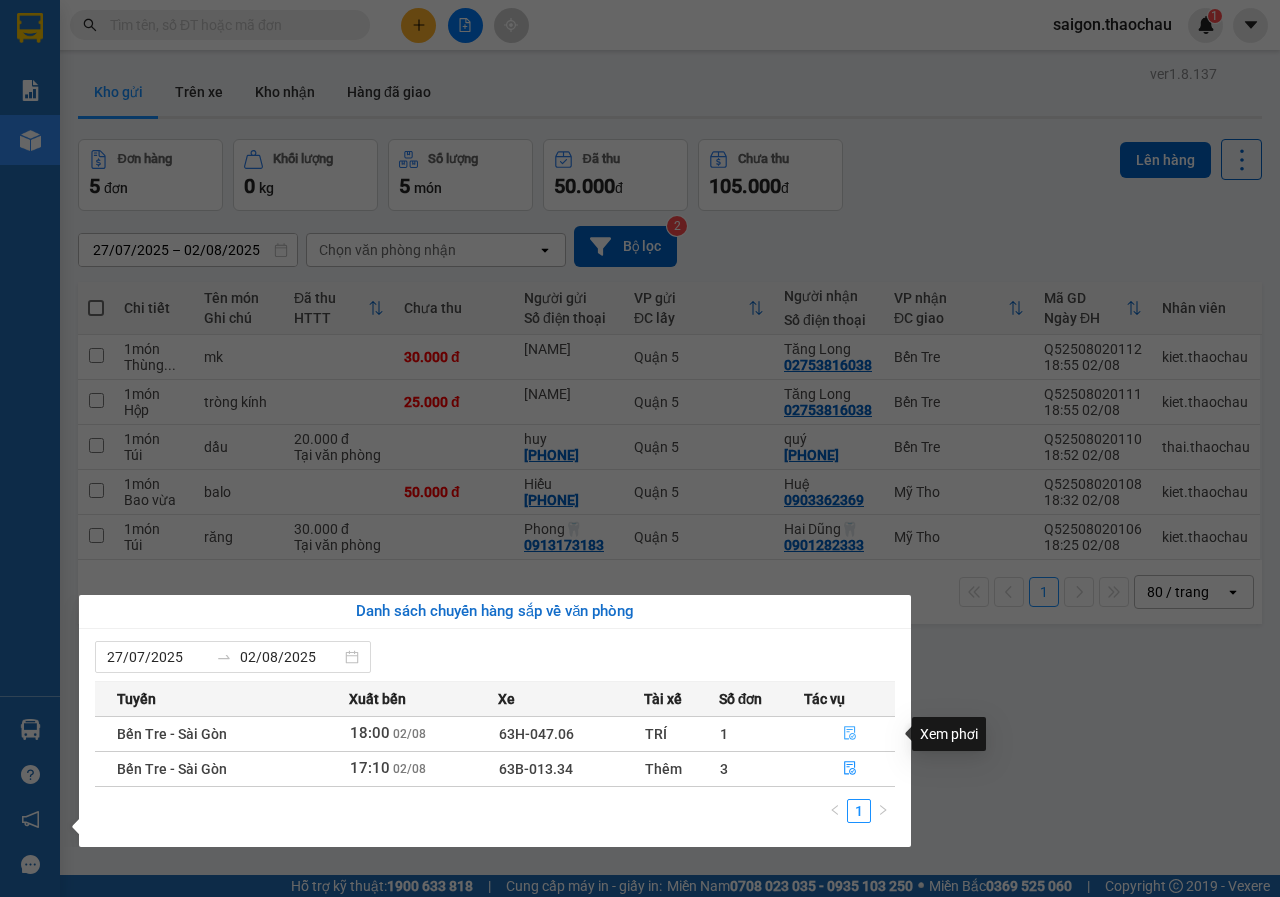 click 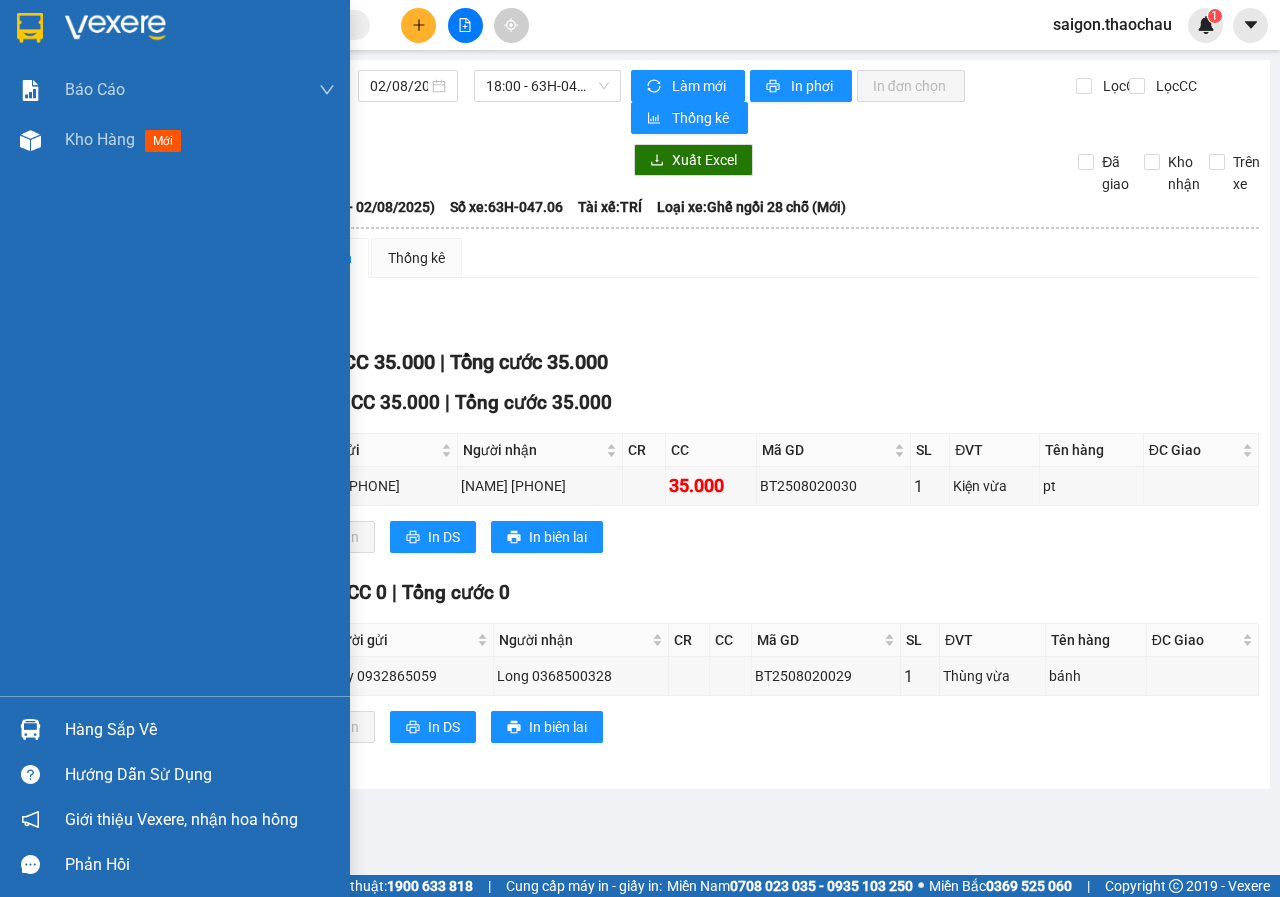 click on "Hàng sắp về" at bounding box center (175, 729) 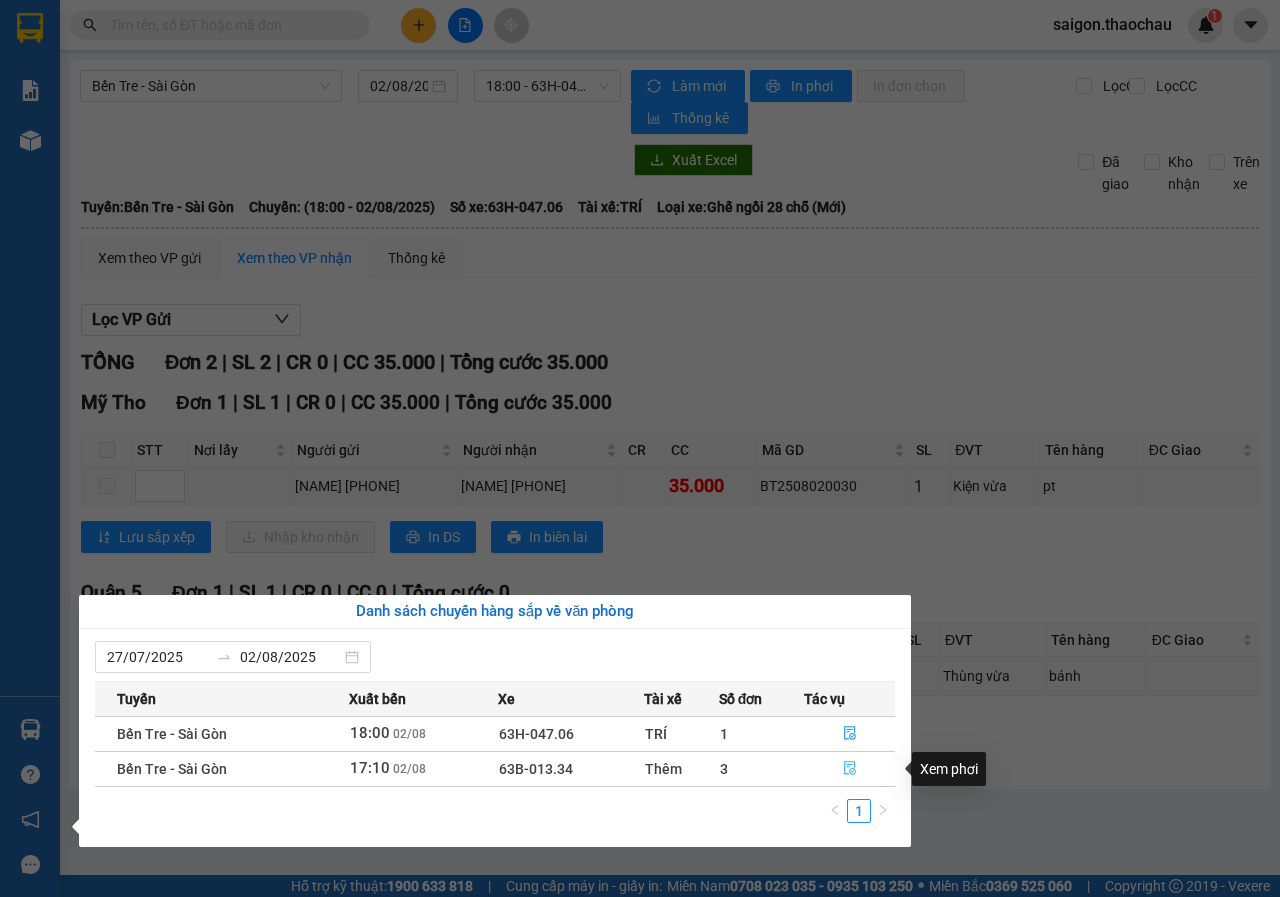 click 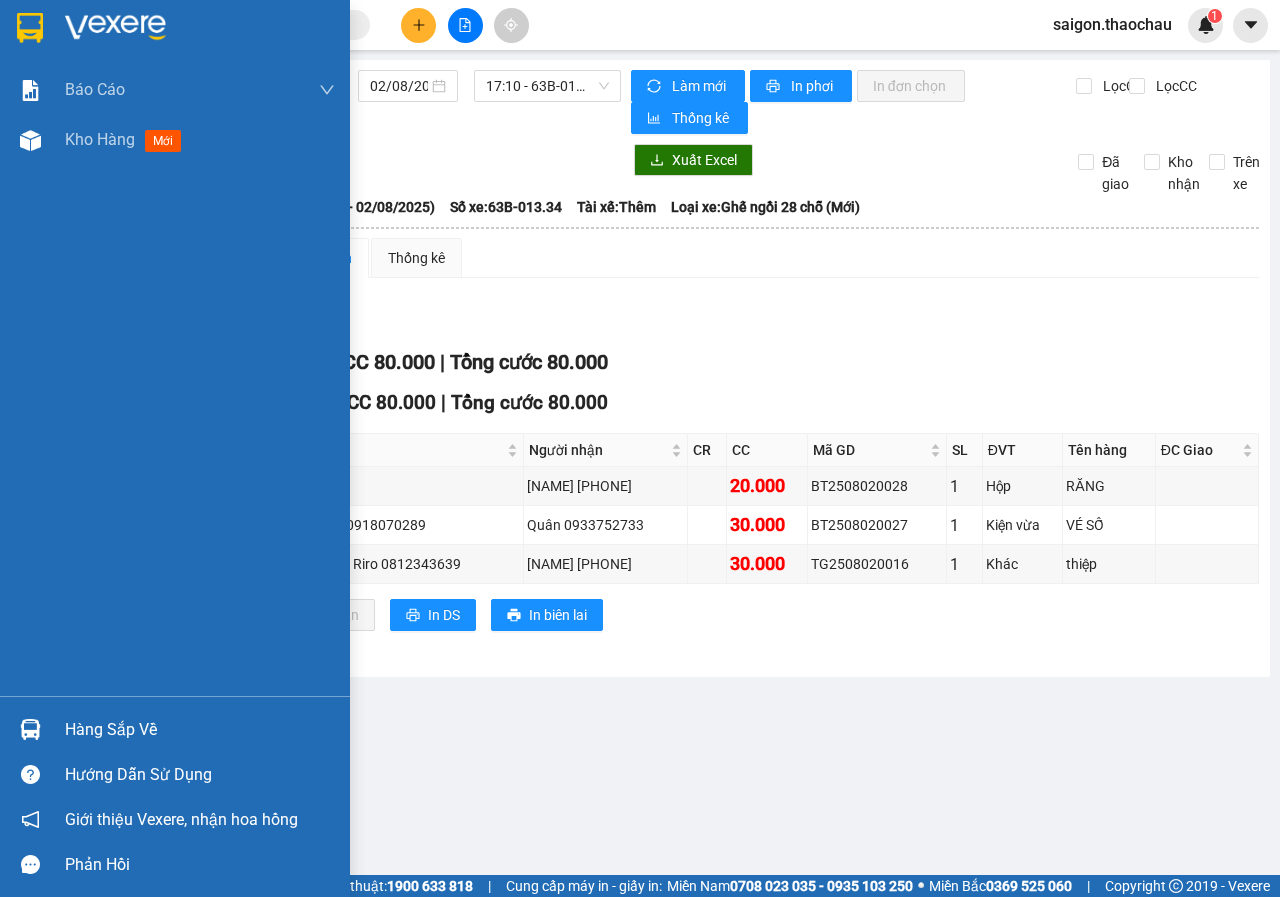 click on "Hàng sắp về" at bounding box center (175, 729) 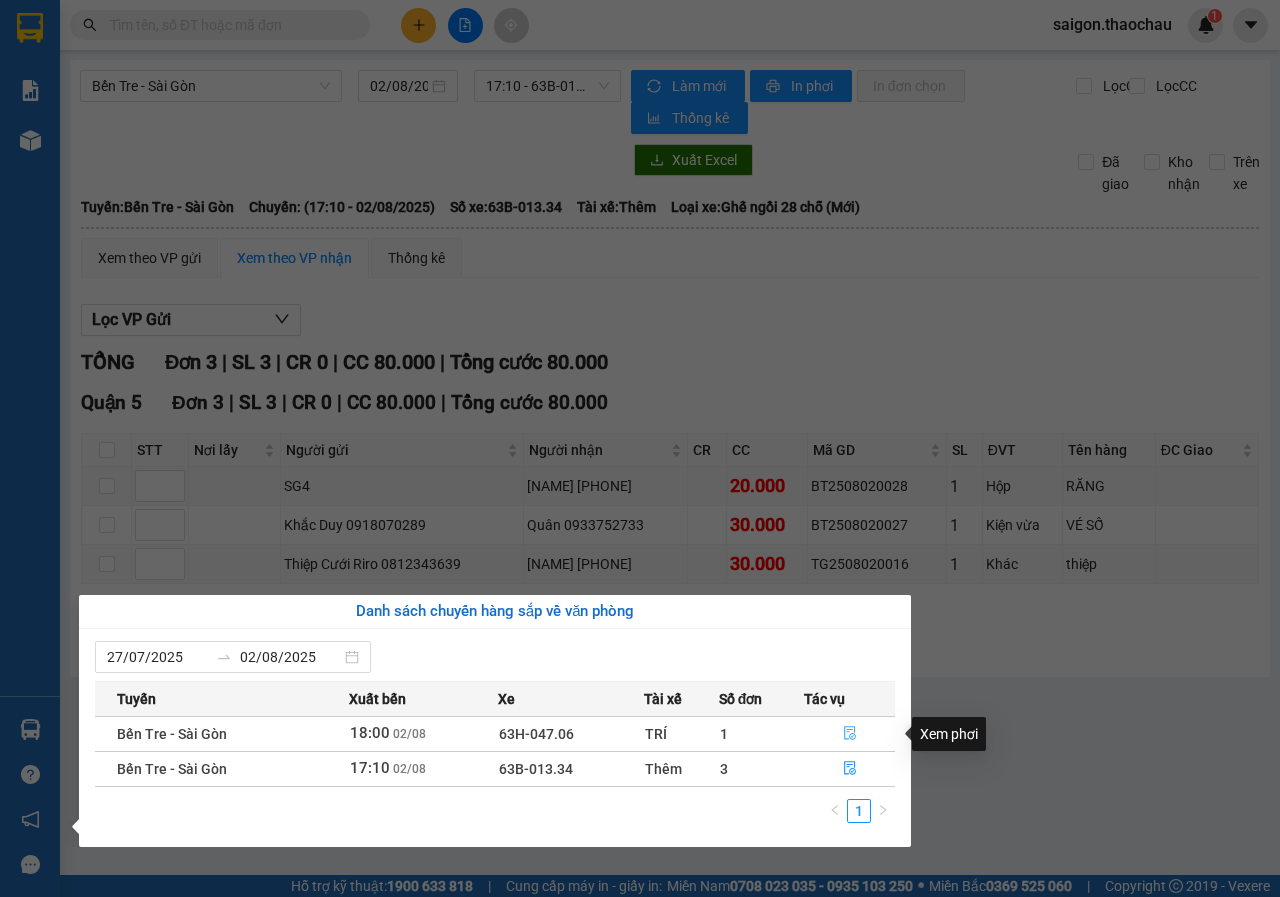 click at bounding box center (850, 734) 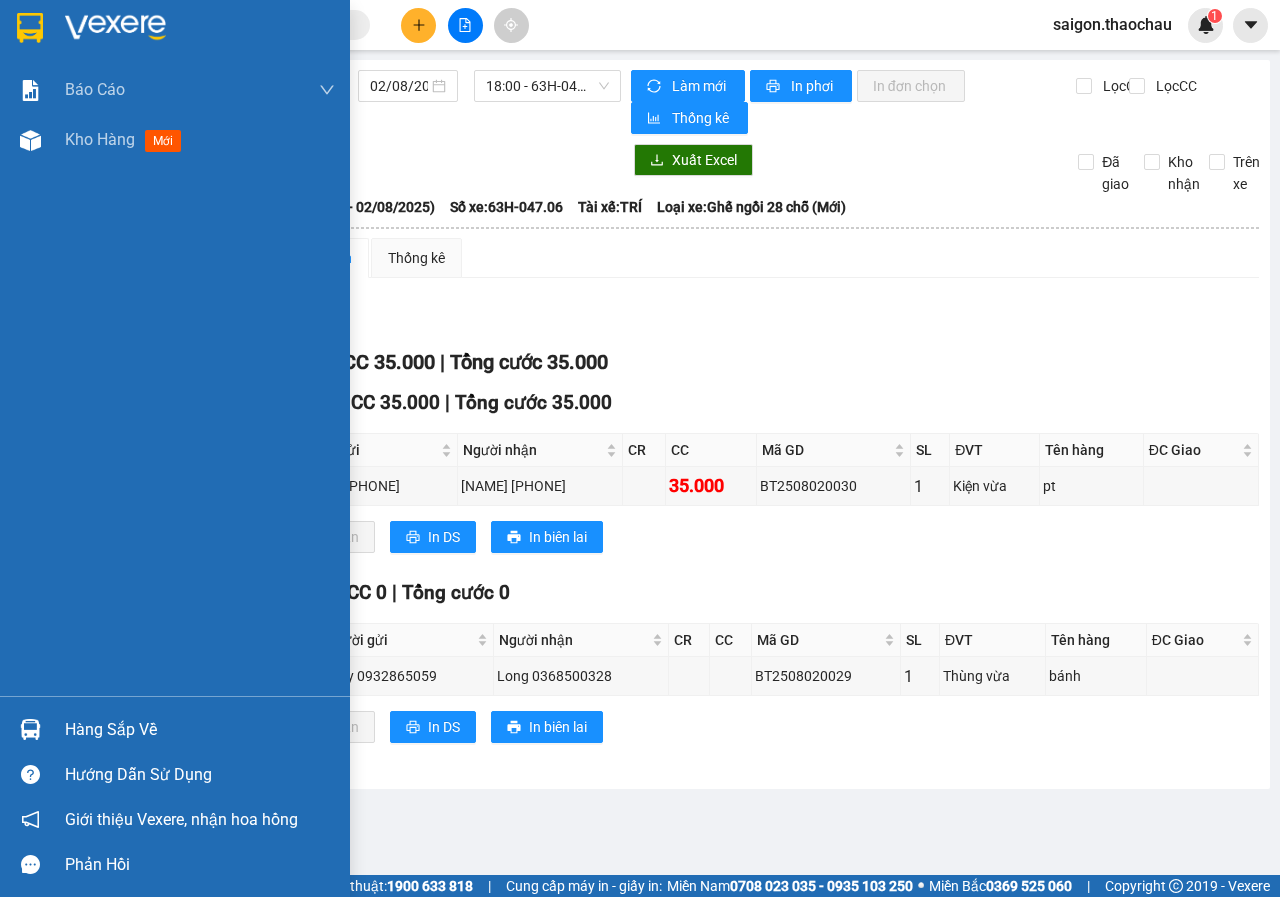 click on "Hàng sắp về" at bounding box center (200, 730) 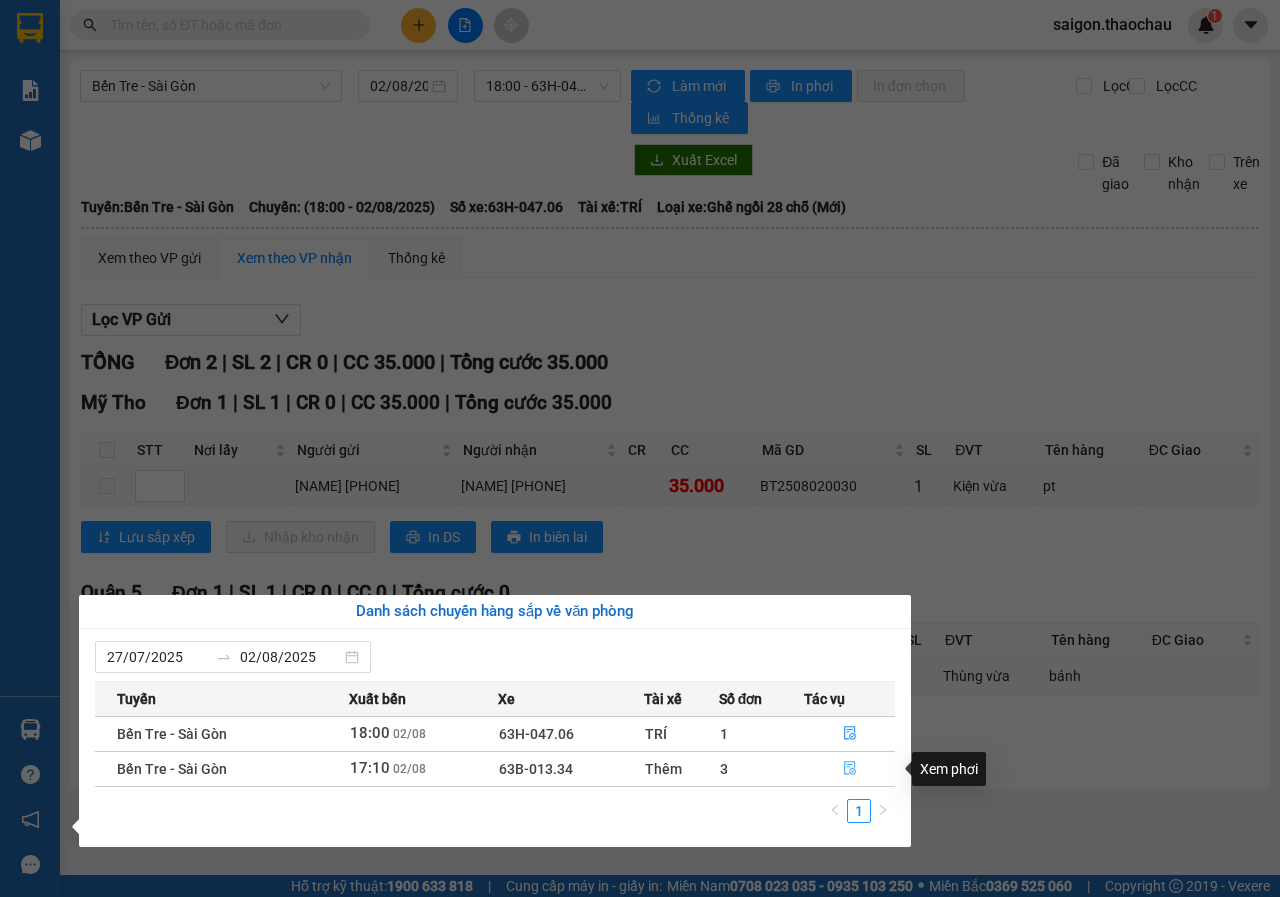 click at bounding box center (850, 769) 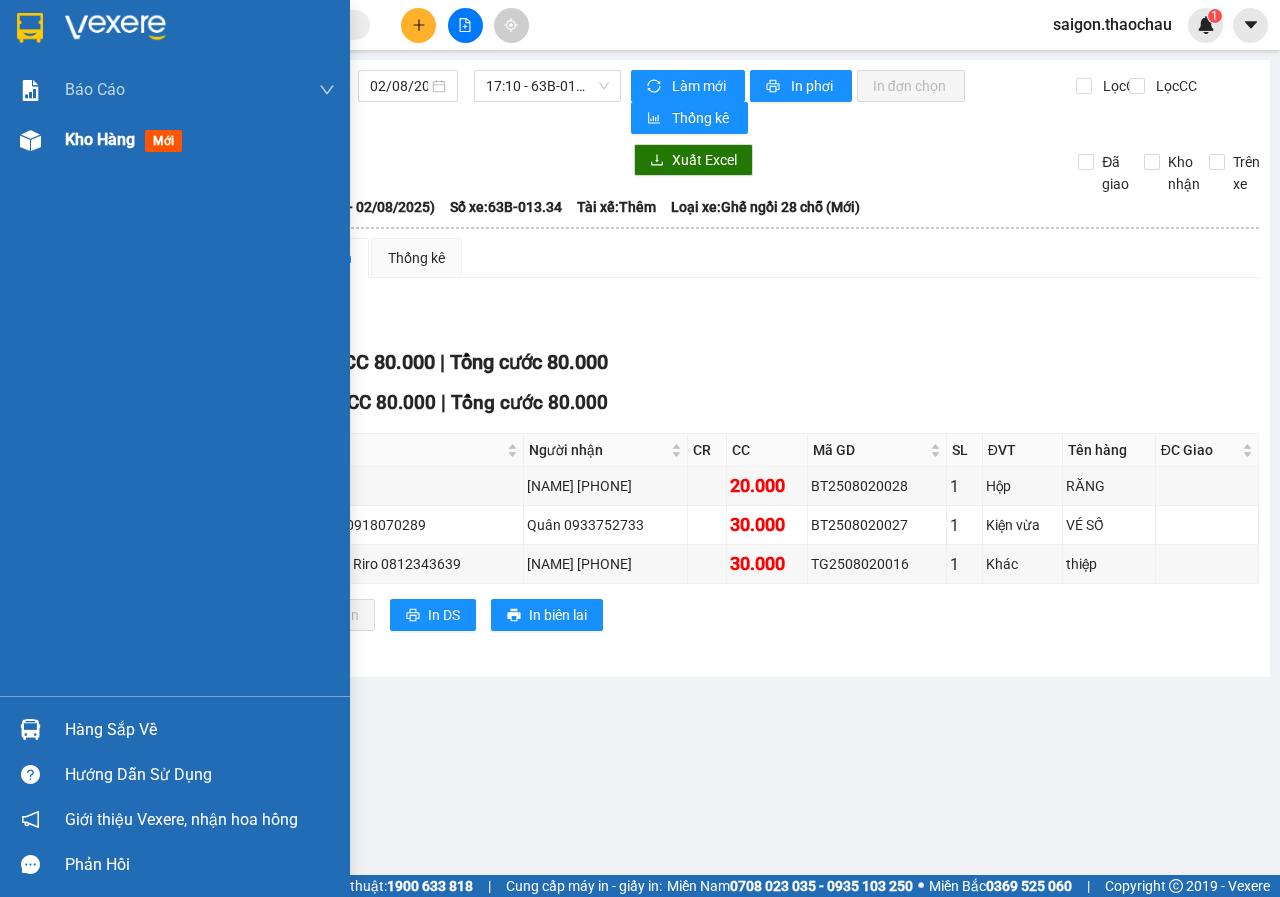 click at bounding box center [30, 140] 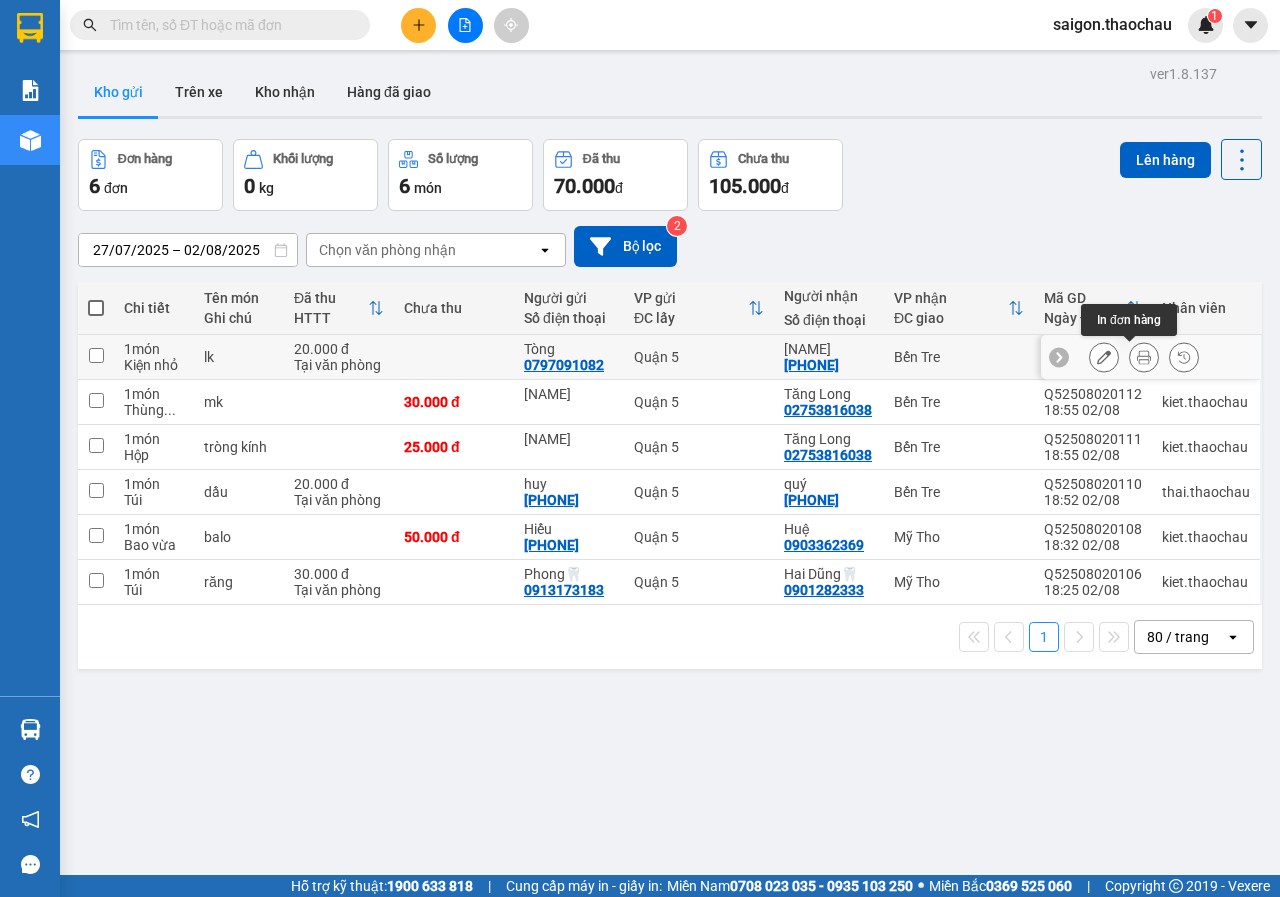 click 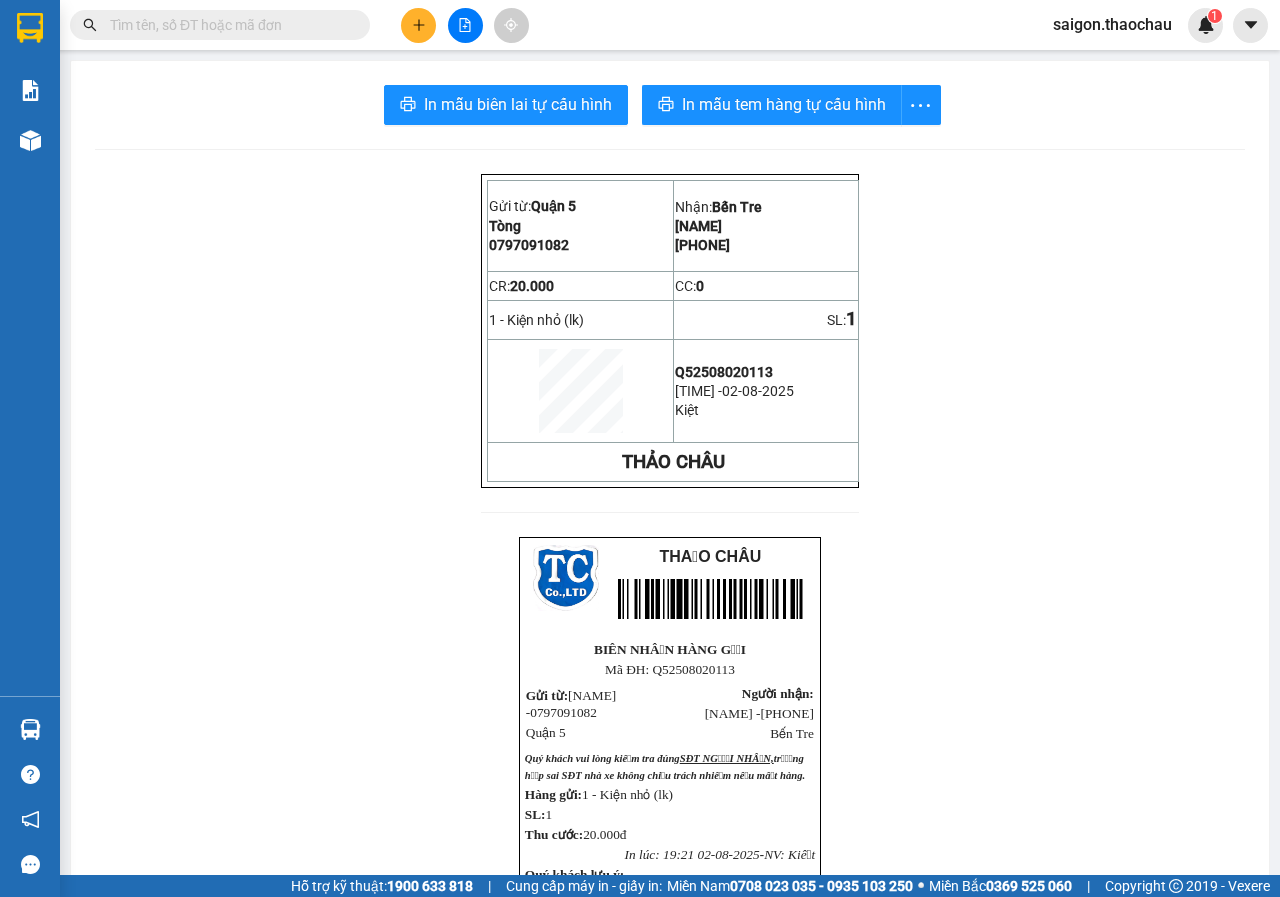 click on "In mẫu biên lai tự cấu hình  In mẫu tem hàng tự cấu hình
Gửi từ:  Quận 5
Tòng
0797091082
Nhận:  Bến Tre
A.Triển
0704753535
CR:  20.000
CC:  0
1 - Kiện nhỏ (lk)
SL:  1
Q52508020113
19:21 -  02-08-2025
Kiệt
THẢO CHÂU
THẢO CHÂU
BIÊN NHẬN HÀNG GỬI
Mã ĐH: Q52508020113
Gửi từ:  Tòng -  0797091082
Quận 5
Người nhận:
A.Triển -  0704753535
Bến Tre
Quý khách vui lòng kiểm tra đúng  SĐT NGƯỜI NHẬN,  trường hợp sai SĐT nhà xe không chịu trách nhiệm nếu mất hàng.
Hàng gửi:    1 - Kiện nhỏ (lk)
SL:               1
Thu cước:    20.000đ
In lúc: 19:21   02-08-2025  -  NV: Kiệt
Quý khách lưu ý:
Giờ mở cửa giao nhận hàng:
Bến Tre & TP.HCM: 6h00 – 20h00;
Mỹ Tho:  6h00 – 19h00" at bounding box center (670, 679) 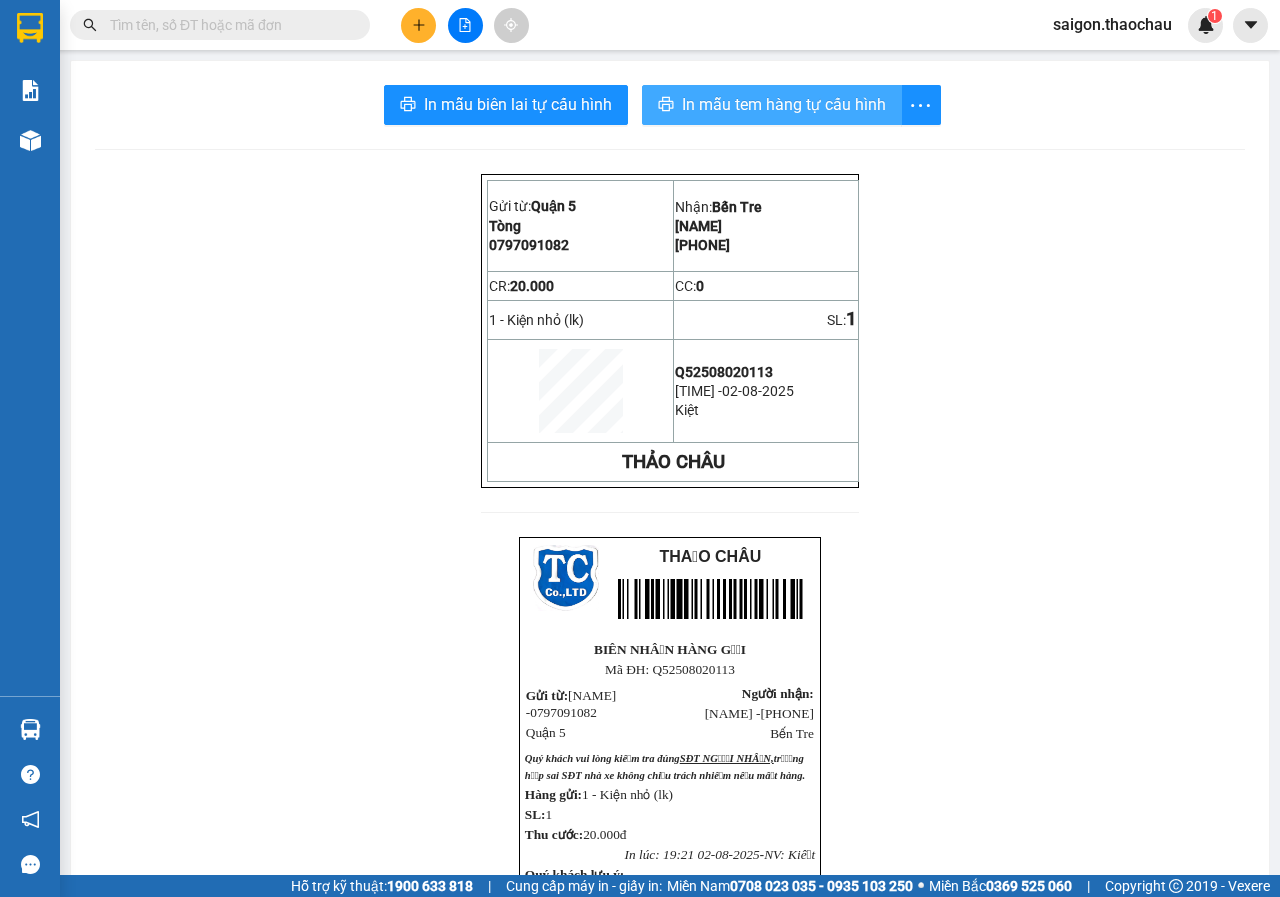 click on "In mẫu tem hàng tự cấu hình" at bounding box center (784, 104) 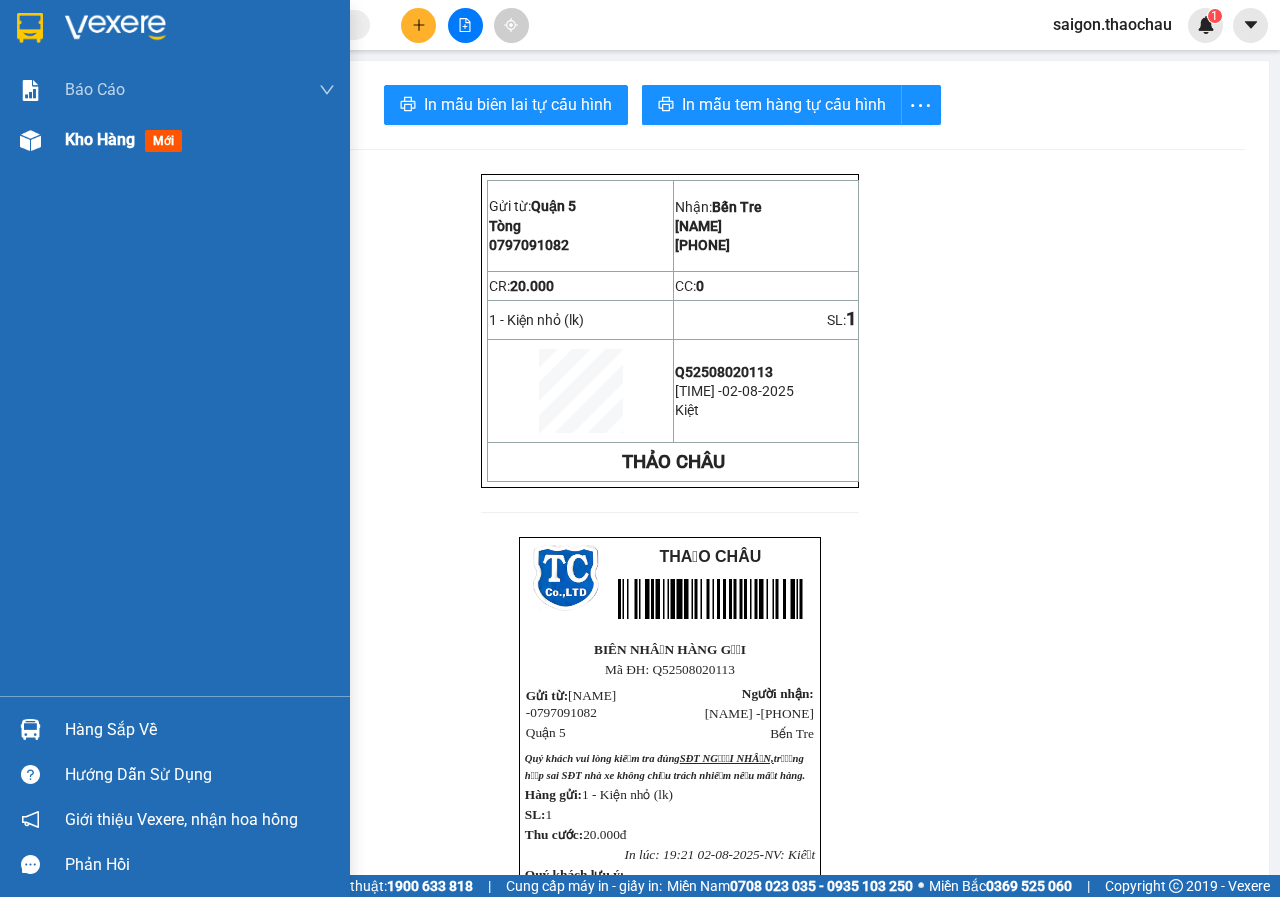 click on "Kho hàng mới" at bounding box center (175, 140) 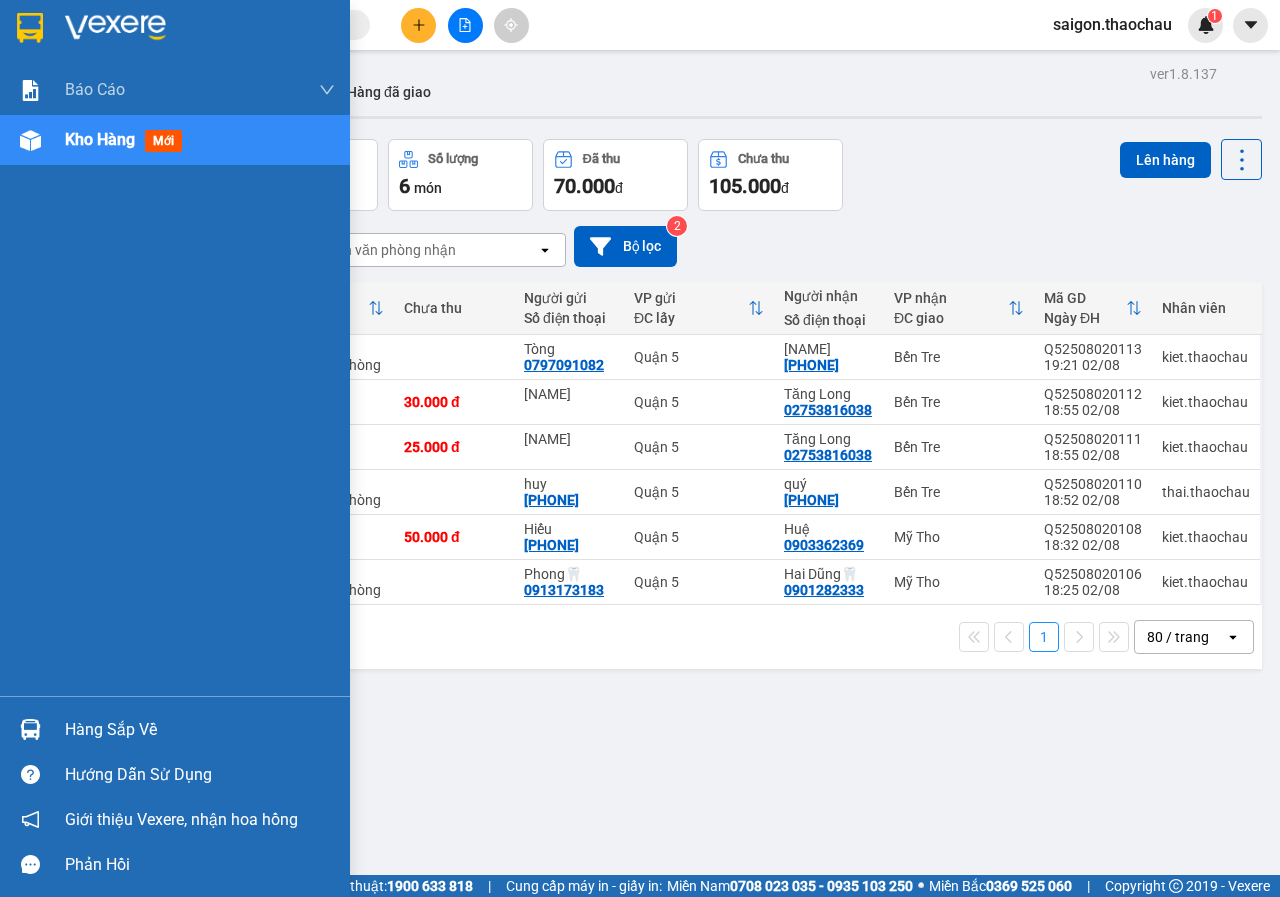 click on "Hàng sắp về" at bounding box center [200, 730] 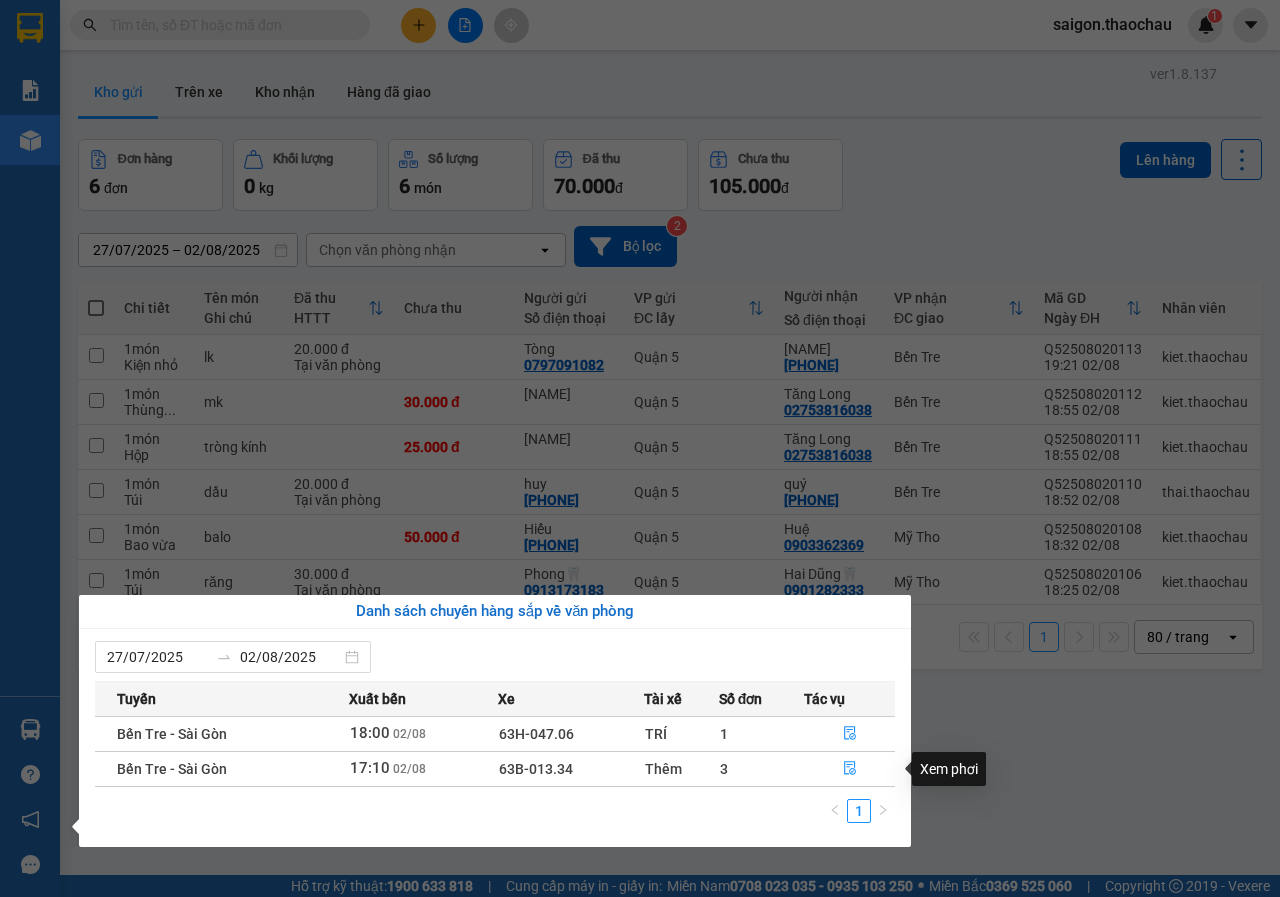 click on "Xem phơi" at bounding box center [949, 769] 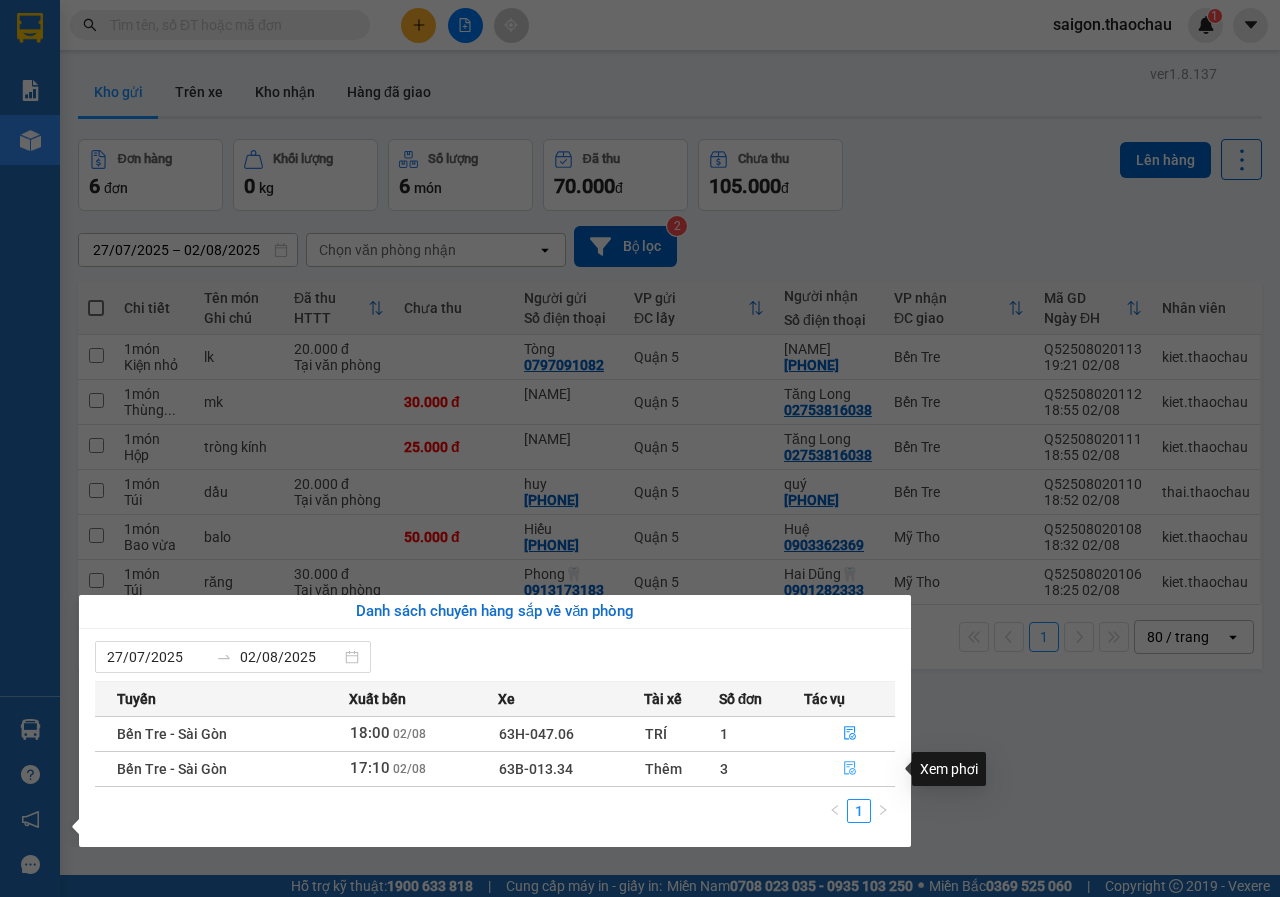 click 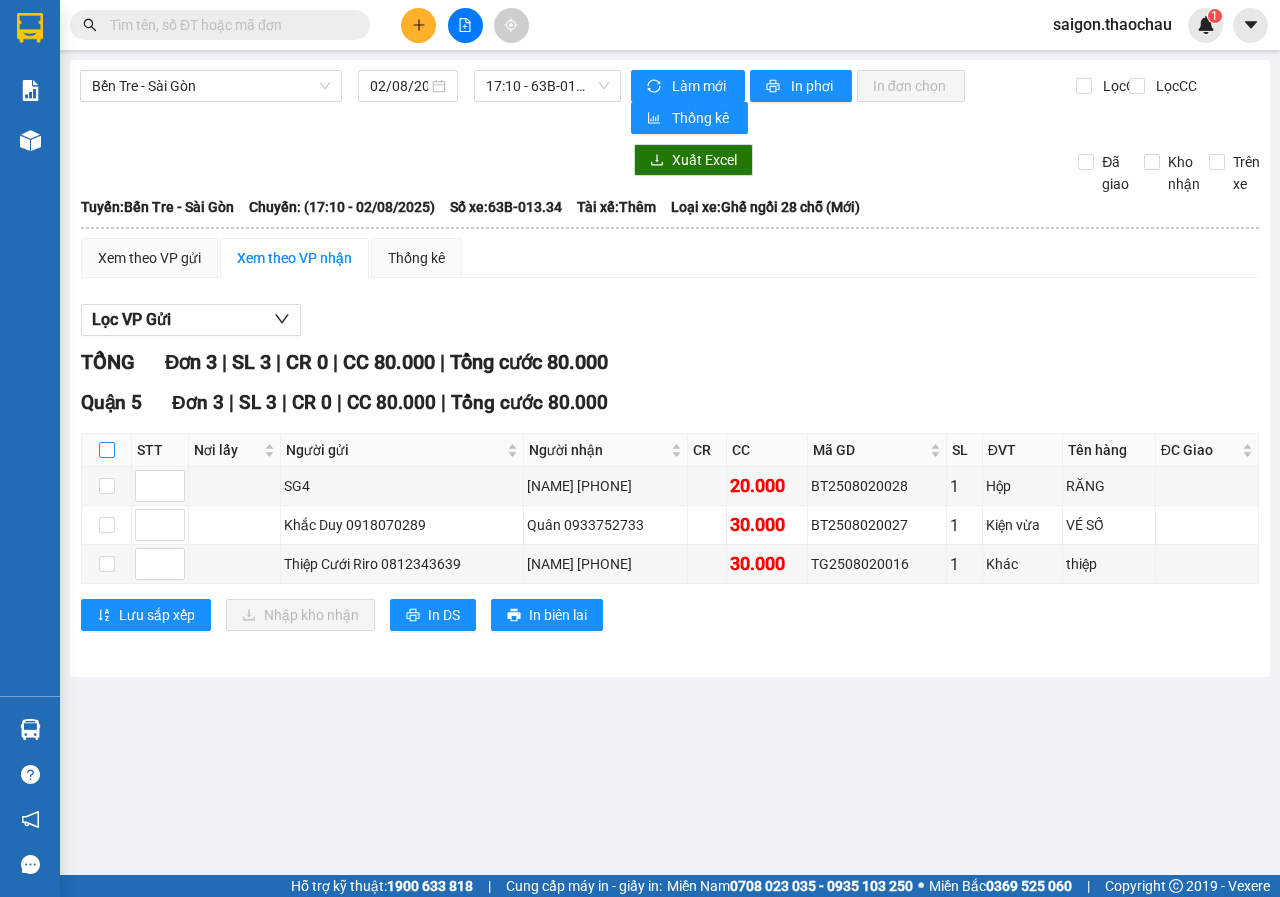 click at bounding box center [107, 450] 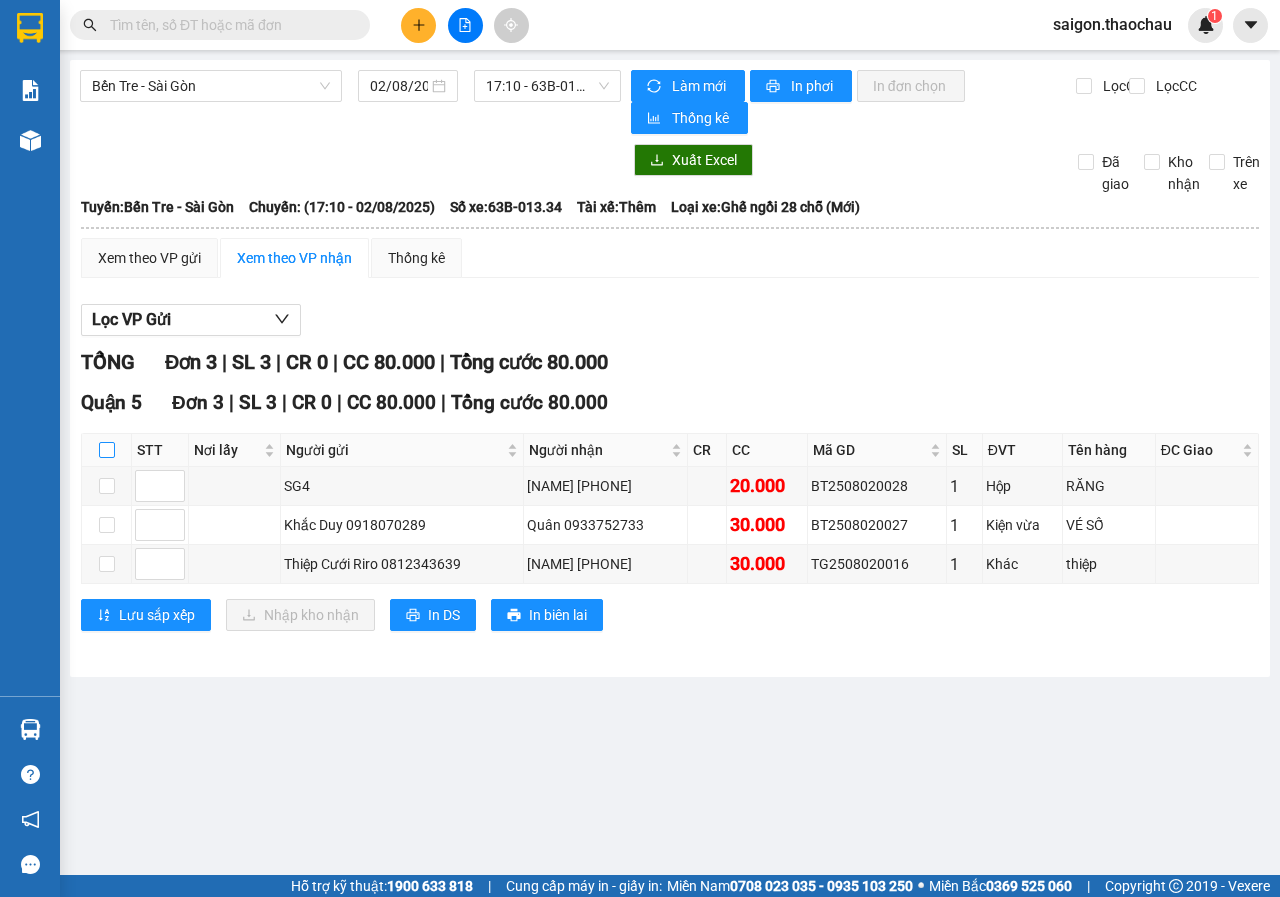 checkbox on "true" 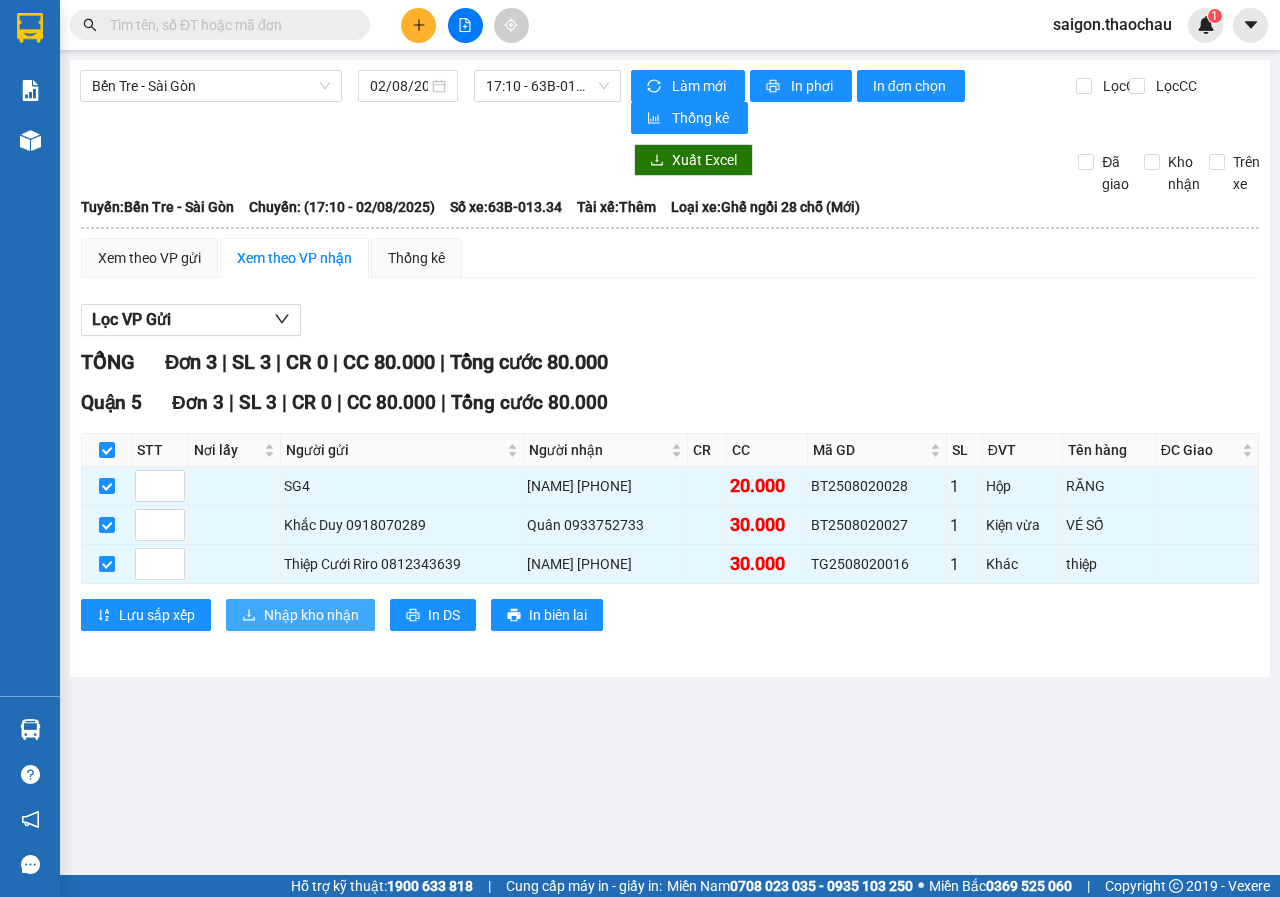 click on "Nhập kho nhận" at bounding box center [311, 615] 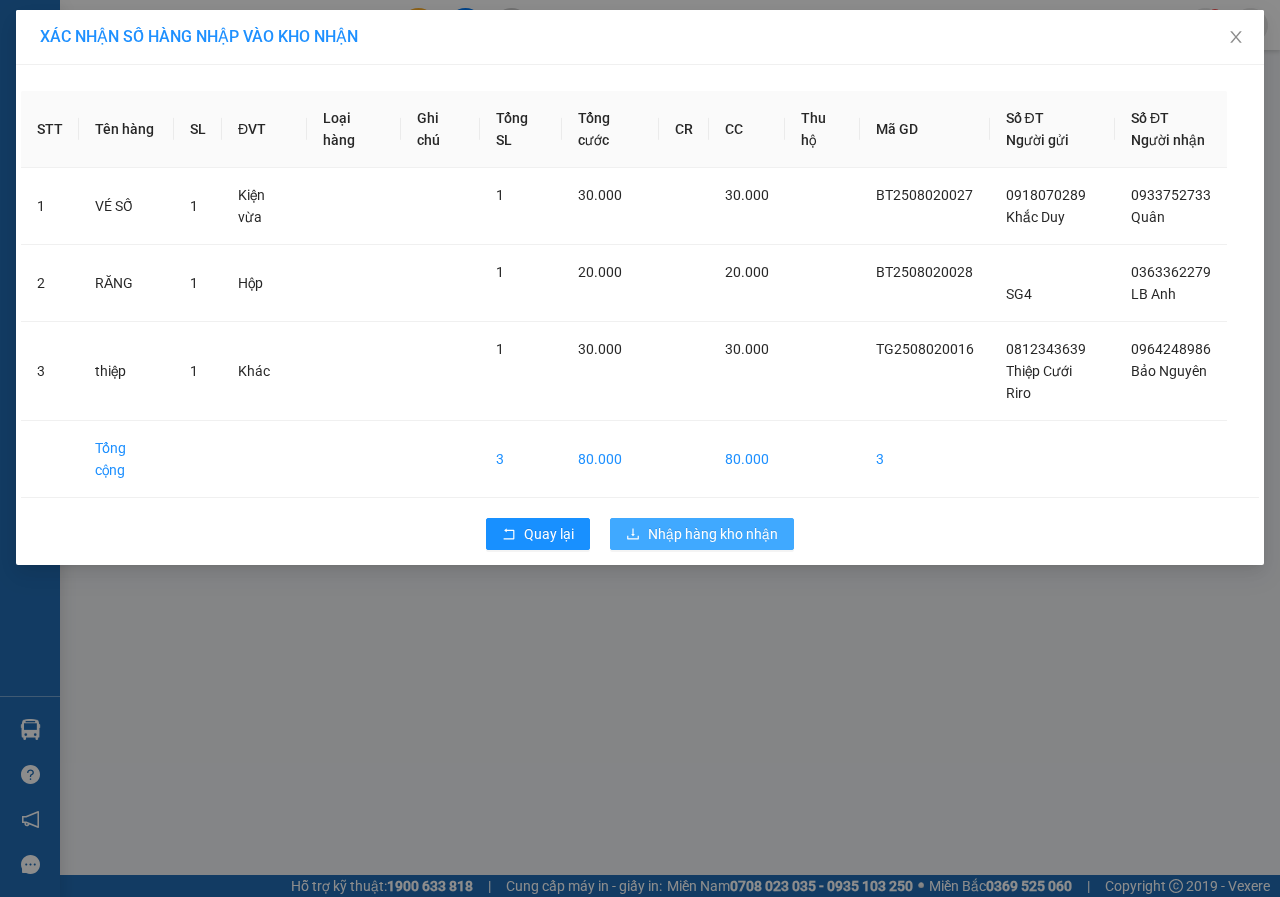 click on "Nhập hàng kho nhận" at bounding box center [713, 534] 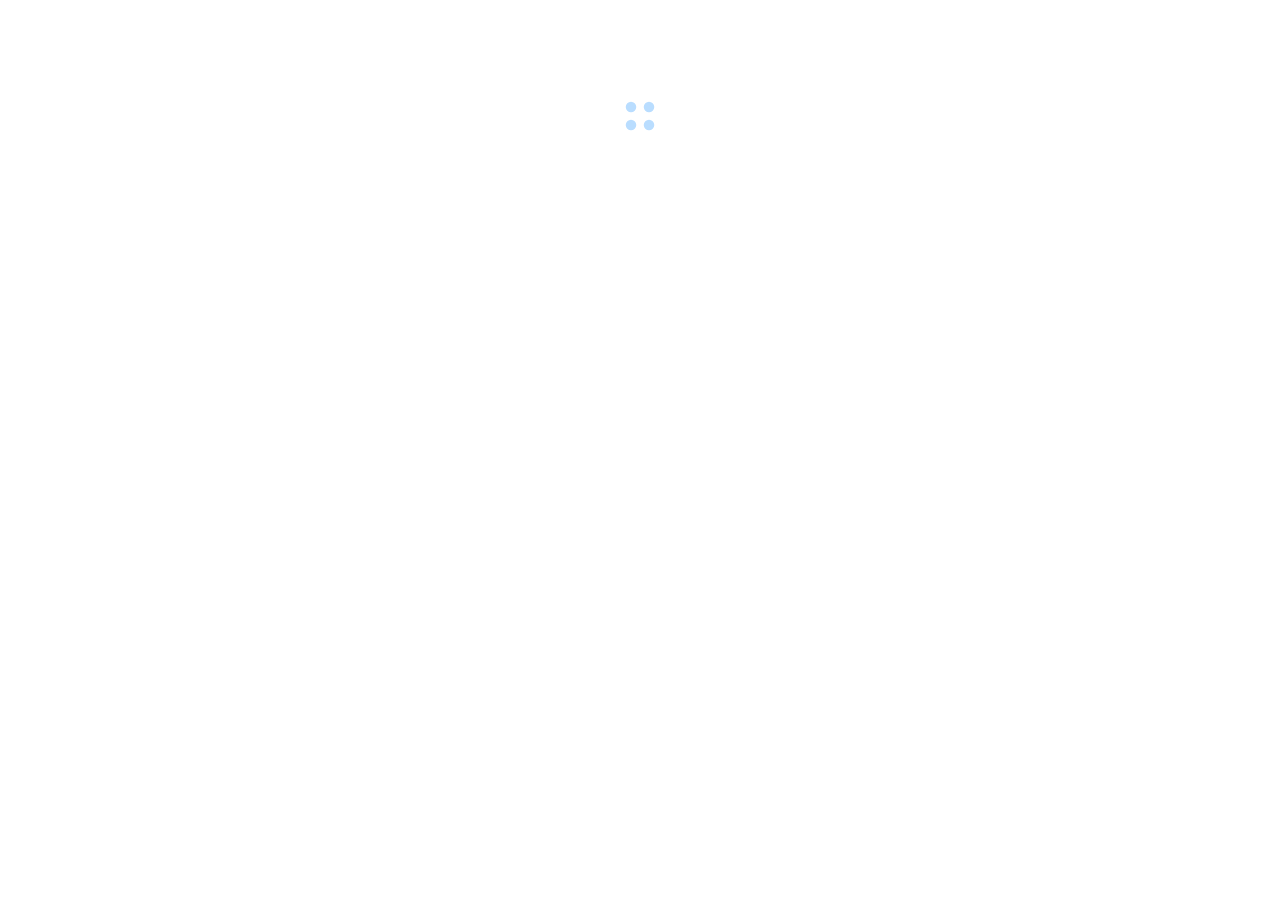 scroll, scrollTop: 0, scrollLeft: 0, axis: both 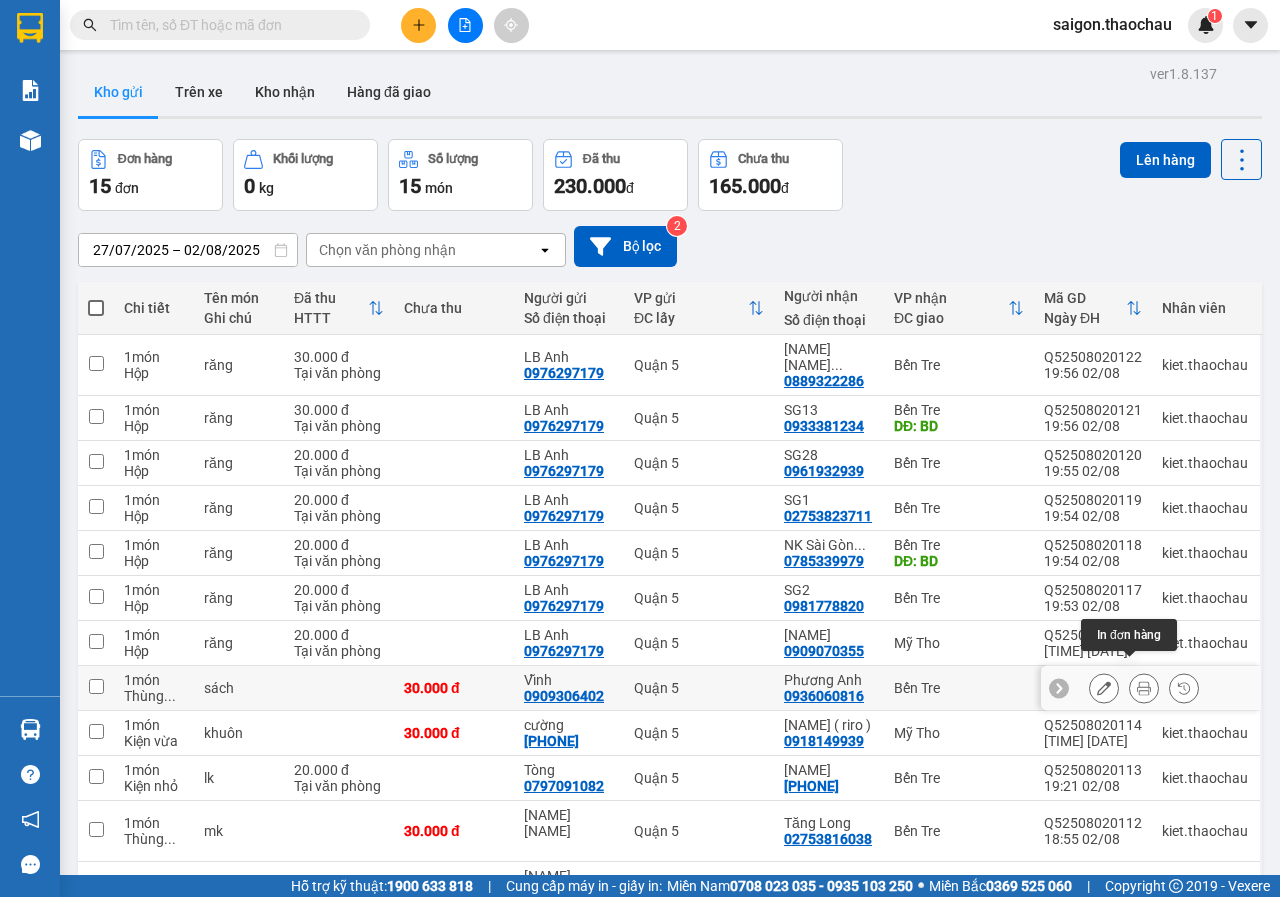 click 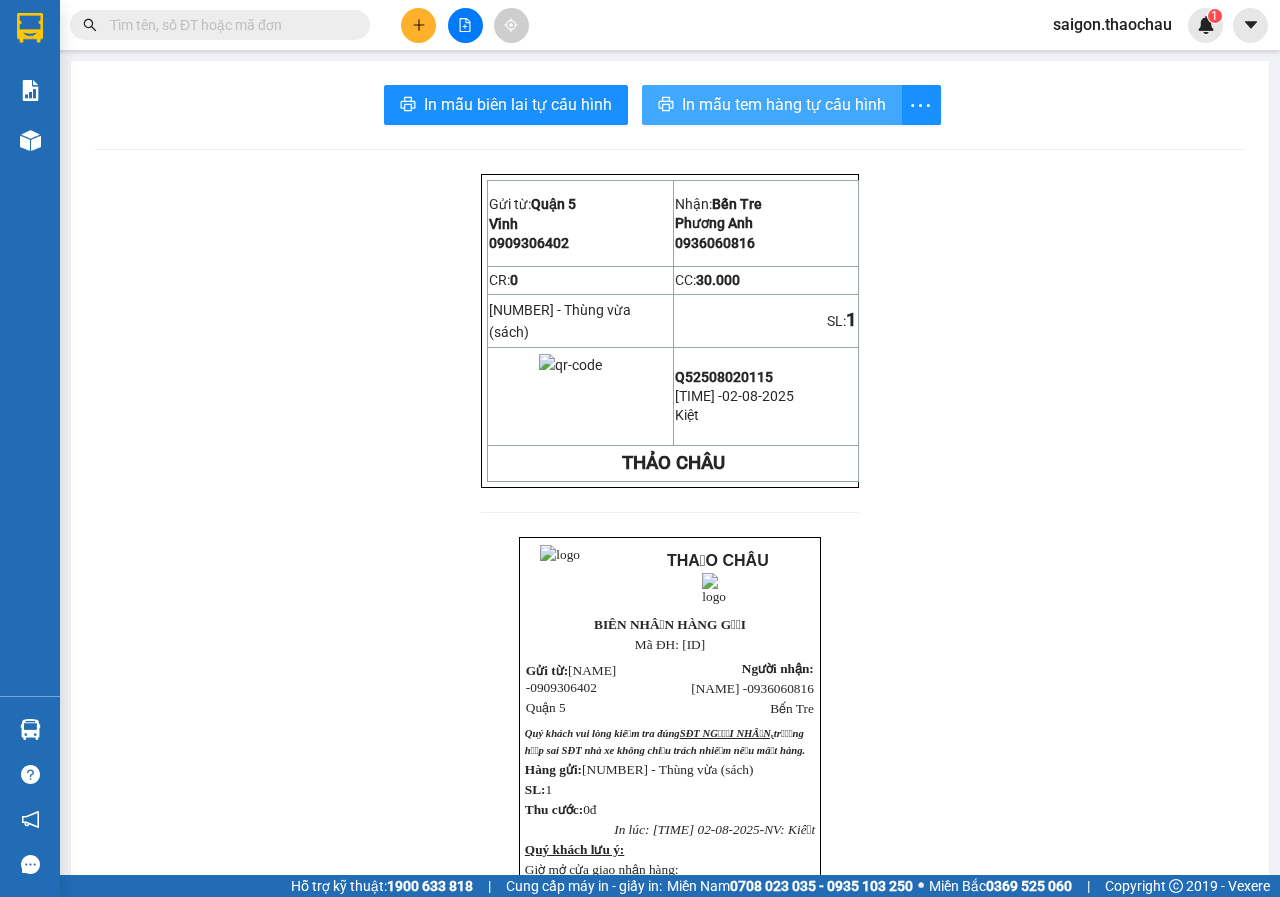 click on "In mẫu tem hàng tự cấu hình" at bounding box center [784, 104] 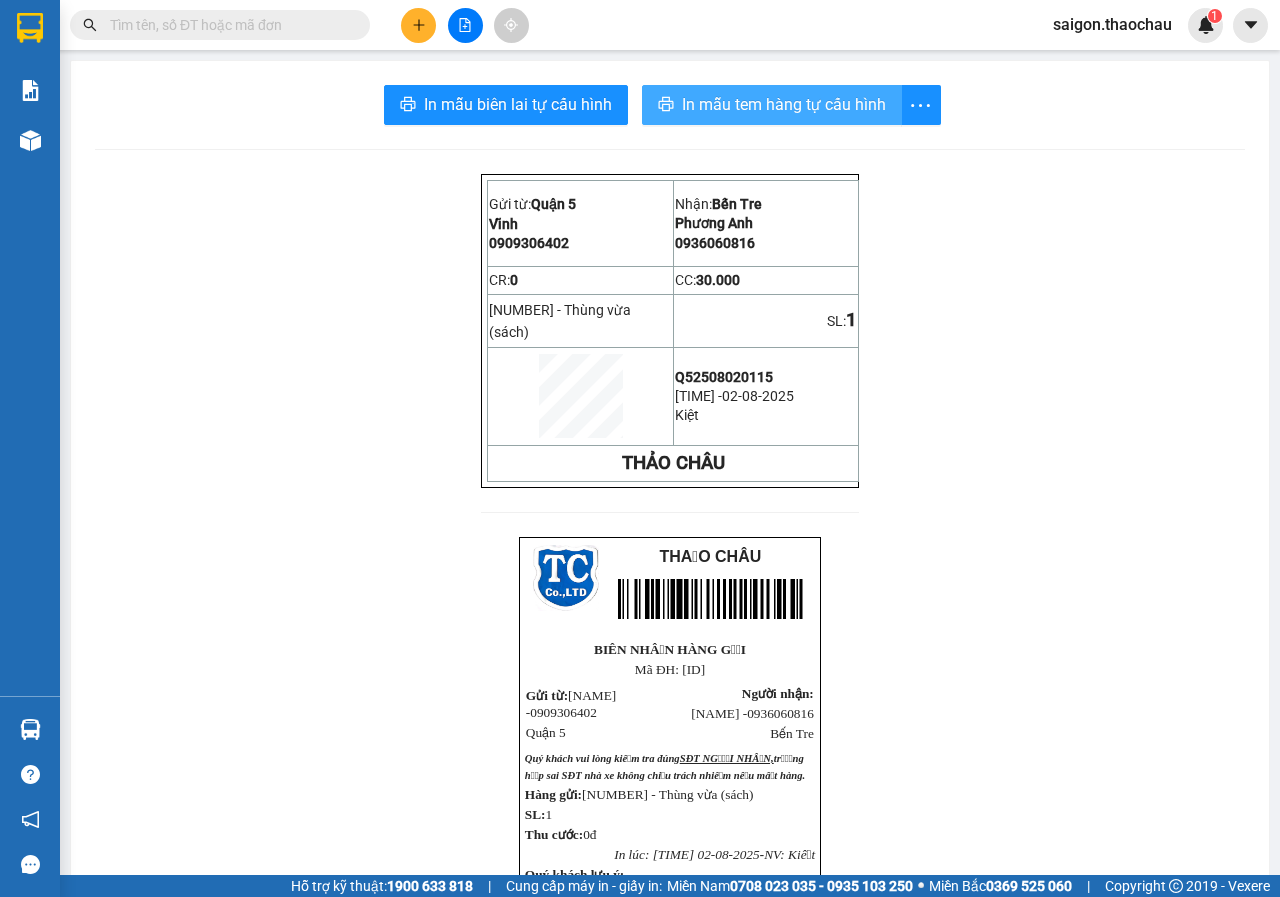 scroll, scrollTop: 0, scrollLeft: 0, axis: both 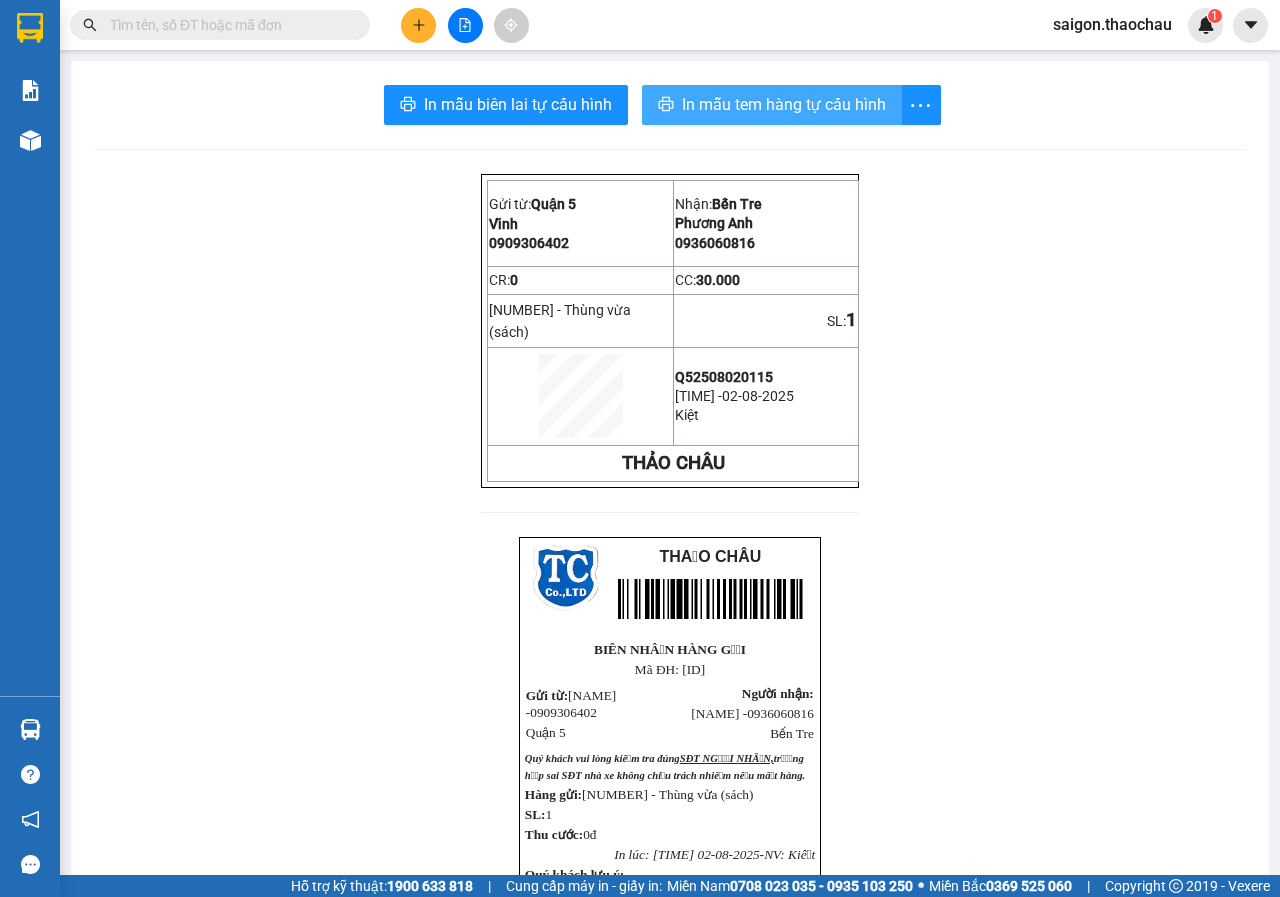 click on "In mẫu tem hàng tự cấu hình" at bounding box center [784, 104] 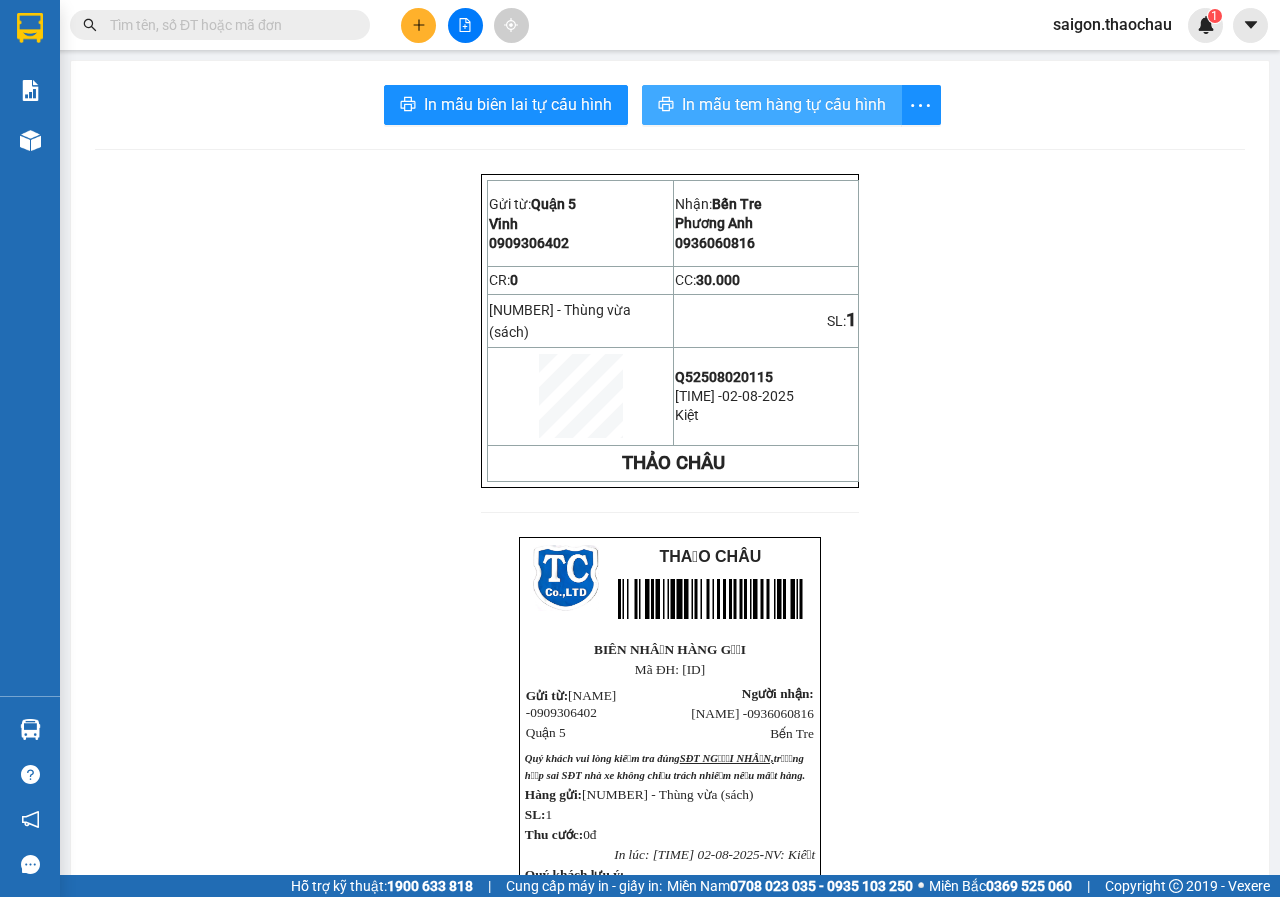 scroll, scrollTop: 0, scrollLeft: 0, axis: both 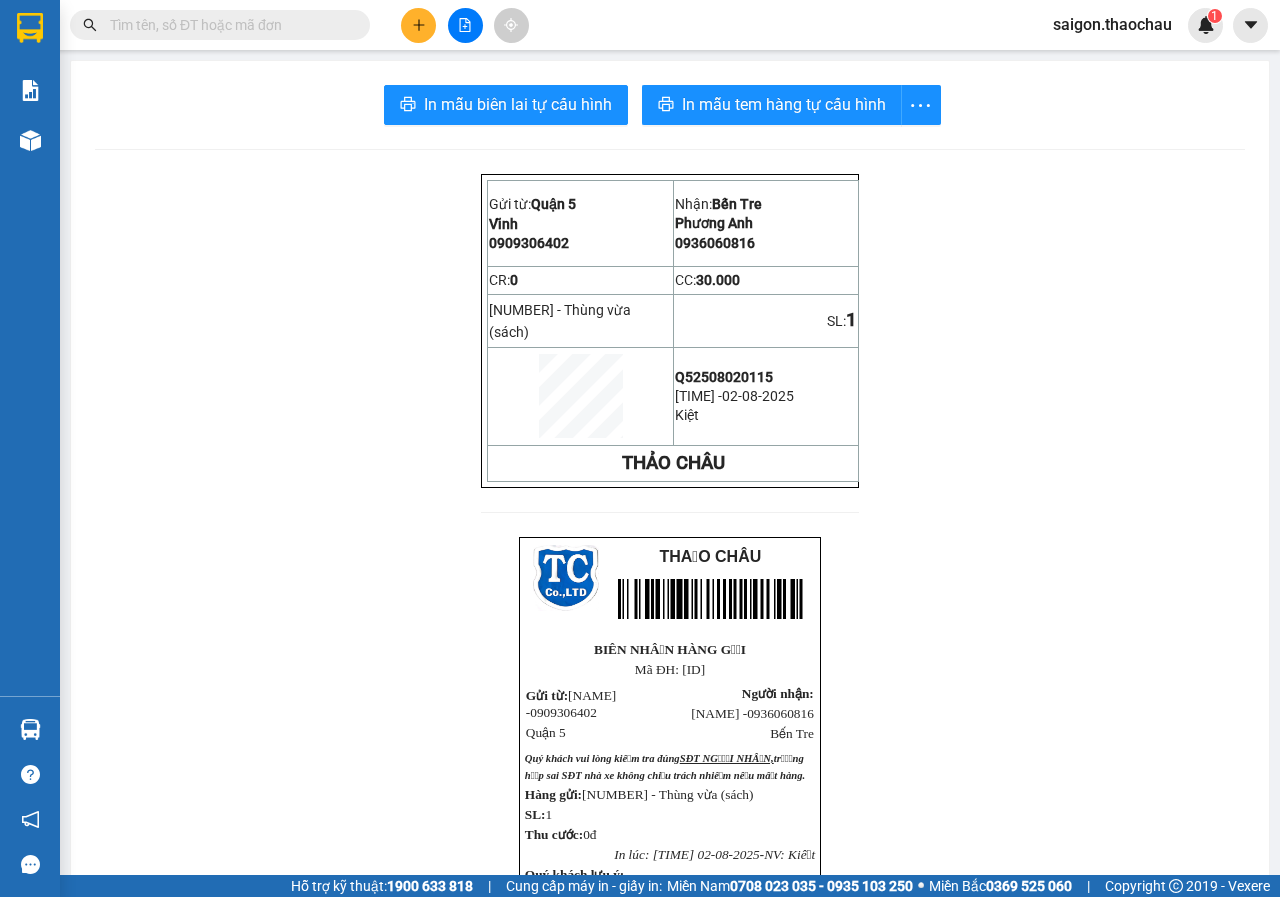 click at bounding box center [228, 25] 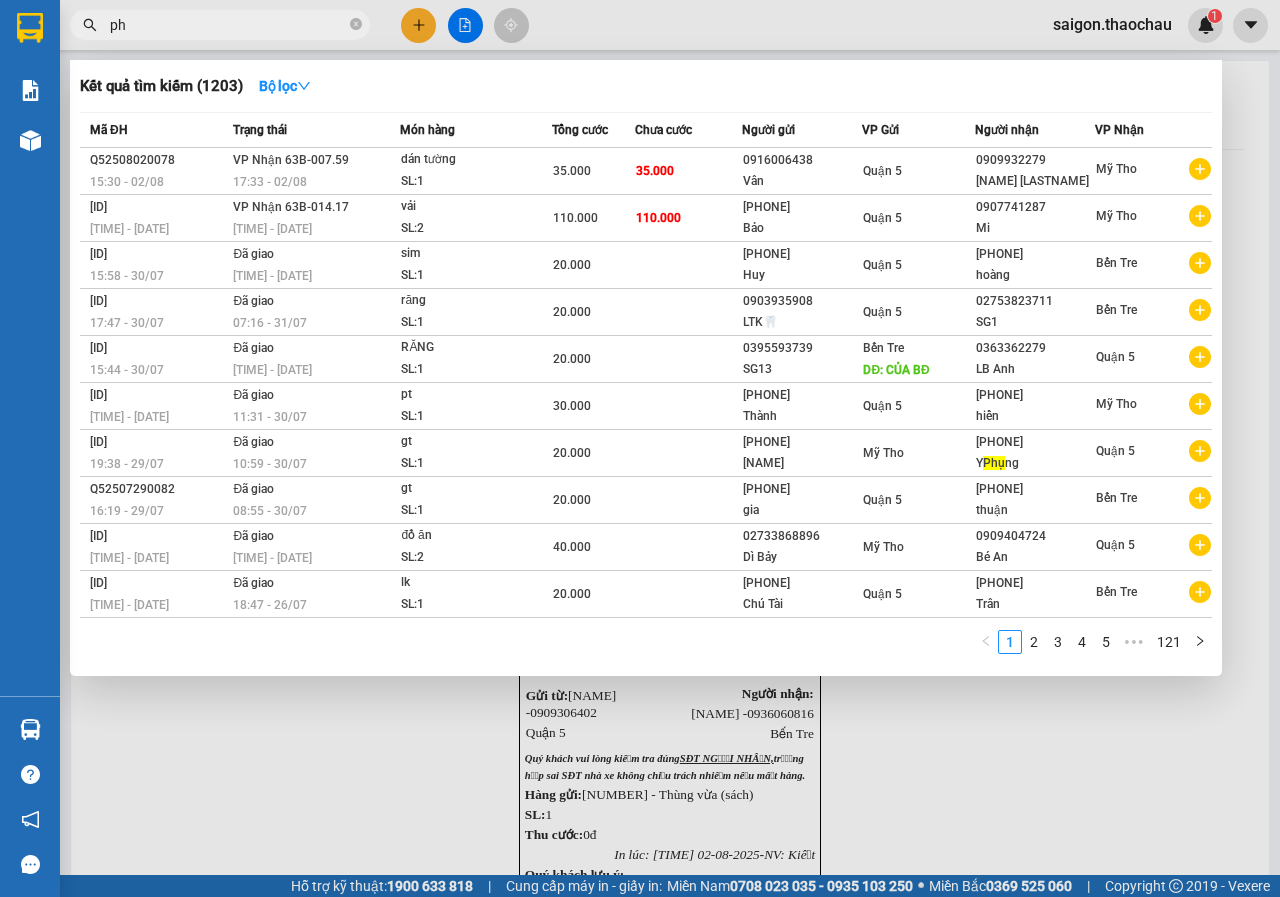 paste on "ú" 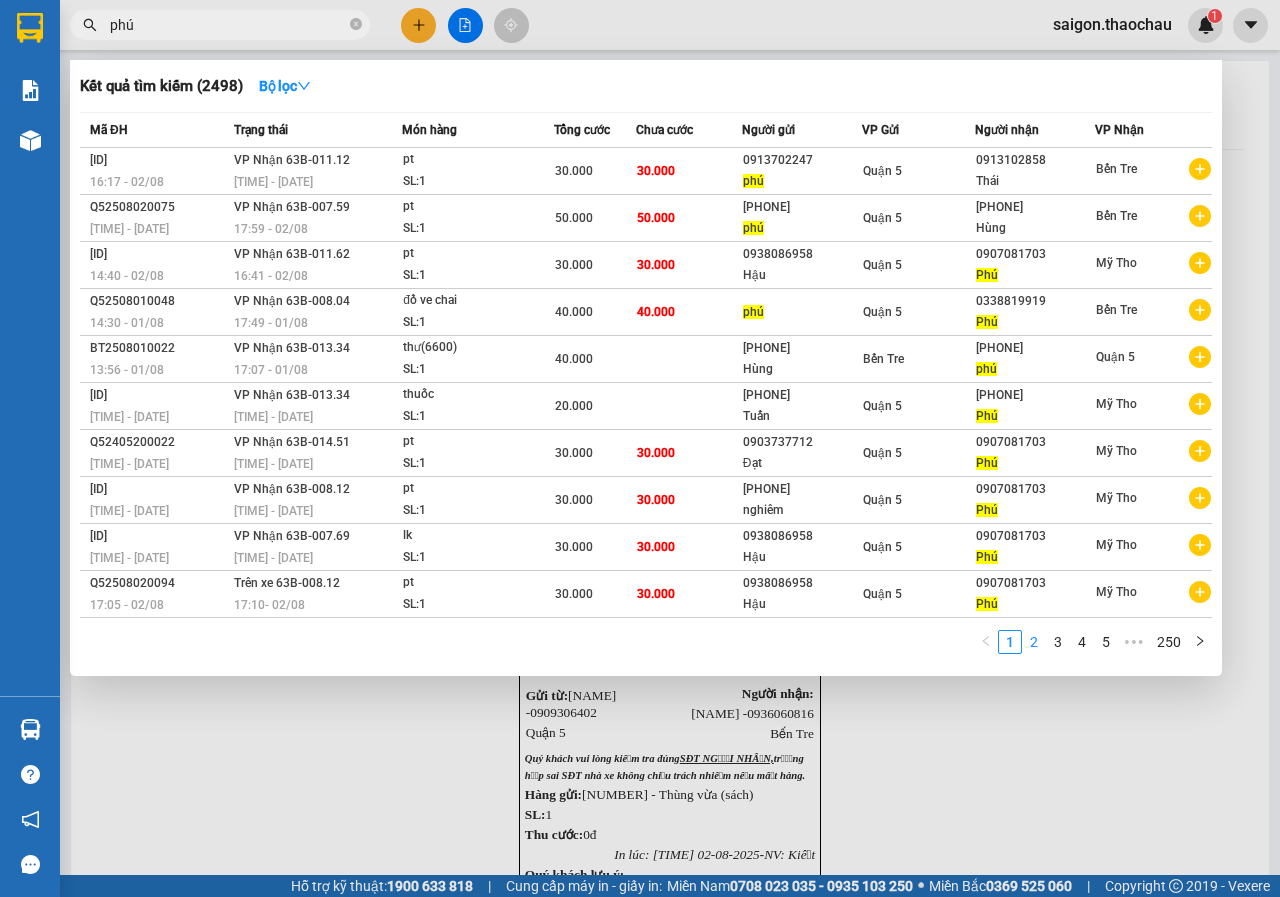 type on "phú" 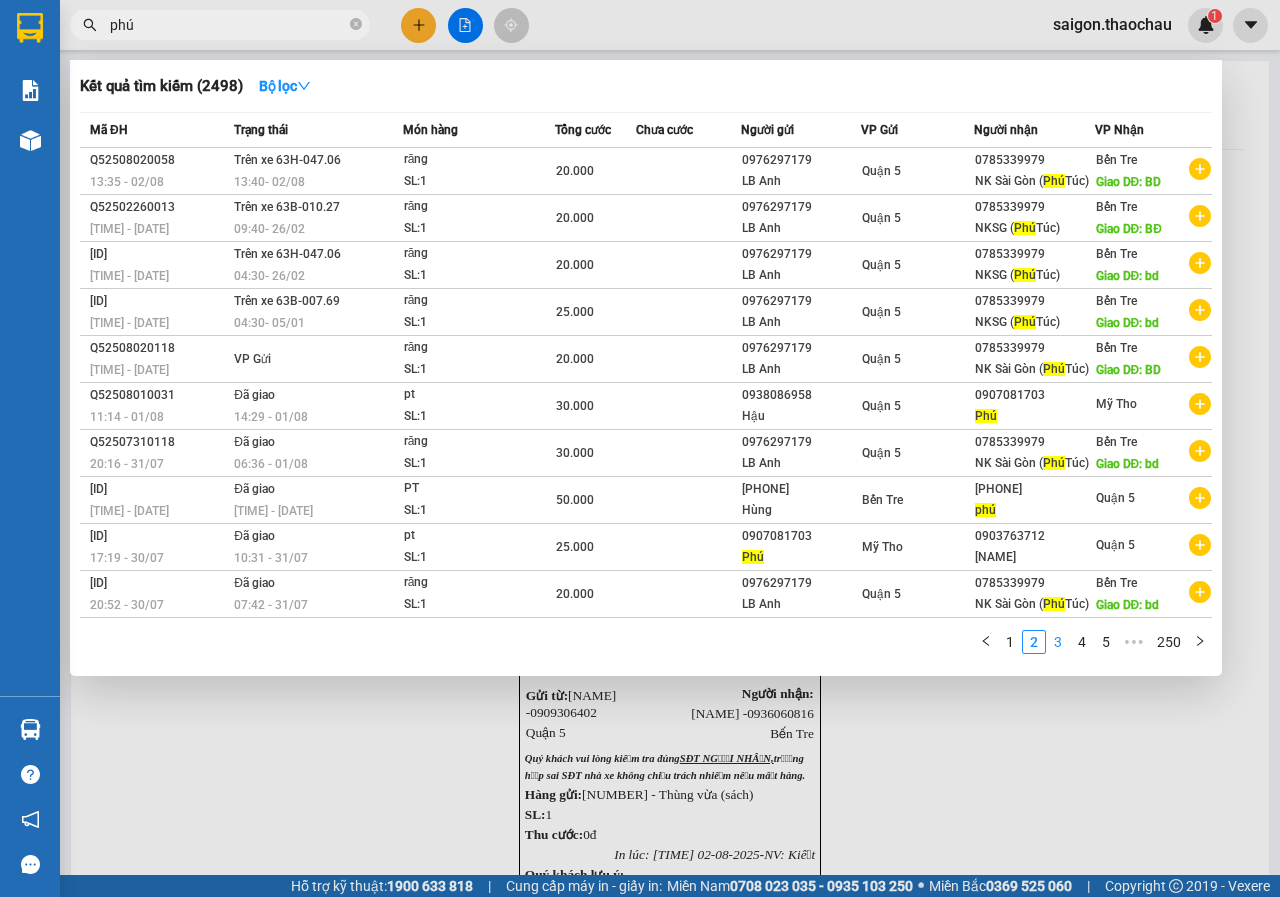 click on "3" at bounding box center [1058, 642] 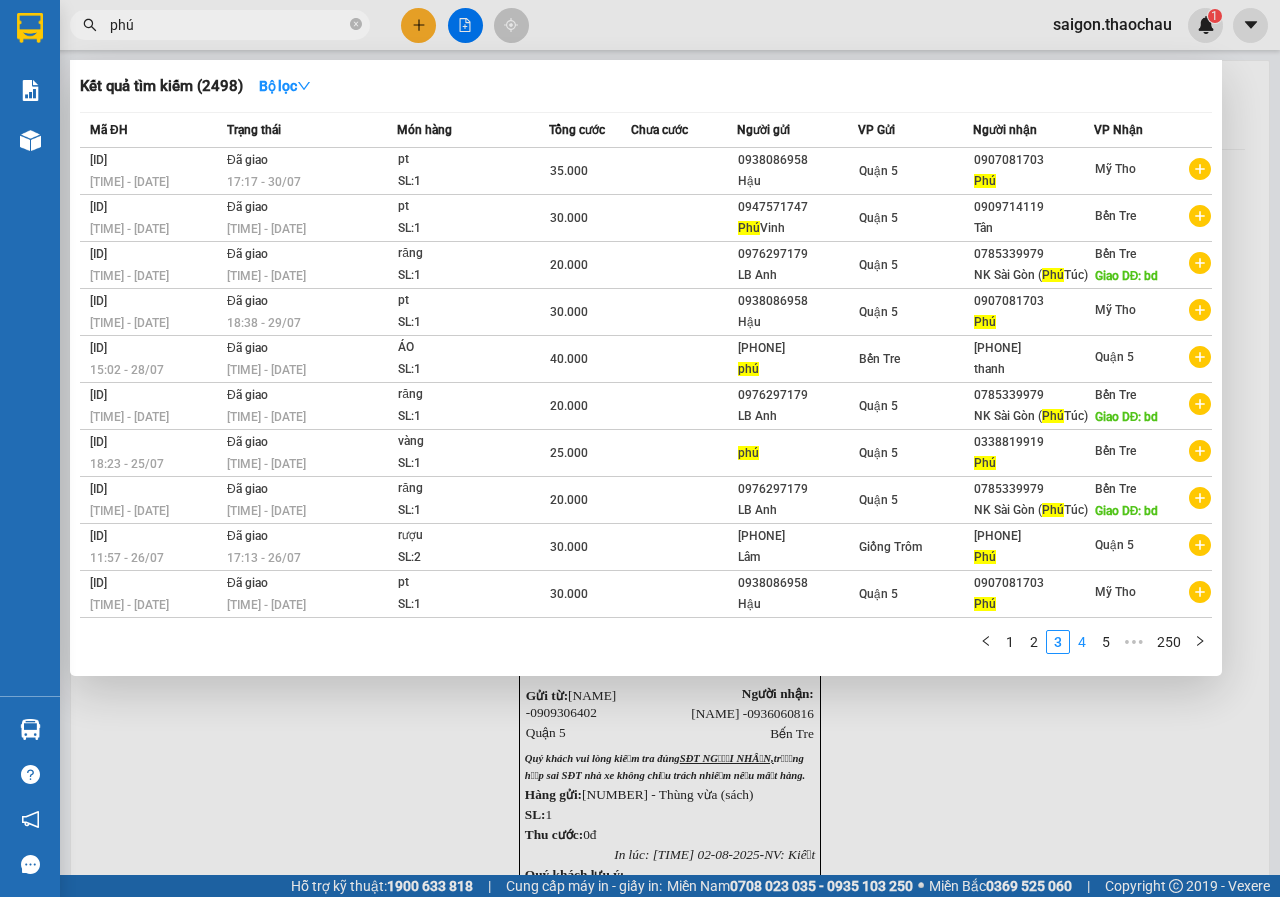click on "4" at bounding box center [1082, 642] 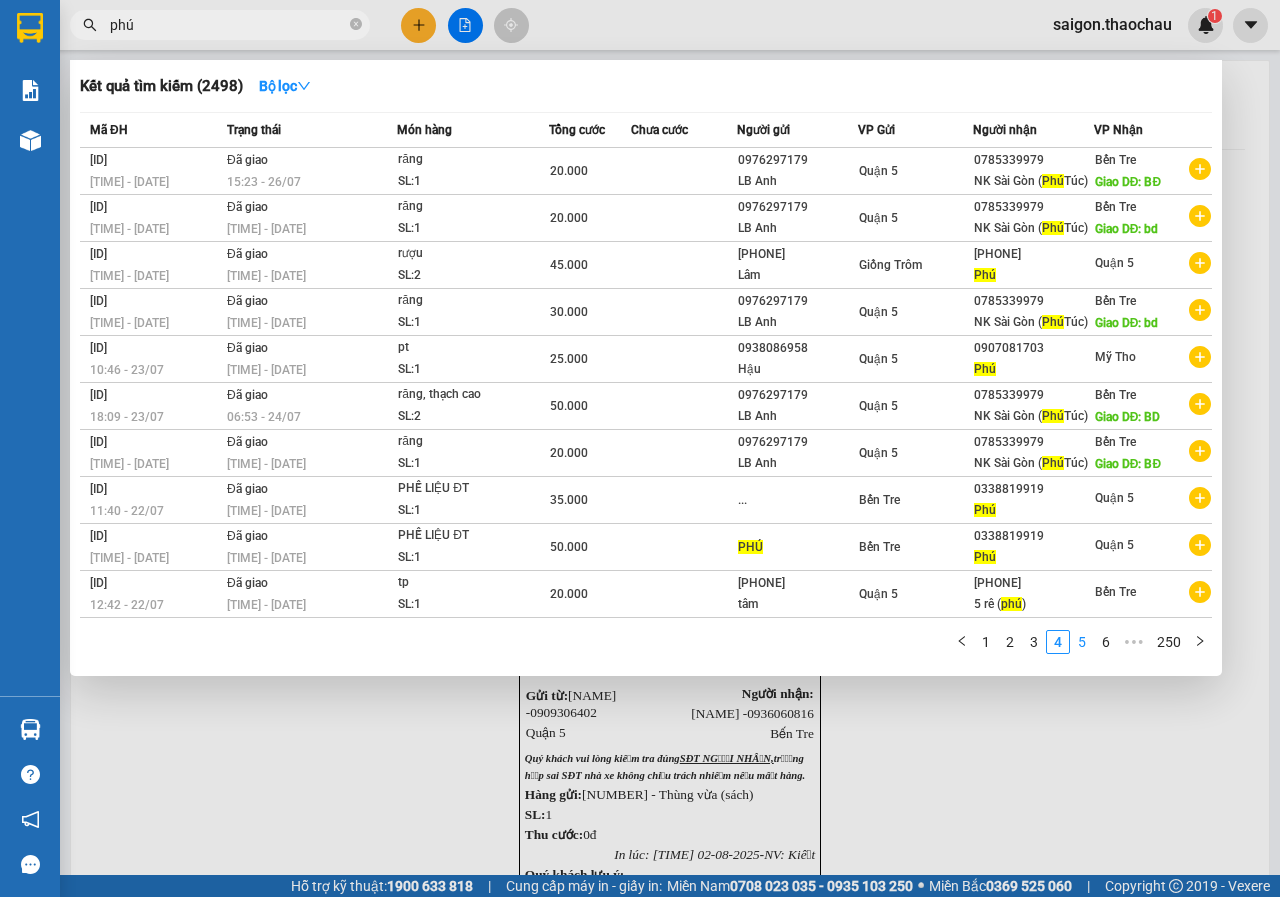 click on "5" at bounding box center (1082, 642) 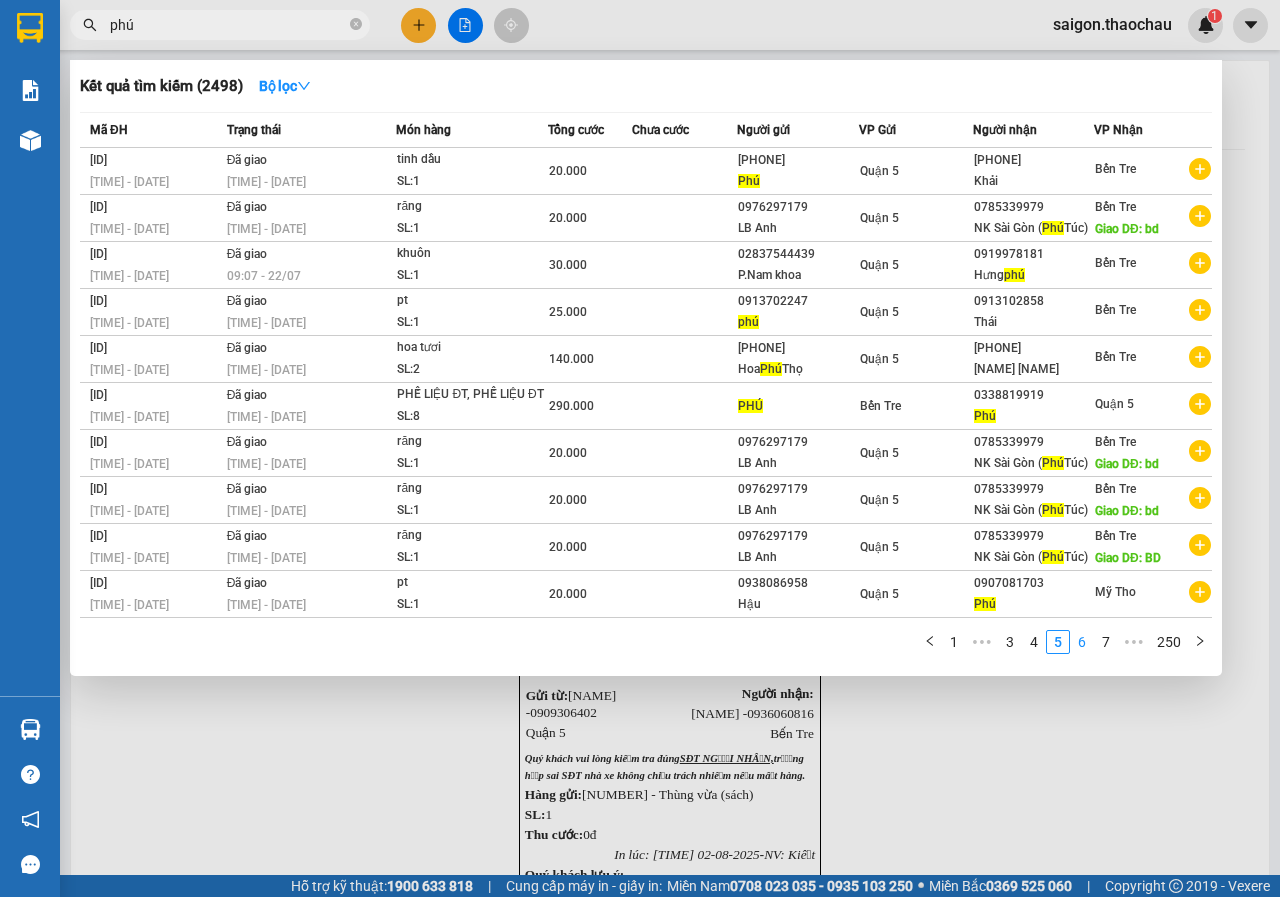 click on "6" at bounding box center [1082, 642] 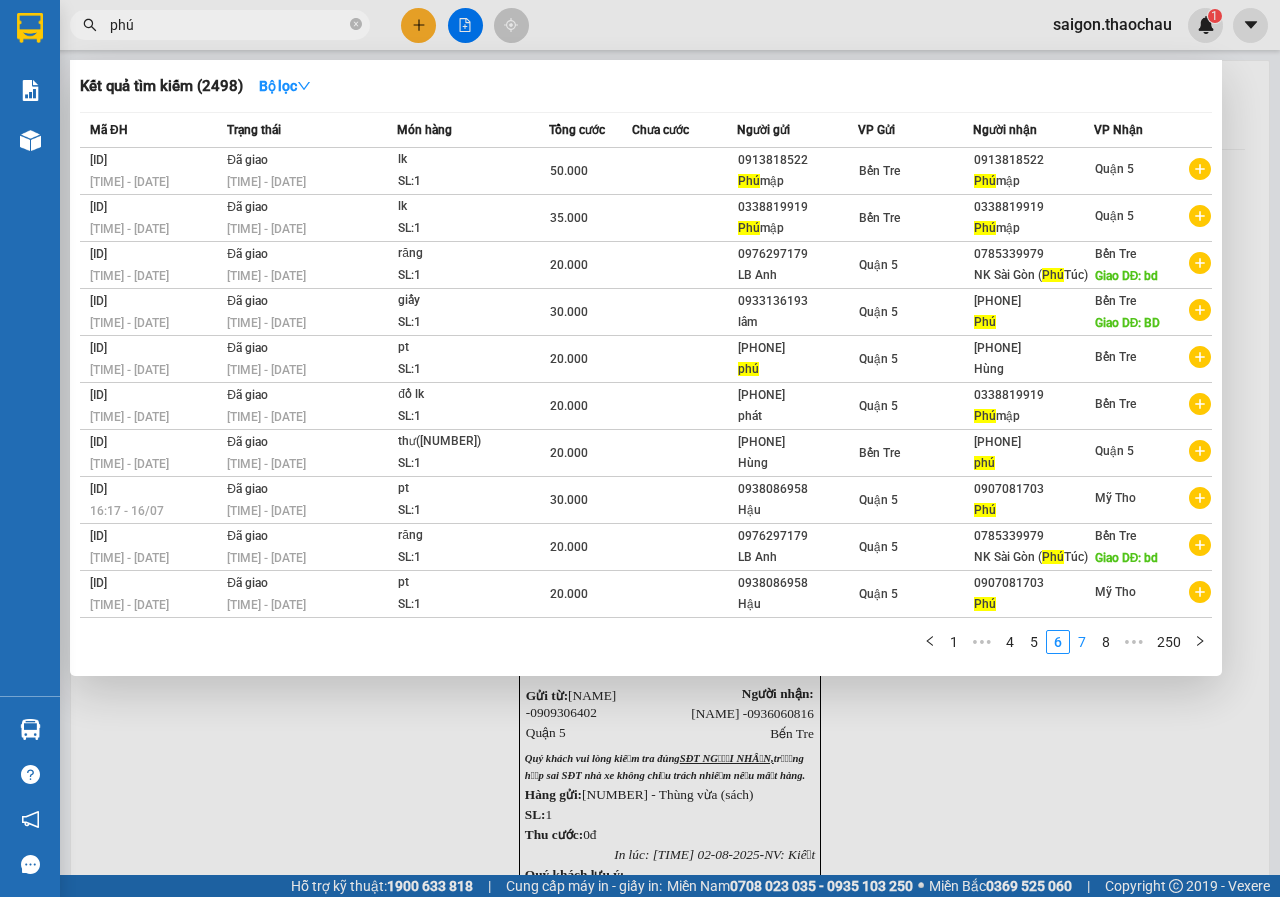 click on "7" at bounding box center [1082, 642] 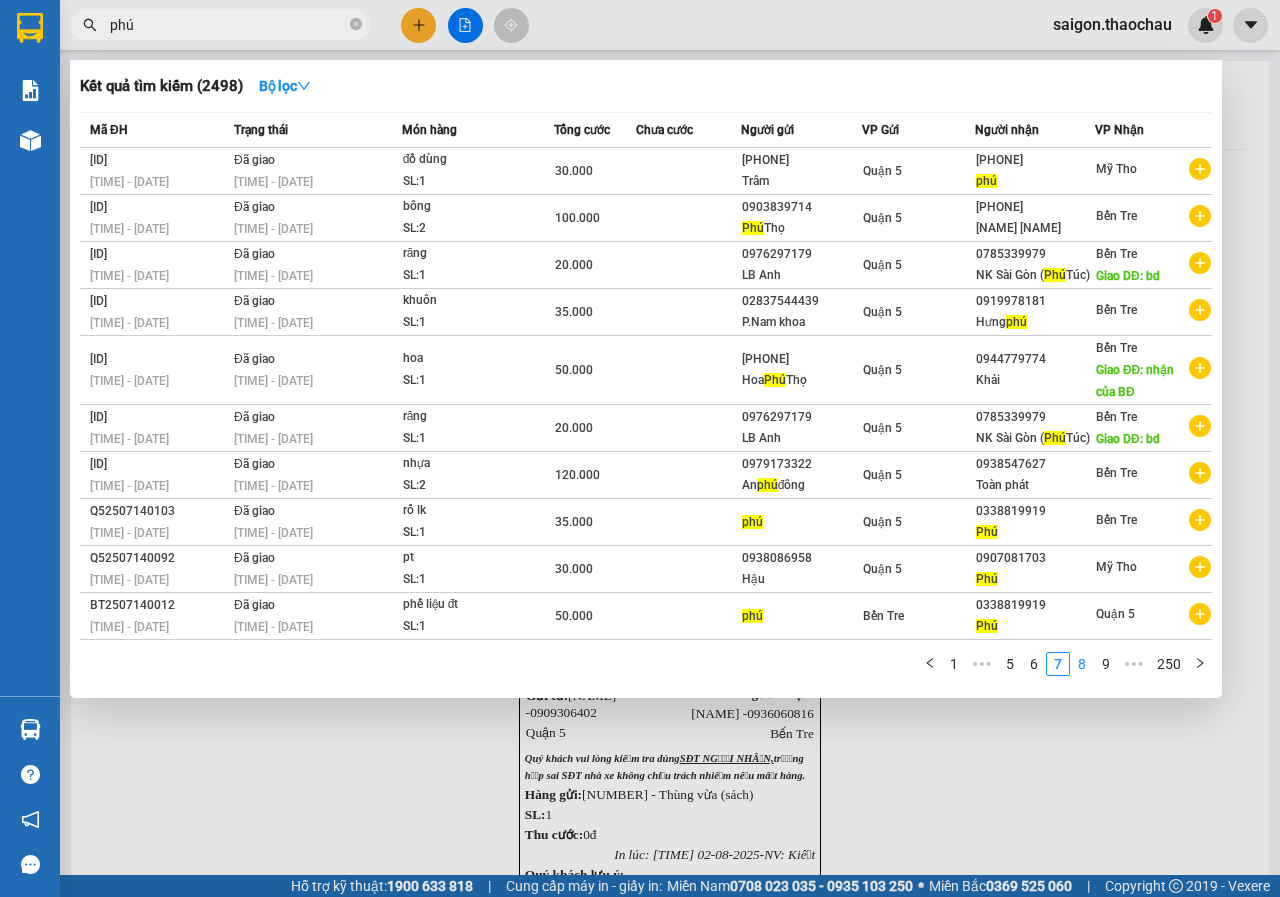 click on "8" at bounding box center (1082, 664) 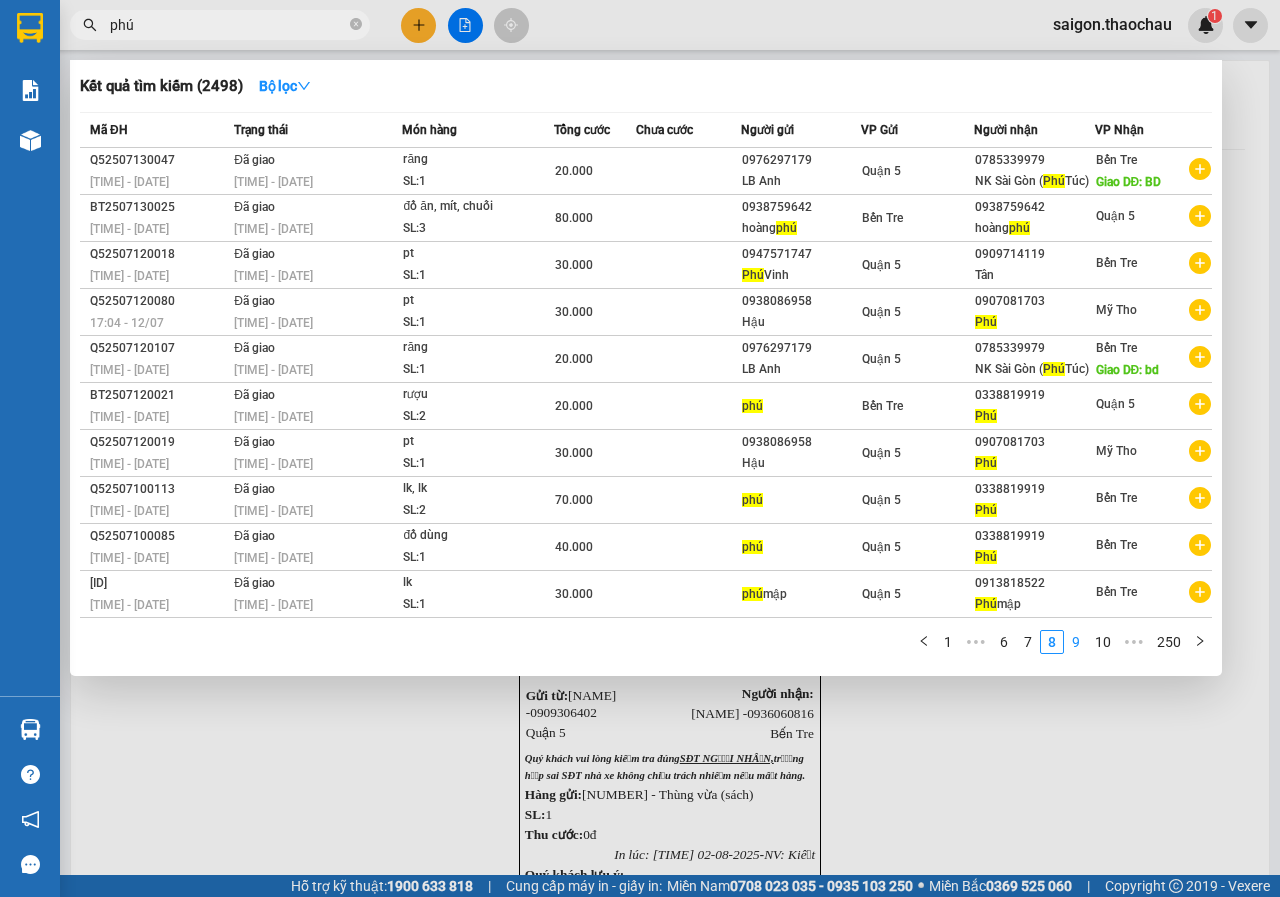 click on "9" at bounding box center (1076, 642) 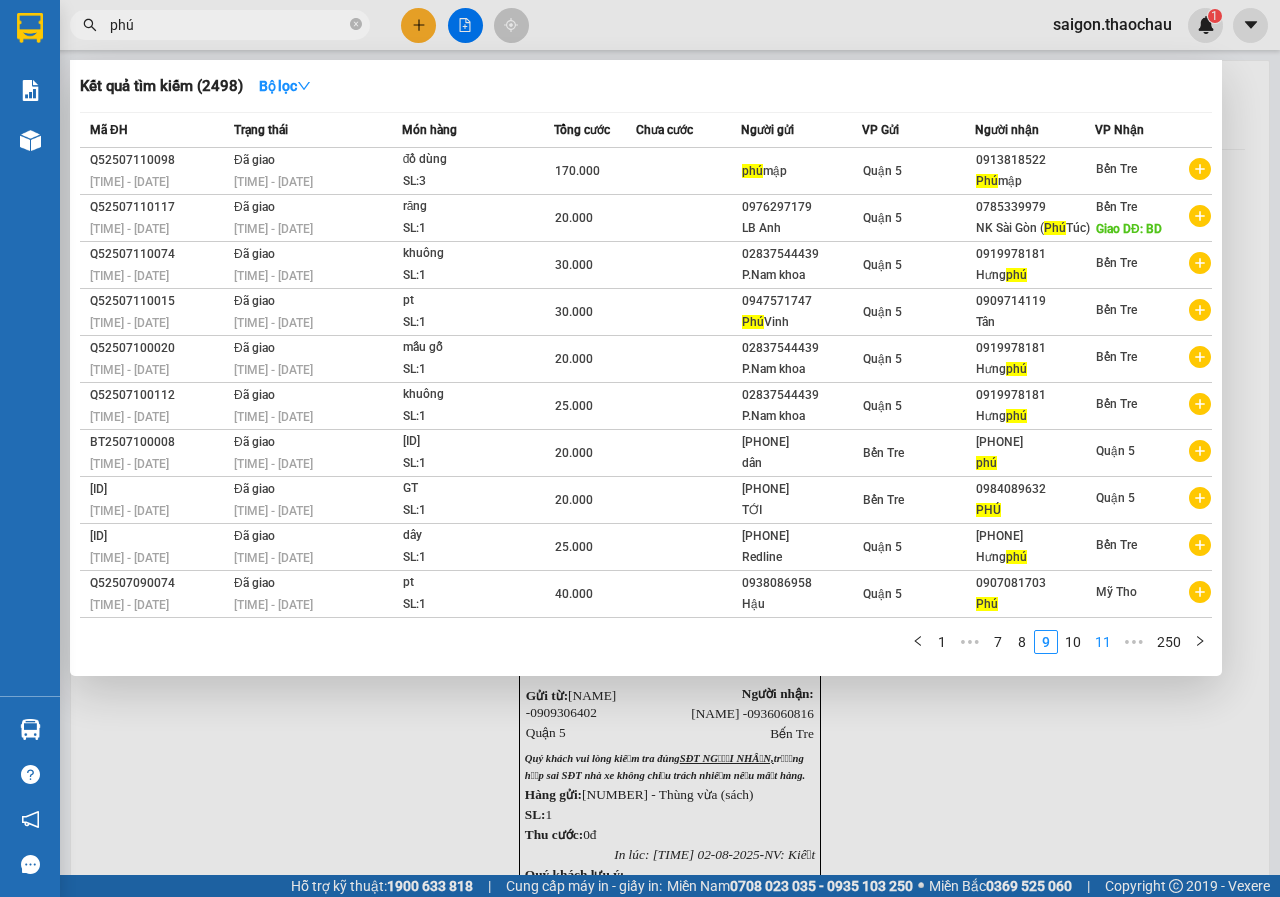 click on "10" at bounding box center [1073, 642] 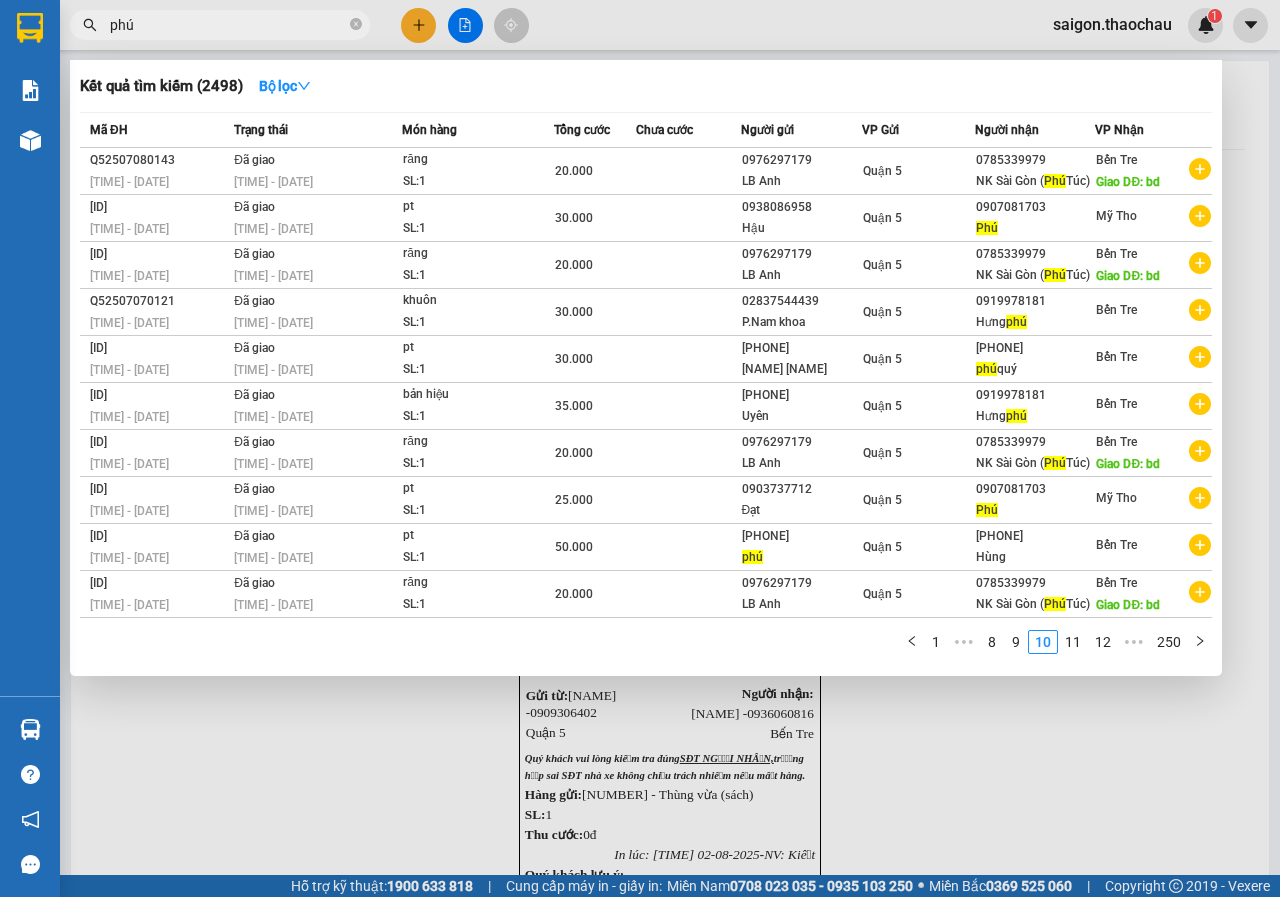 click at bounding box center [640, 448] 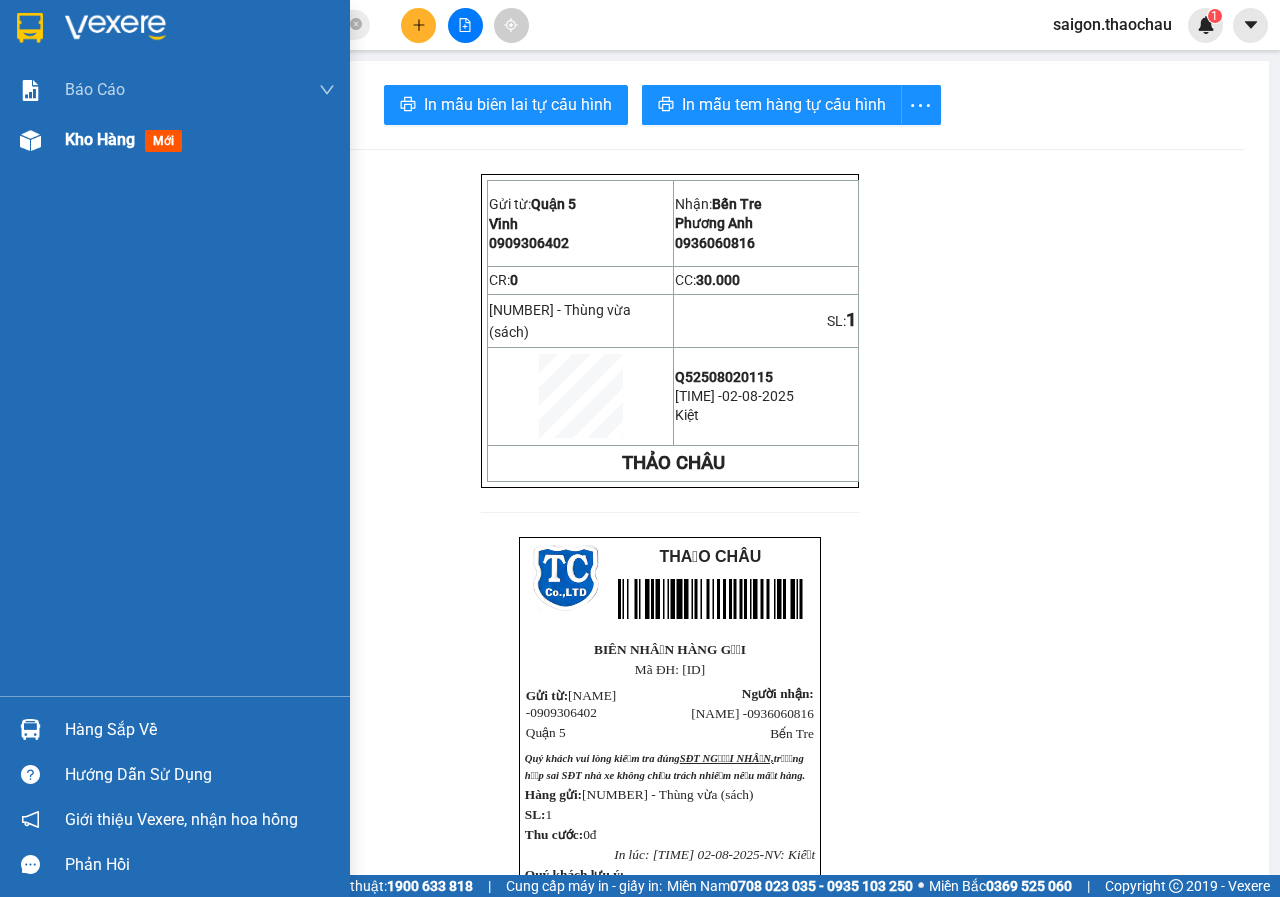 click on "Kho hàng mới" at bounding box center [175, 140] 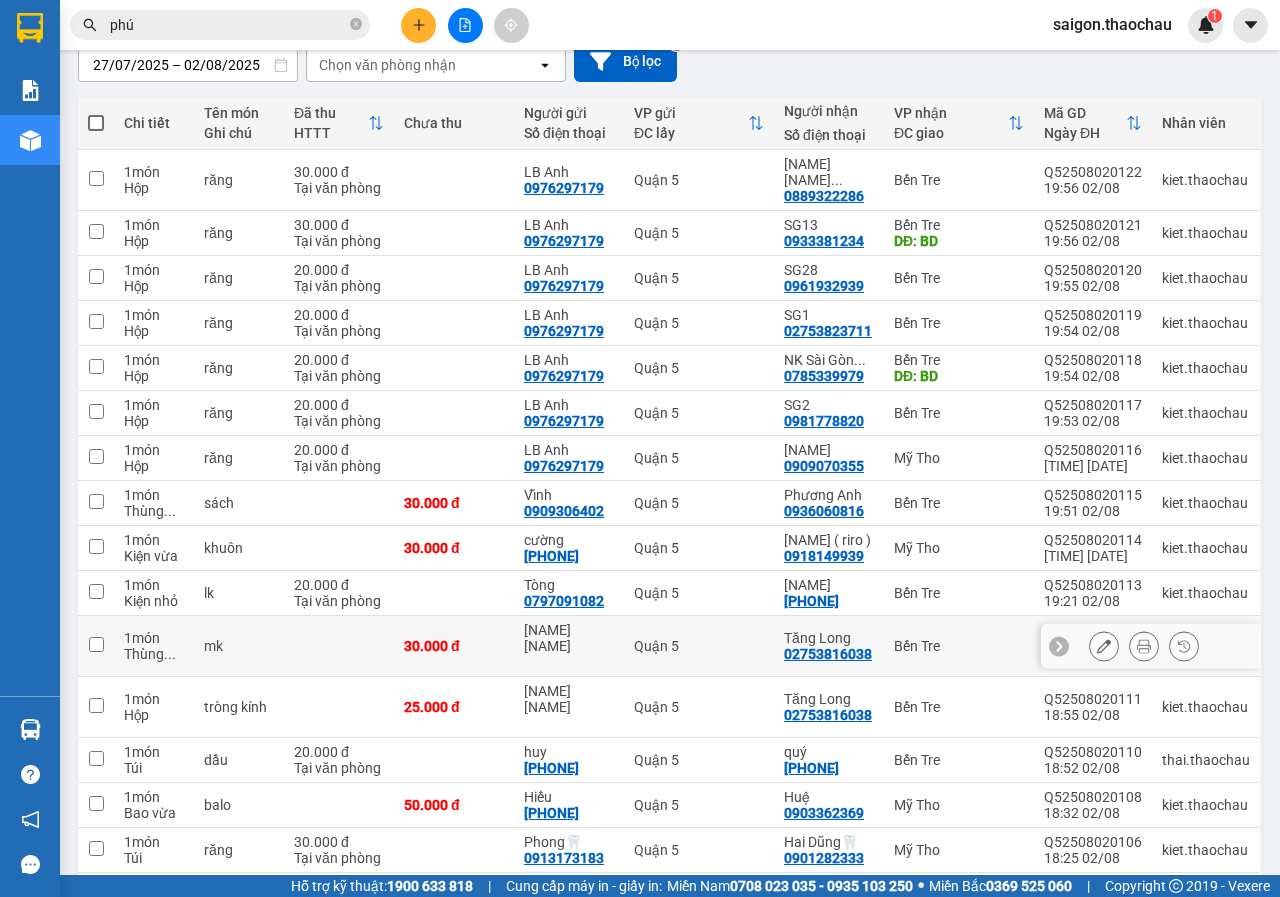 scroll, scrollTop: 200, scrollLeft: 0, axis: vertical 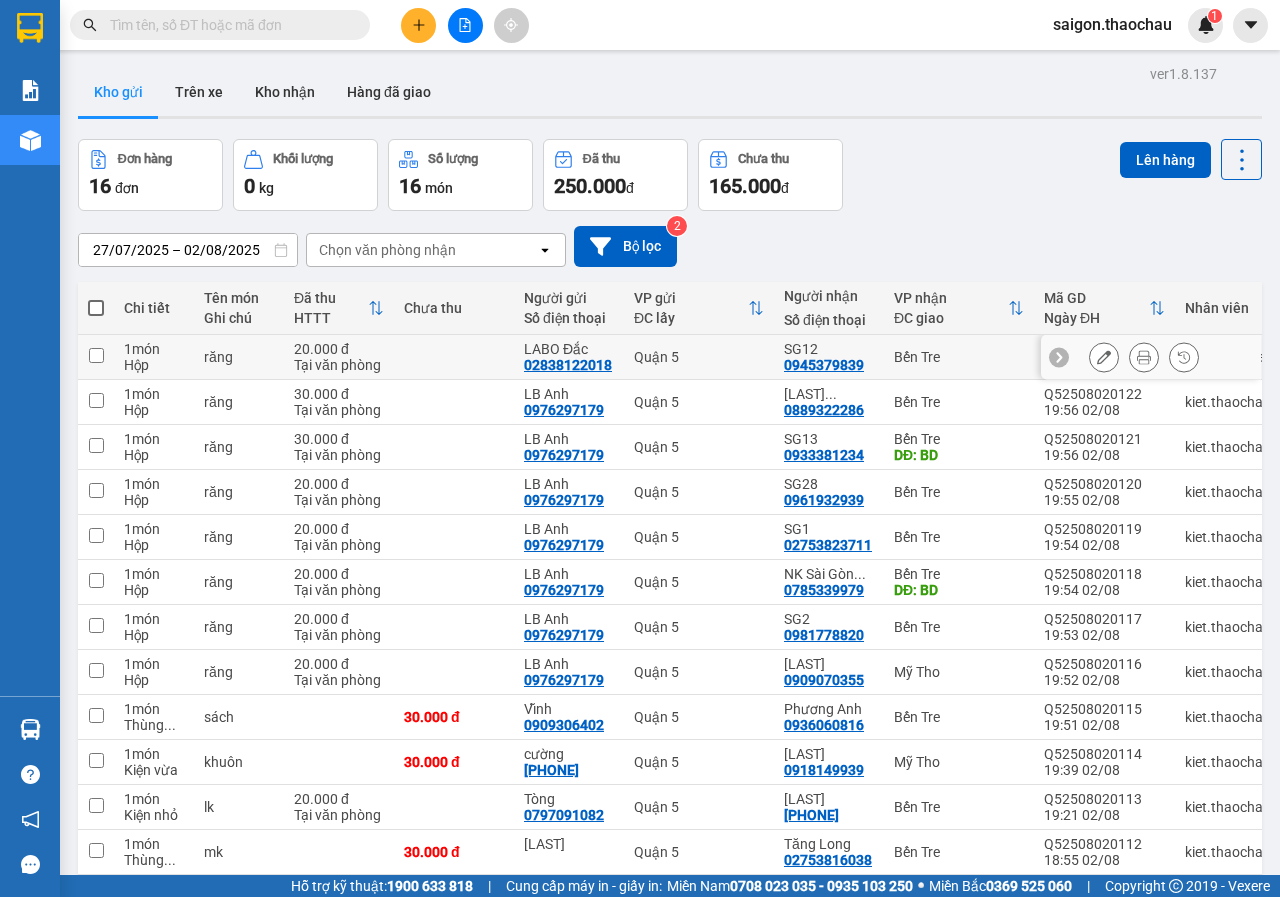 click 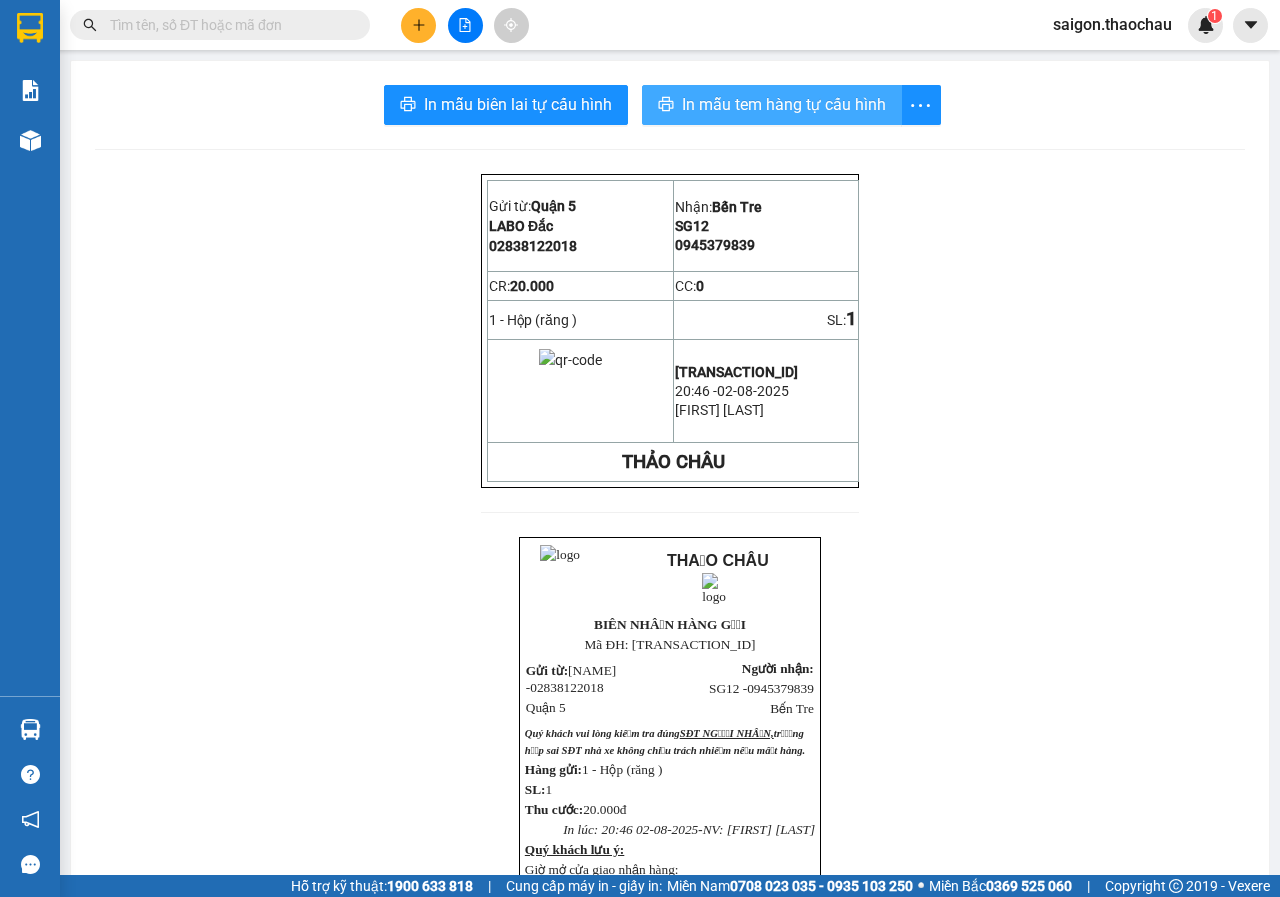 click on "In mẫu tem hàng tự cấu hình" at bounding box center [784, 104] 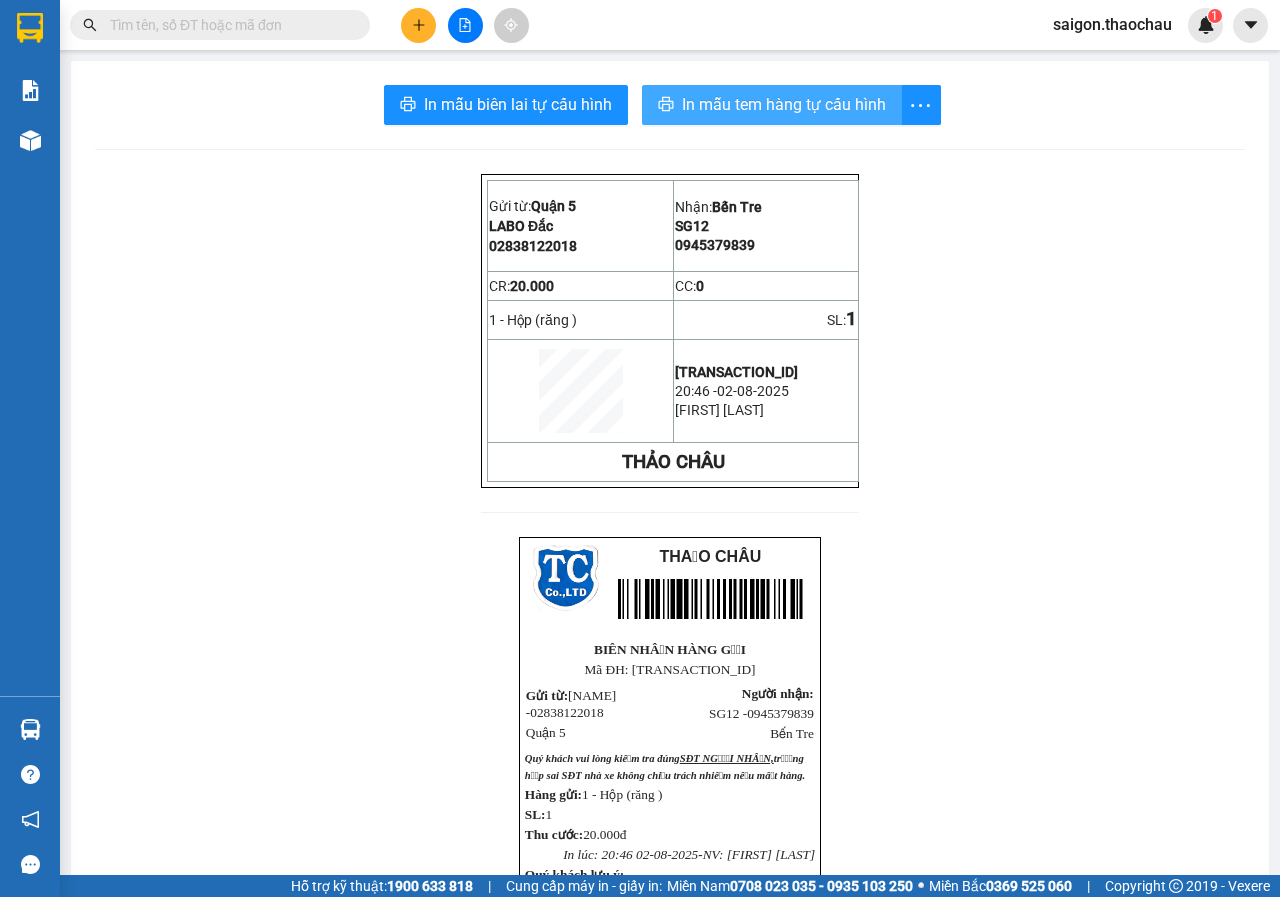 scroll, scrollTop: 0, scrollLeft: 0, axis: both 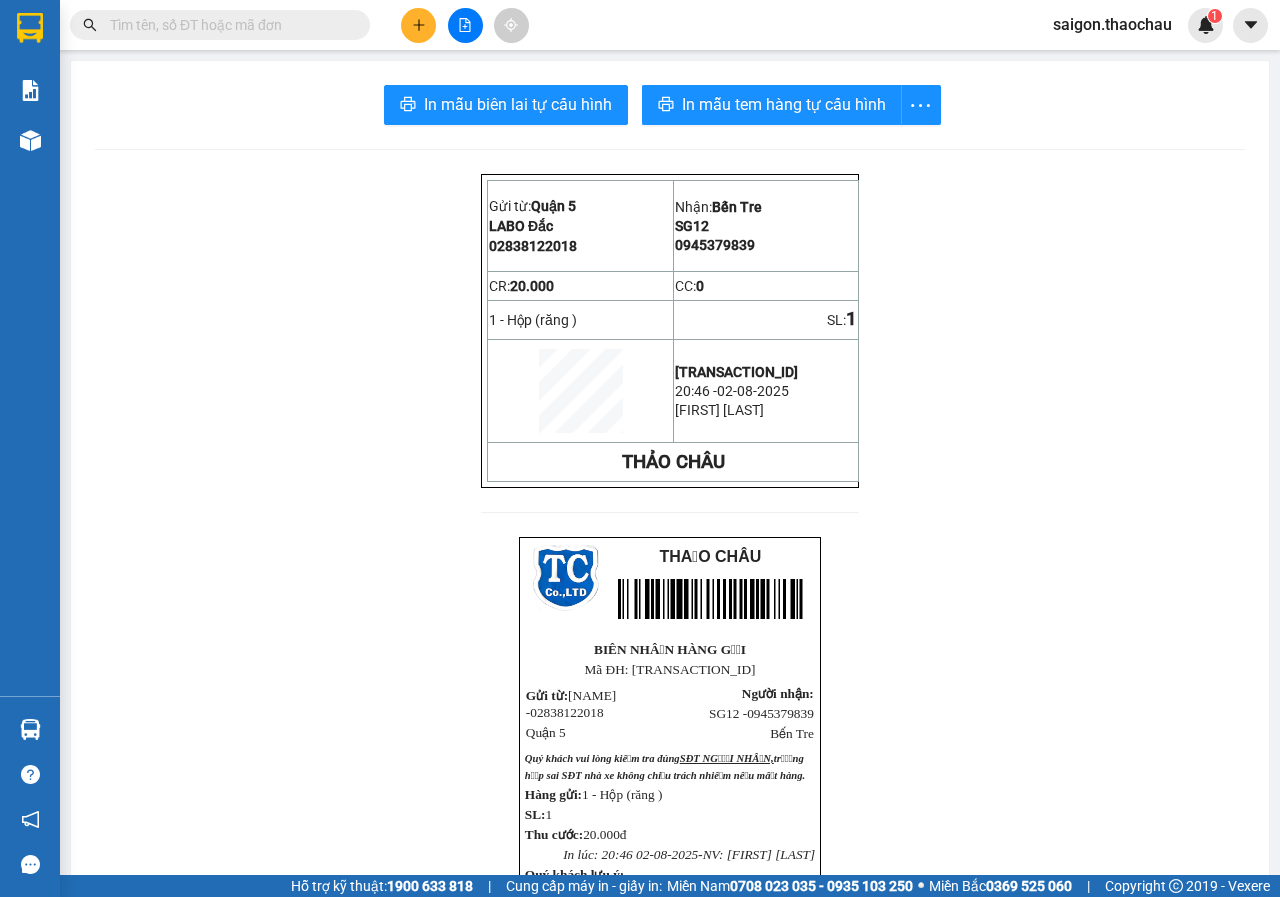 click at bounding box center [228, 25] 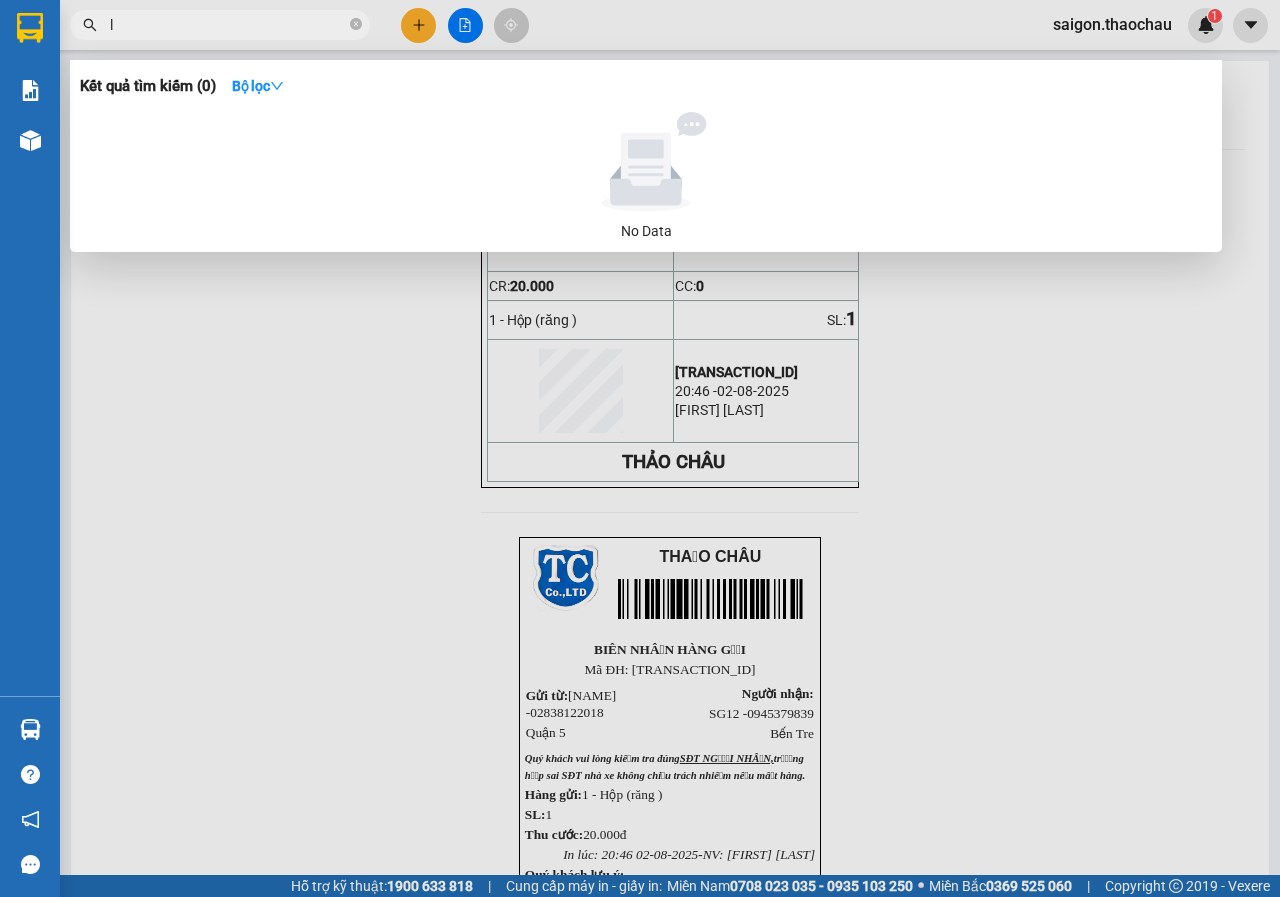 paste on "ạc" 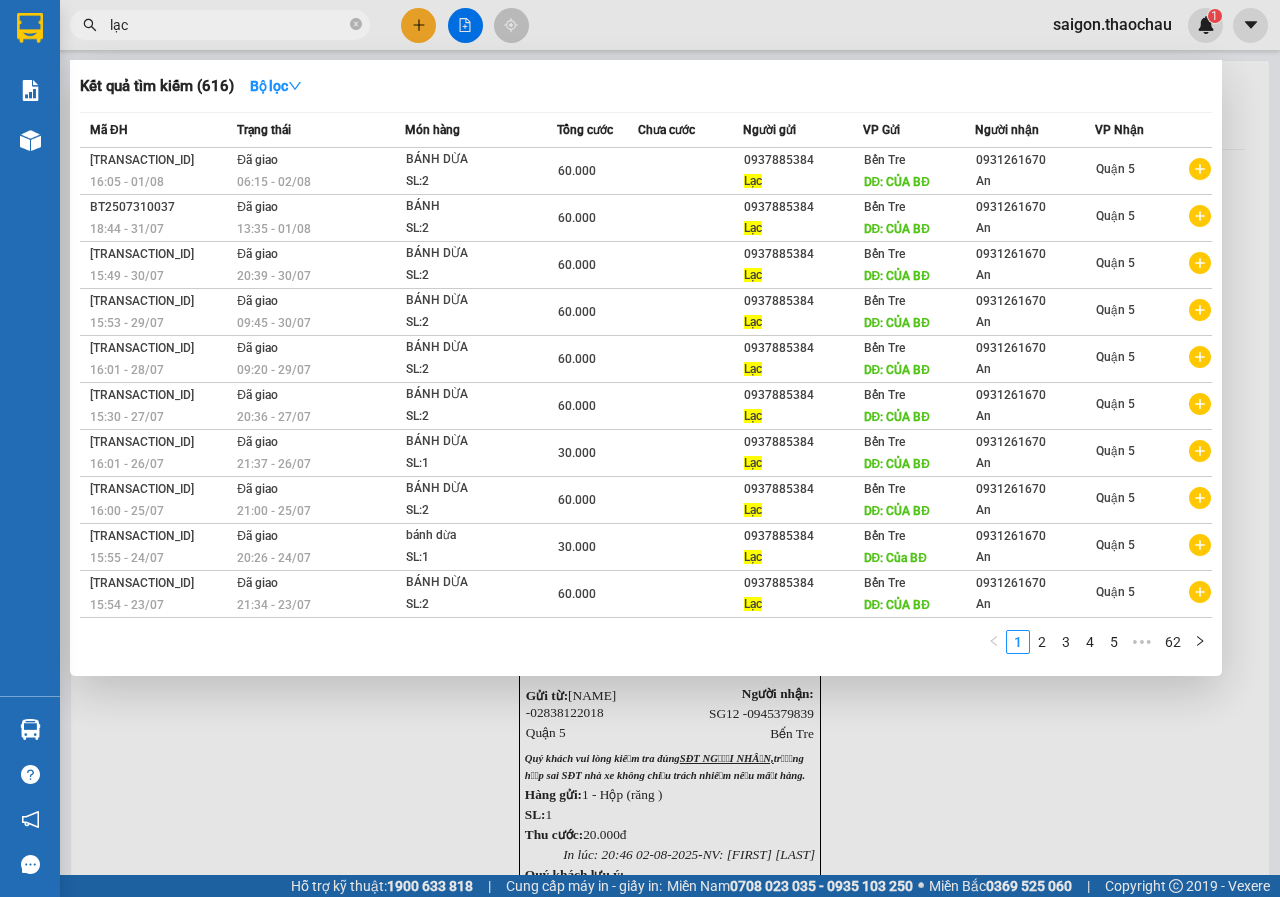type on "lạc" 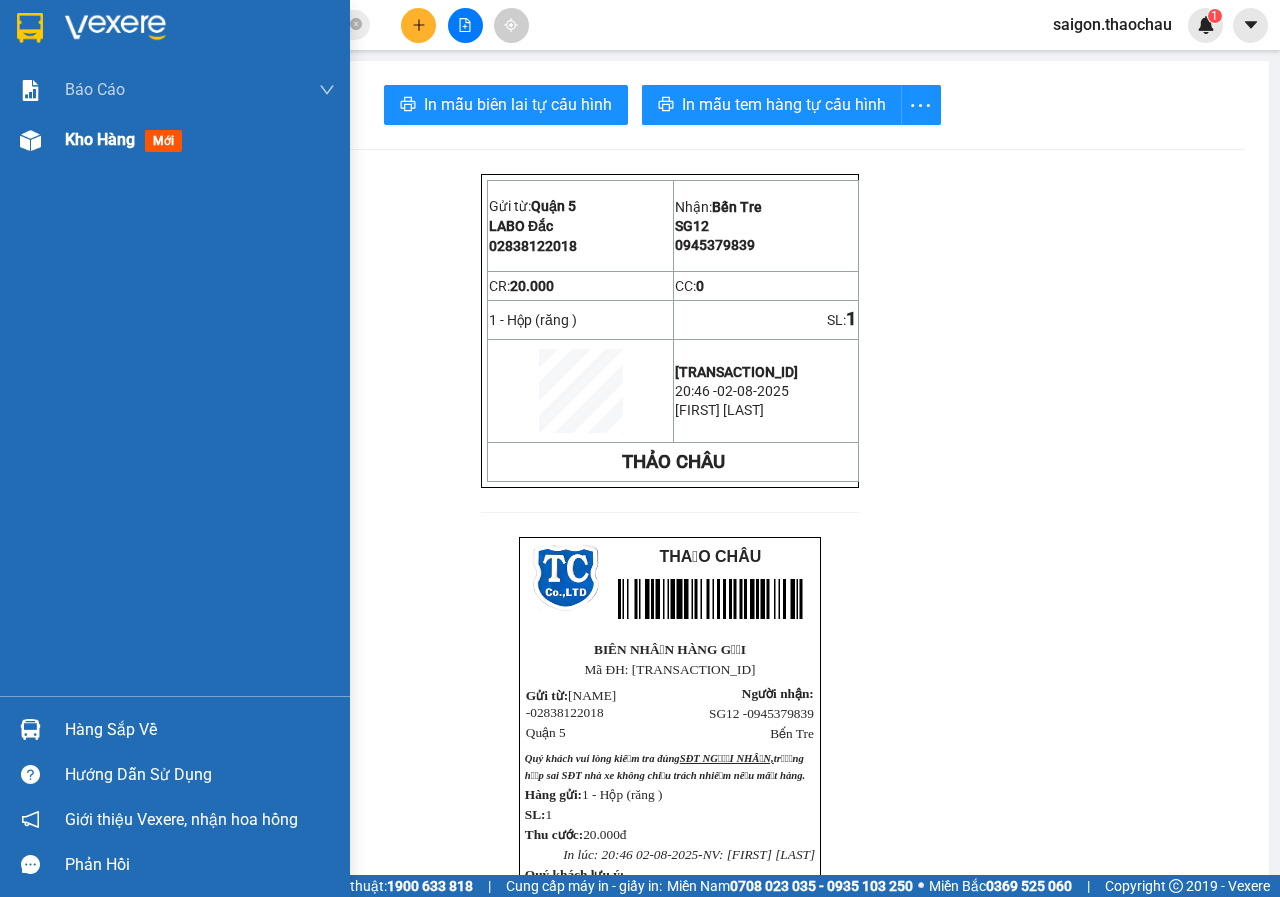 click at bounding box center [30, 140] 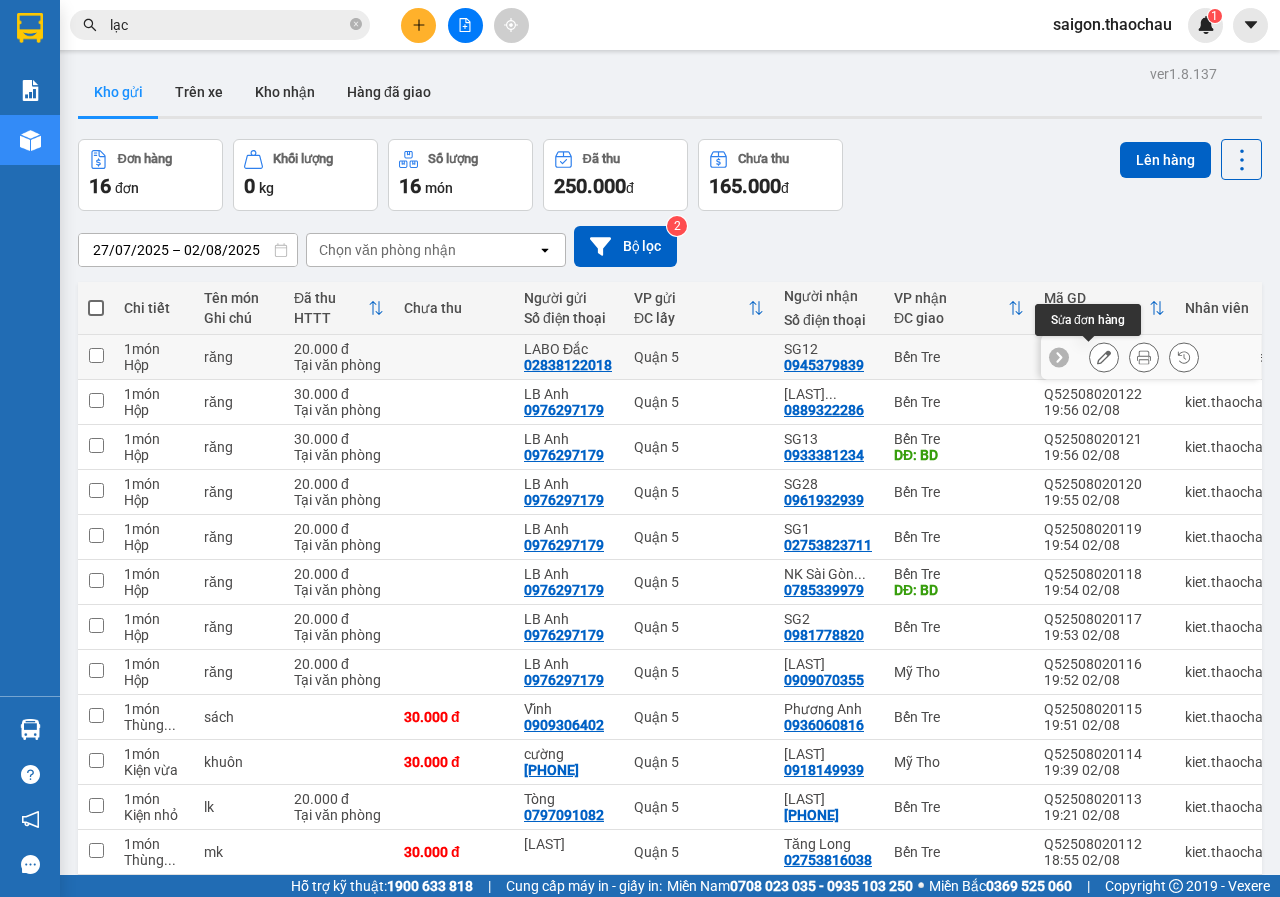 click 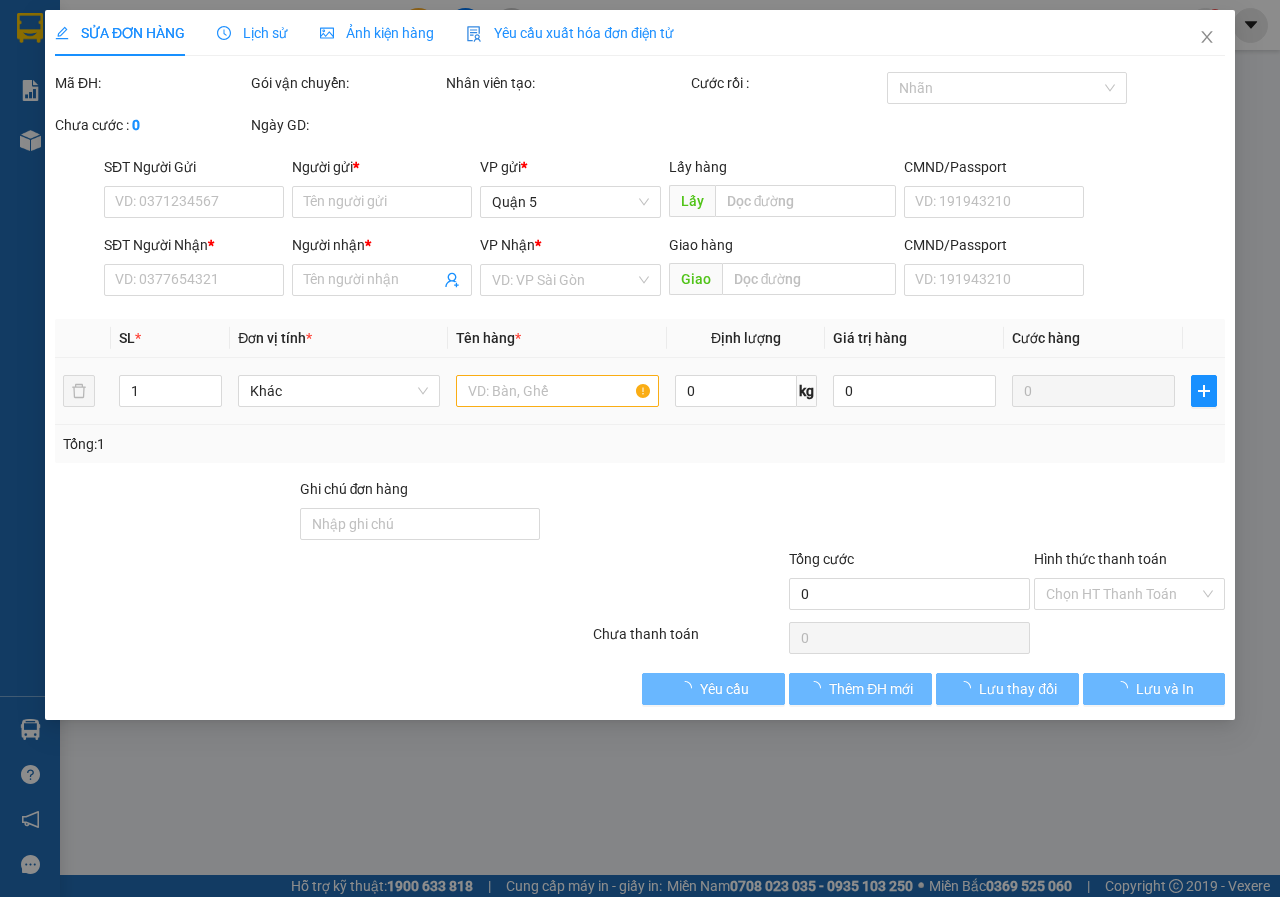 type on "02838122018" 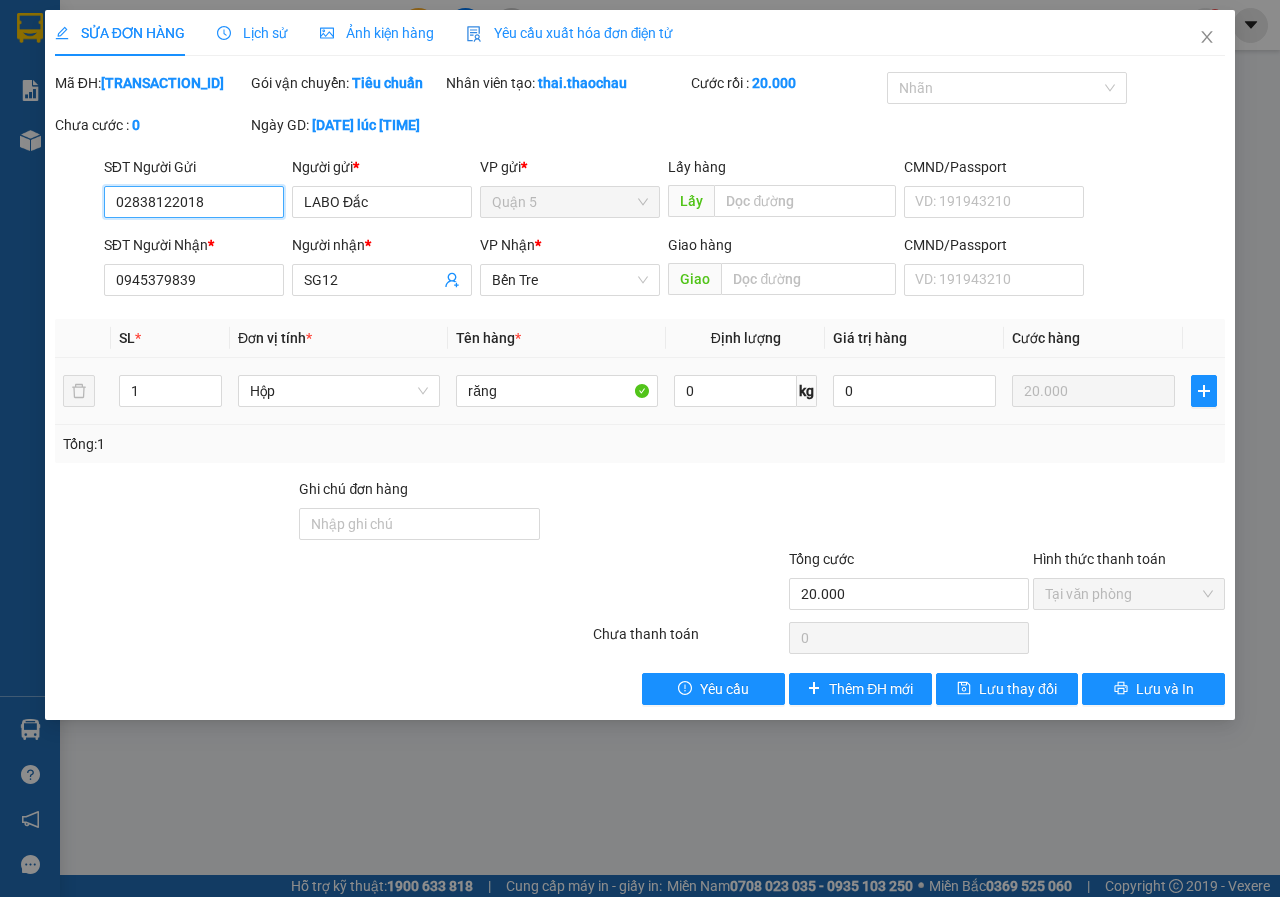drag, startPoint x: 213, startPoint y: 221, endPoint x: 58, endPoint y: 236, distance: 155.72412 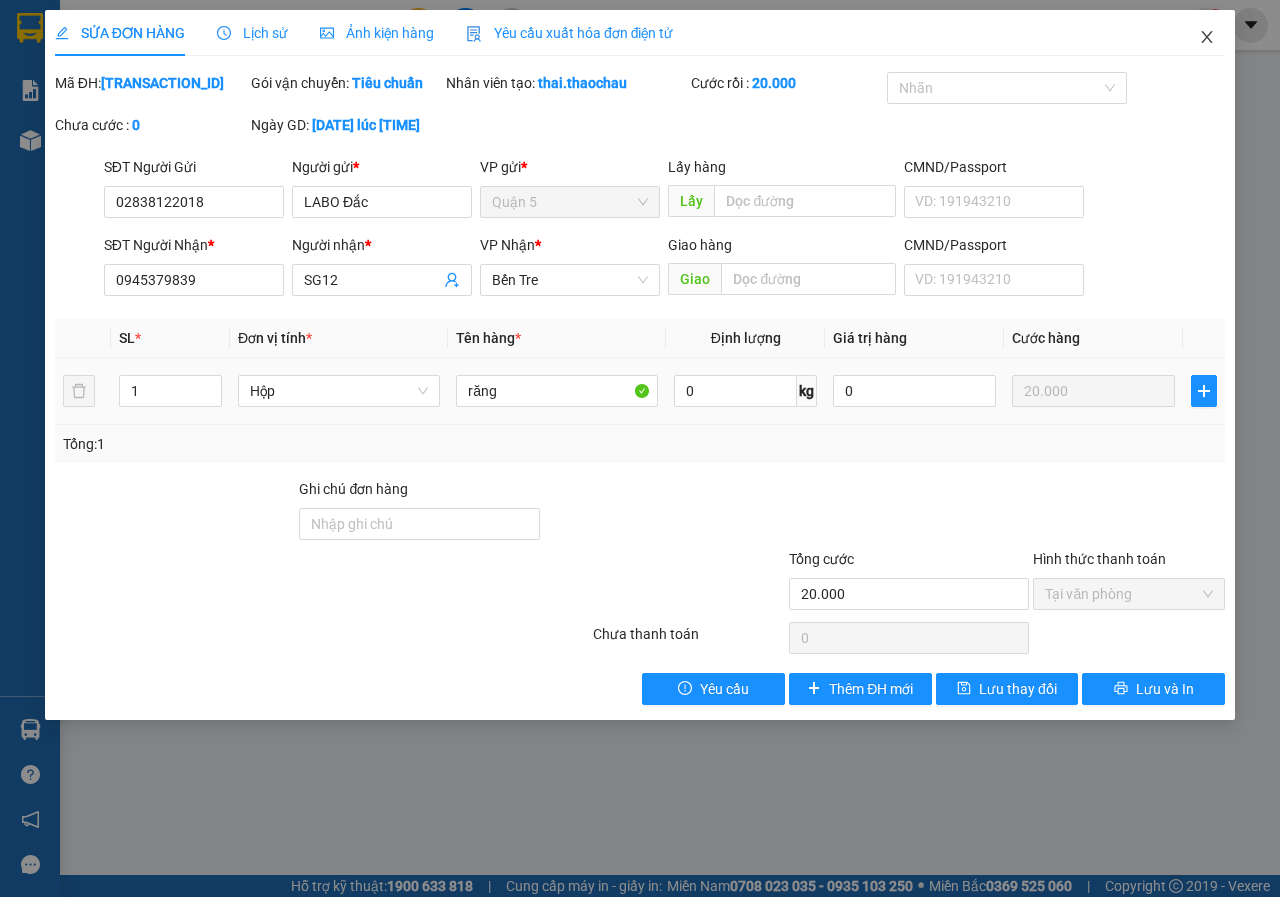 click at bounding box center [1207, 38] 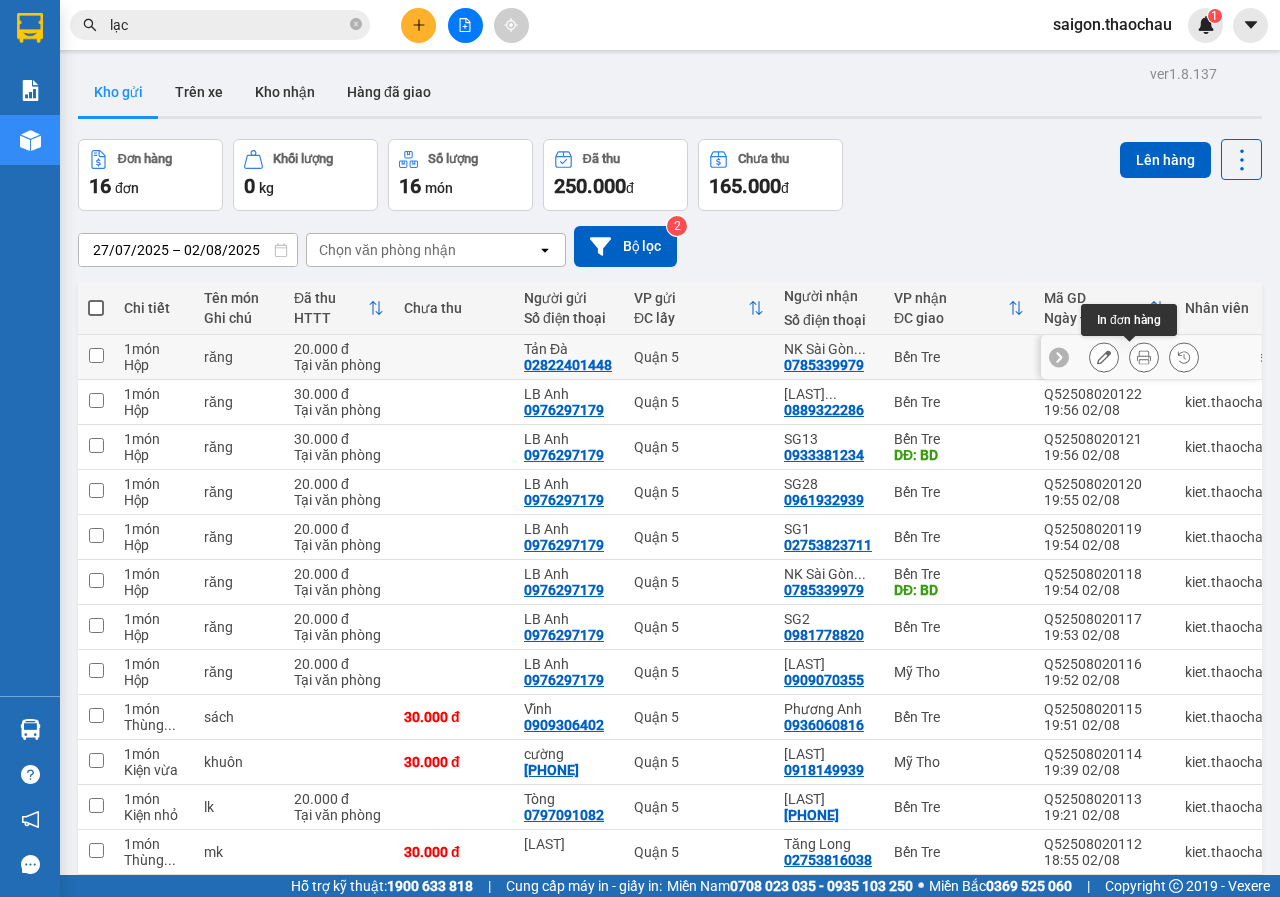 click 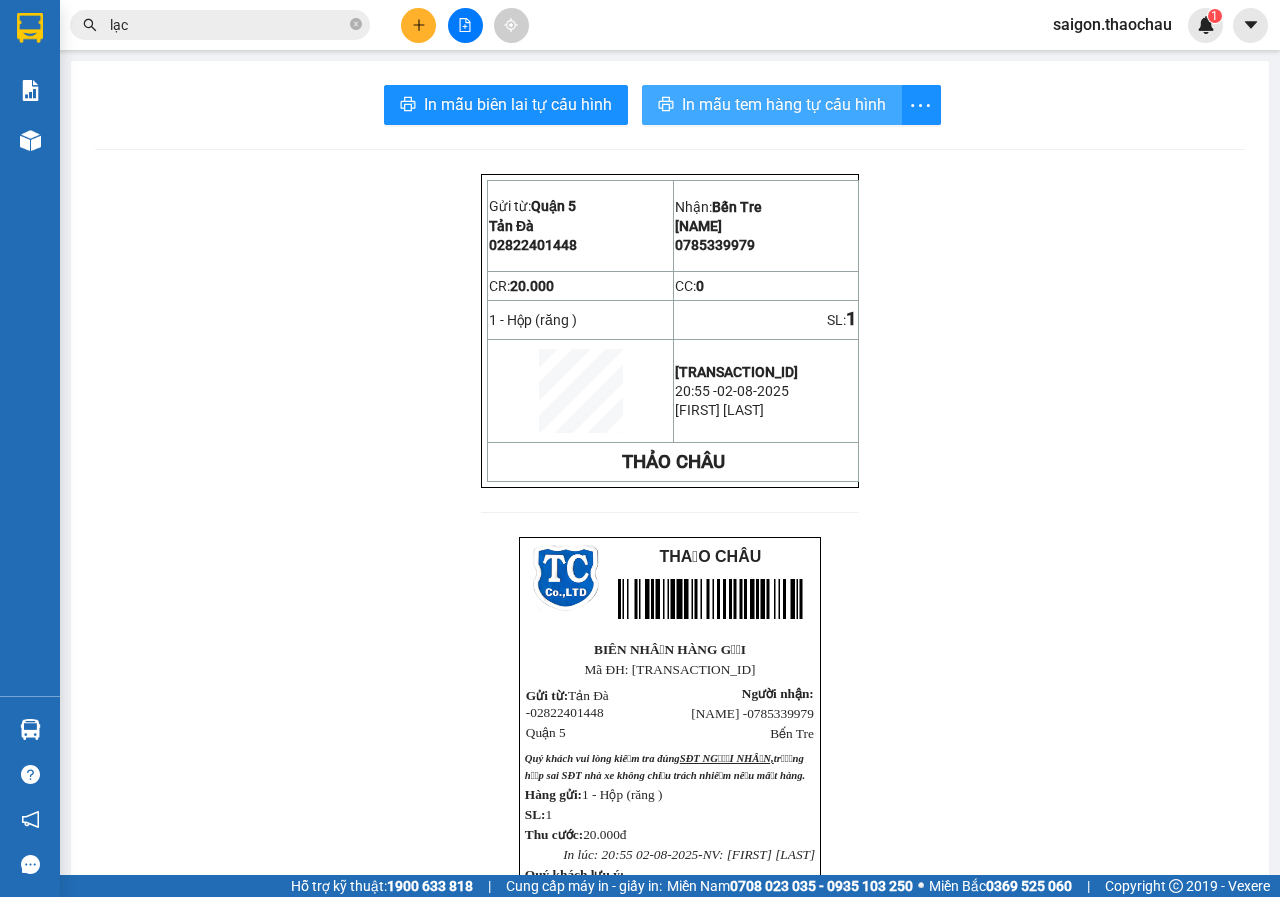 click on "In mẫu tem hàng tự cấu hình" at bounding box center [784, 104] 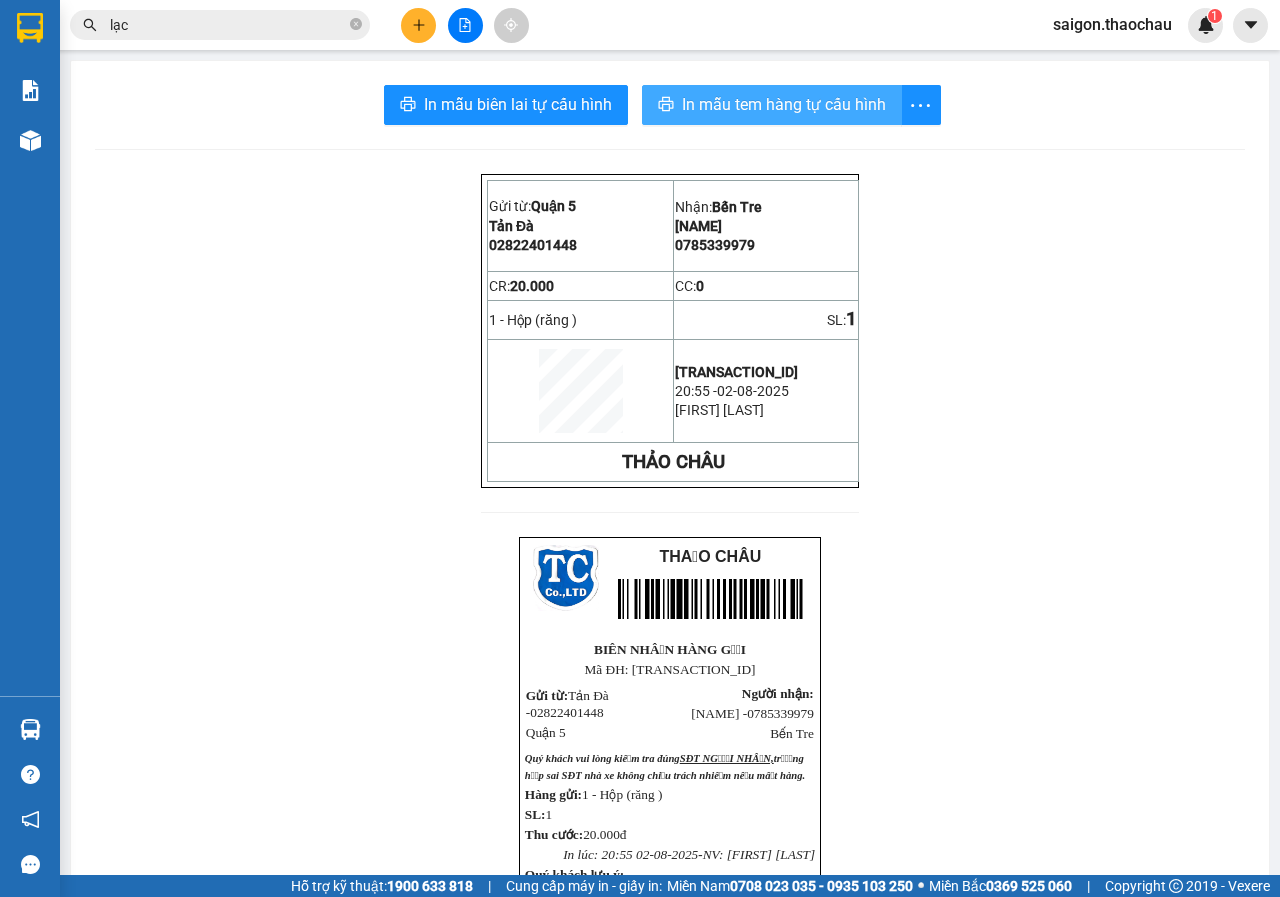 scroll, scrollTop: 0, scrollLeft: 0, axis: both 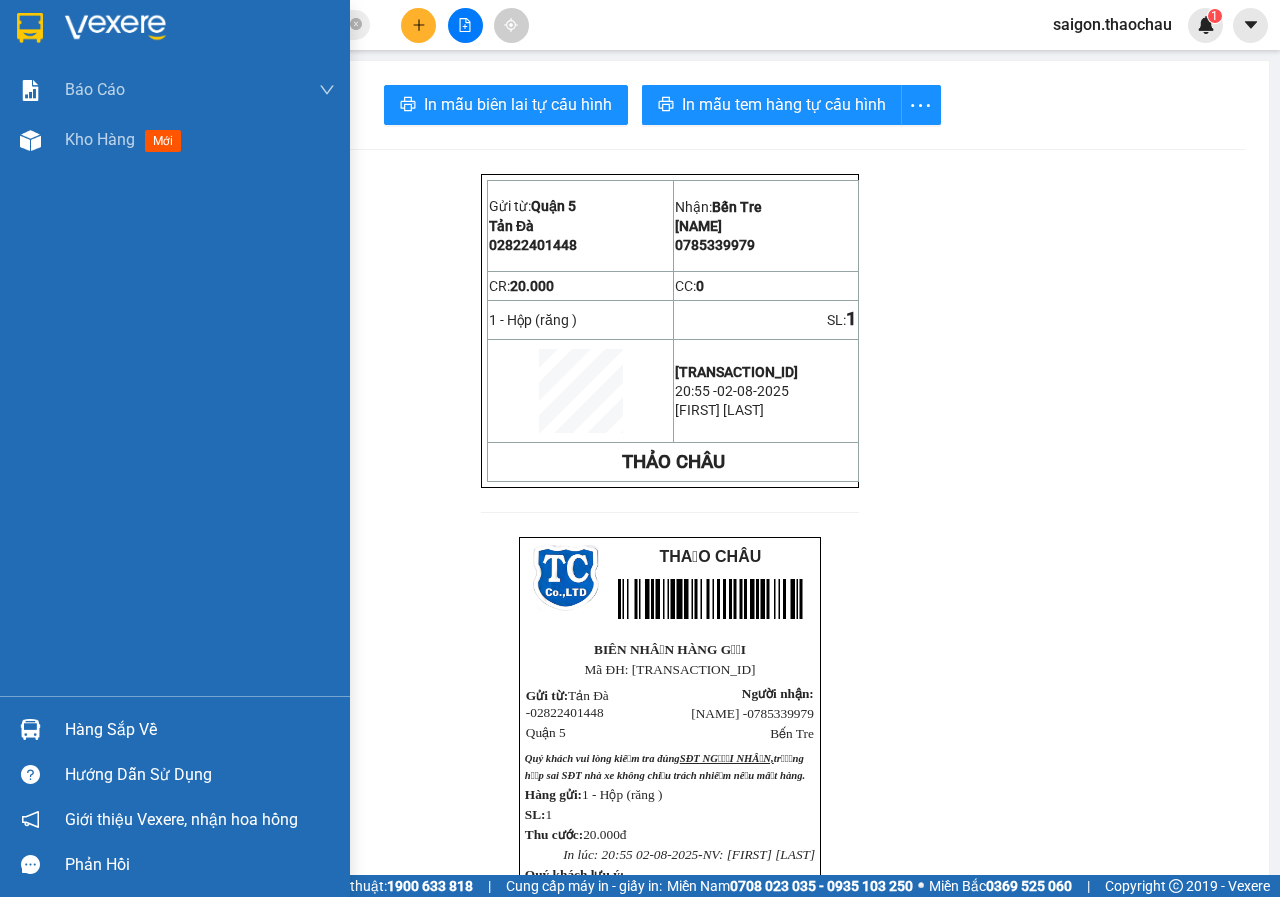 drag, startPoint x: 74, startPoint y: 150, endPoint x: 1259, endPoint y: 213, distance: 1186.6735 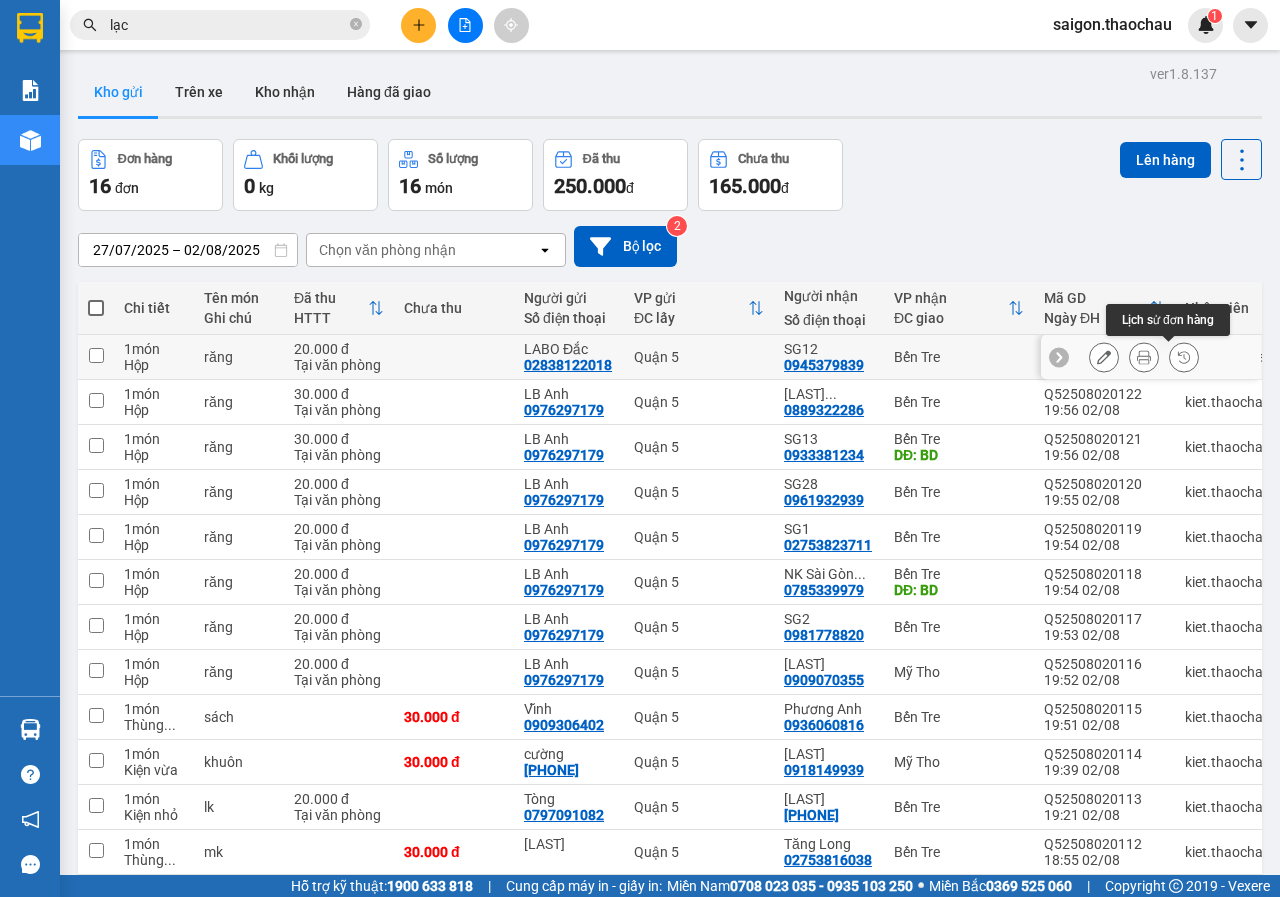 click 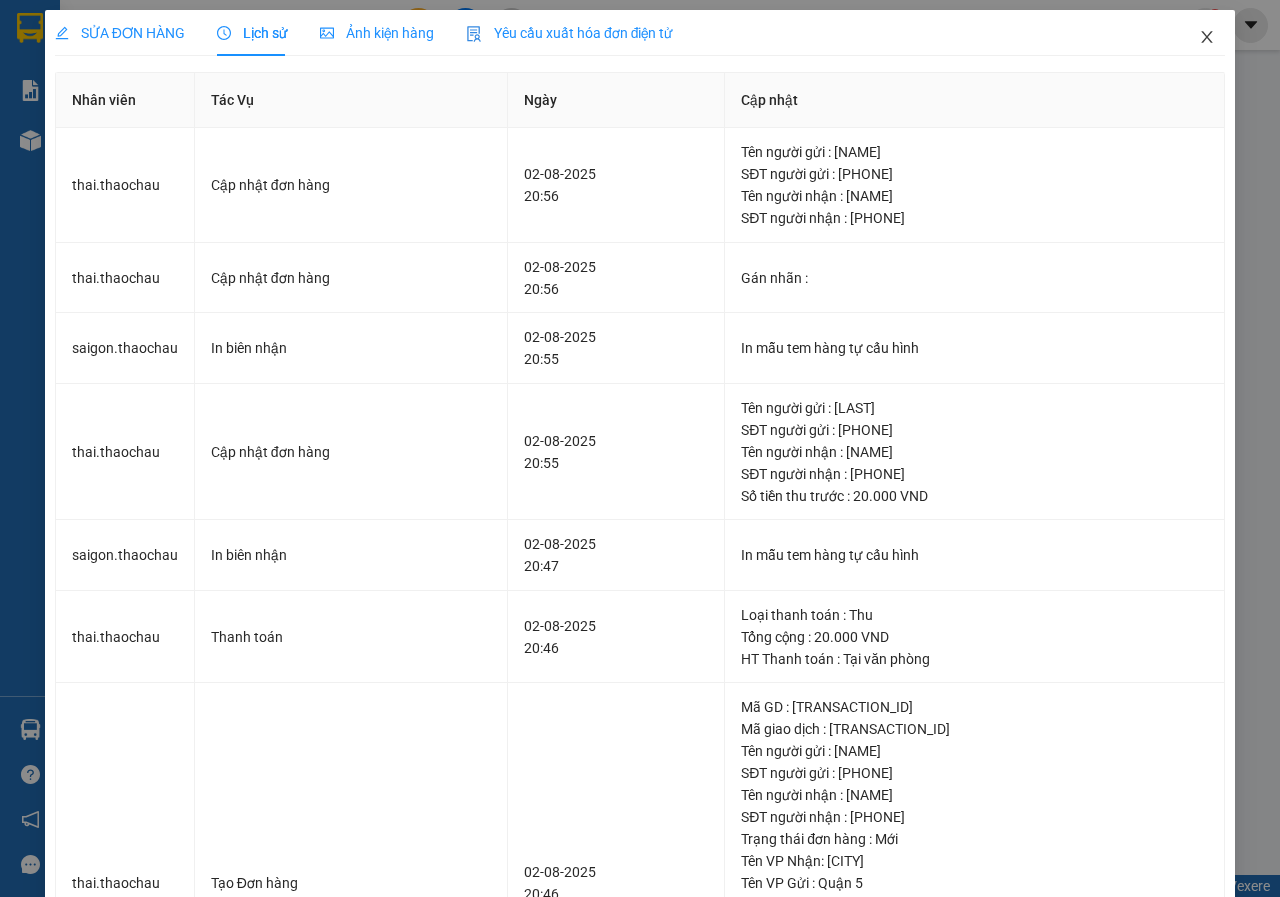 click 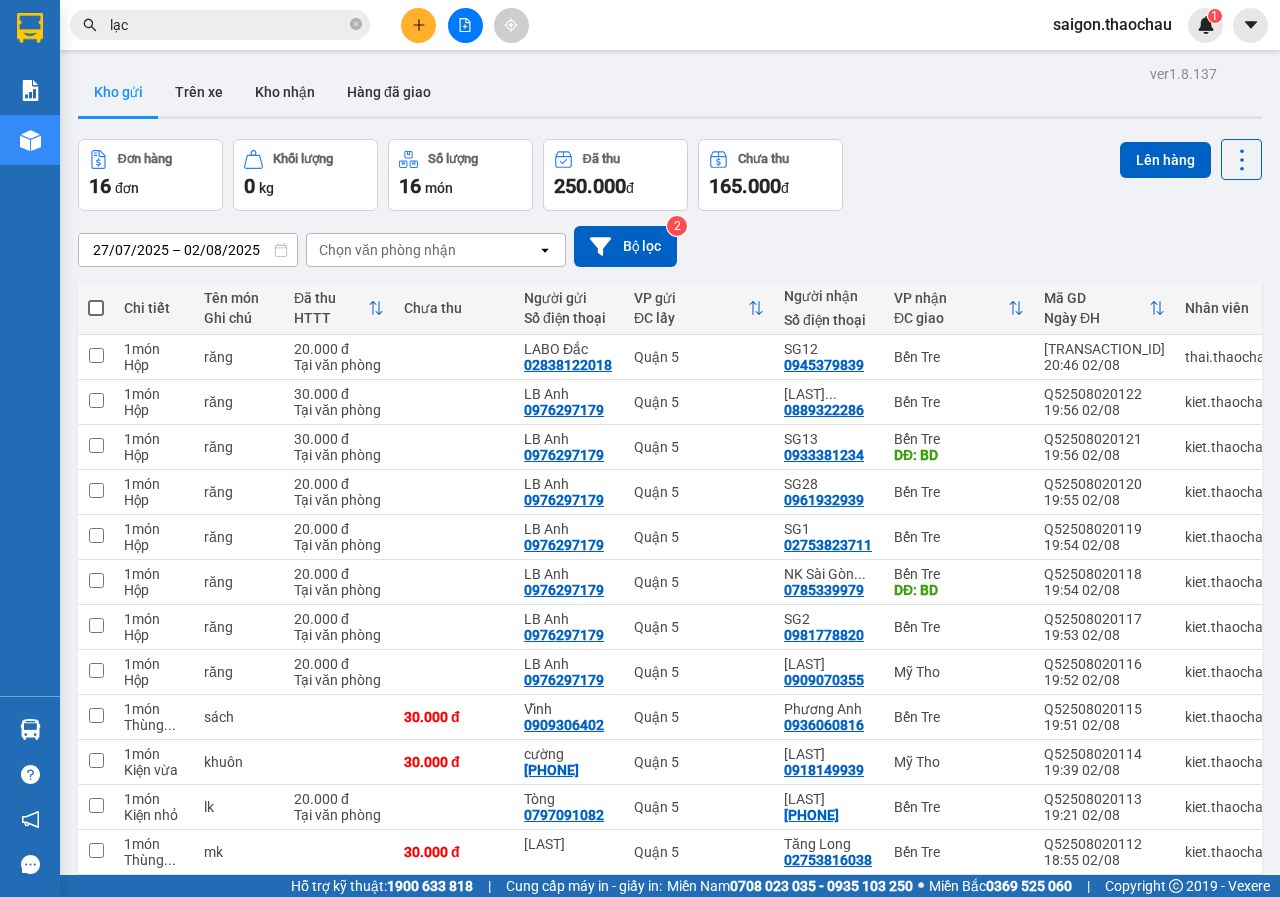 click on "lạc" at bounding box center [228, 25] 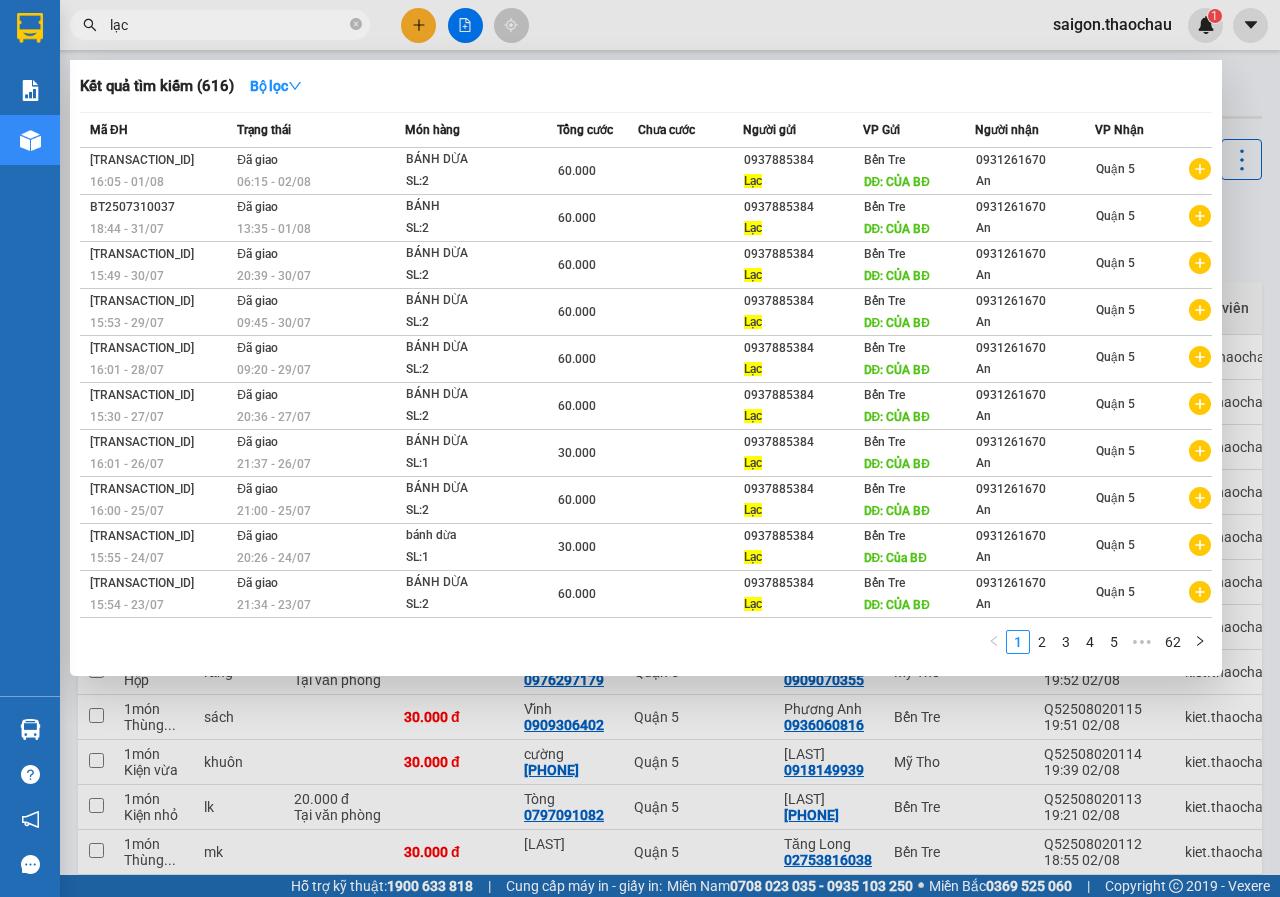 click on "lạc" at bounding box center [228, 25] 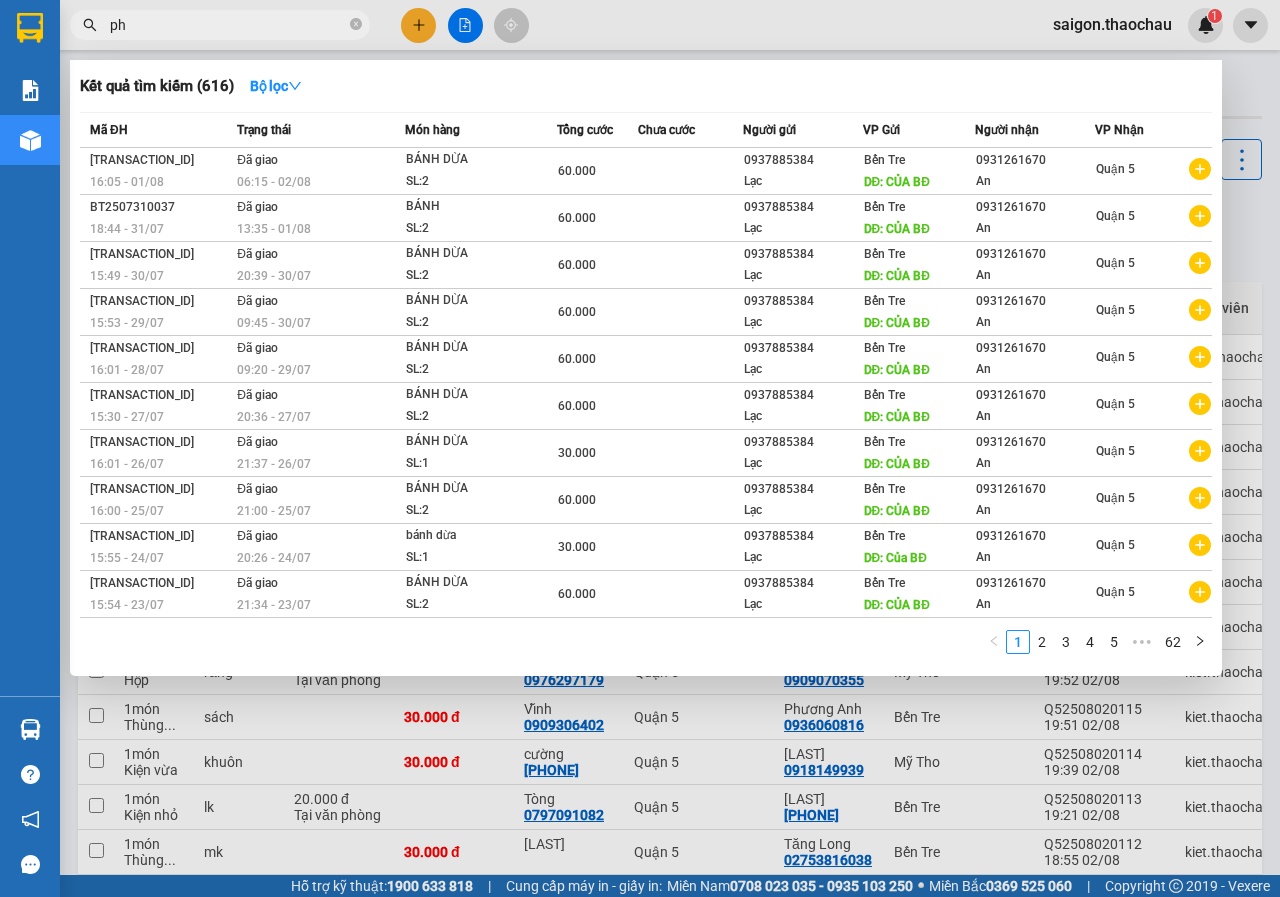 paste on "ú" 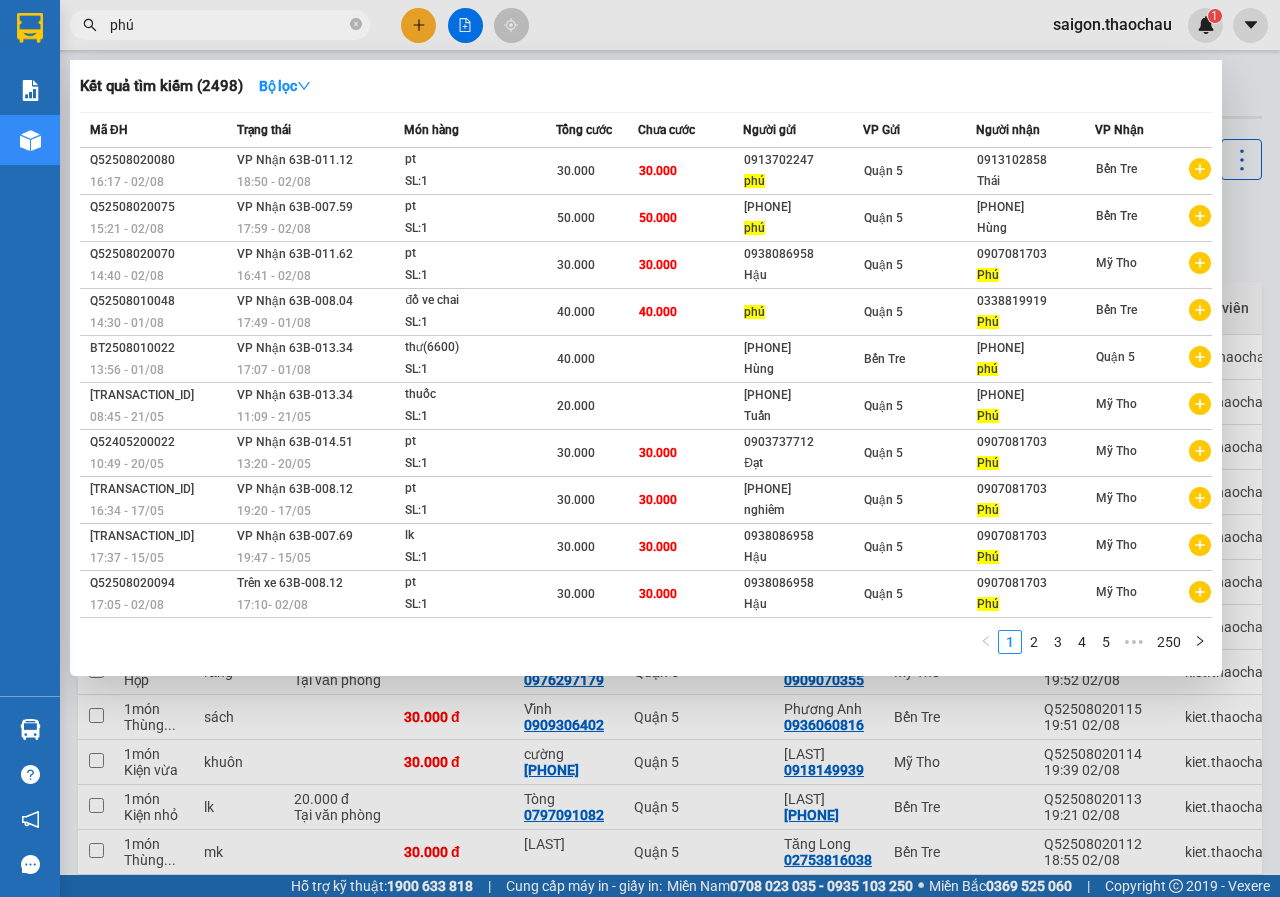 type on "phú" 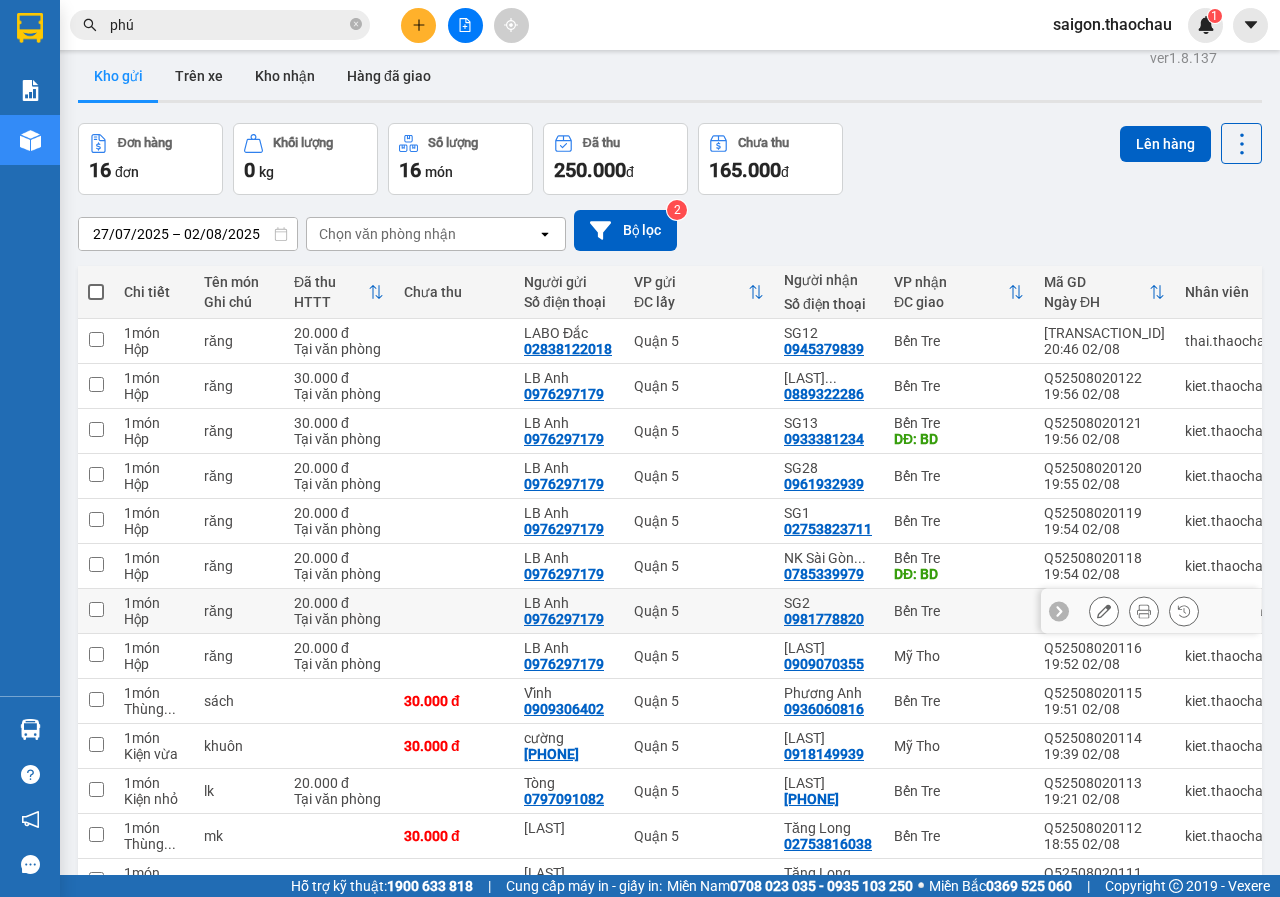 scroll, scrollTop: 0, scrollLeft: 0, axis: both 